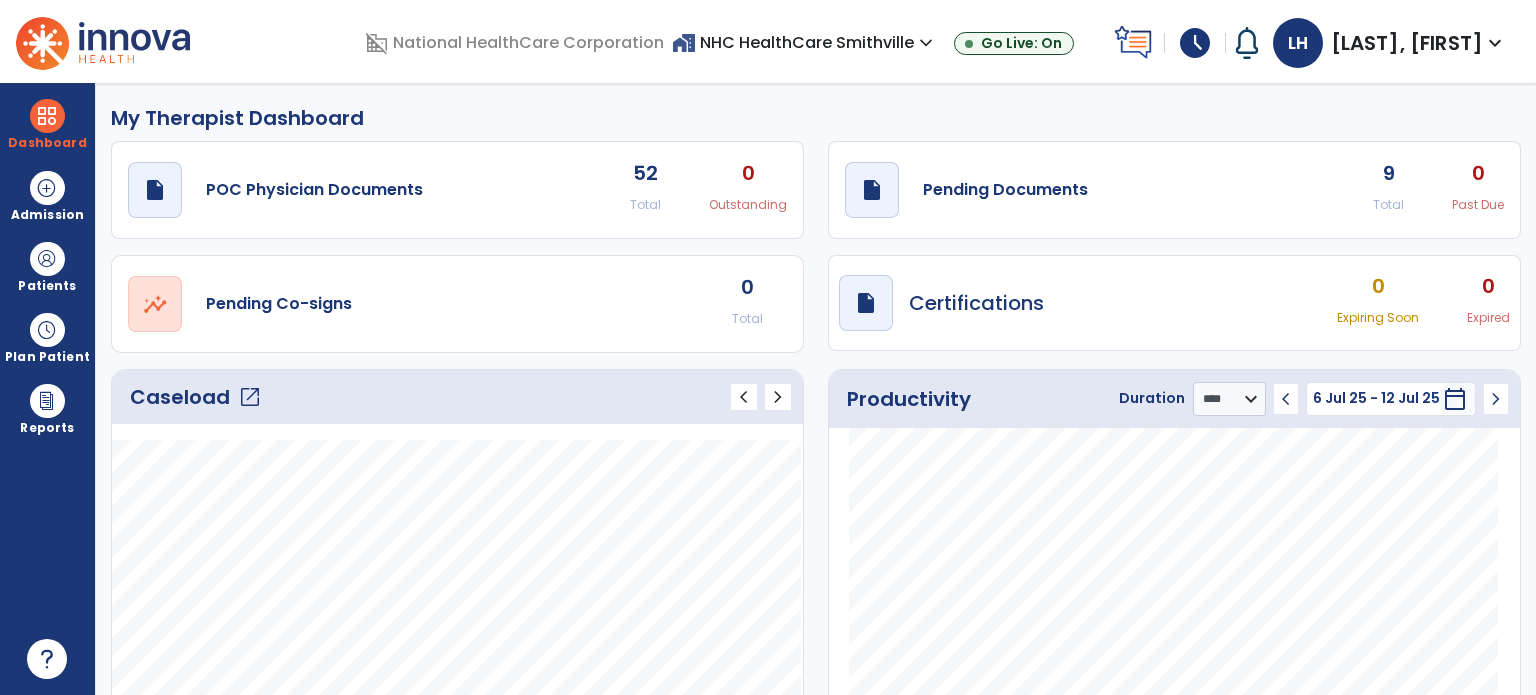 select on "****" 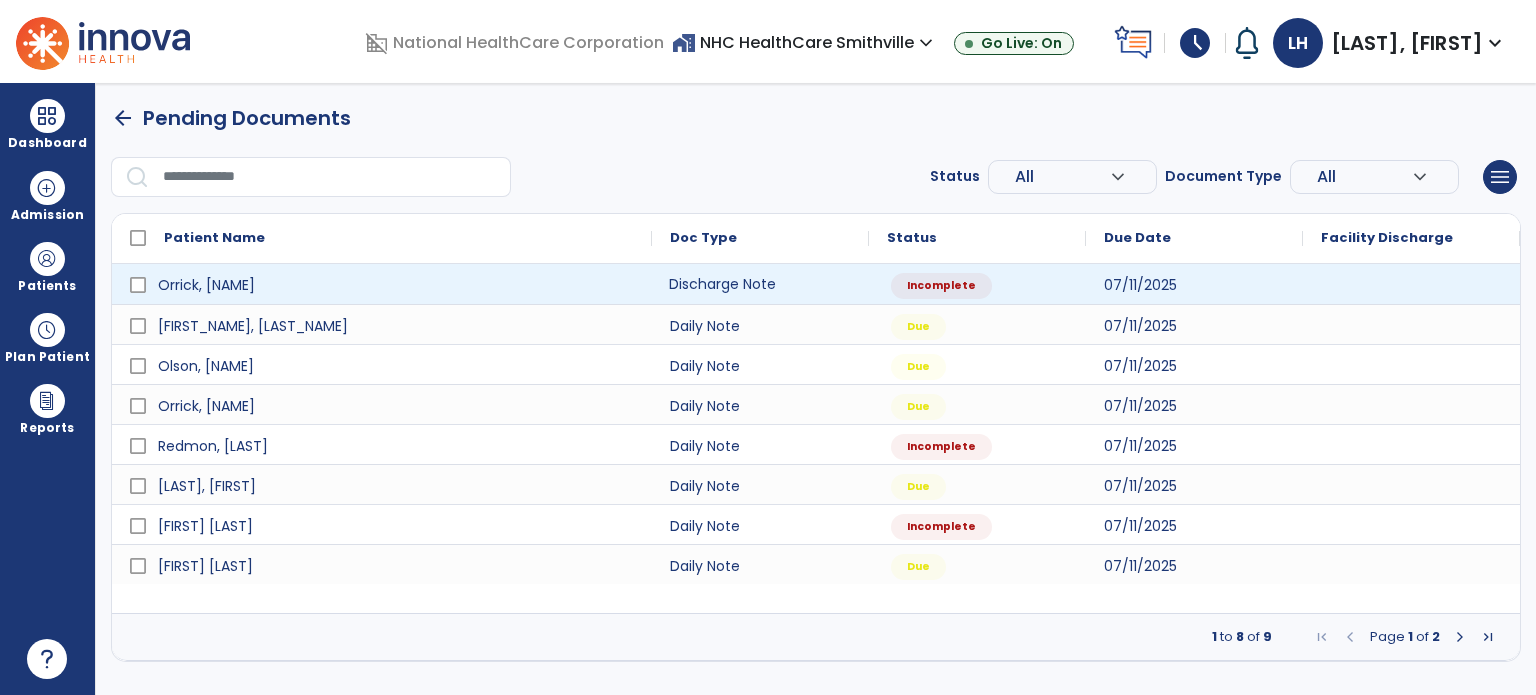 click on "Discharge Note" at bounding box center (760, 284) 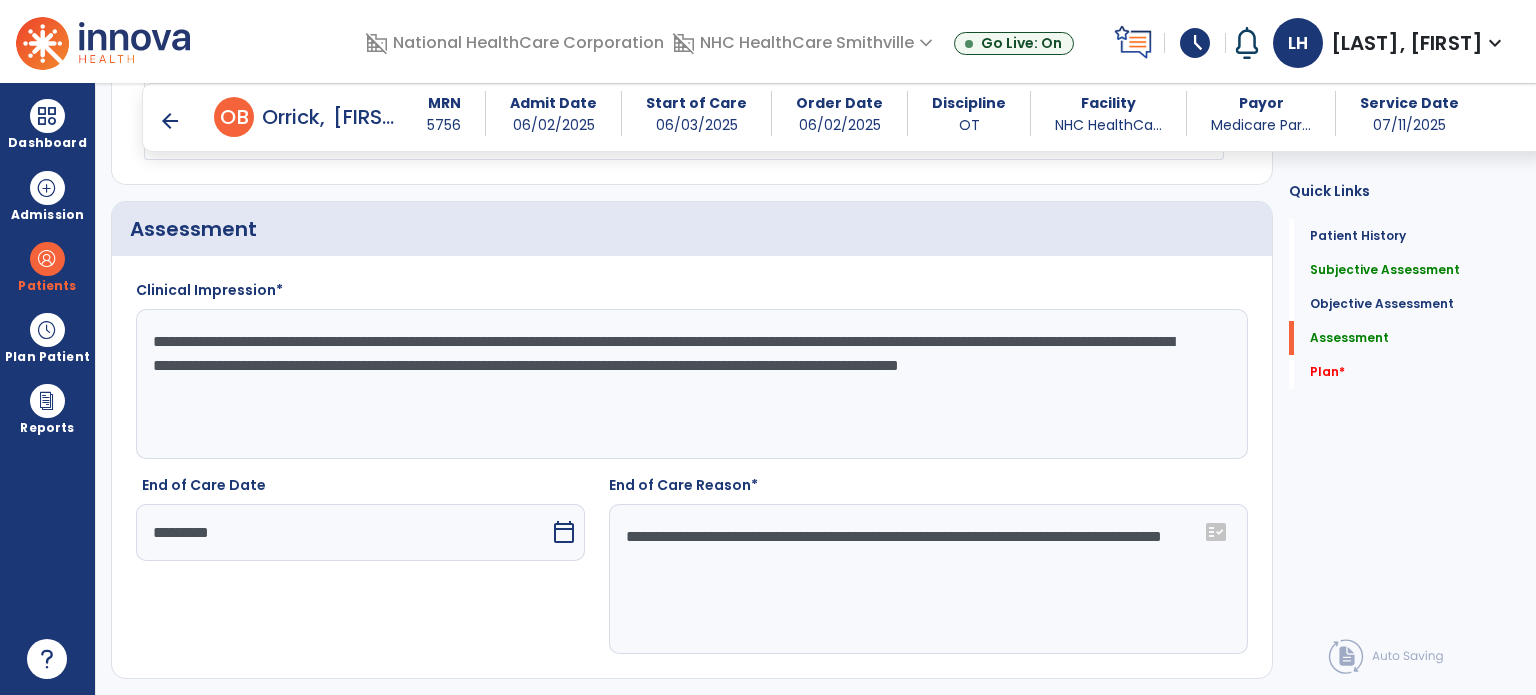 scroll, scrollTop: 2196, scrollLeft: 0, axis: vertical 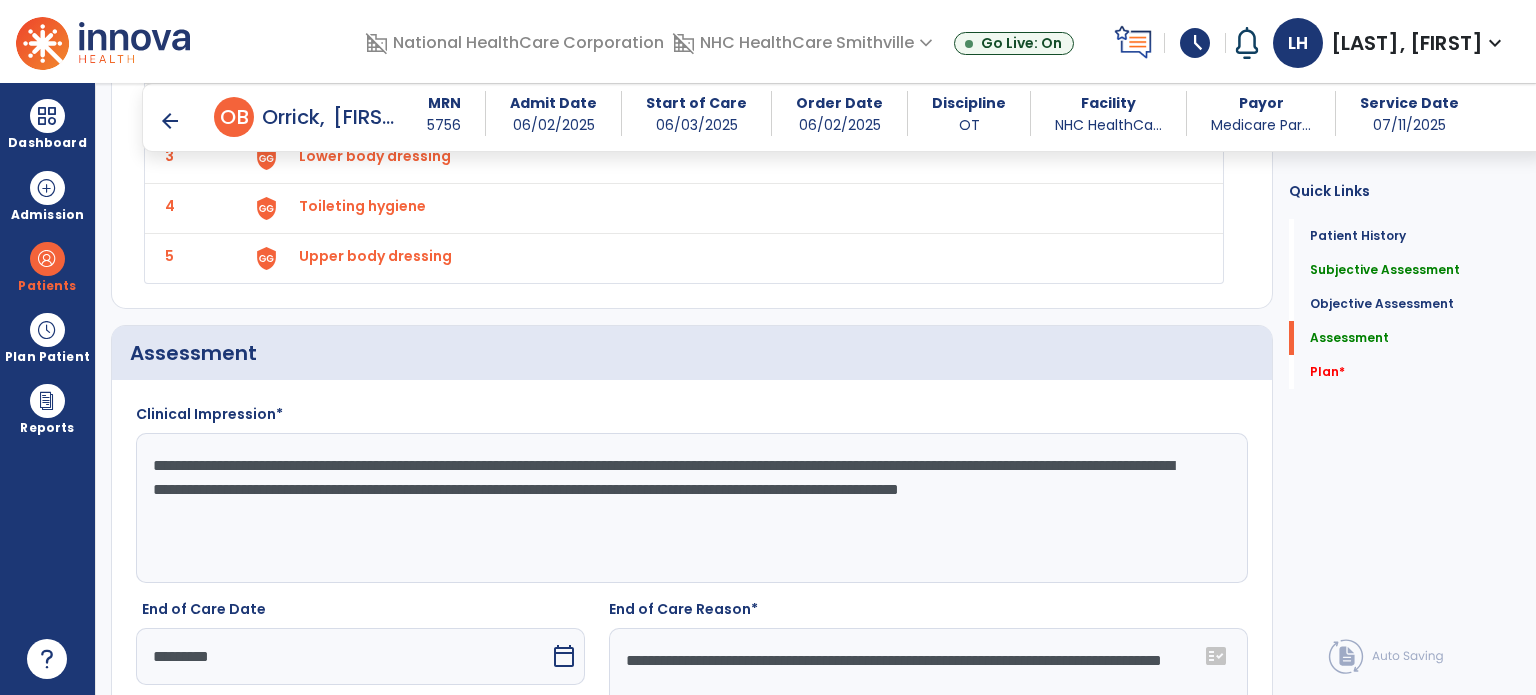 click on "**********" 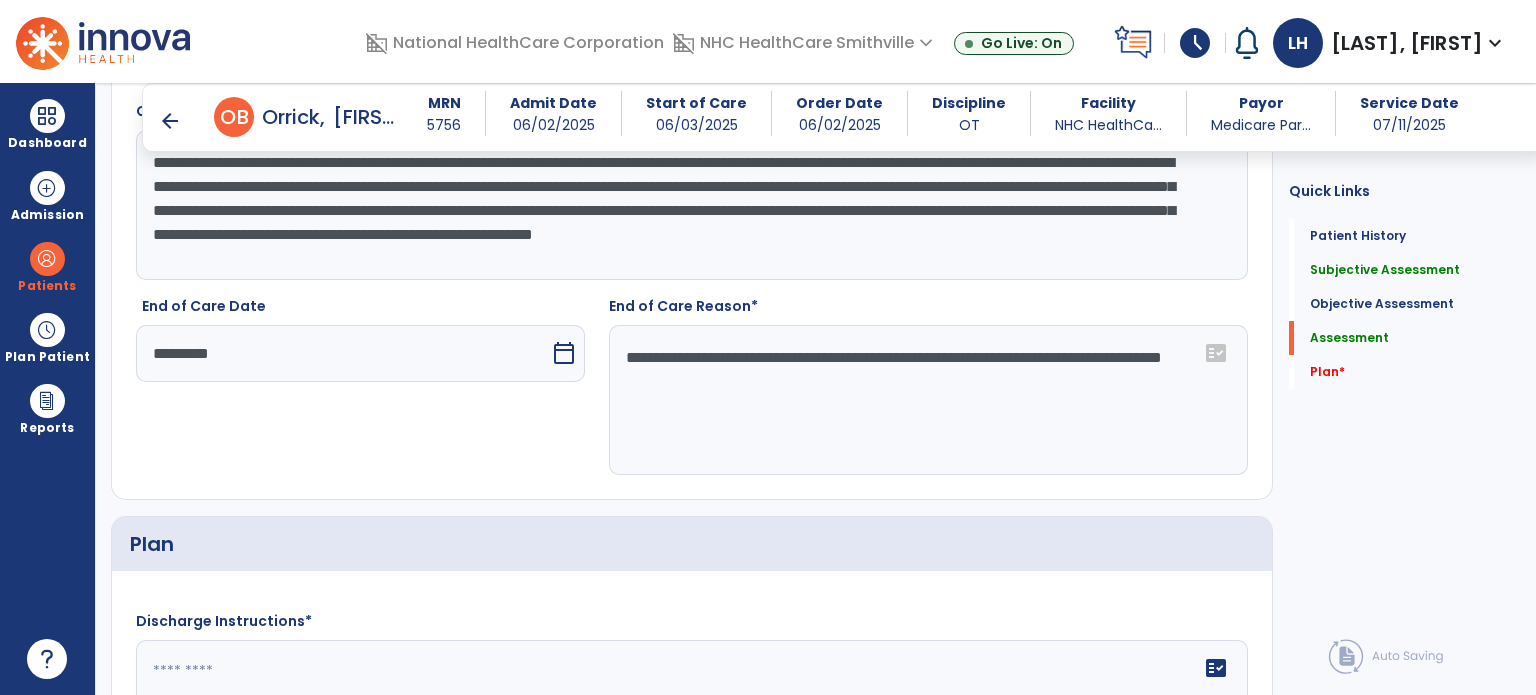 scroll, scrollTop: 2412, scrollLeft: 0, axis: vertical 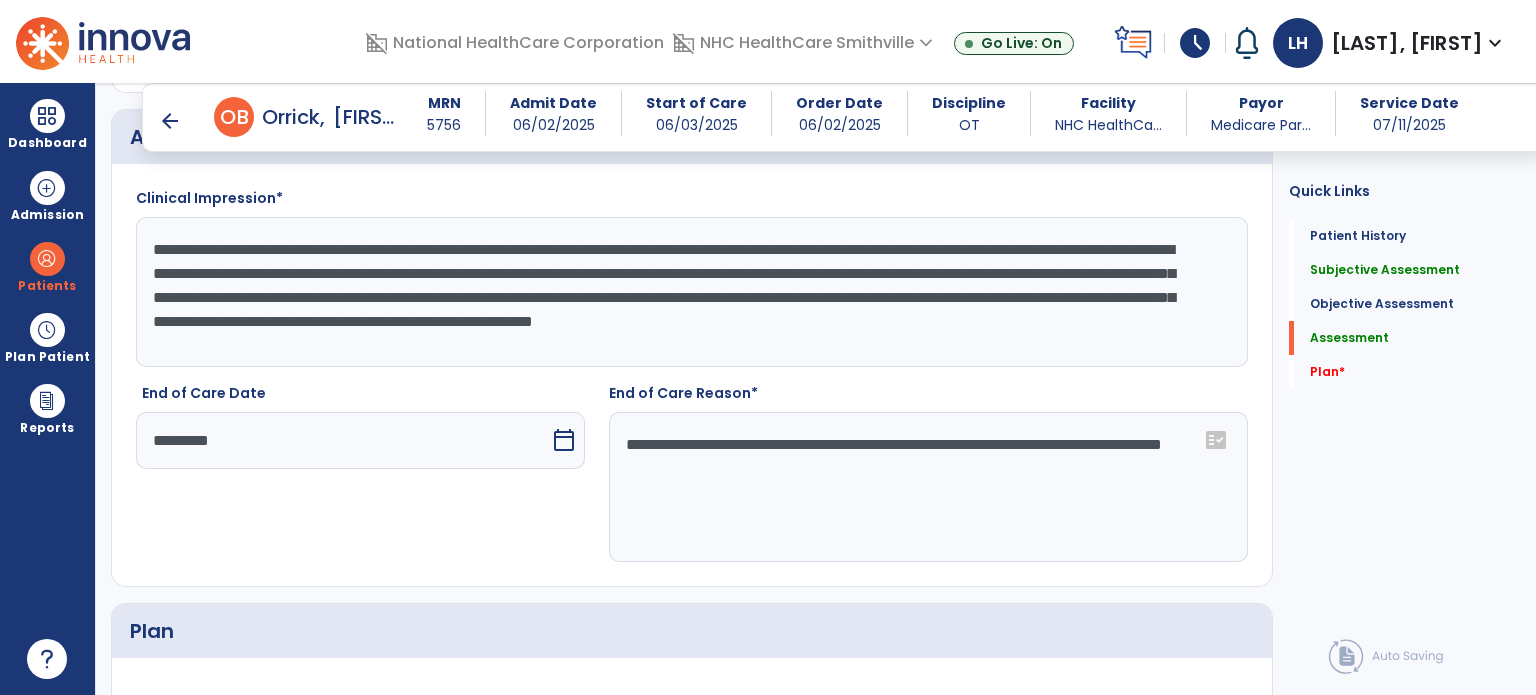type on "**********" 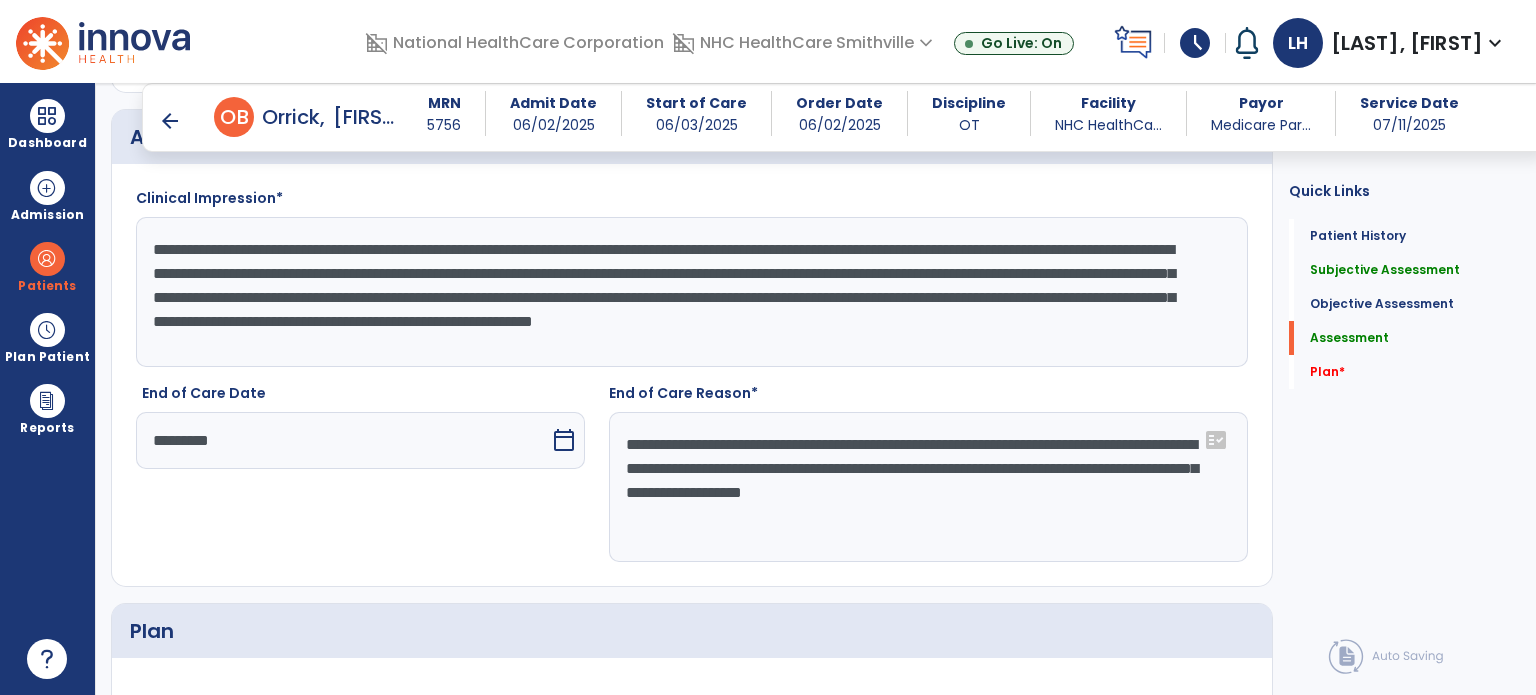 scroll, scrollTop: 2732, scrollLeft: 0, axis: vertical 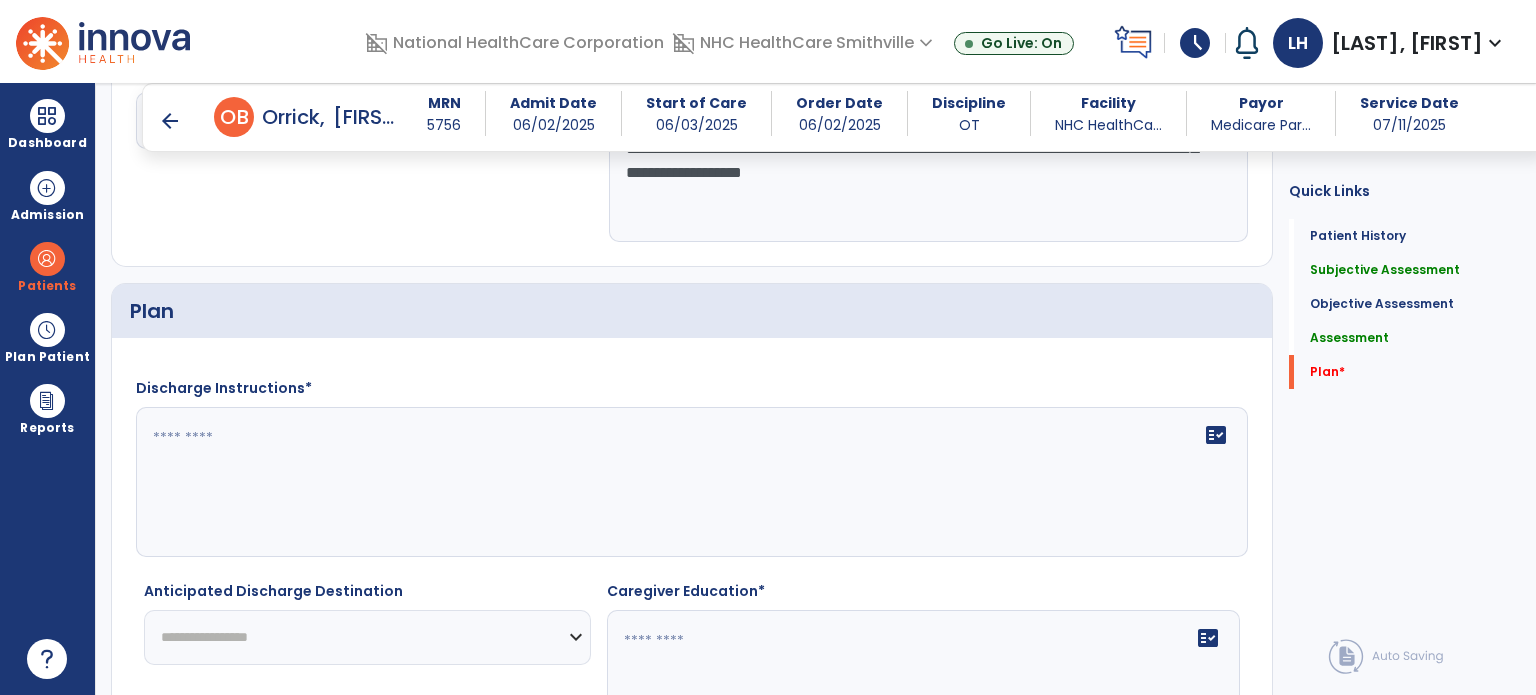 type on "**********" 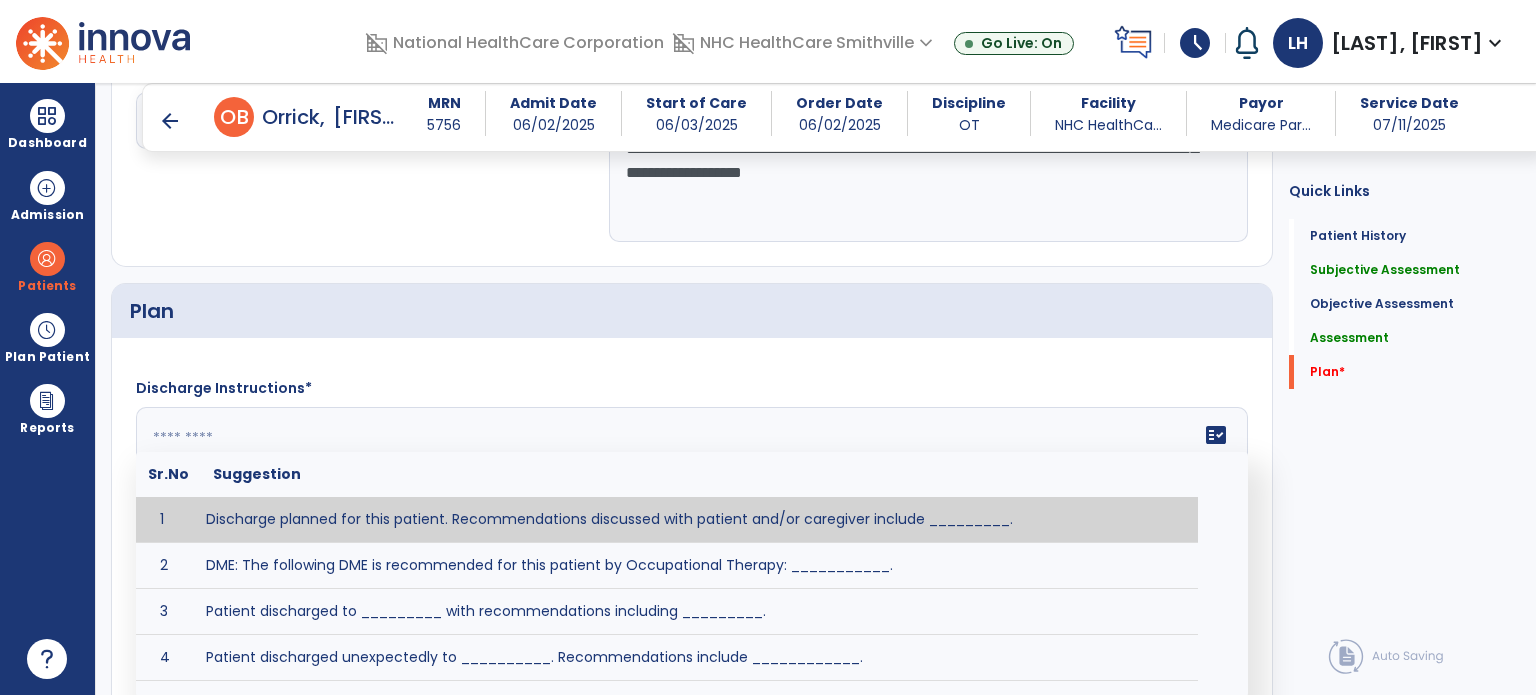 click on "fact_check  Sr.No Suggestion 1 Discharge planned for this patient. Recommendations discussed with patient and/or caregiver include _________. 2 DME: The following DME is recommended for this patient by Occupational Therapy: ___________. 3 Patient discharged to _________ with recommendations including _________. 4 Patient discharged unexpectedly to __________. Recommendations include ____________." 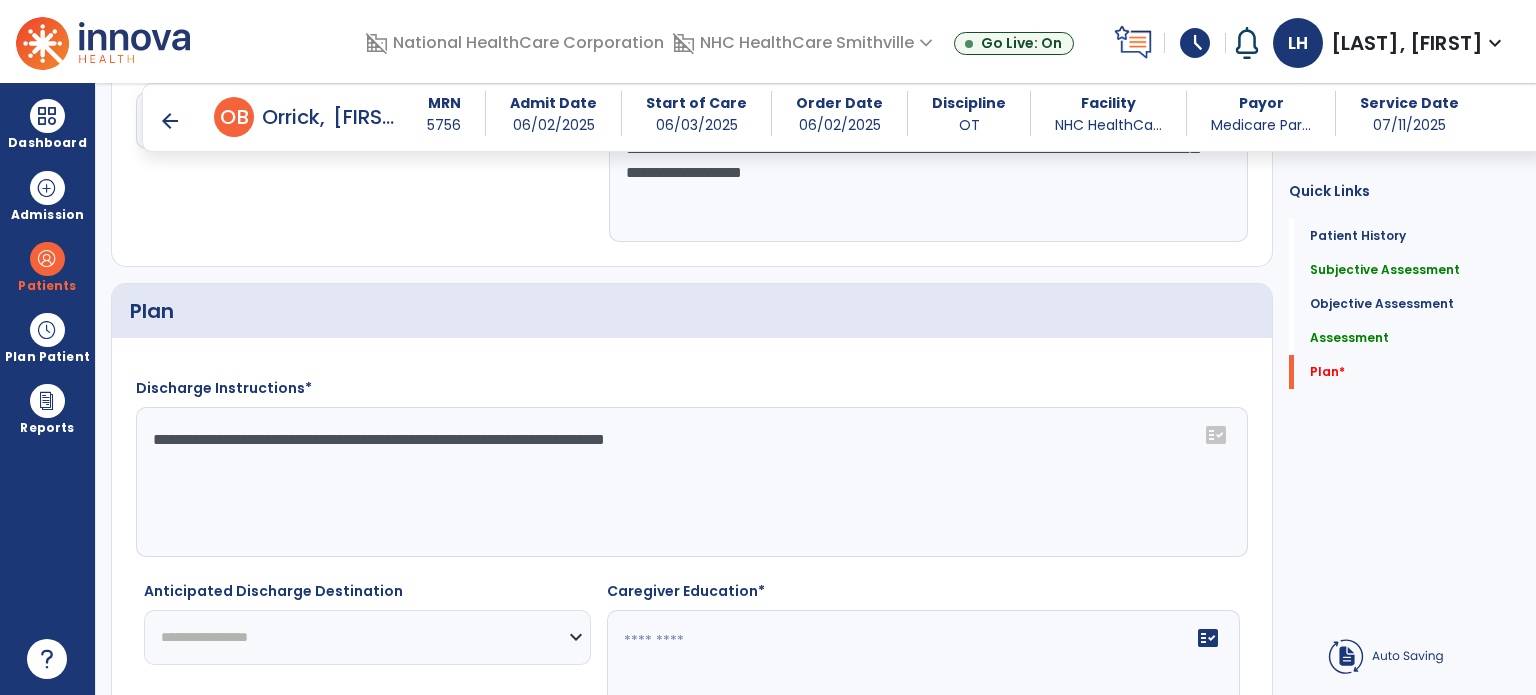 click on "**********" 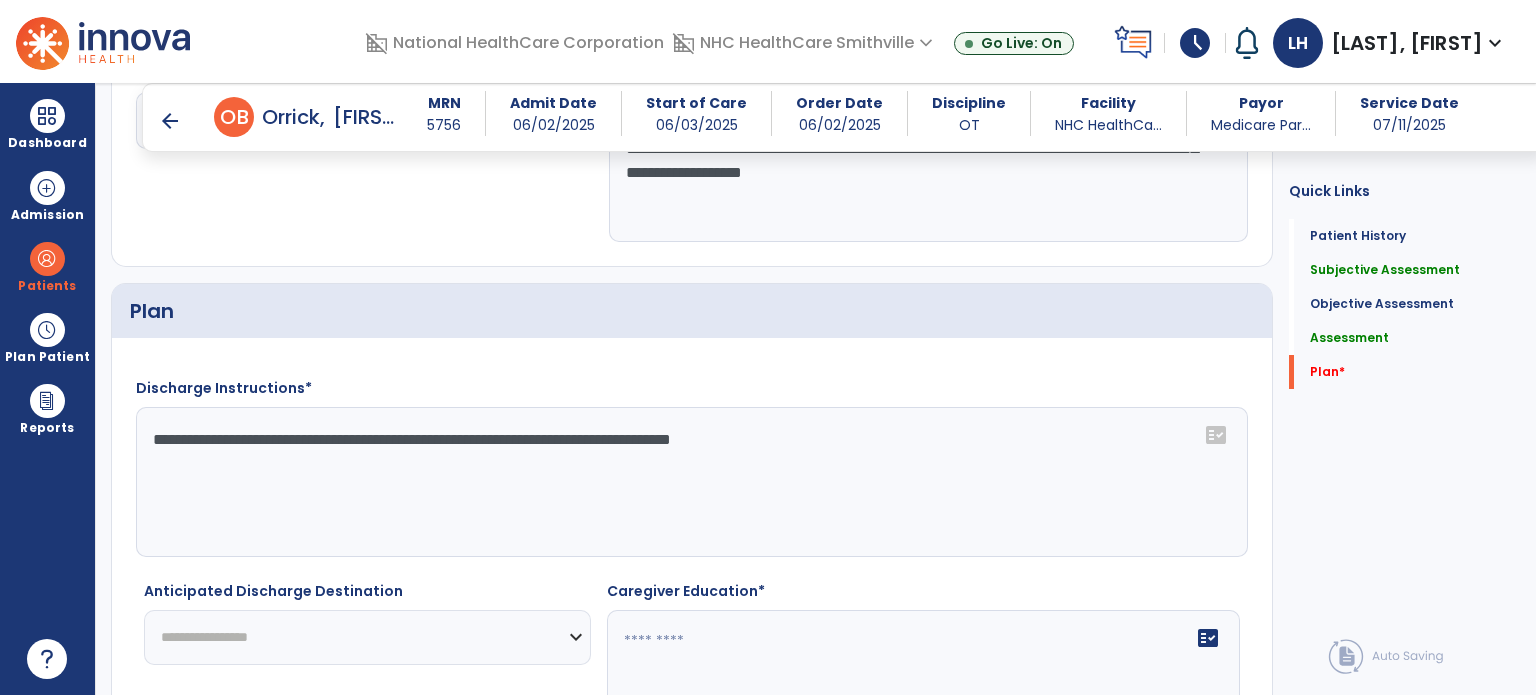 click on "**********" 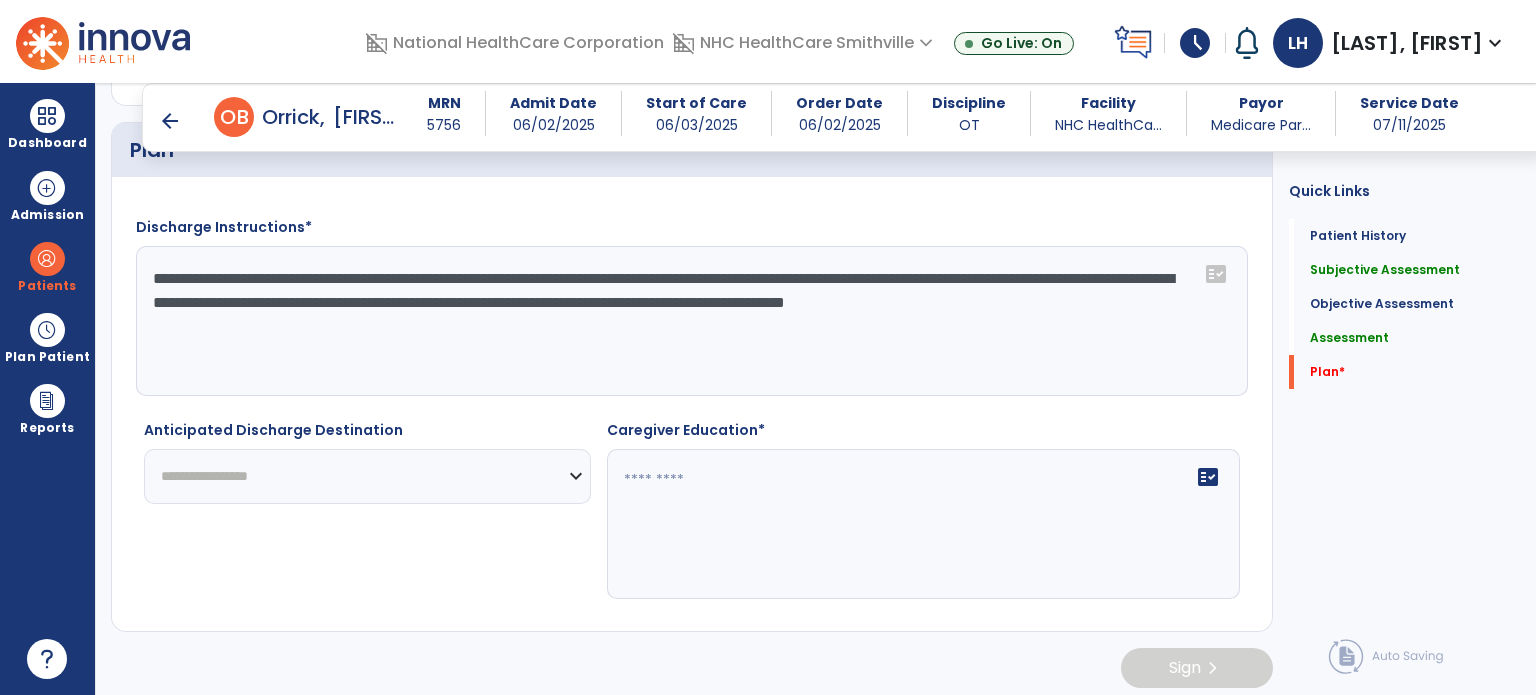 type on "**********" 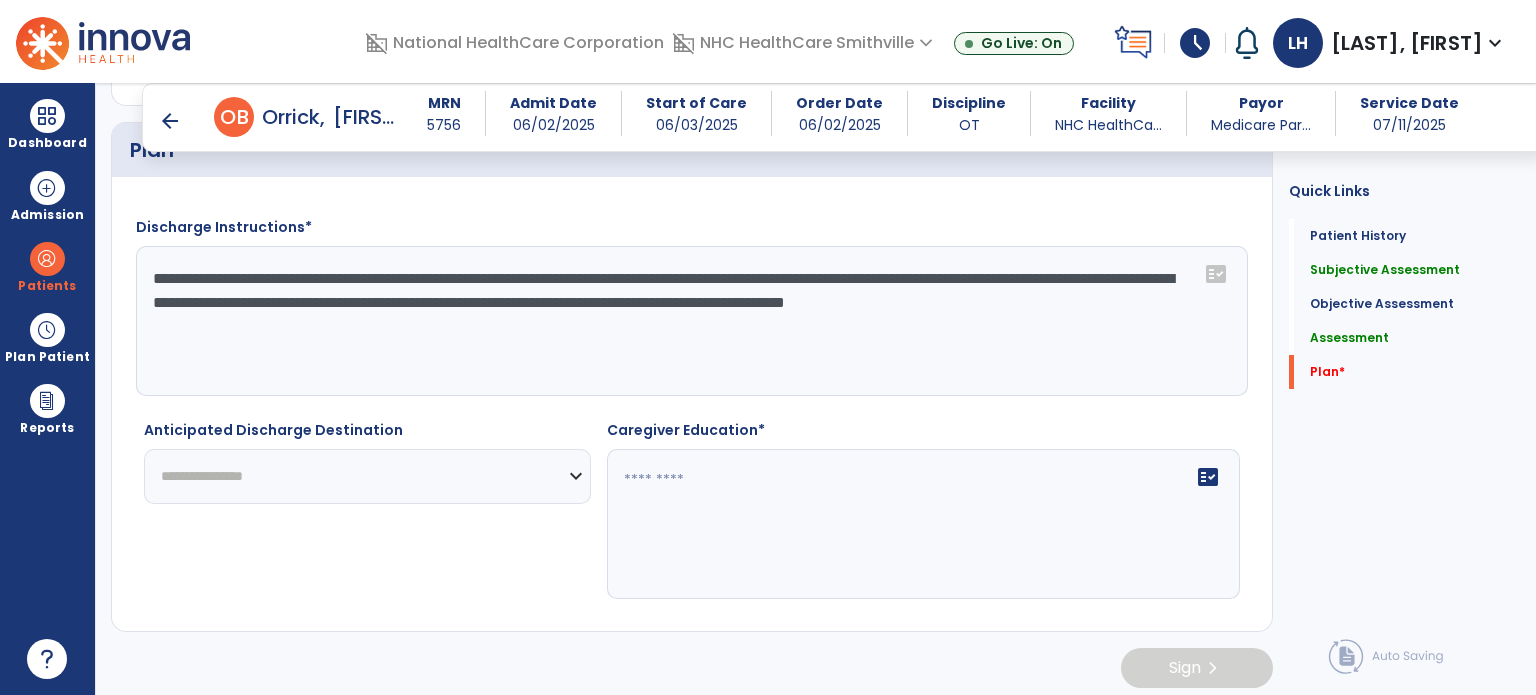 click on "**********" 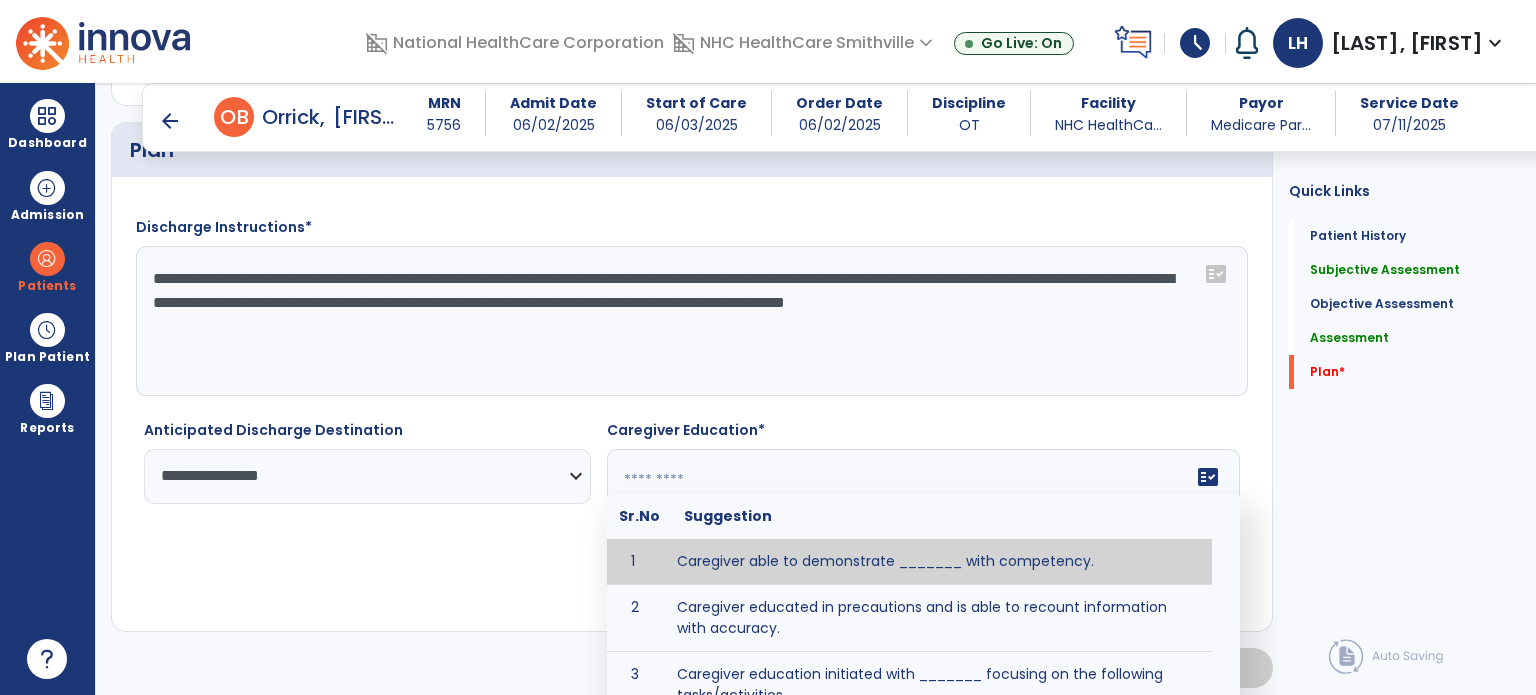 click 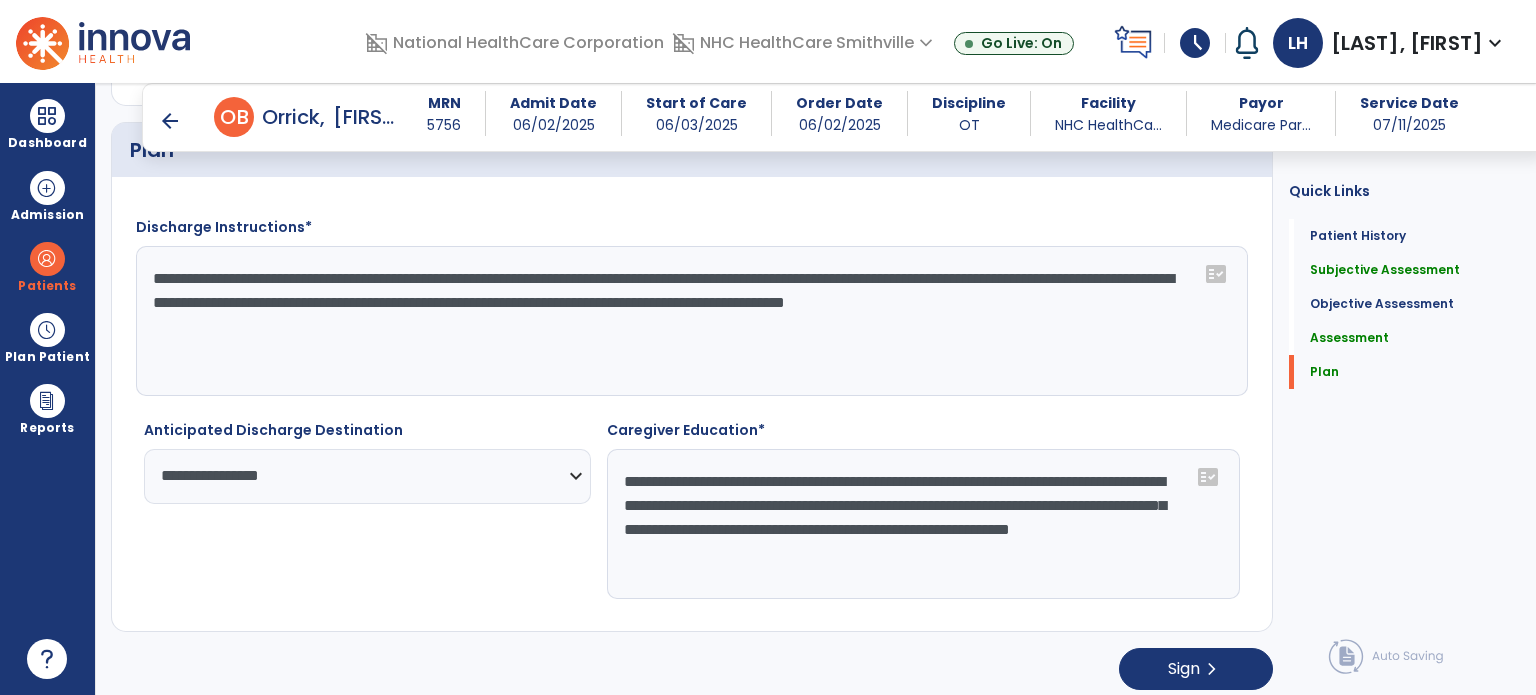 type on "**********" 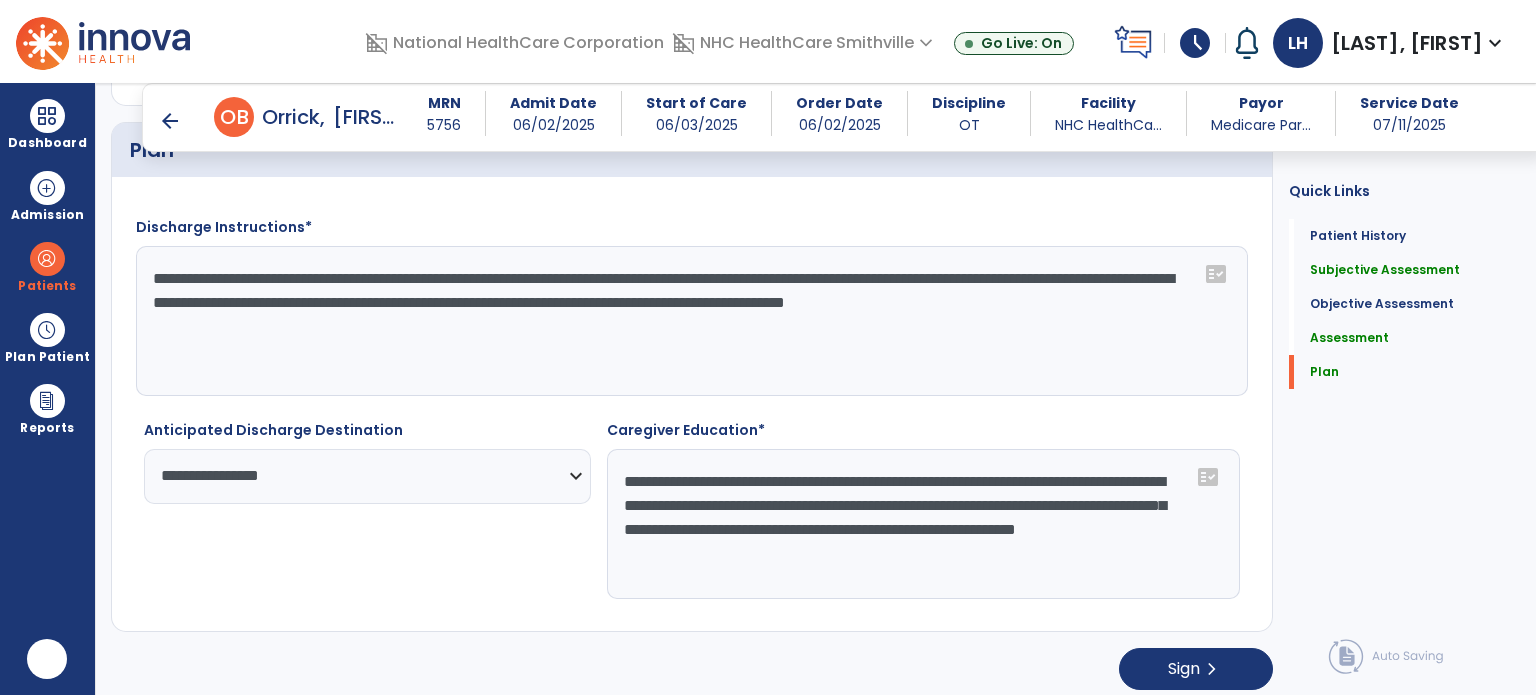 scroll, scrollTop: 0, scrollLeft: 0, axis: both 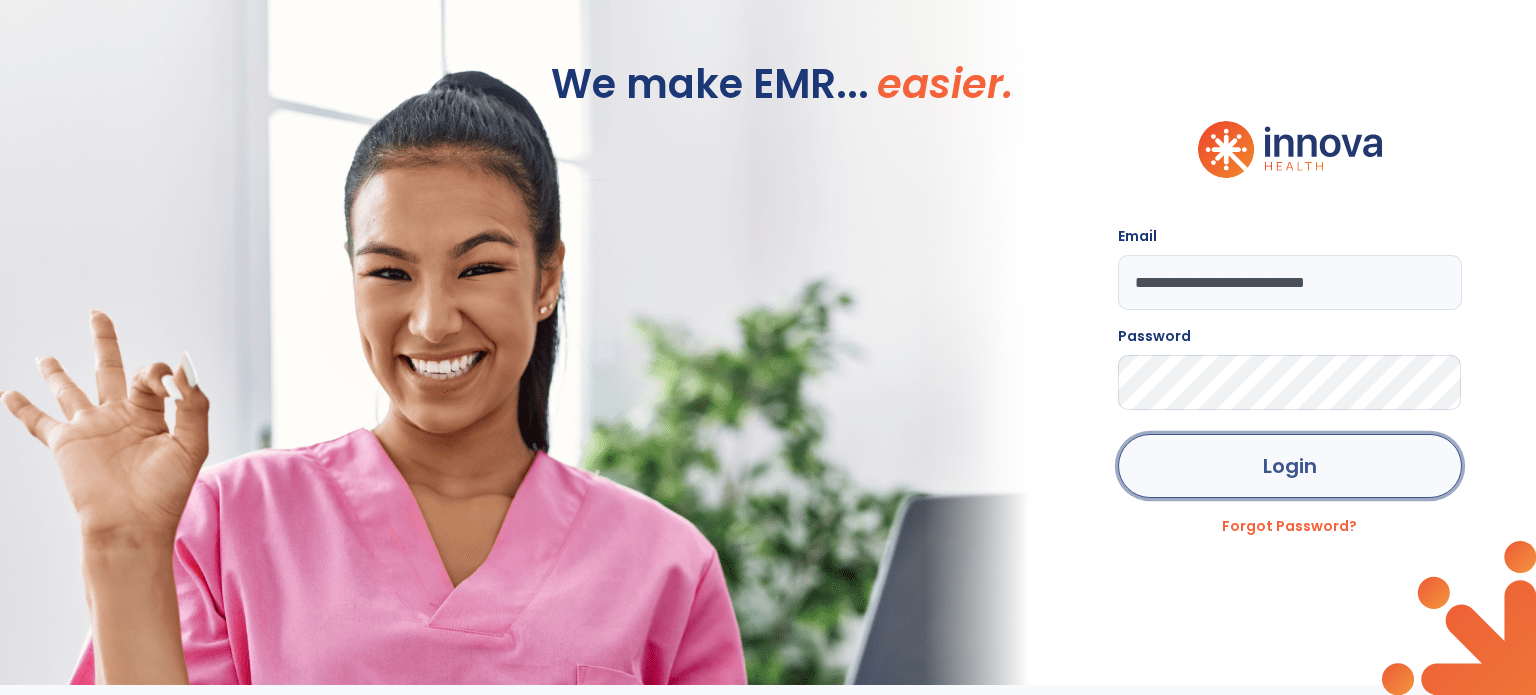 click on "Login" 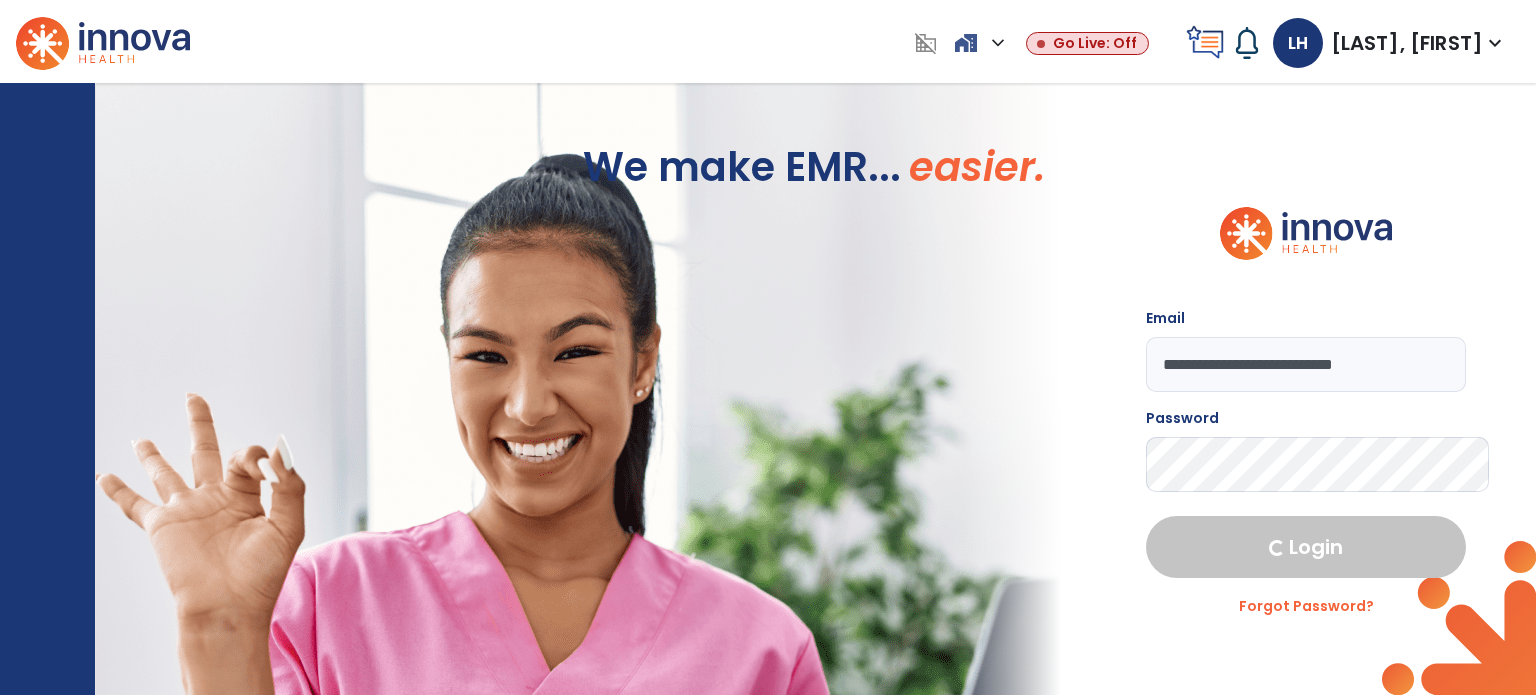 select on "****" 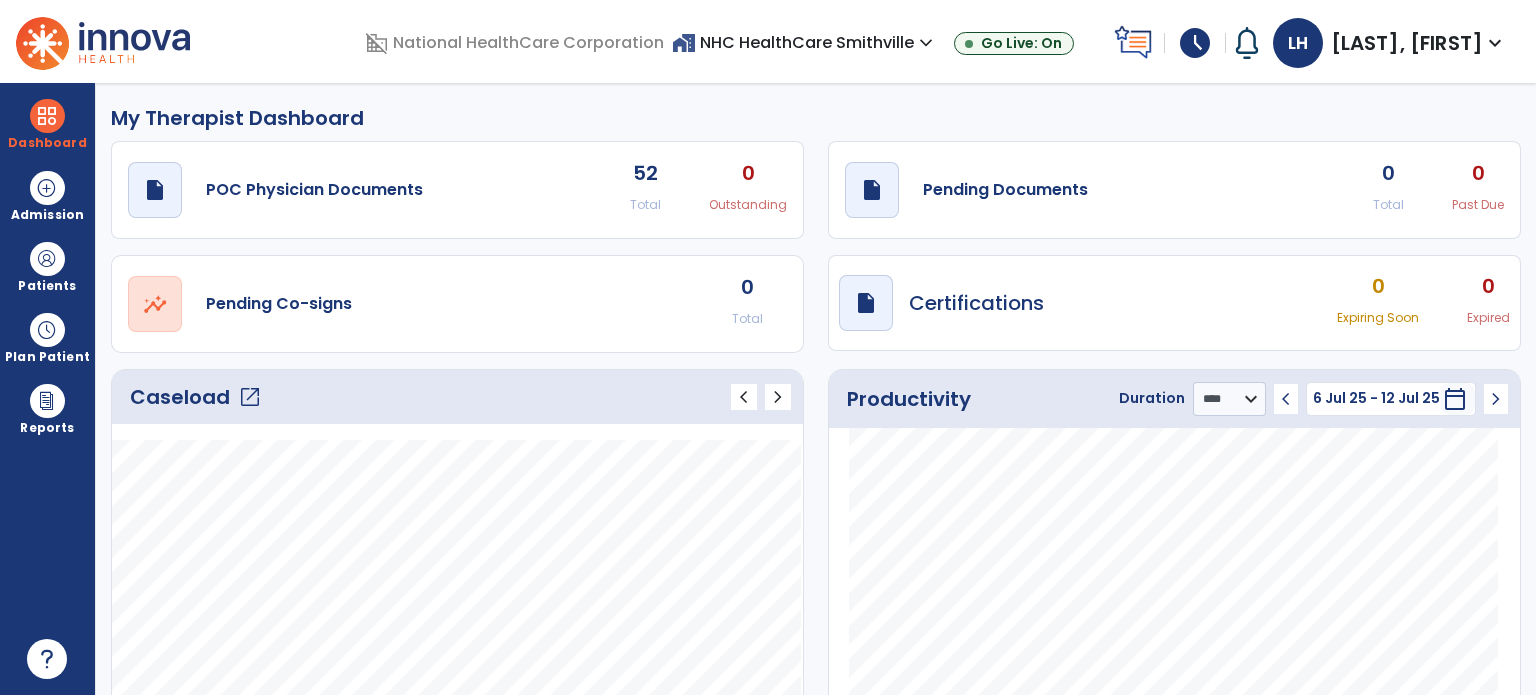 click on "draft   open_in_new  Pending Documents 0 Total 0 Past Due" 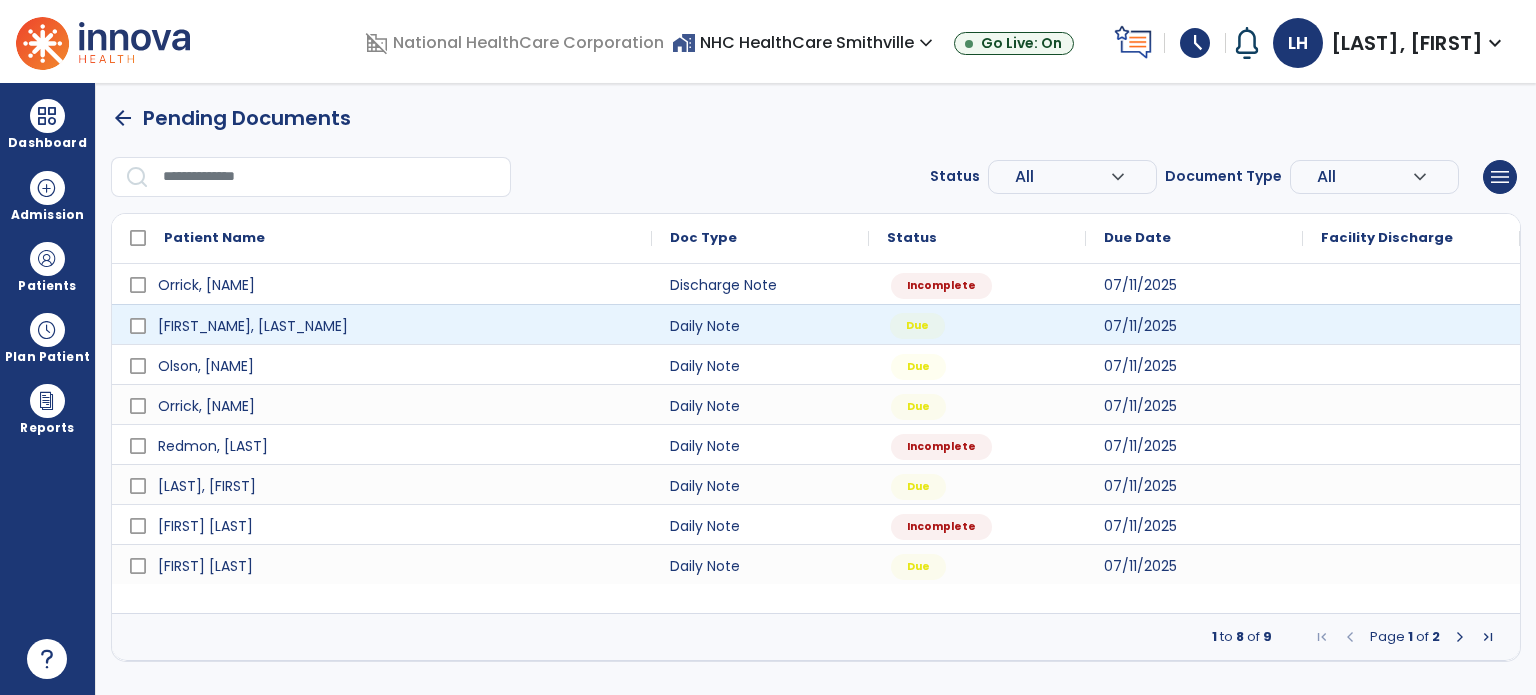 click on "Due" at bounding box center [977, 324] 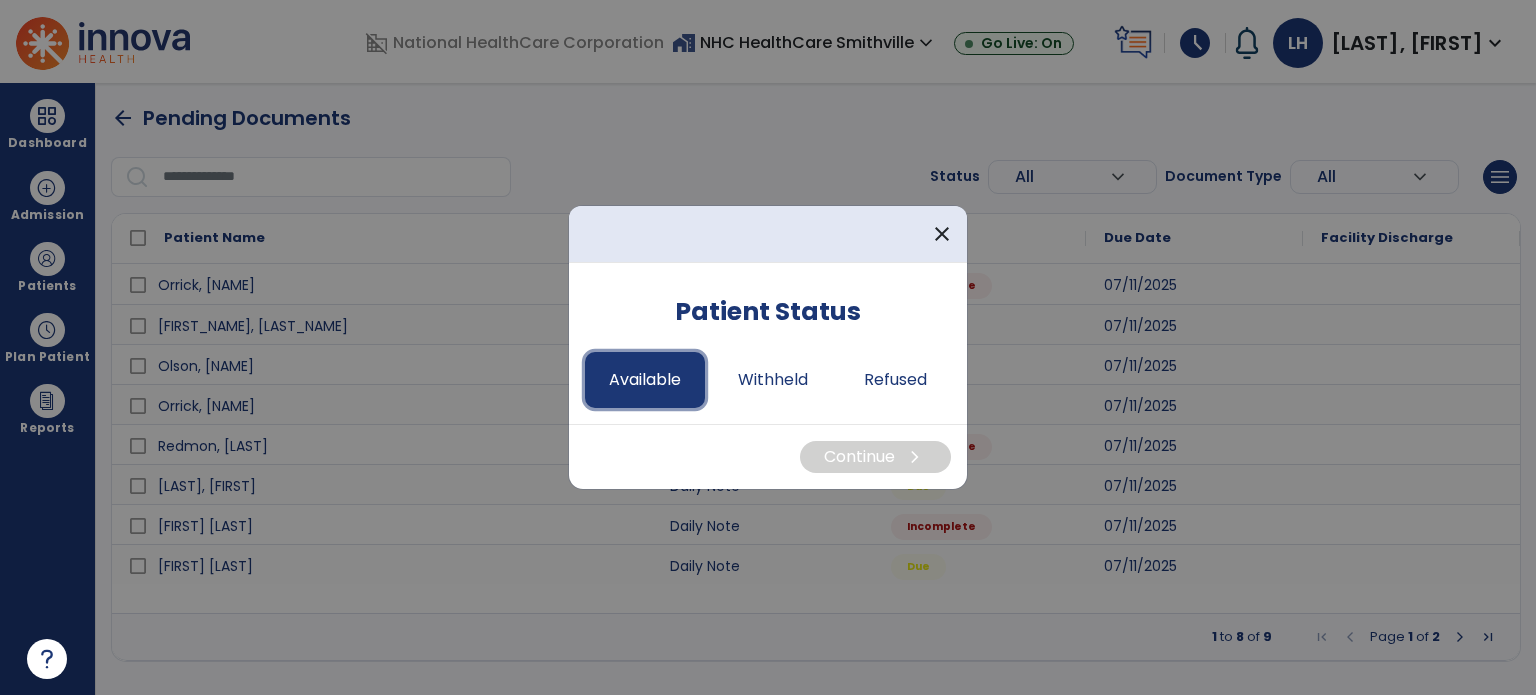 click on "Available" at bounding box center [645, 380] 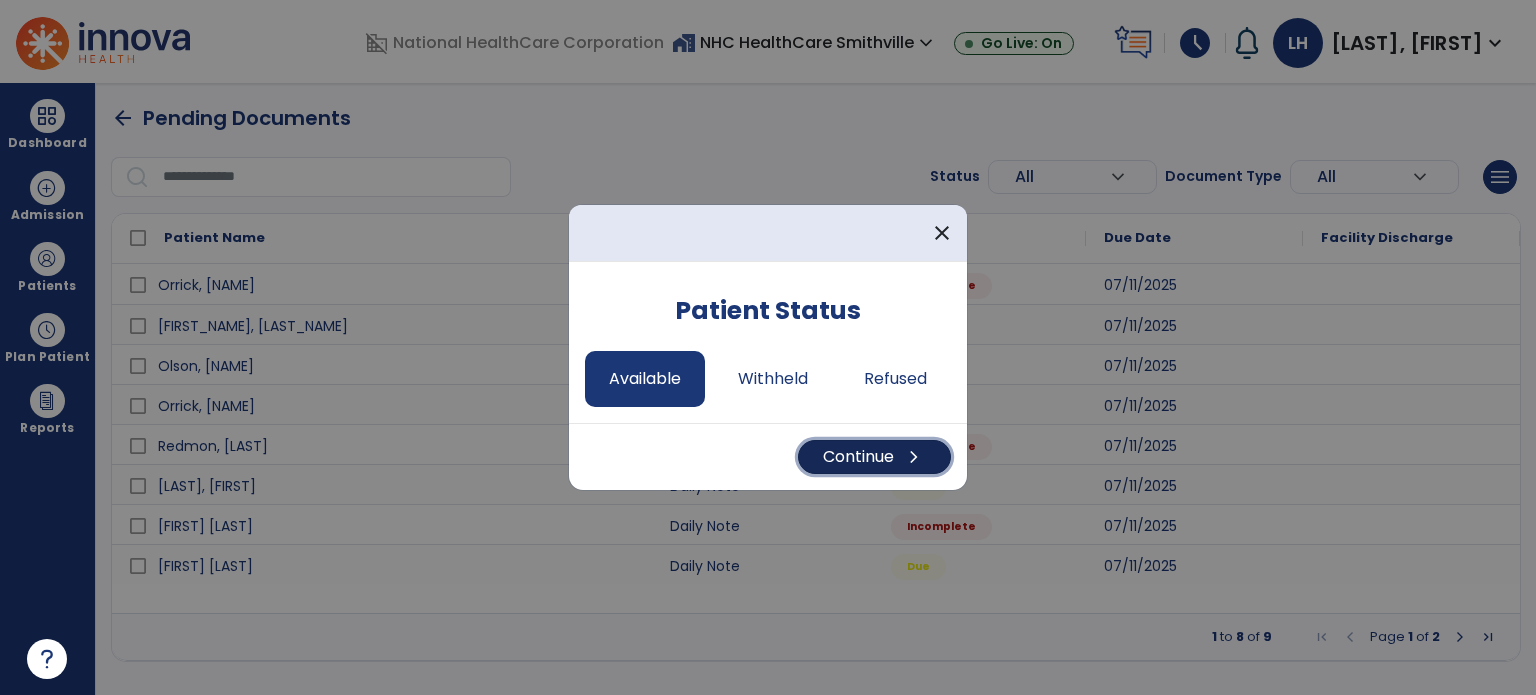 click on "Continue   chevron_right" at bounding box center [874, 457] 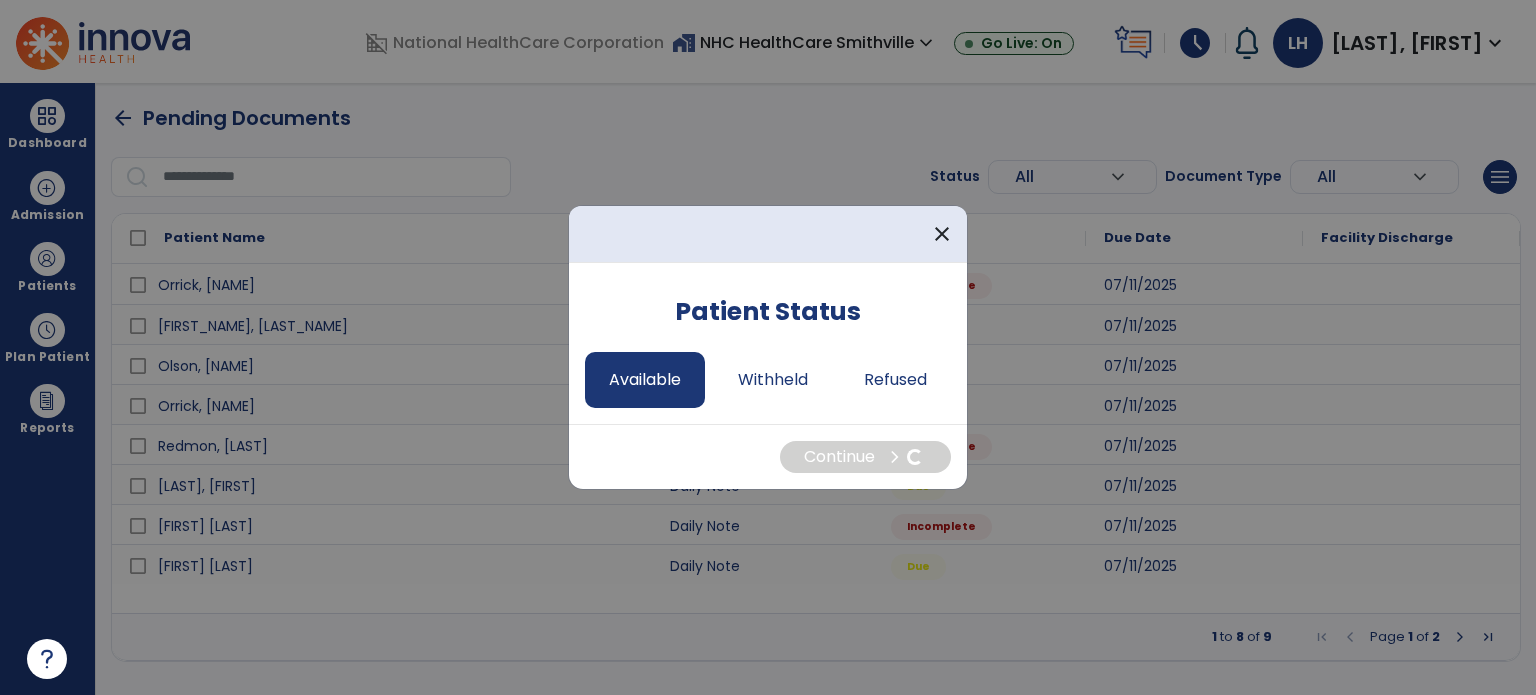 select on "*" 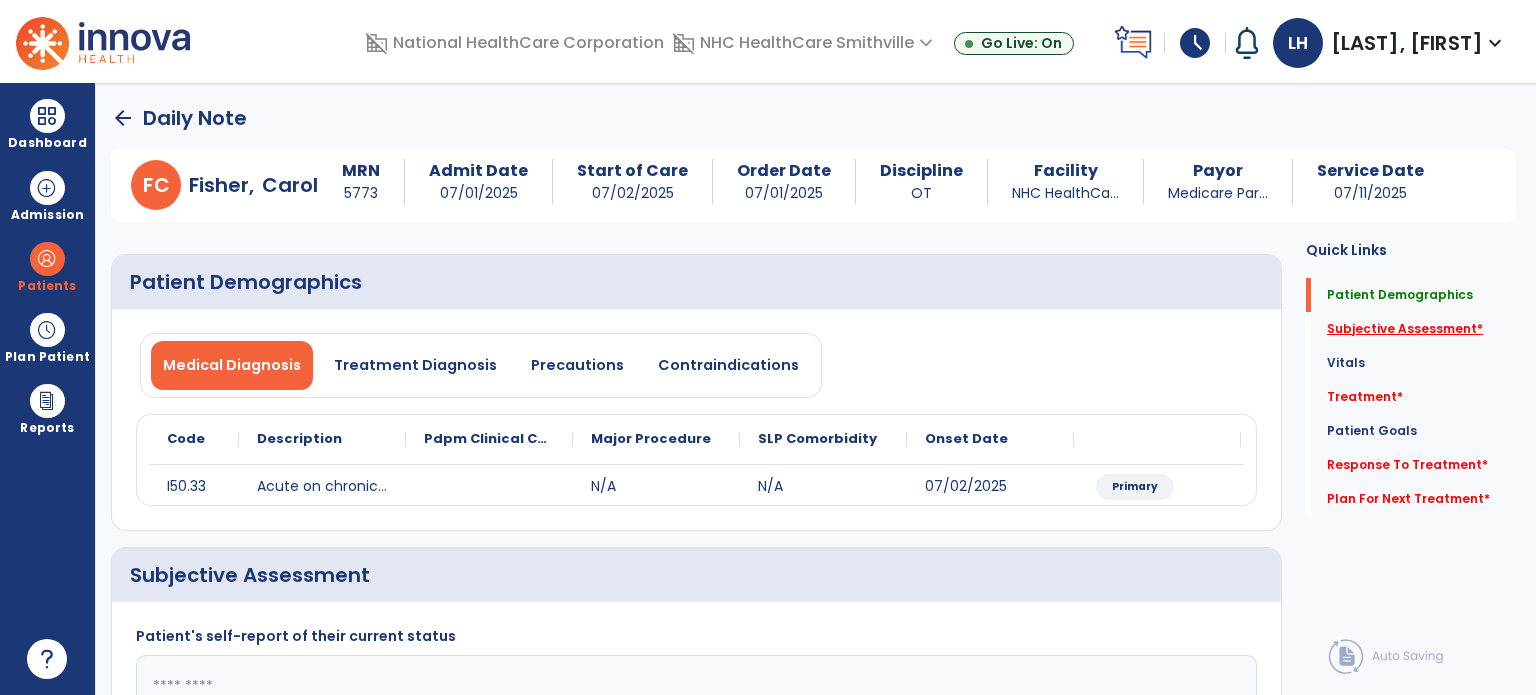click on "Subjective Assessment   *" 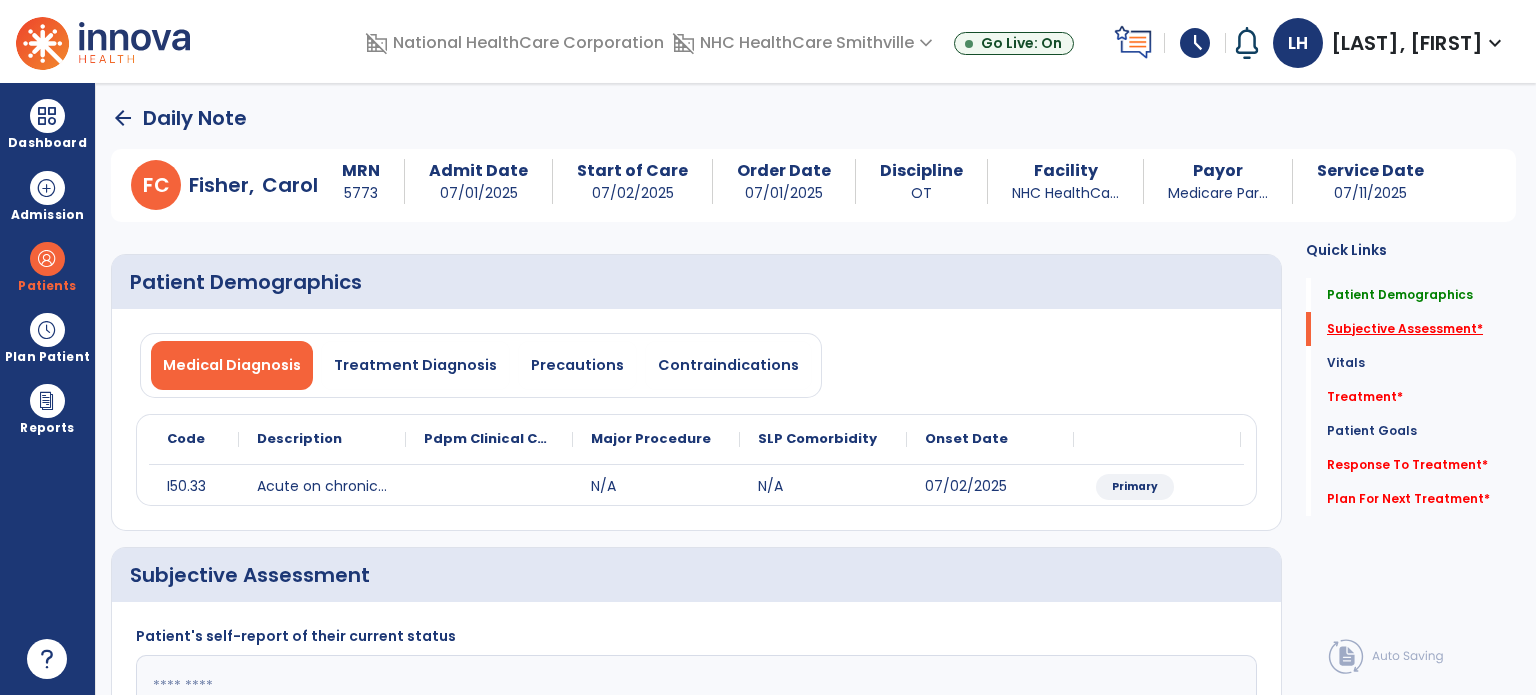 click on "Patient Demographics   Patient Demographics   Subjective Assessment   *  Subjective Assessment   *  Vitals   Vitals   Treatment   *  Treatment   *  Patient Goals   Patient Goals   Response To Treatment   *  Response To Treatment   *  Plan For Next Treatment   *  Plan For Next Treatment   *" 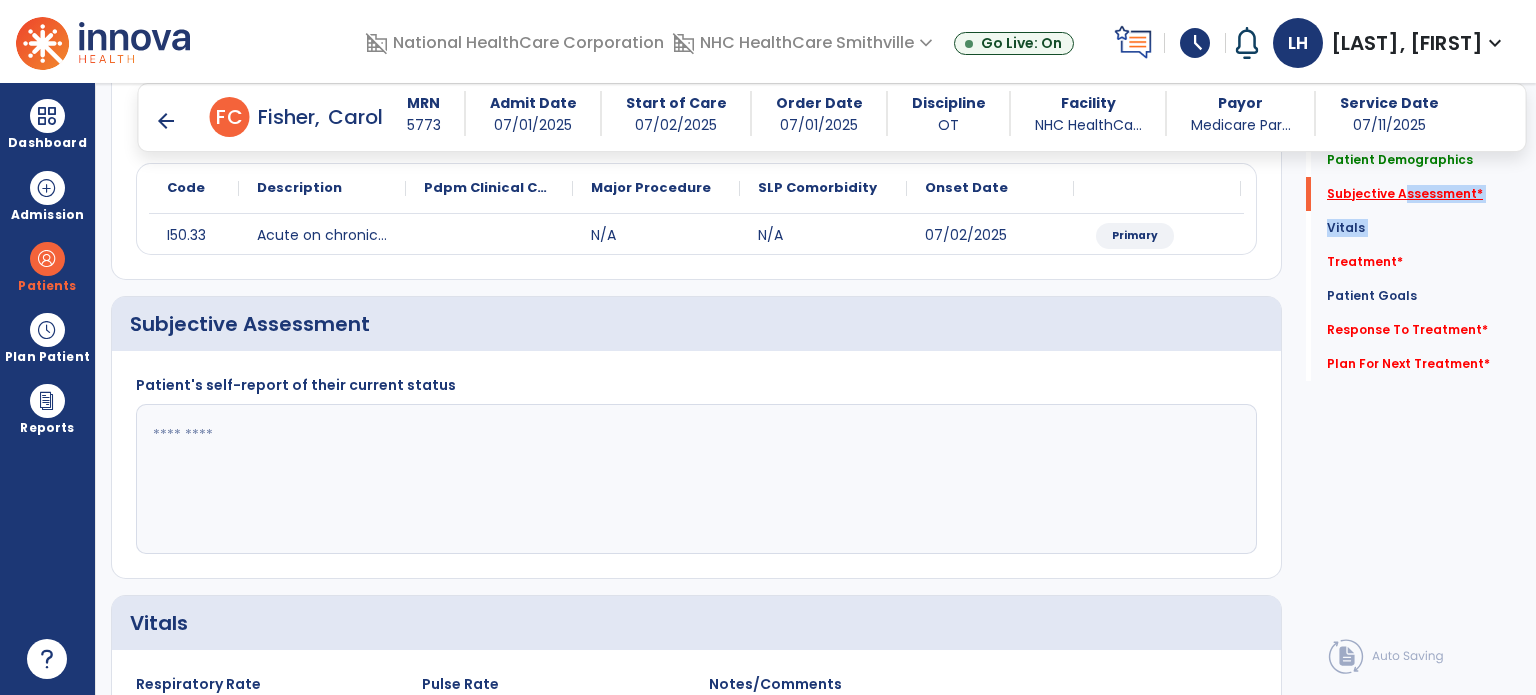 scroll, scrollTop: 298, scrollLeft: 0, axis: vertical 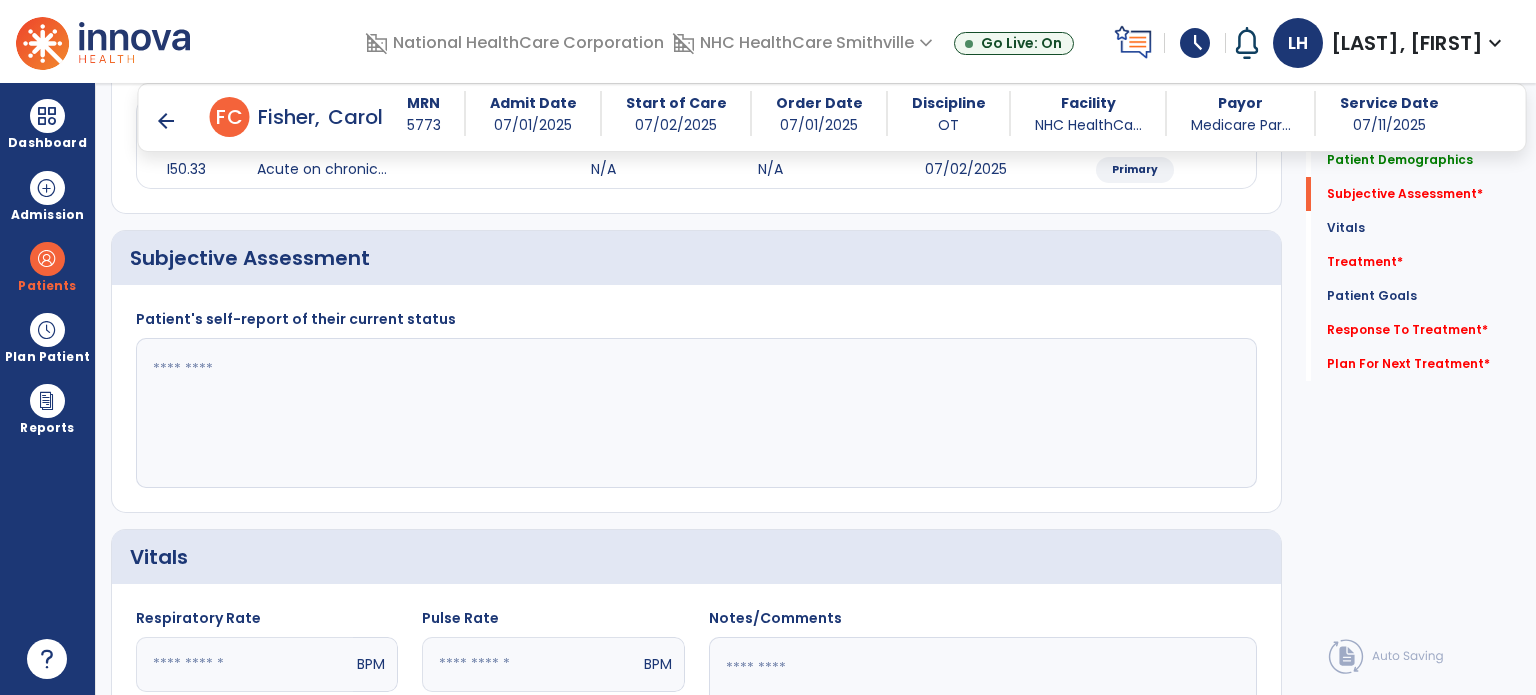 click 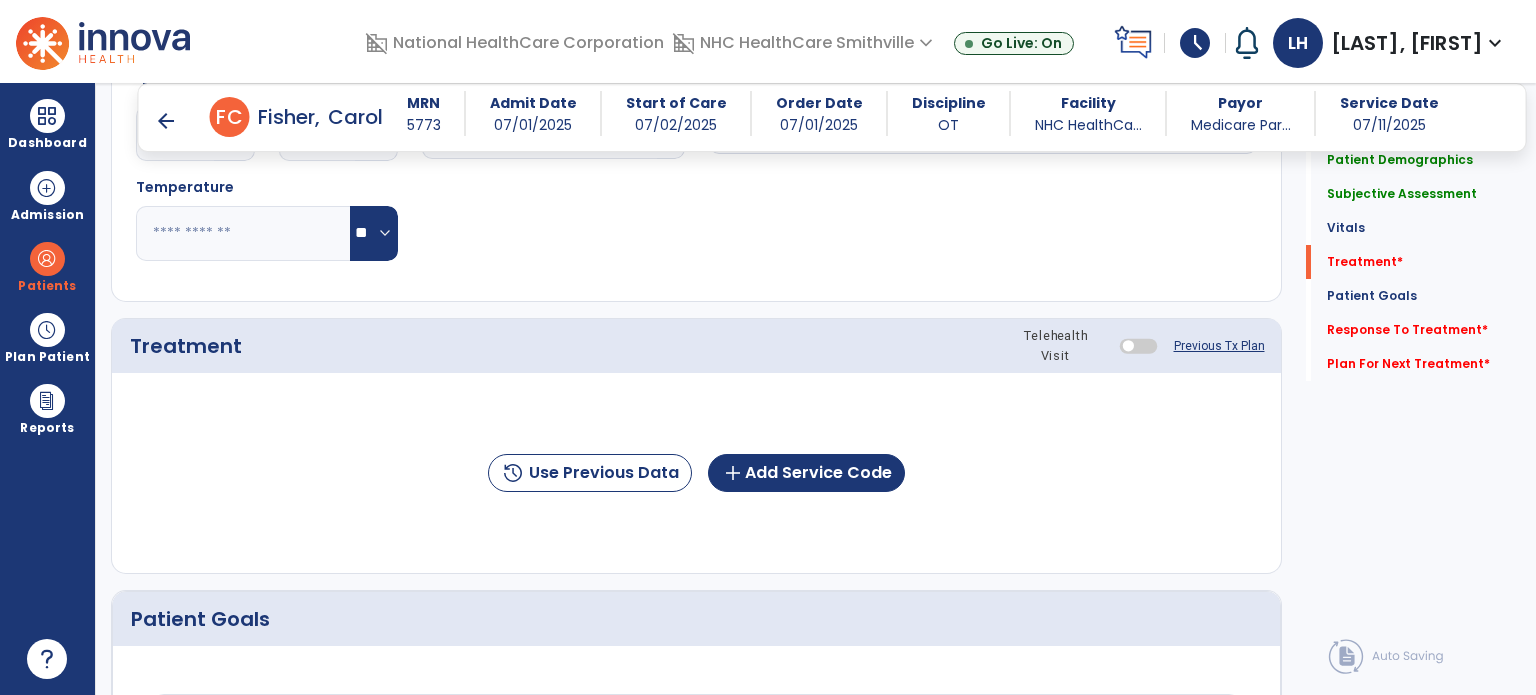 scroll, scrollTop: 1049, scrollLeft: 0, axis: vertical 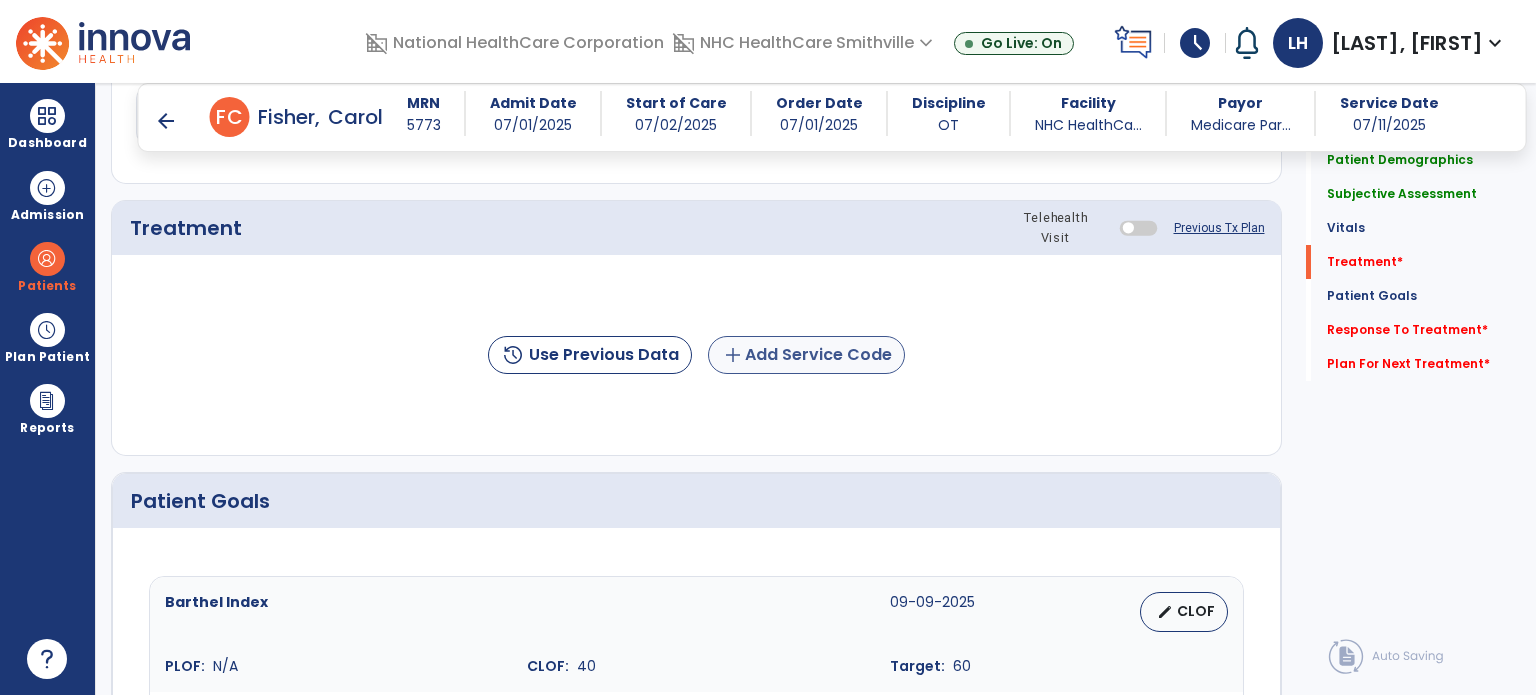 type on "**********" 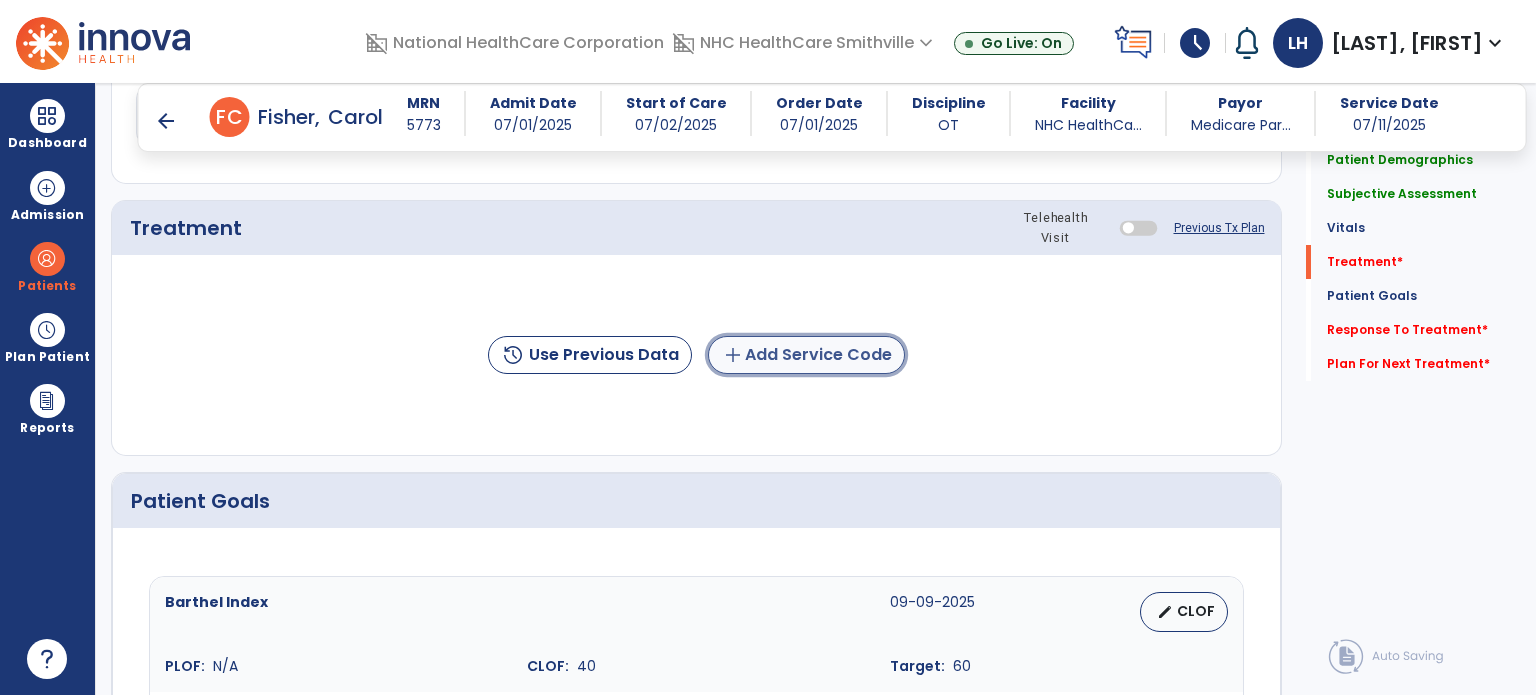 click on "add  Add Service Code" 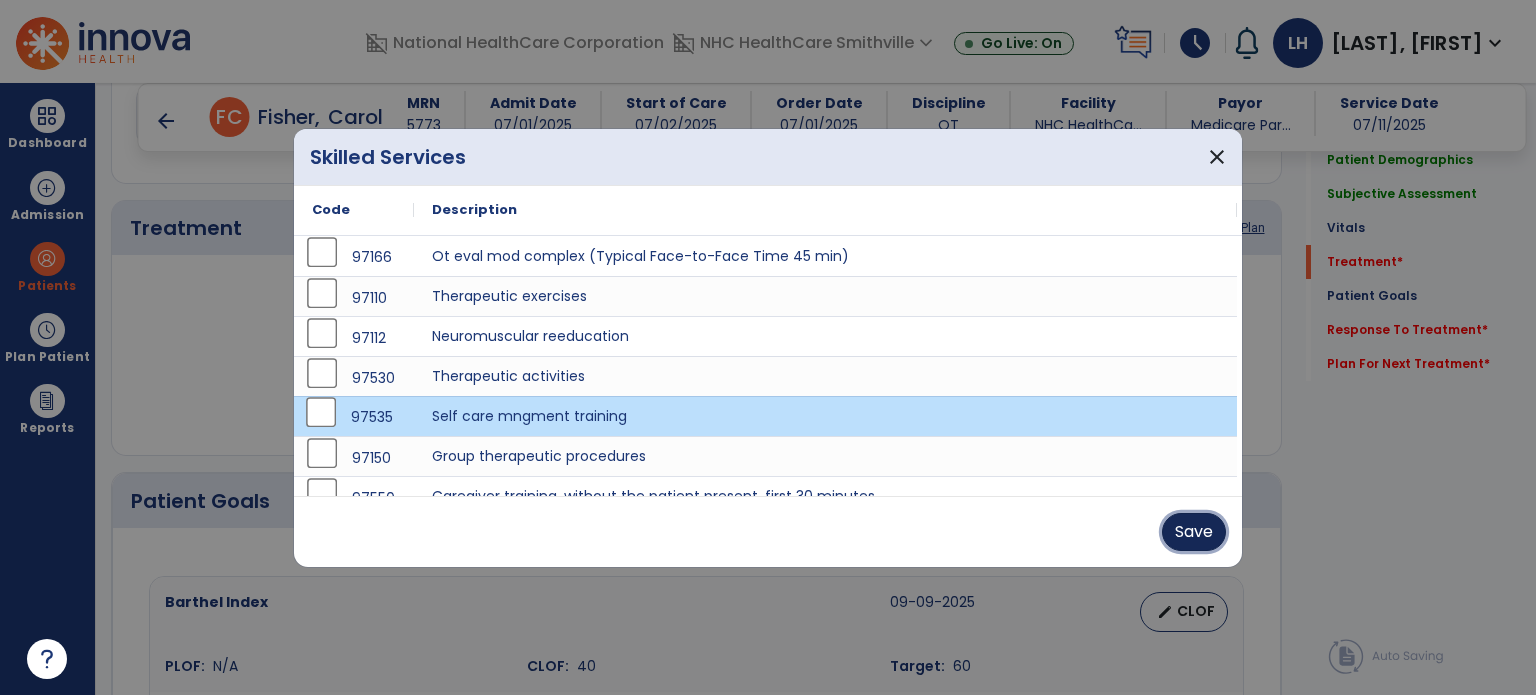 click on "Save" at bounding box center [1194, 532] 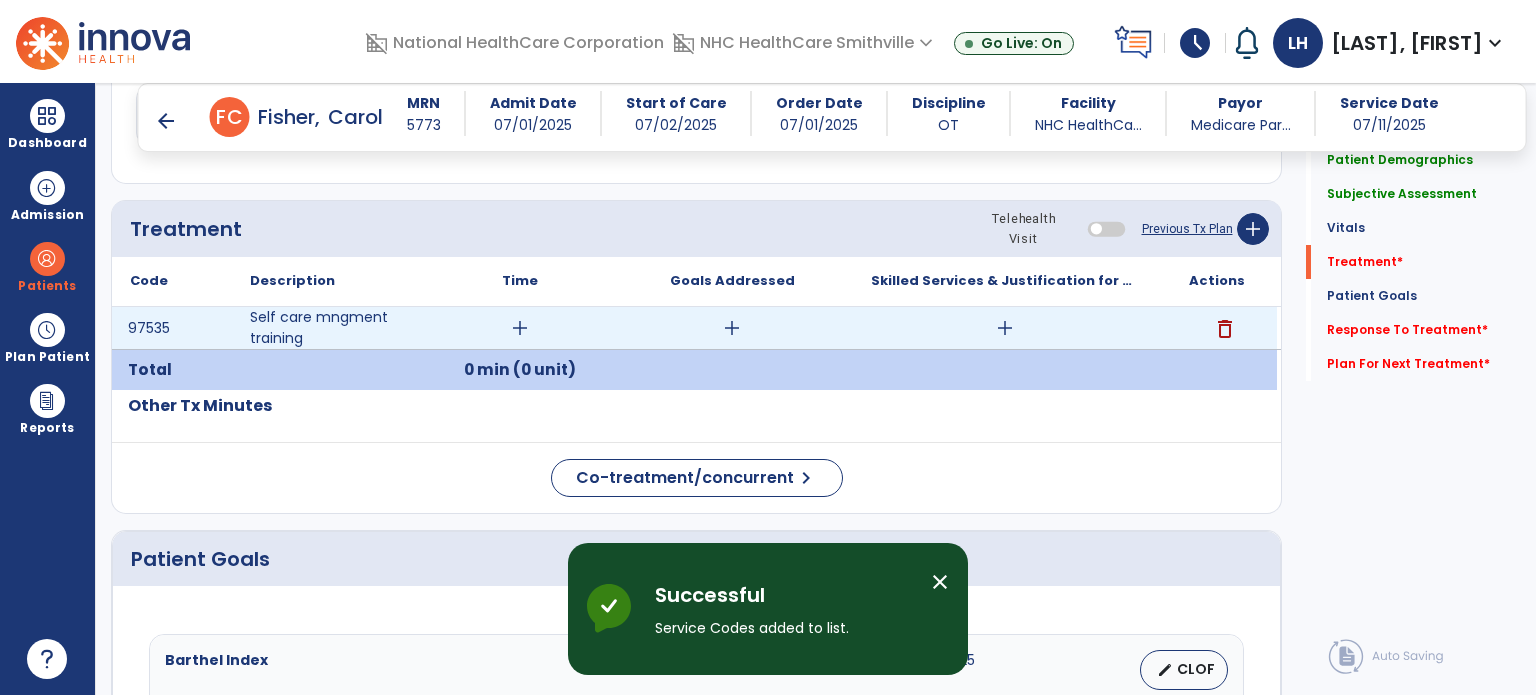 click on "add" at bounding box center [520, 328] 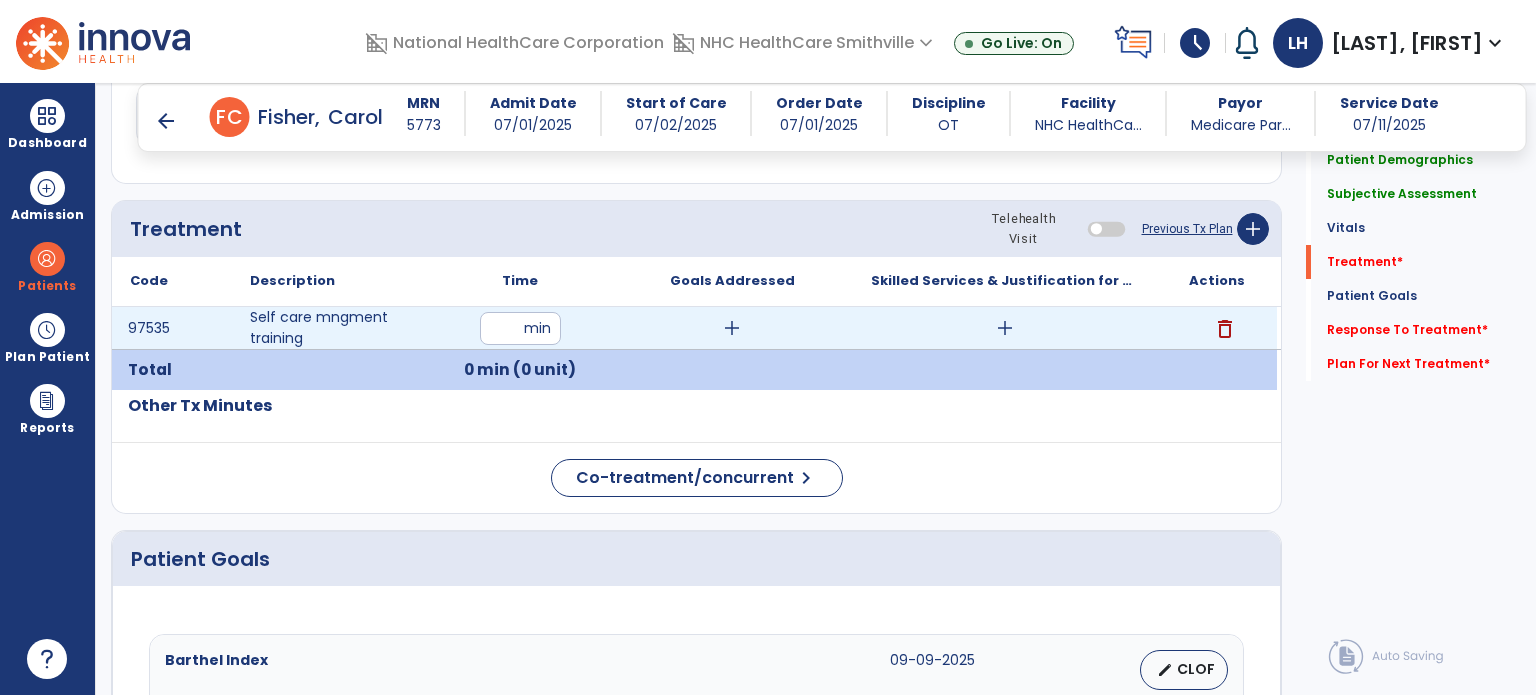 type on "**" 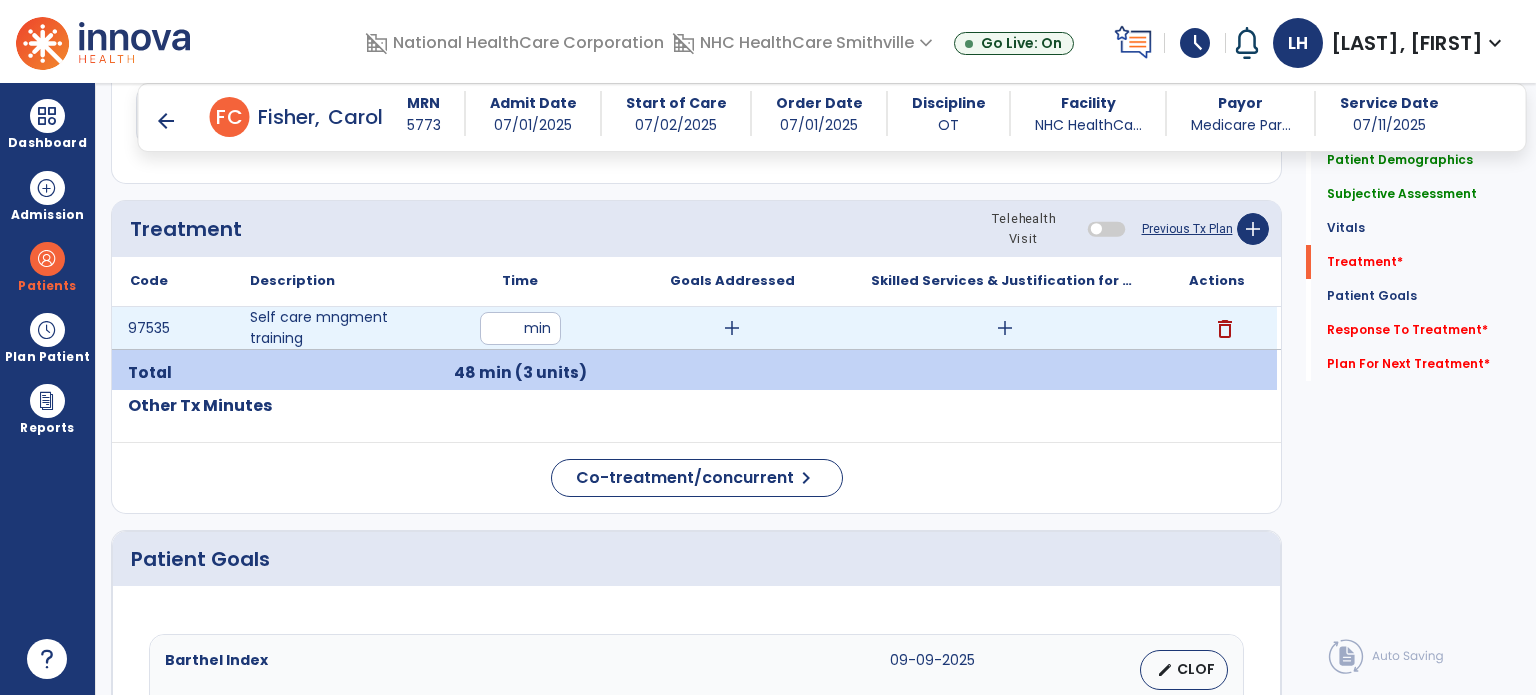 click on "add" at bounding box center (732, 328) 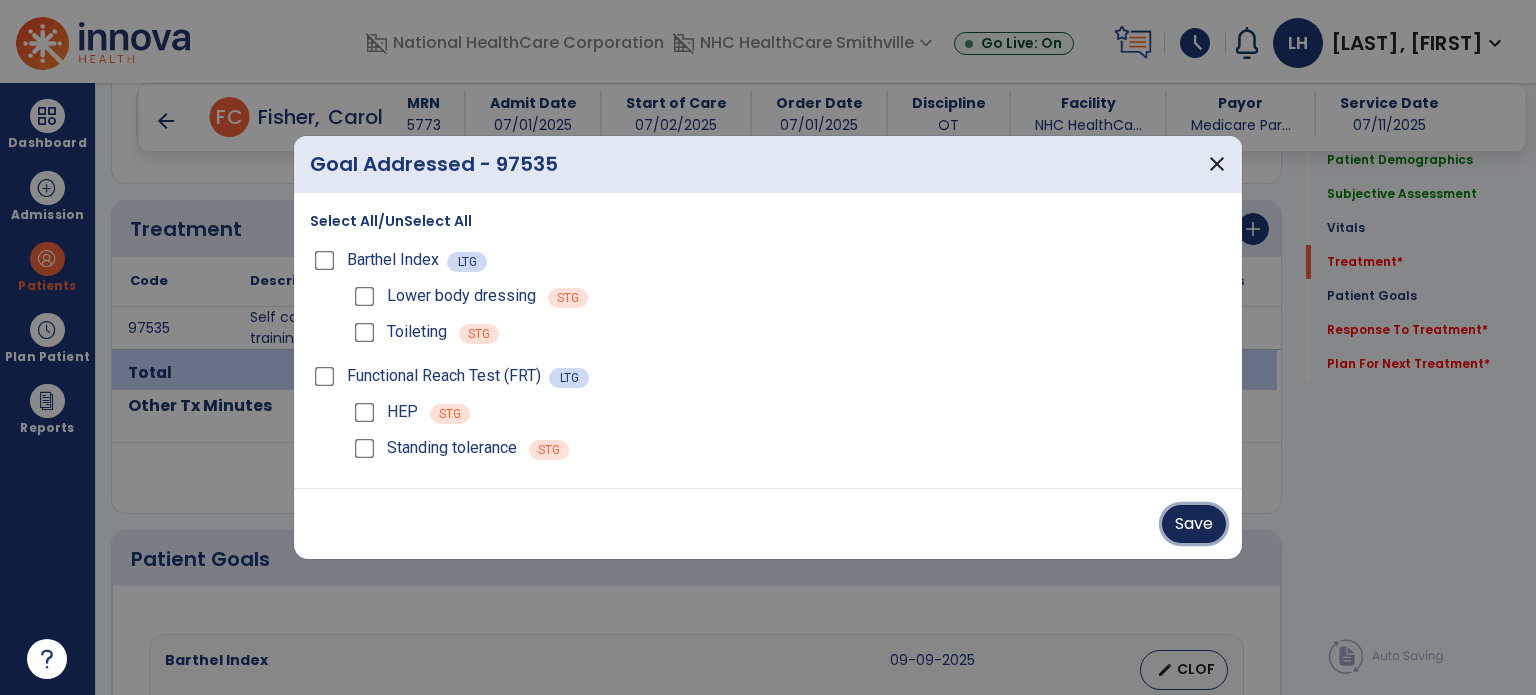 click on "Save" at bounding box center [1194, 524] 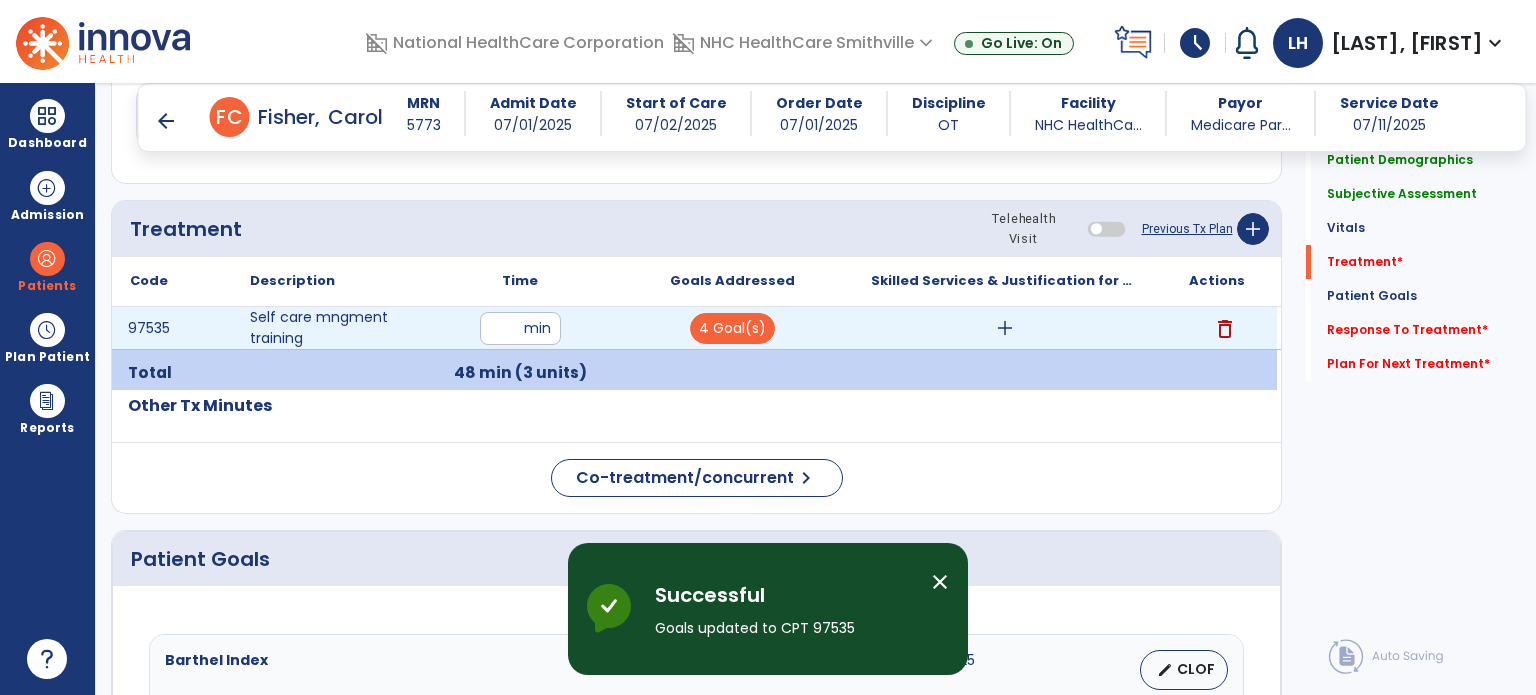 click on "add" at bounding box center [1005, 328] 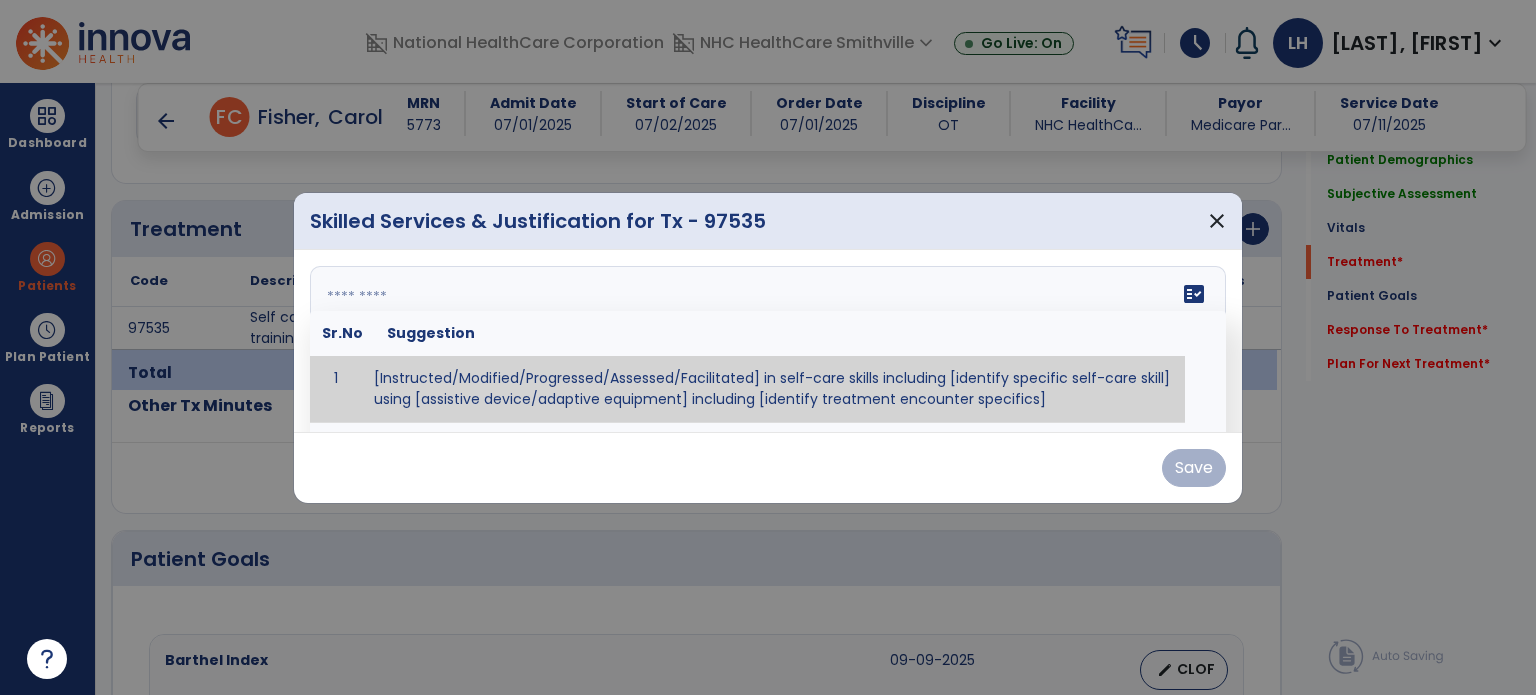click on "fact_check  Sr.No Suggestion 1 [Instructed/Modified/Progressed/Assessed/Facilitated] in self-care skills including [identify specific self-care skill] using [assistive device/adaptive equipment] including [identify treatment encounter specifics]" at bounding box center [768, 341] 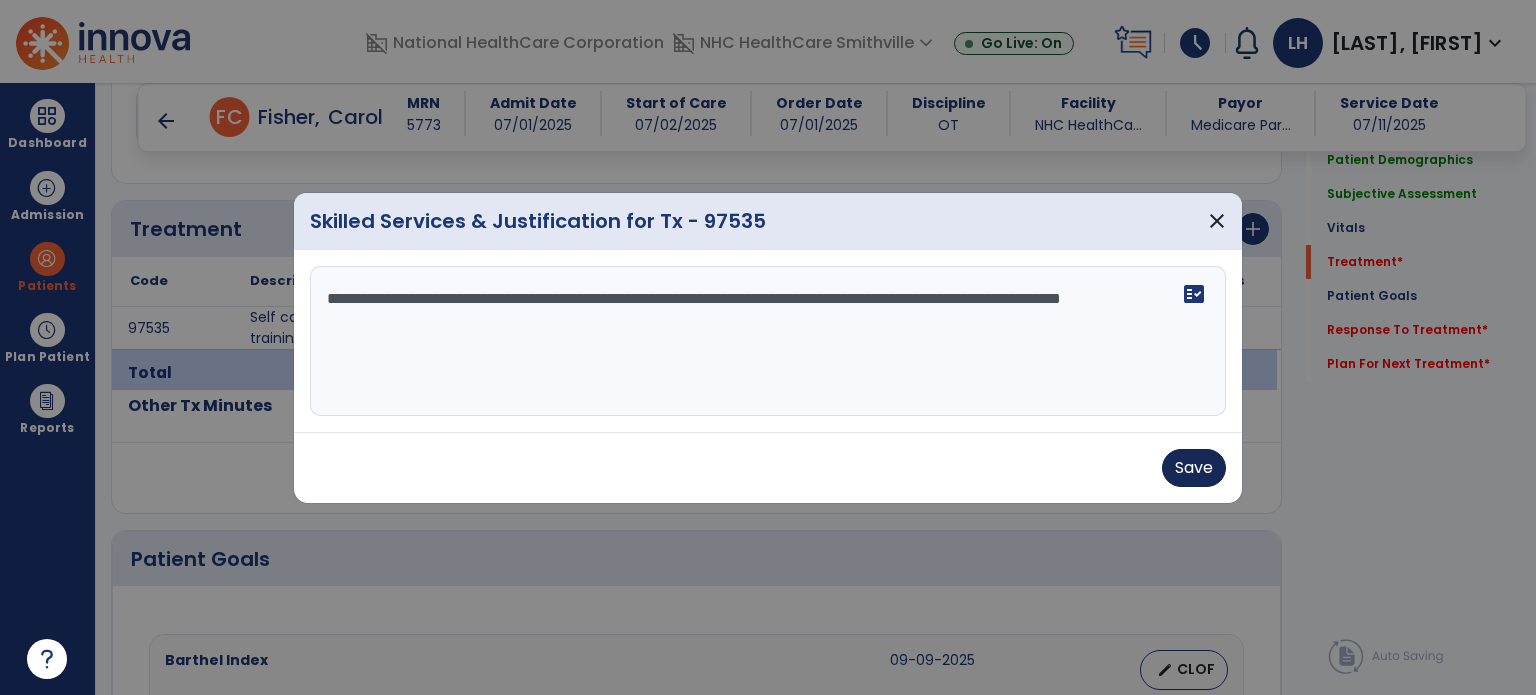 type on "**********" 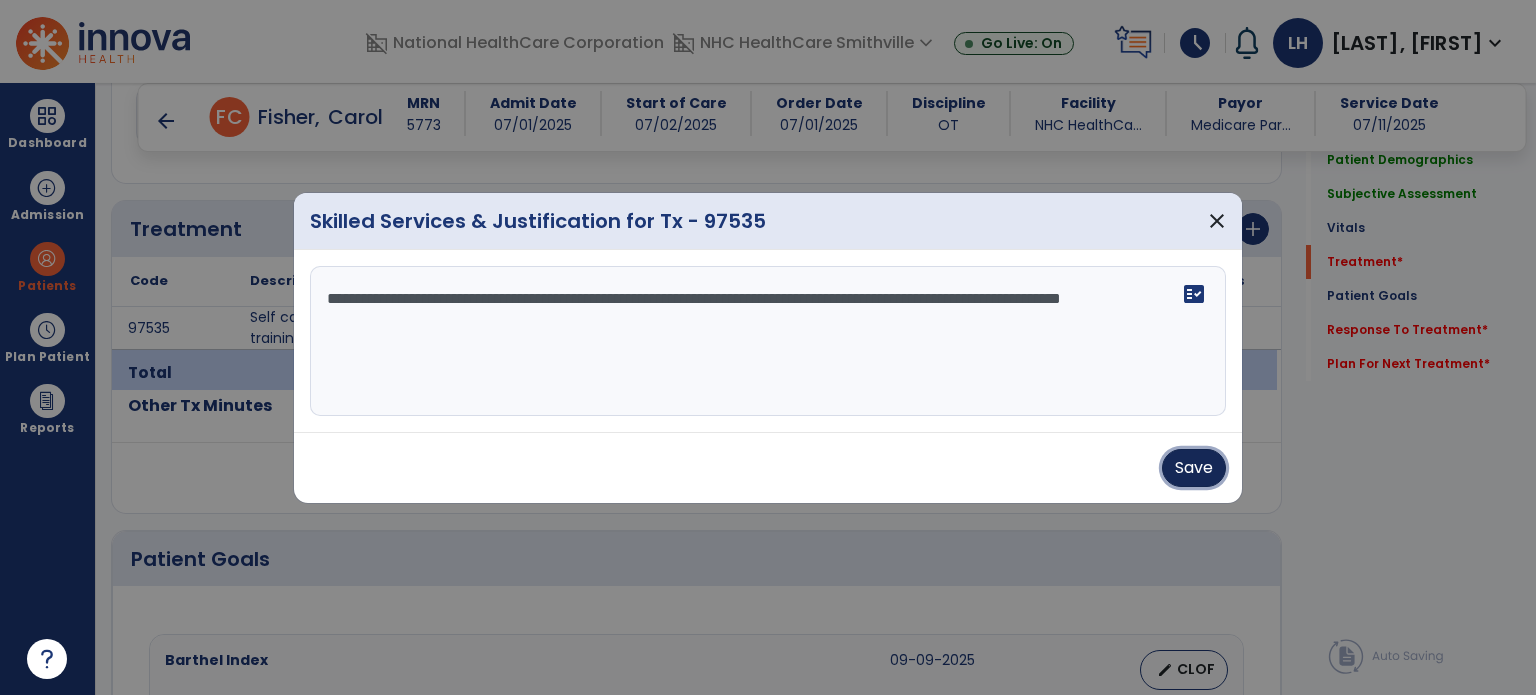click on "Save" at bounding box center [1194, 468] 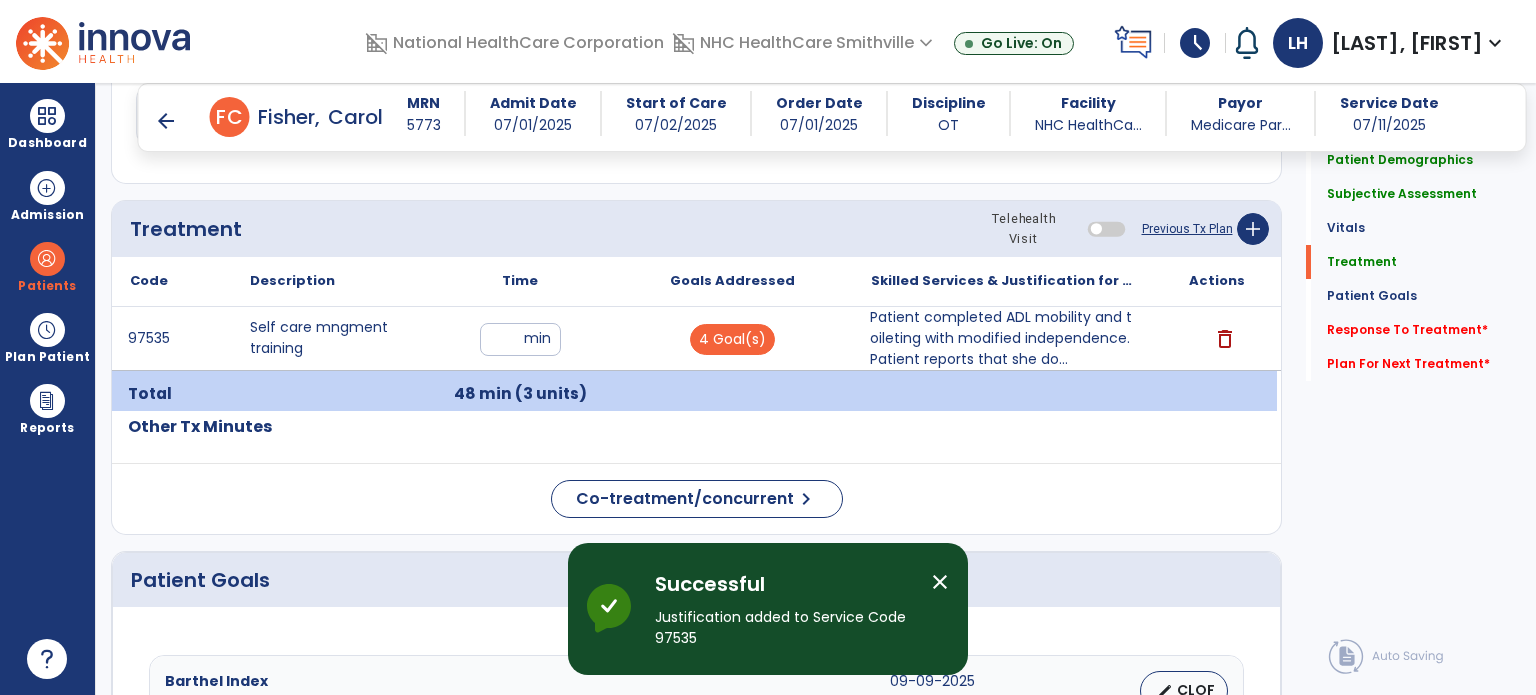 click on "schedule" at bounding box center [1195, 43] 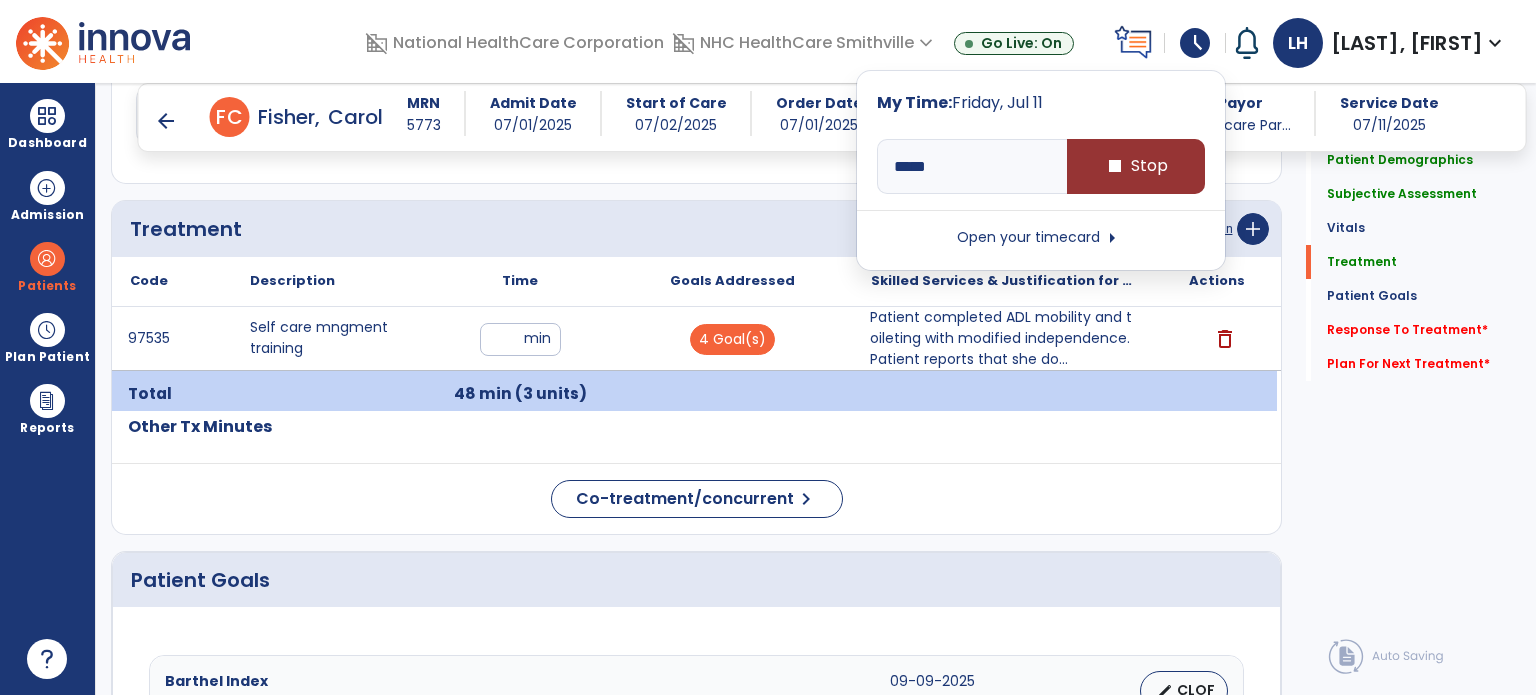 click on "stop  Stop" at bounding box center [1136, 166] 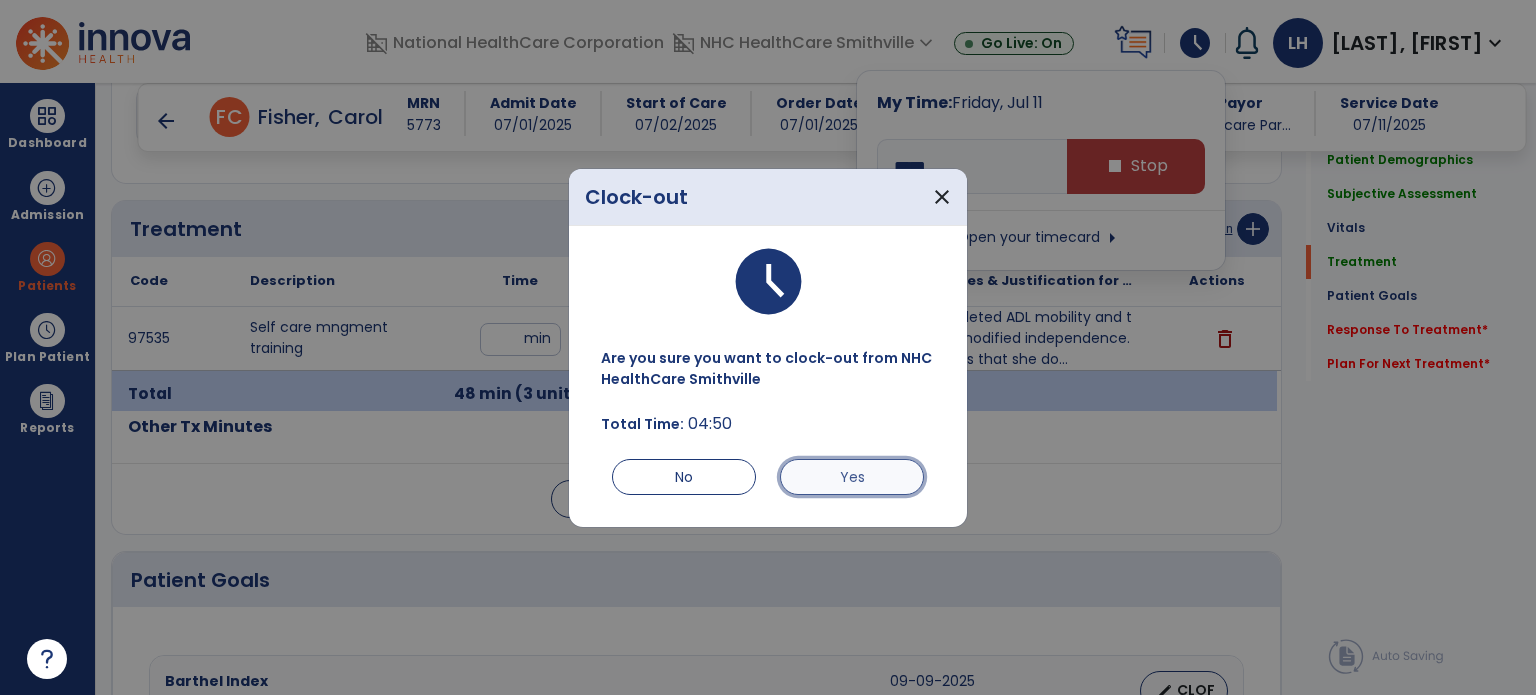 click on "Yes" at bounding box center (852, 477) 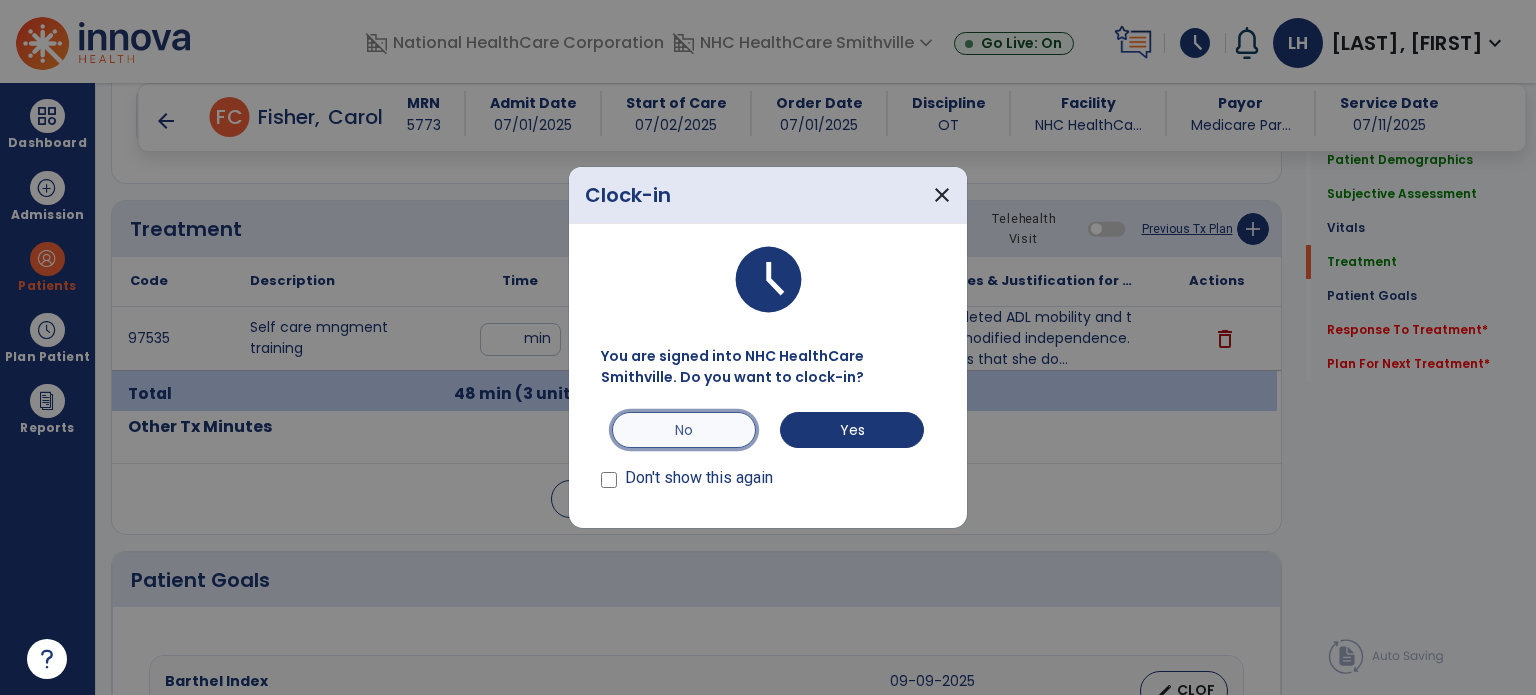 click on "No" at bounding box center [684, 430] 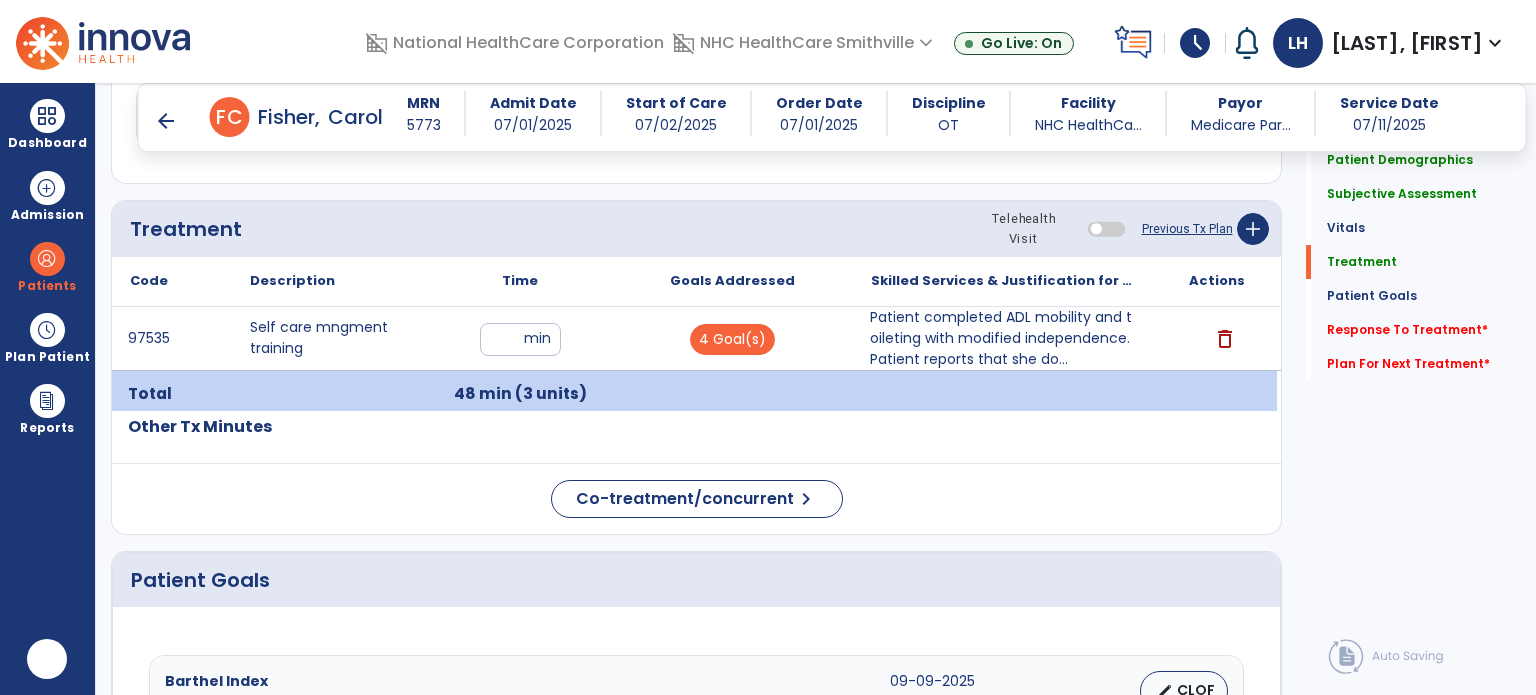 scroll, scrollTop: 0, scrollLeft: 0, axis: both 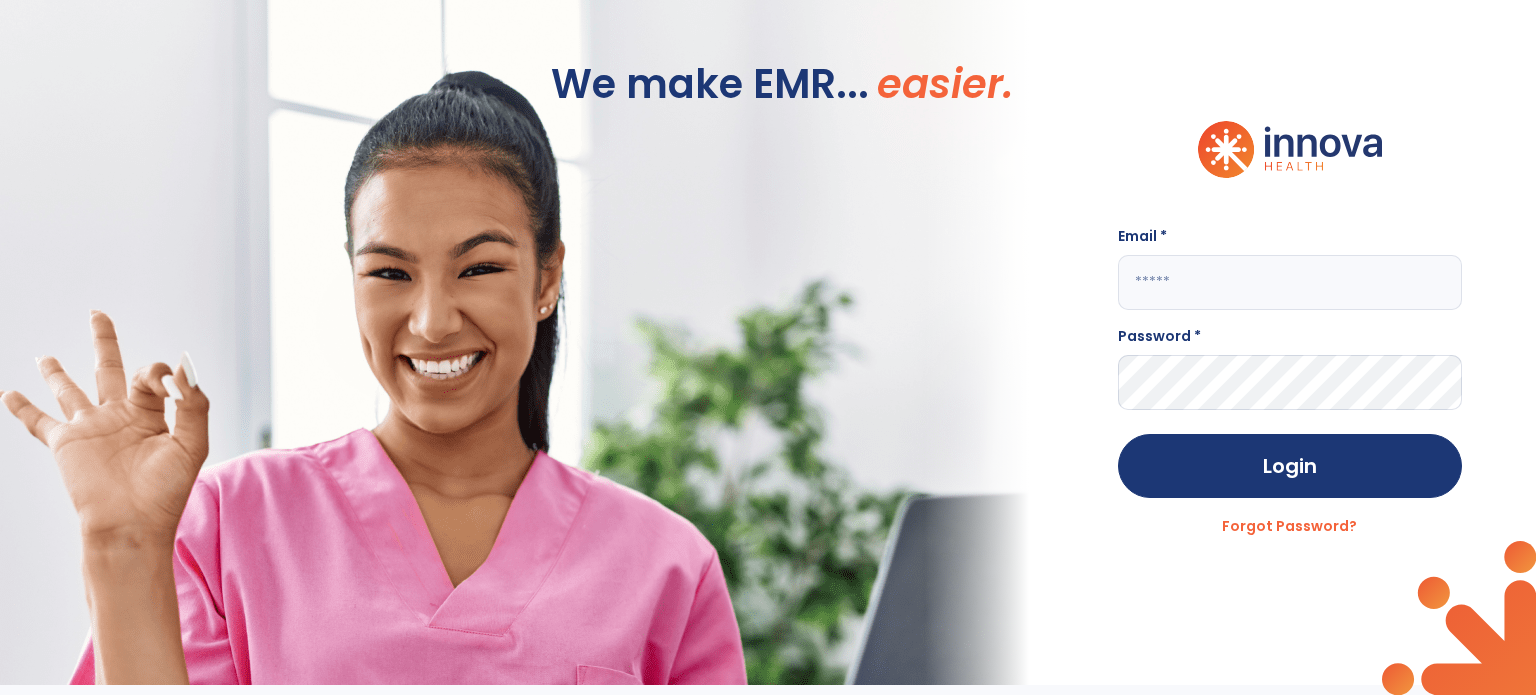 type on "**********" 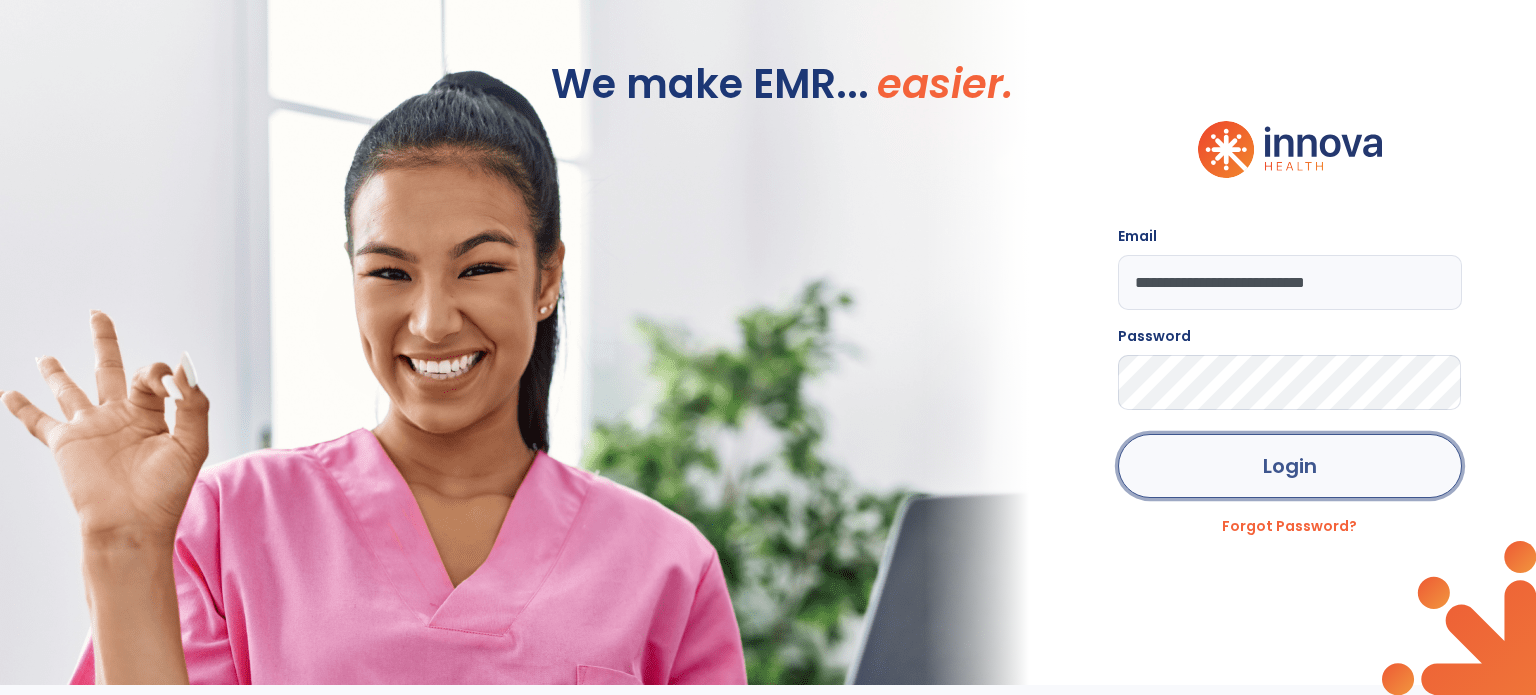 click on "Login" 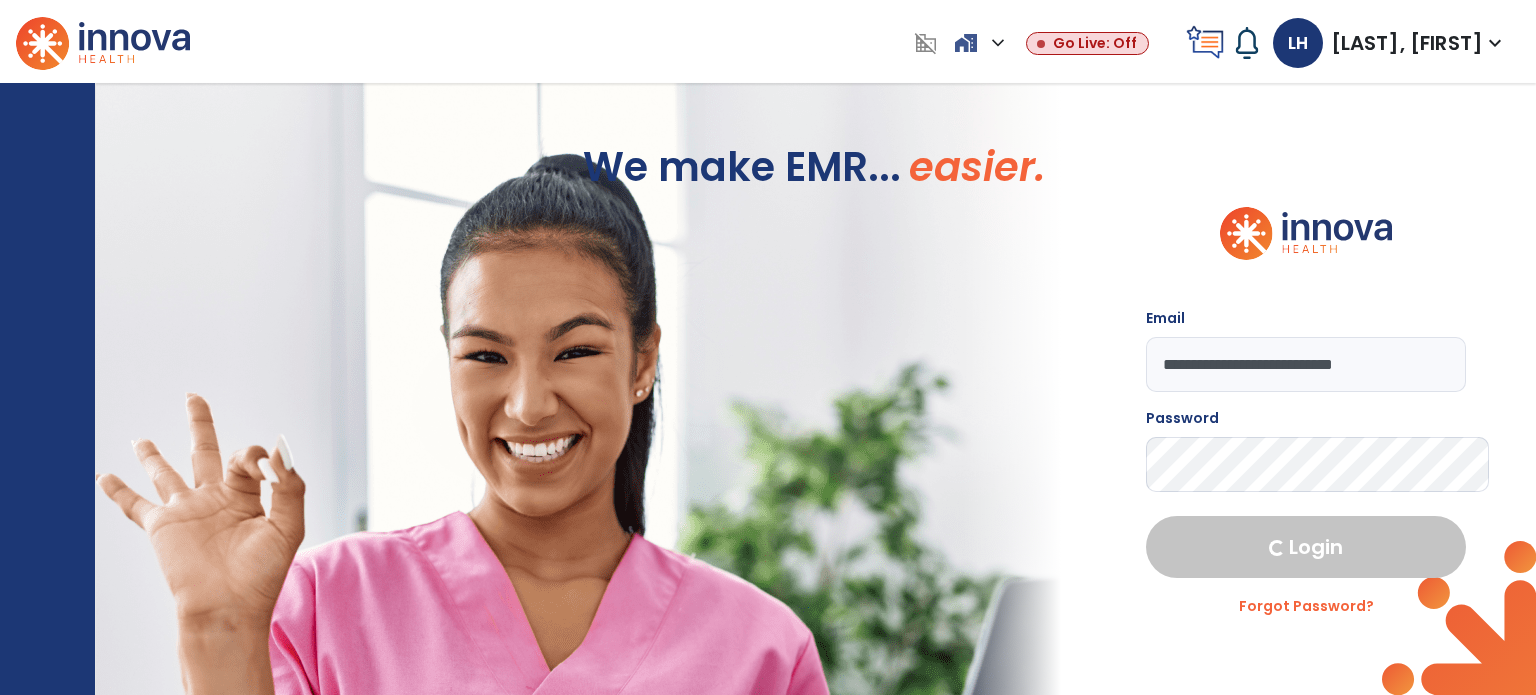 select on "****" 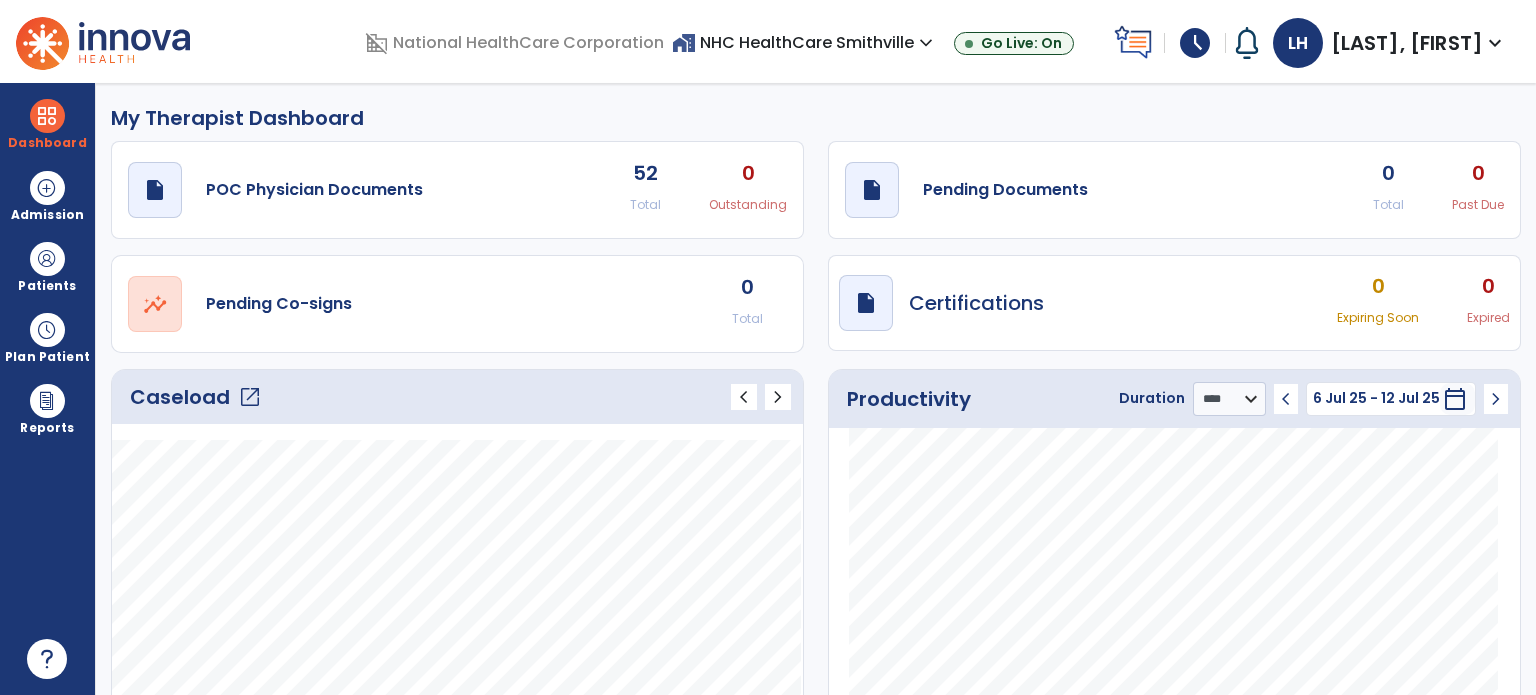 click on "schedule" at bounding box center [1195, 43] 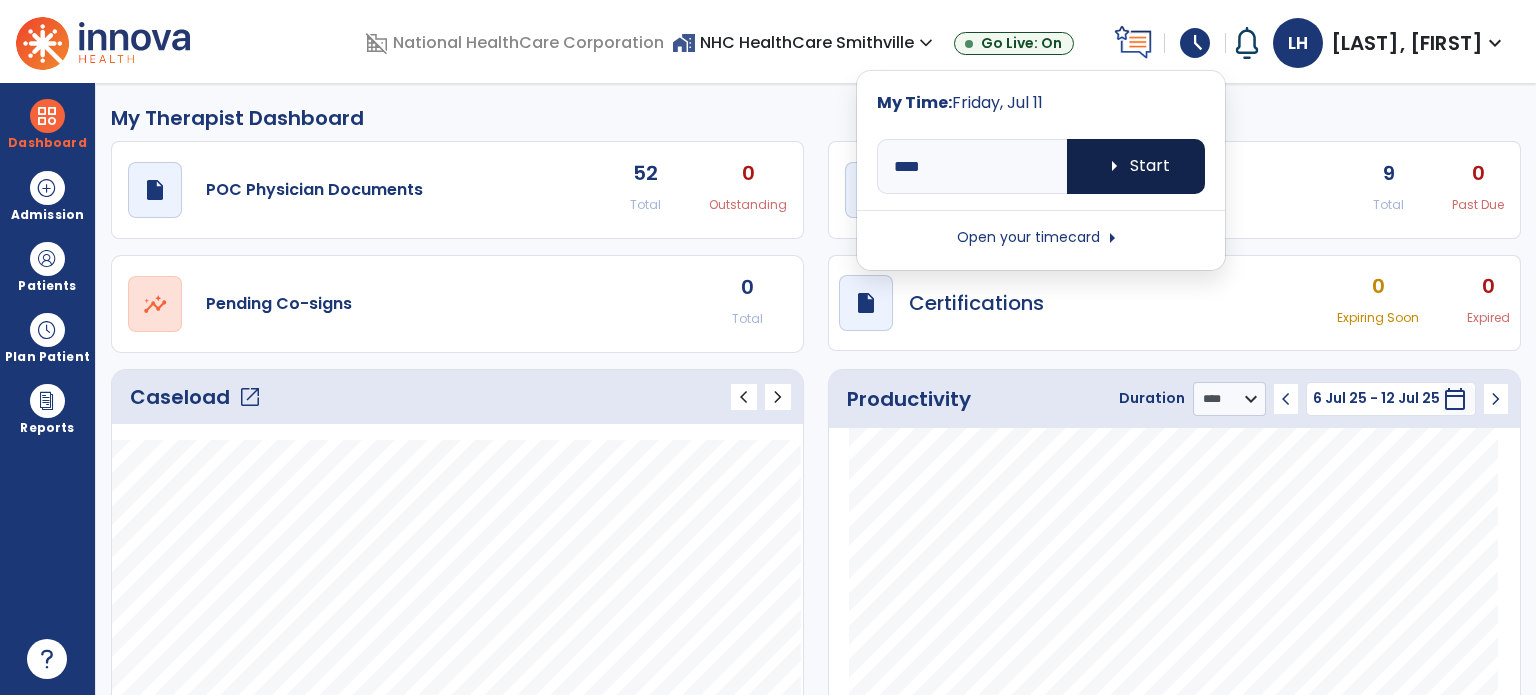 click on "arrow_right  Start" at bounding box center (1136, 166) 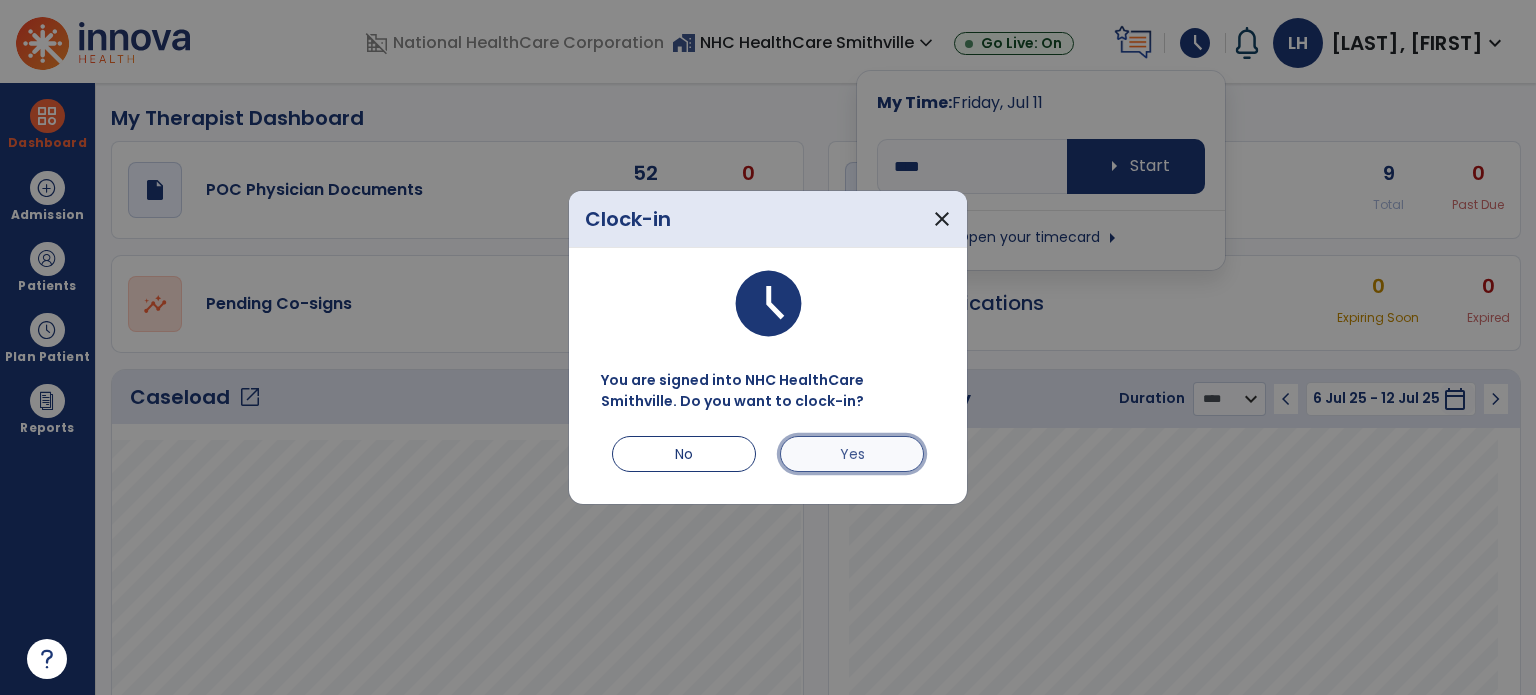 click on "Yes" at bounding box center [852, 454] 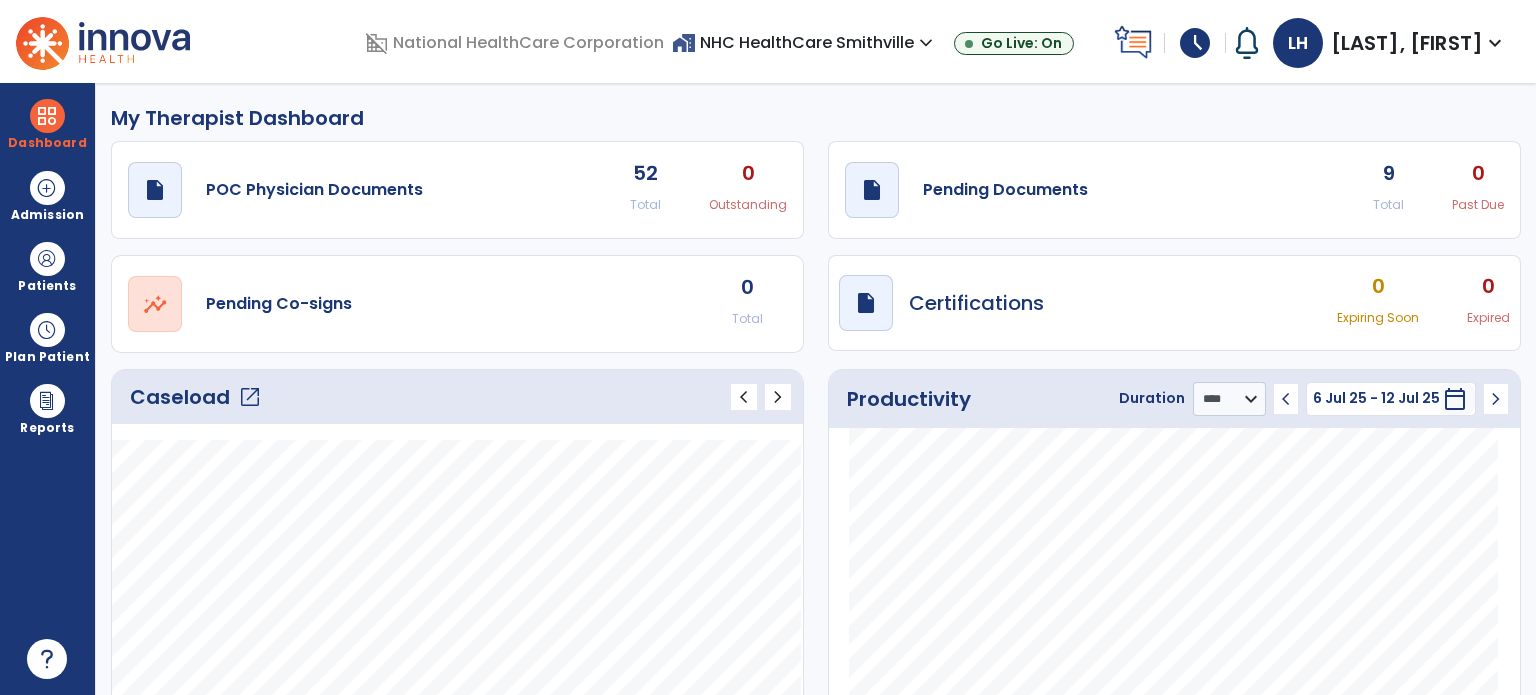 click on "draft   open_in_new  Pending Documents 9 Total 0 Past Due" 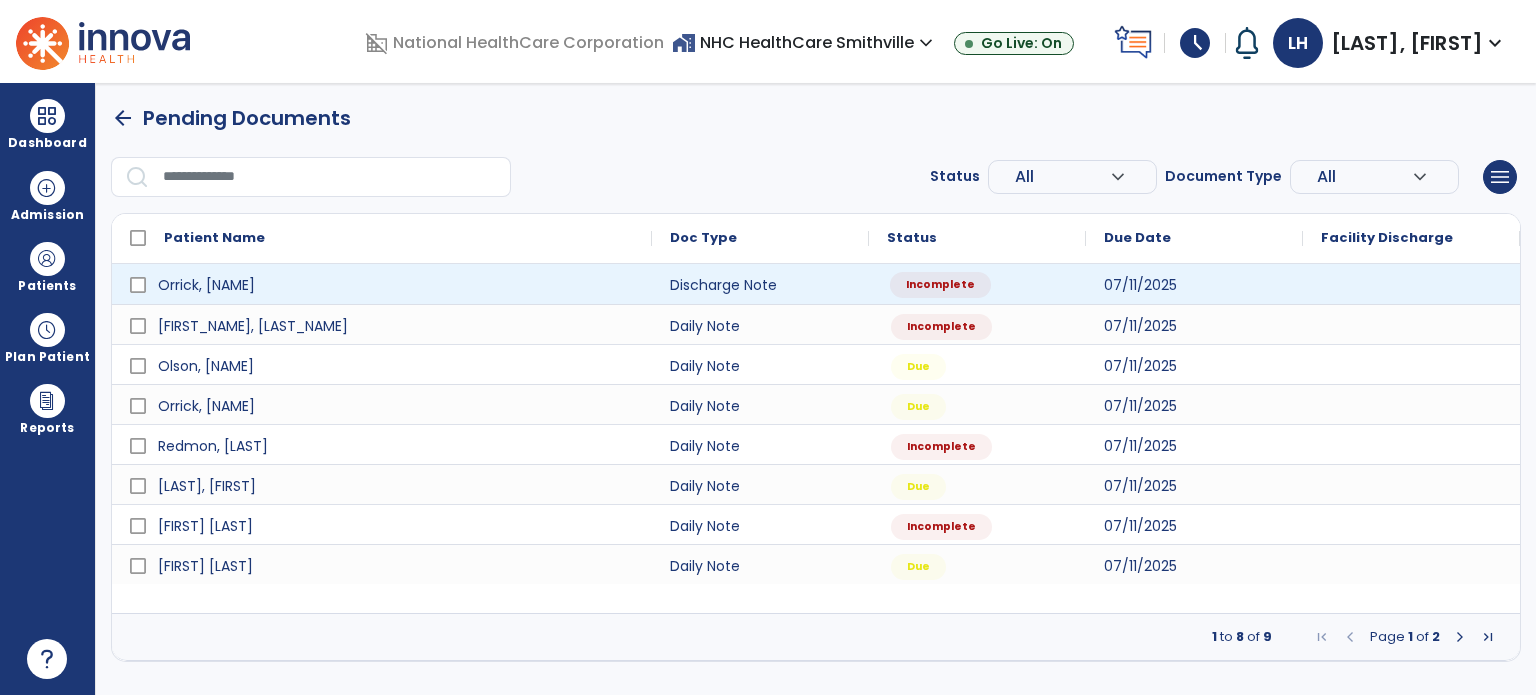 click on "Incomplete" at bounding box center (977, 284) 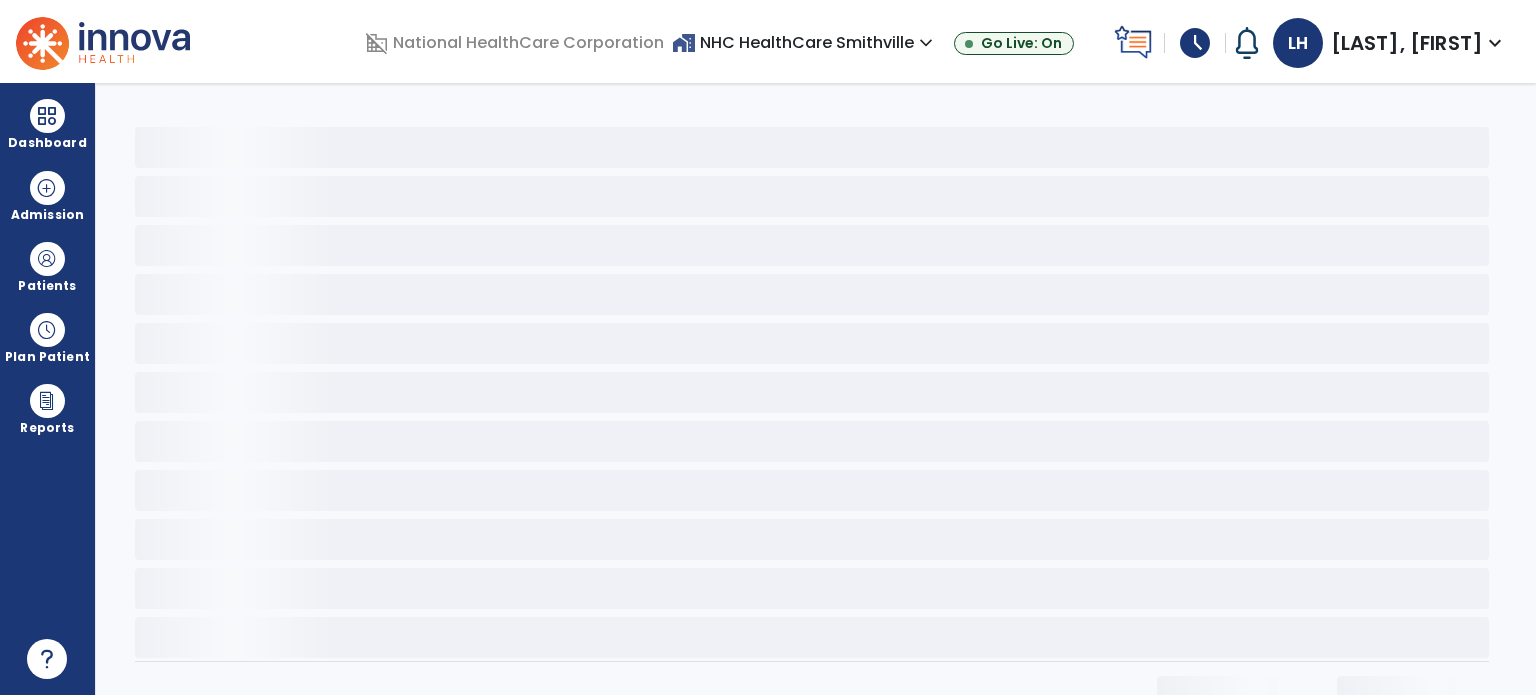 select on "**********" 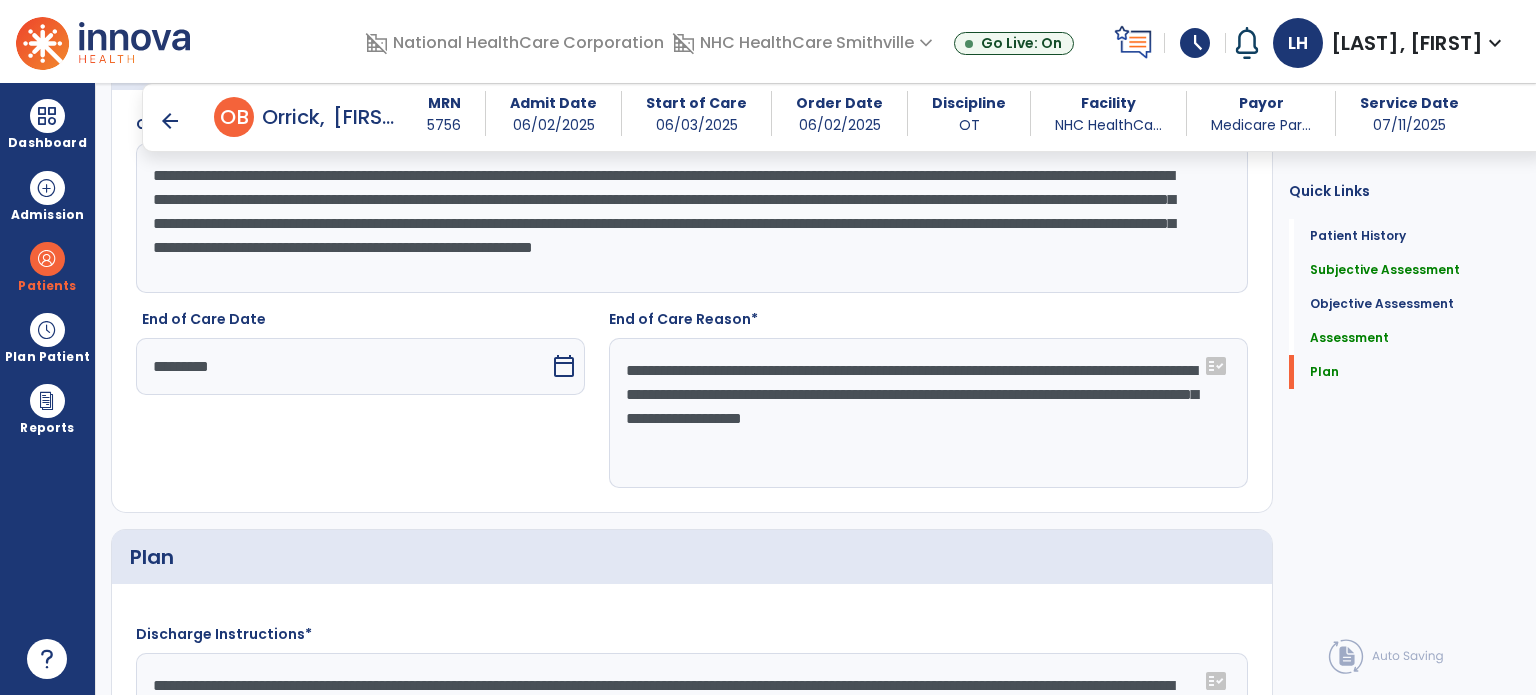 scroll, scrollTop: 2895, scrollLeft: 0, axis: vertical 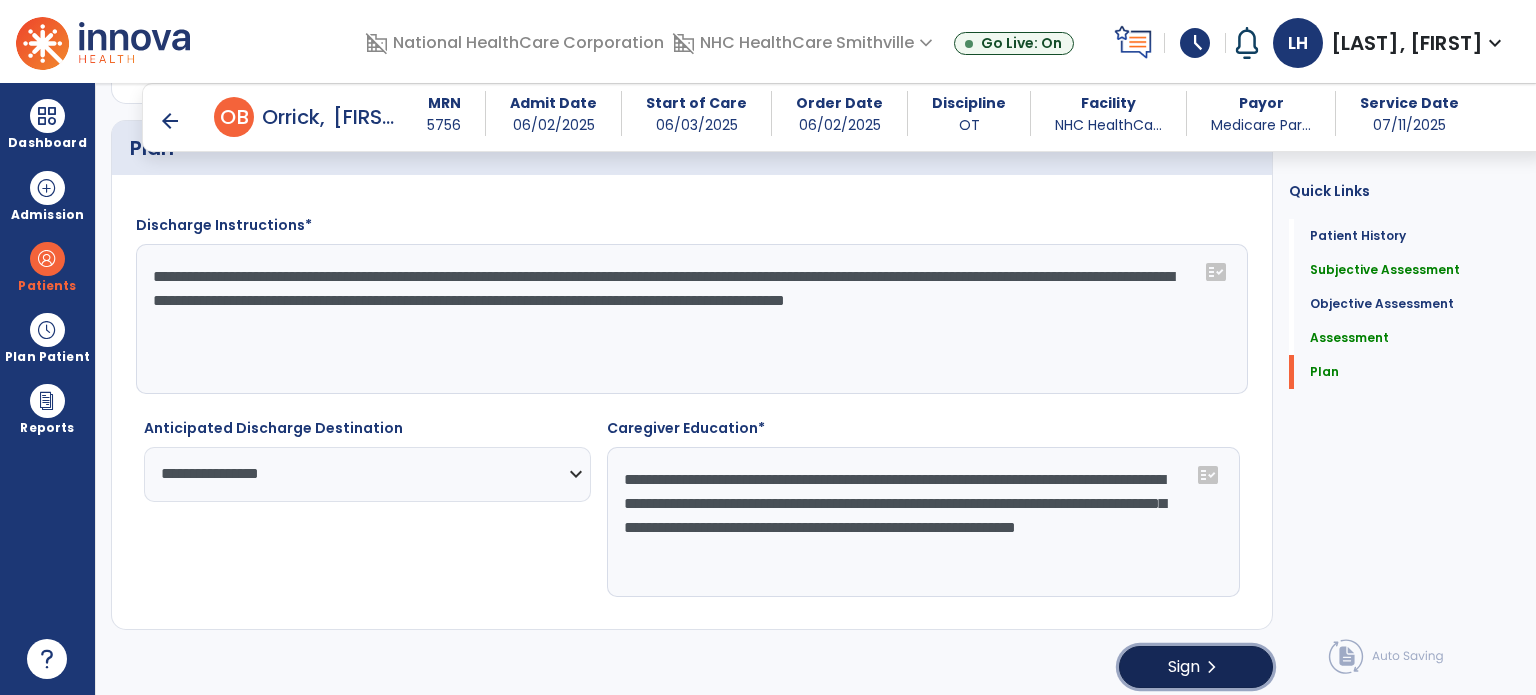click on "Sign" 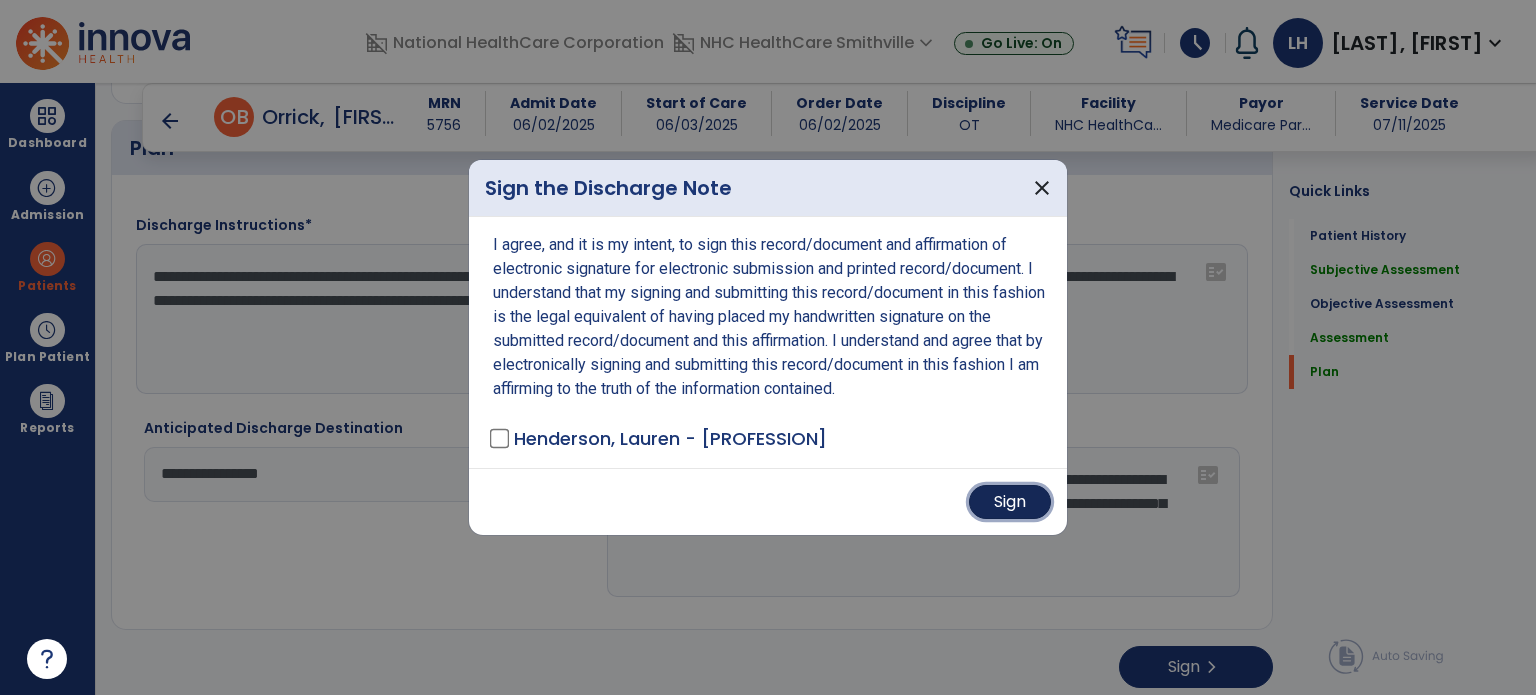 click on "Sign" at bounding box center (1010, 502) 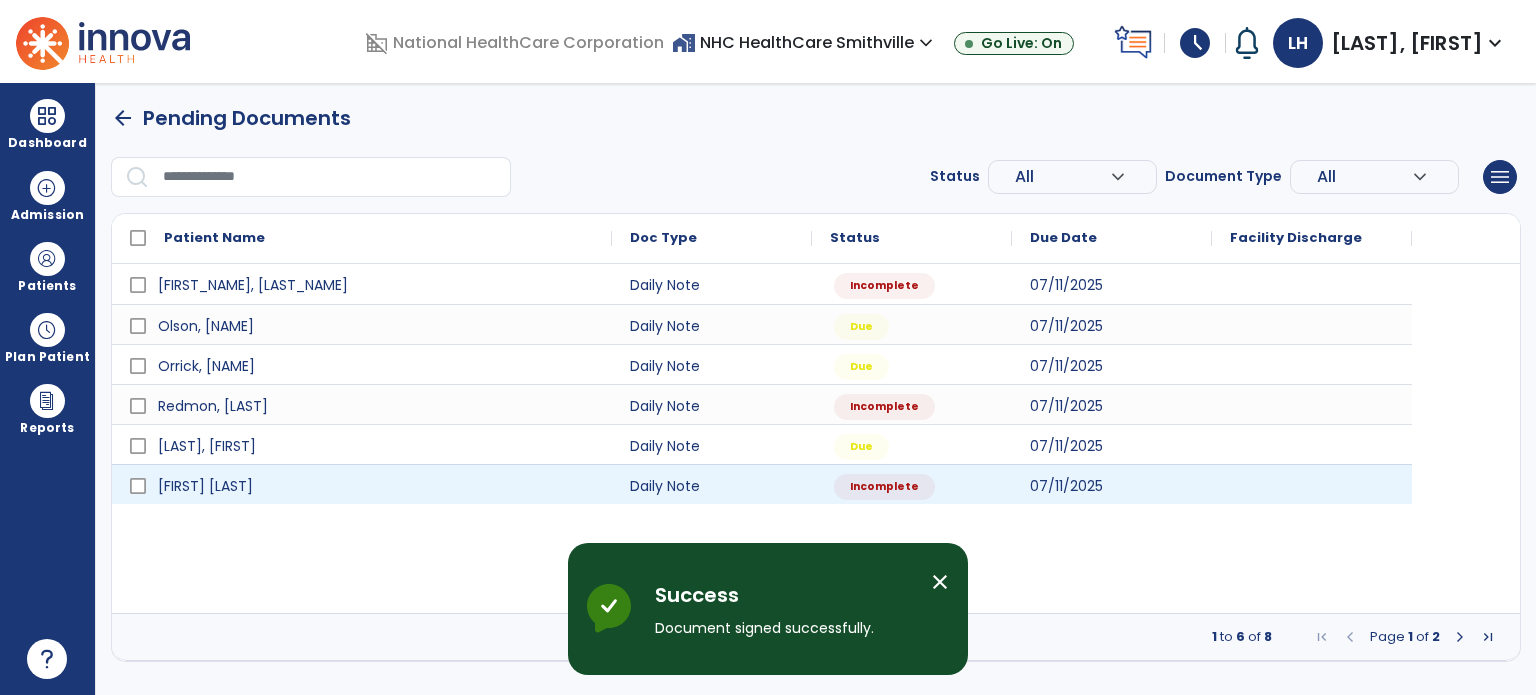 scroll, scrollTop: 0, scrollLeft: 0, axis: both 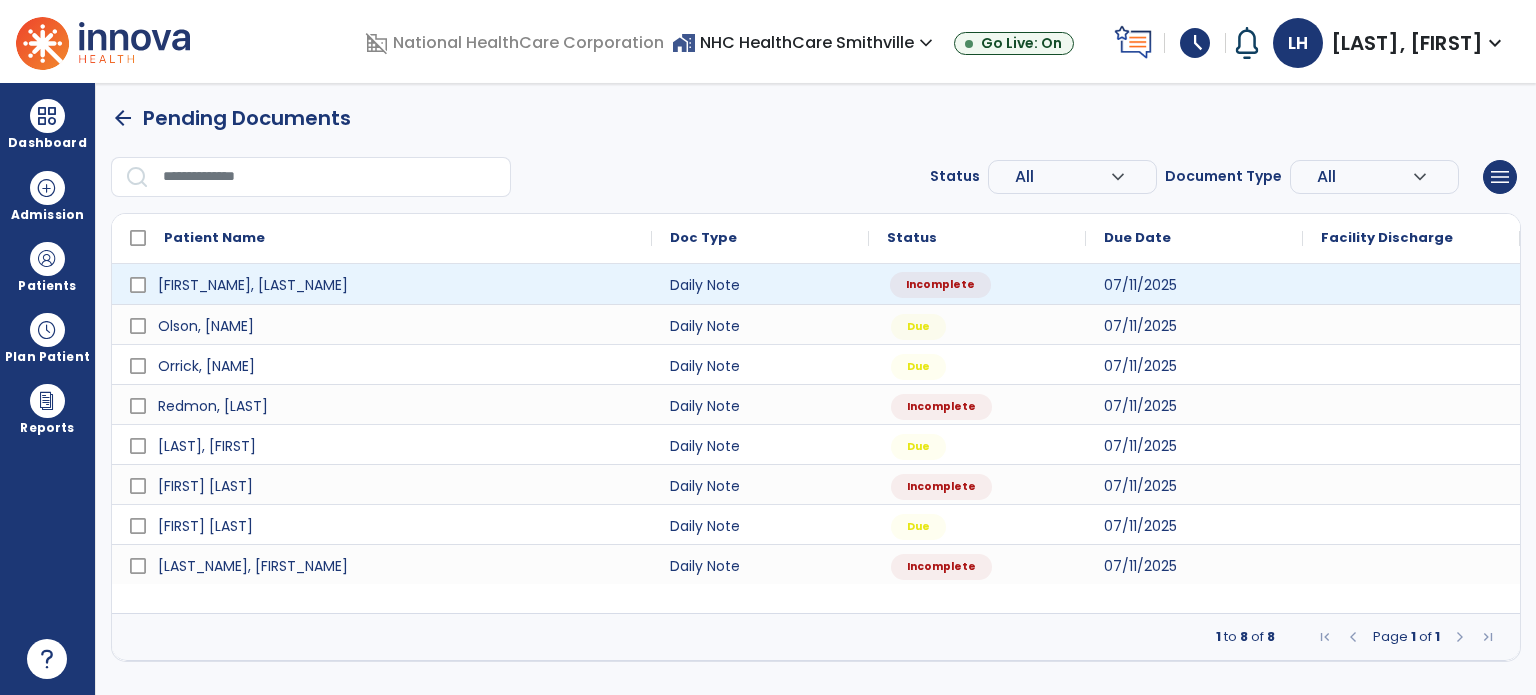 click on "Incomplete" at bounding box center (977, 284) 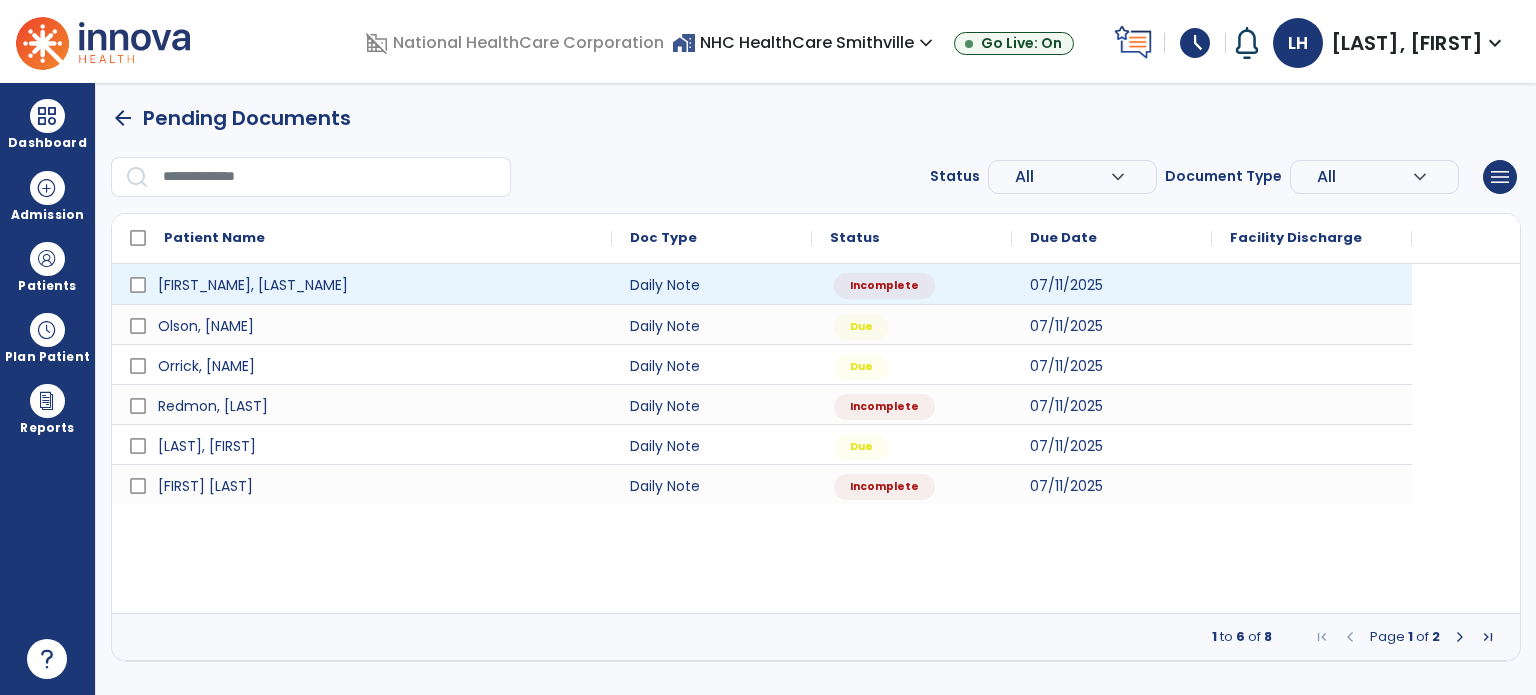 select on "*" 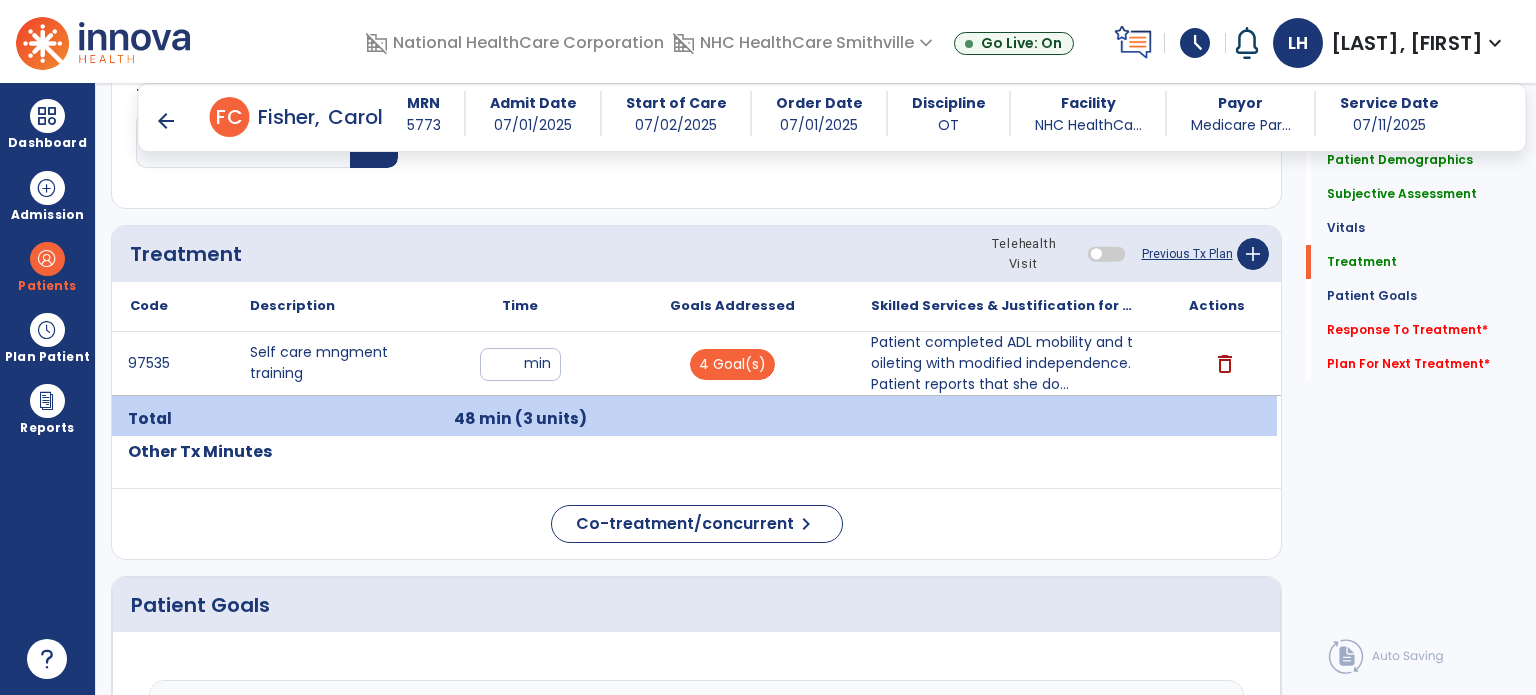 scroll, scrollTop: 1060, scrollLeft: 0, axis: vertical 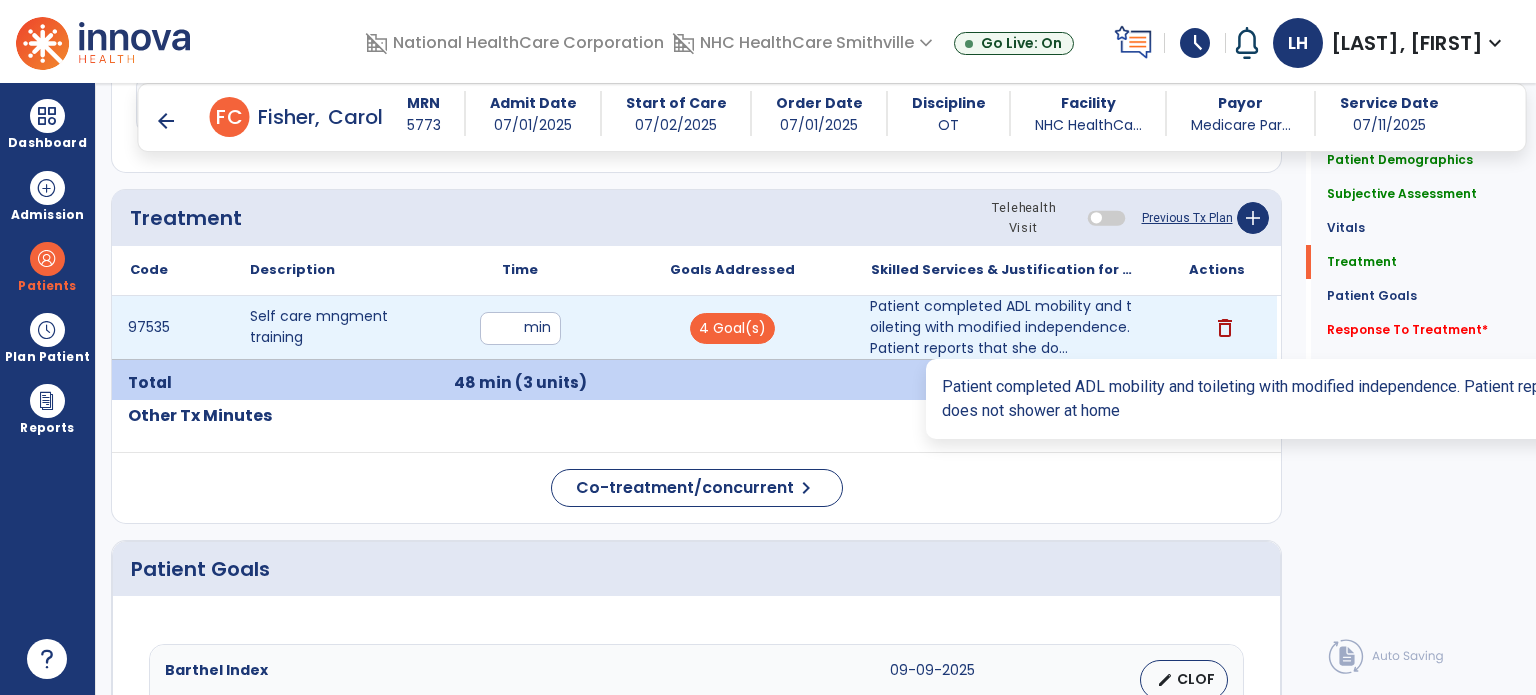 click on "Patient completed ADL mobility and toileting with modified independence. Patient reports that she do..." at bounding box center [1004, 327] 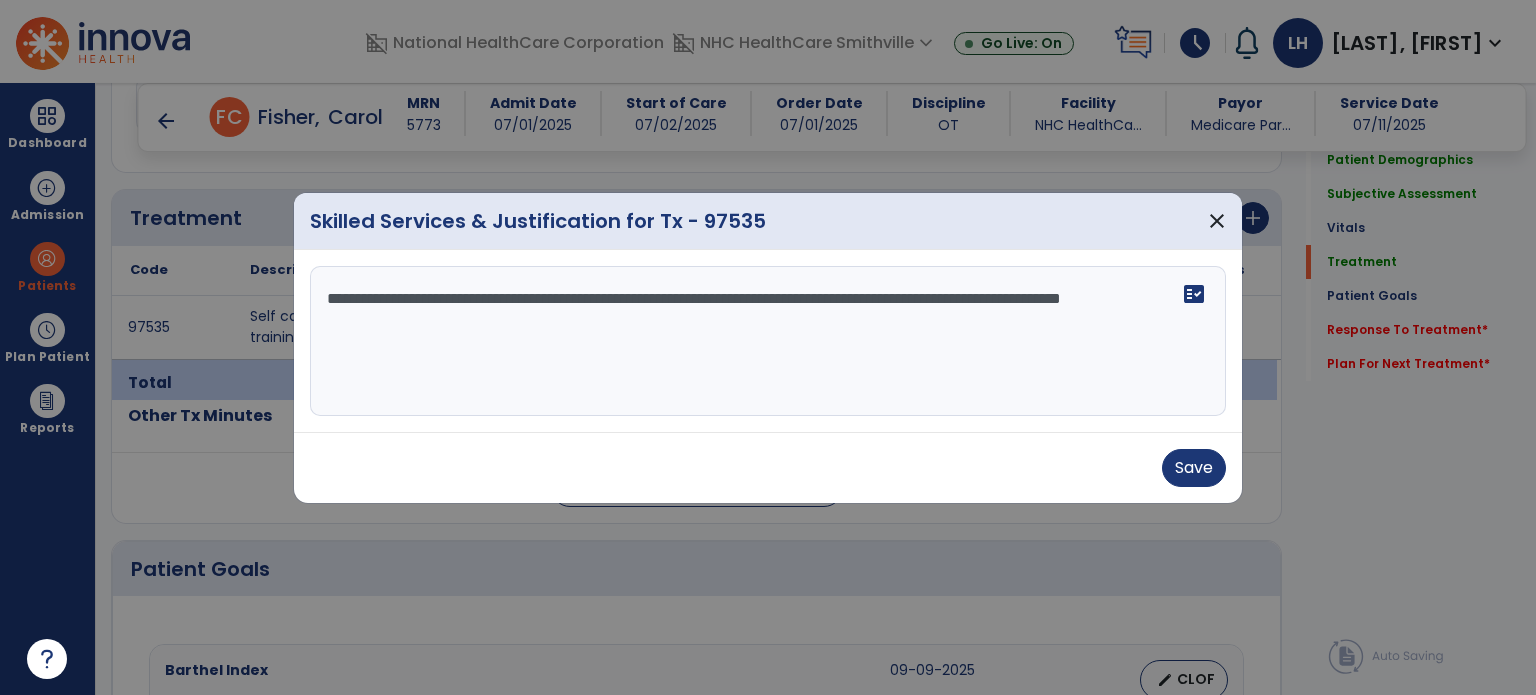 click on "**********" at bounding box center [768, 341] 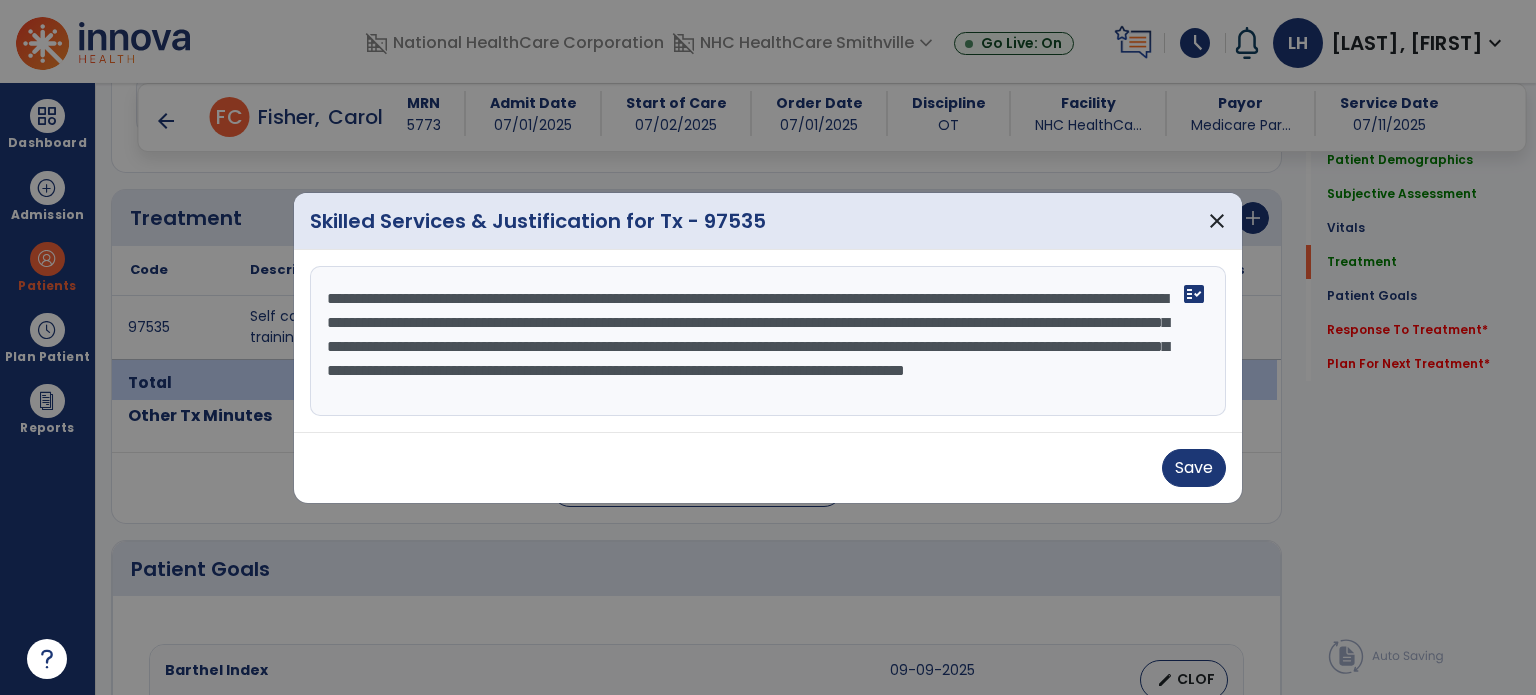 scroll, scrollTop: 15, scrollLeft: 0, axis: vertical 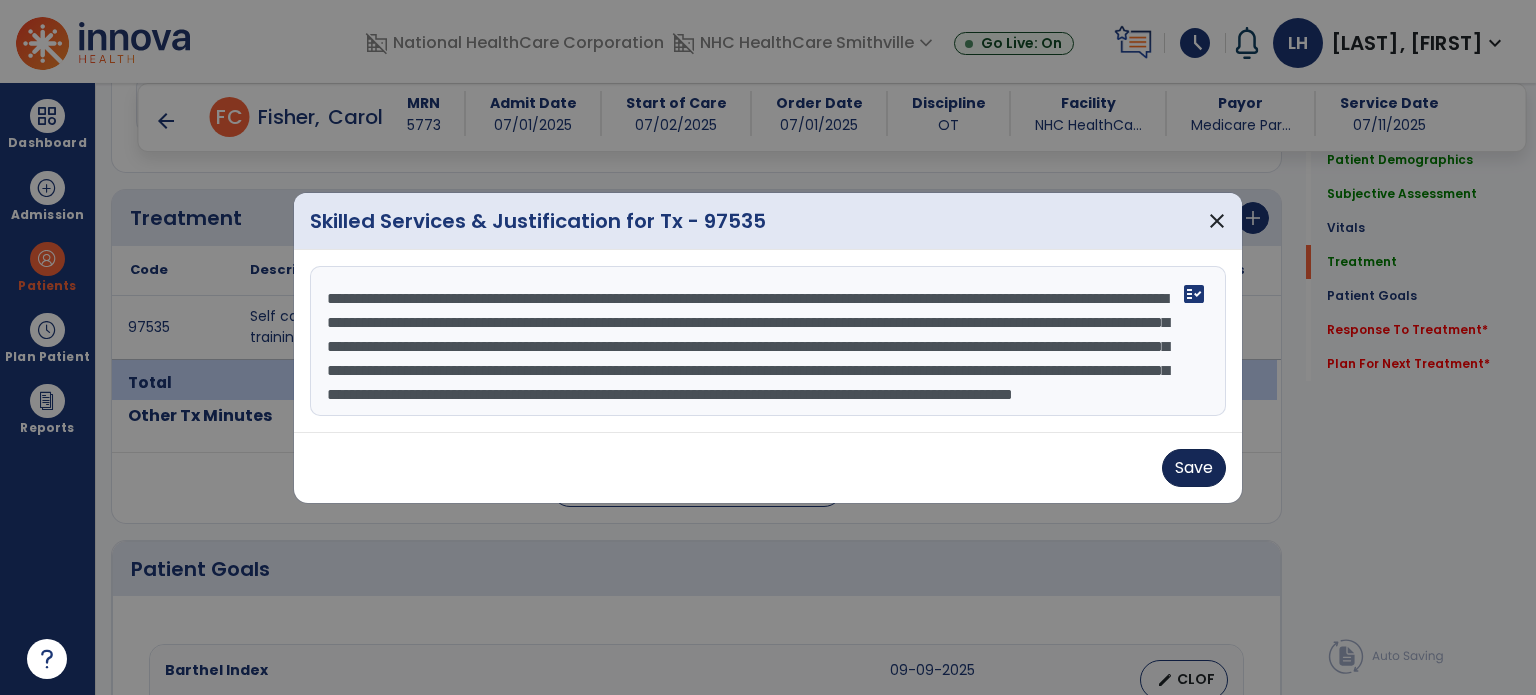 type on "**********" 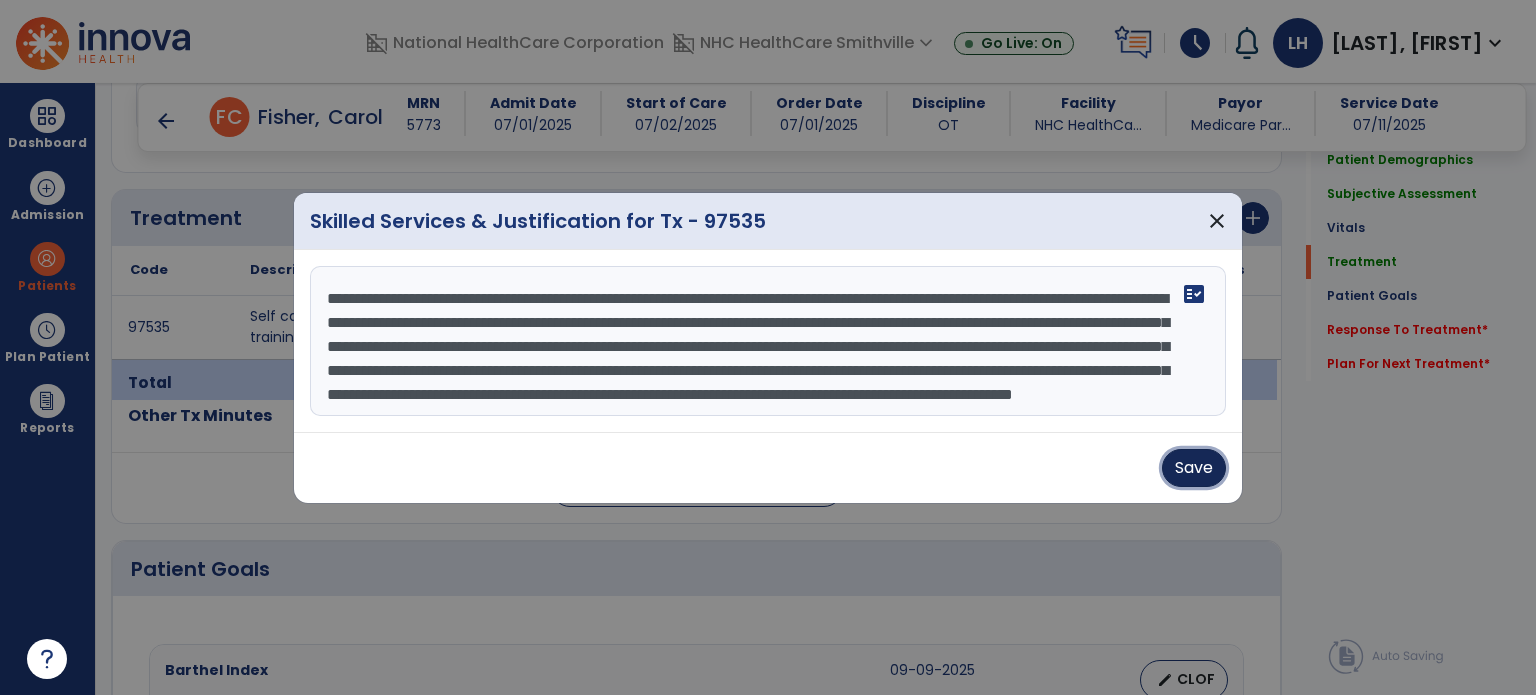 click on "Save" at bounding box center (1194, 468) 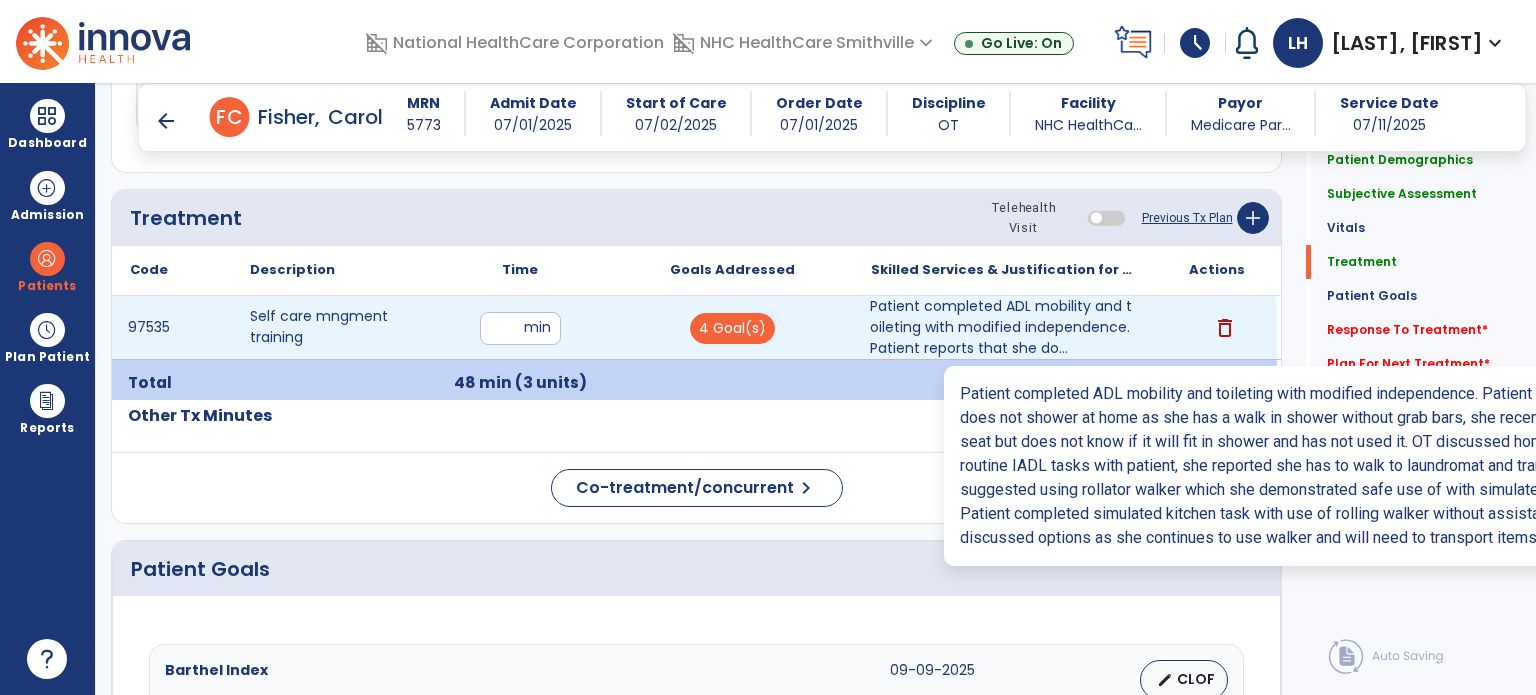 click on "Patient completed ADL mobility and toileting with modified independence. Patient reports that she do..." at bounding box center (1004, 327) 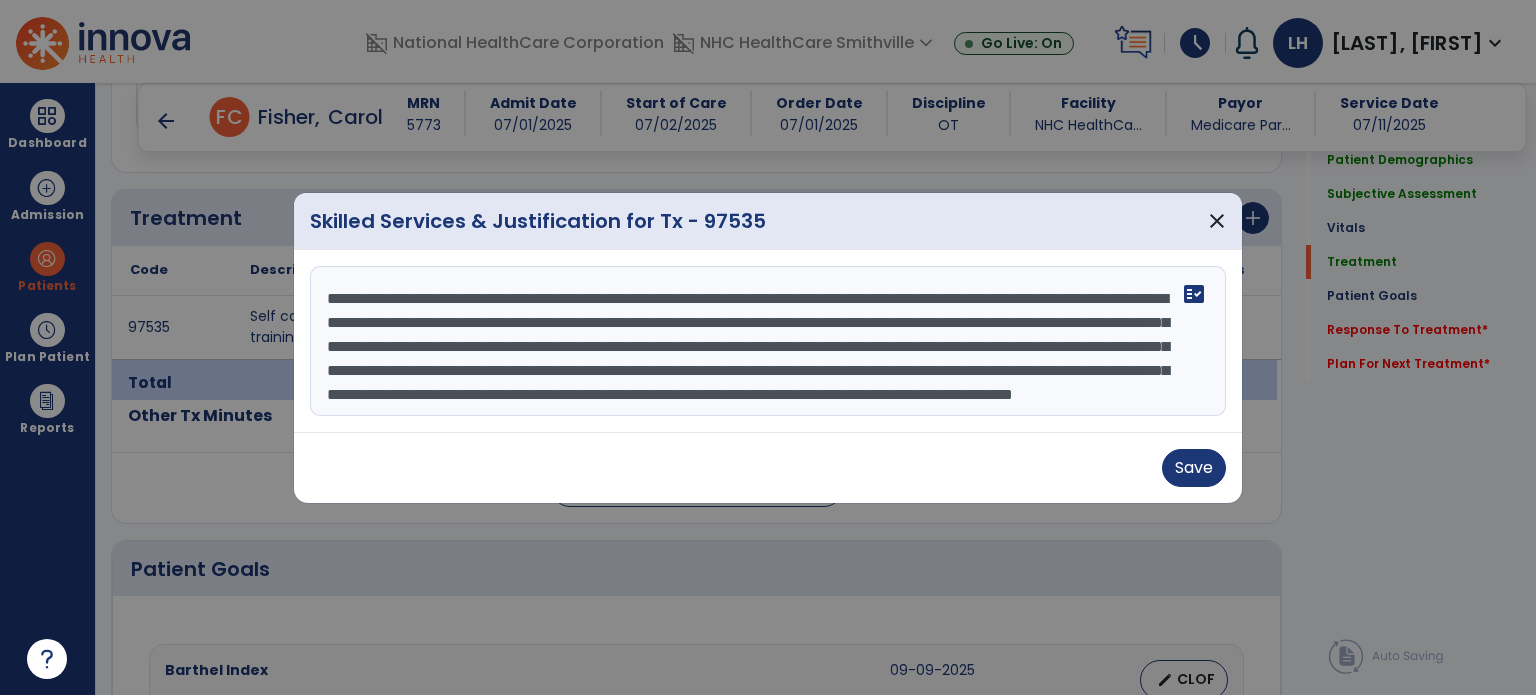 scroll, scrollTop: 48, scrollLeft: 0, axis: vertical 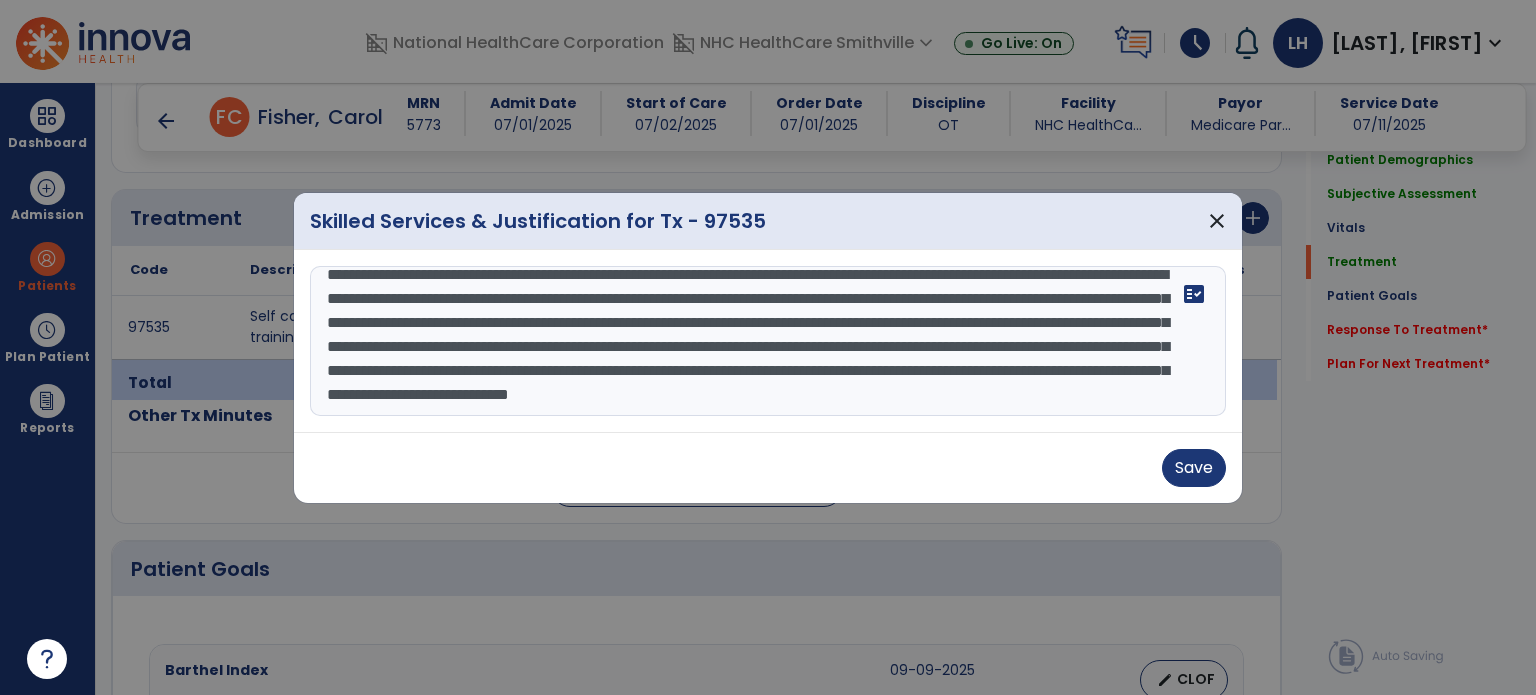 click on "**********" at bounding box center [768, 341] 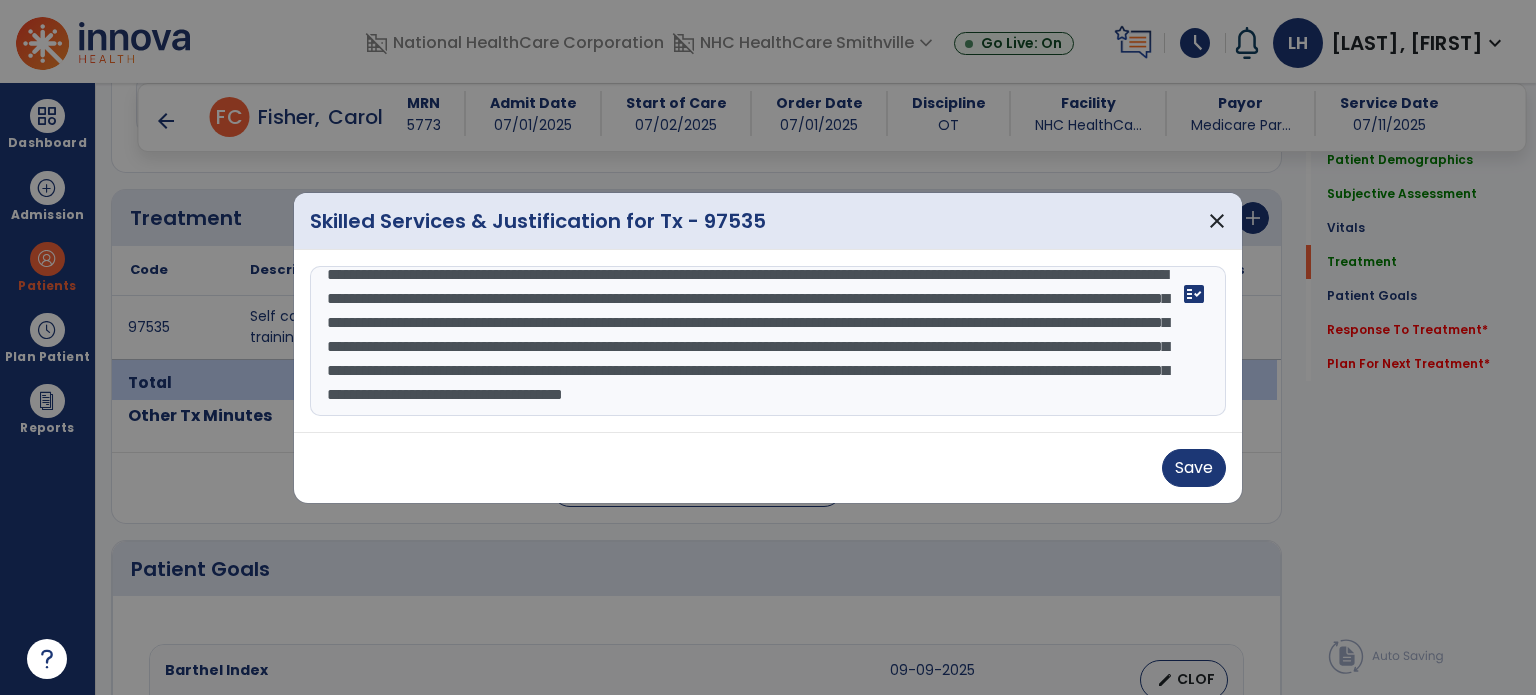 click on "**********" at bounding box center (768, 341) 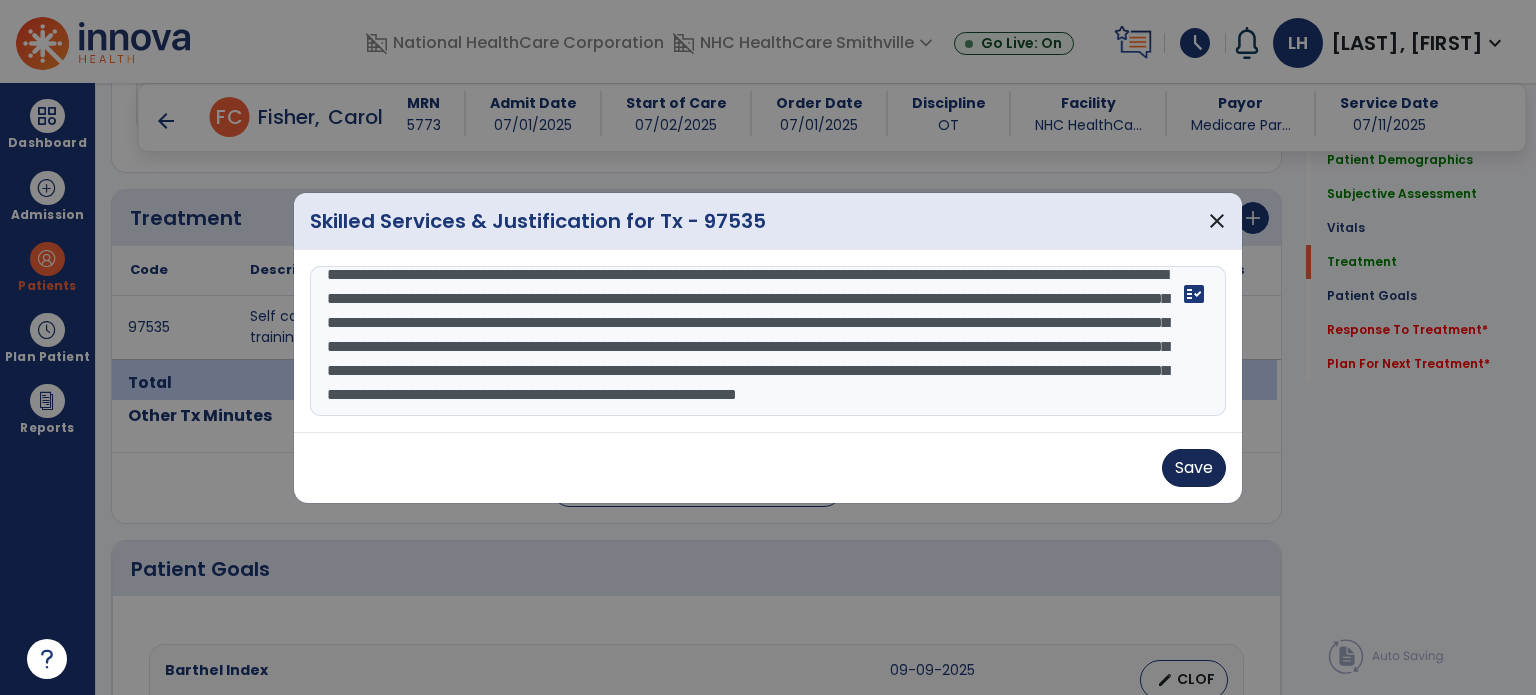 type on "**********" 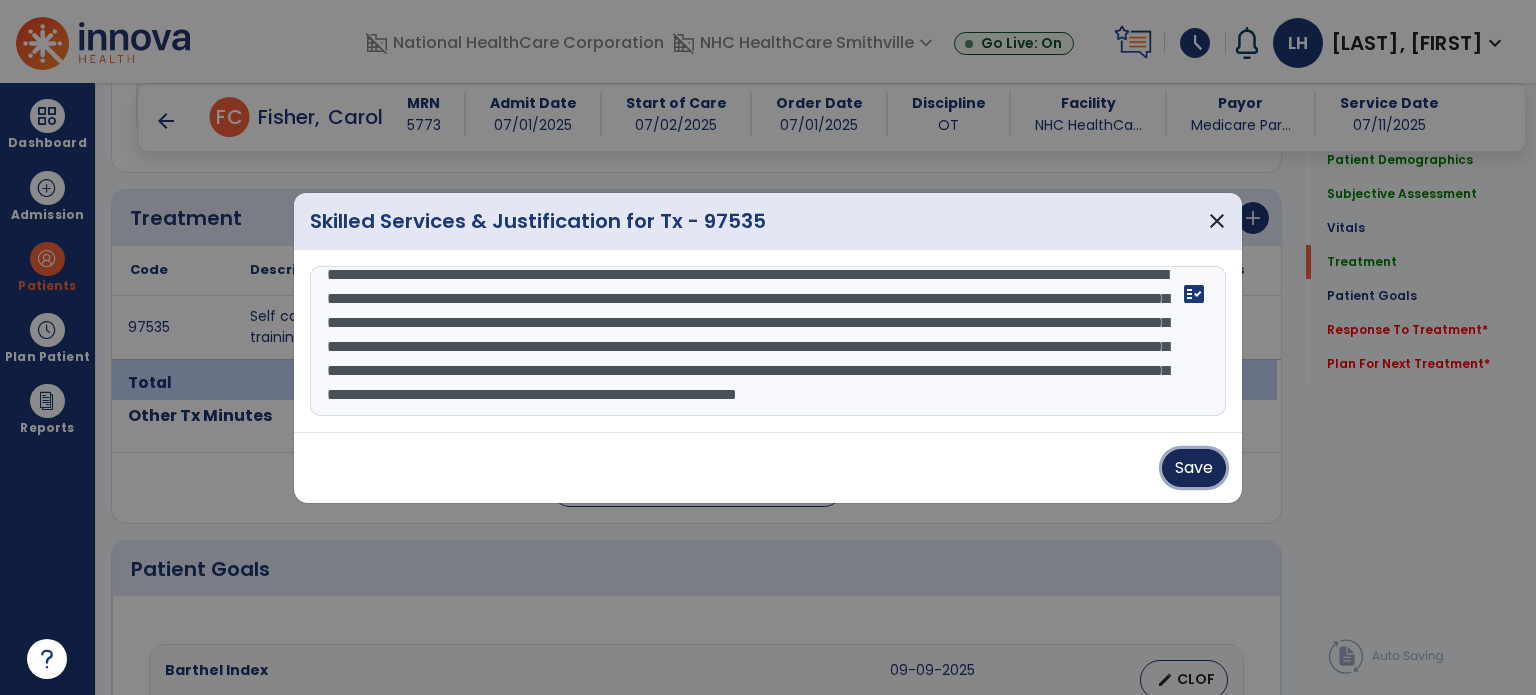 click on "Save" at bounding box center [1194, 468] 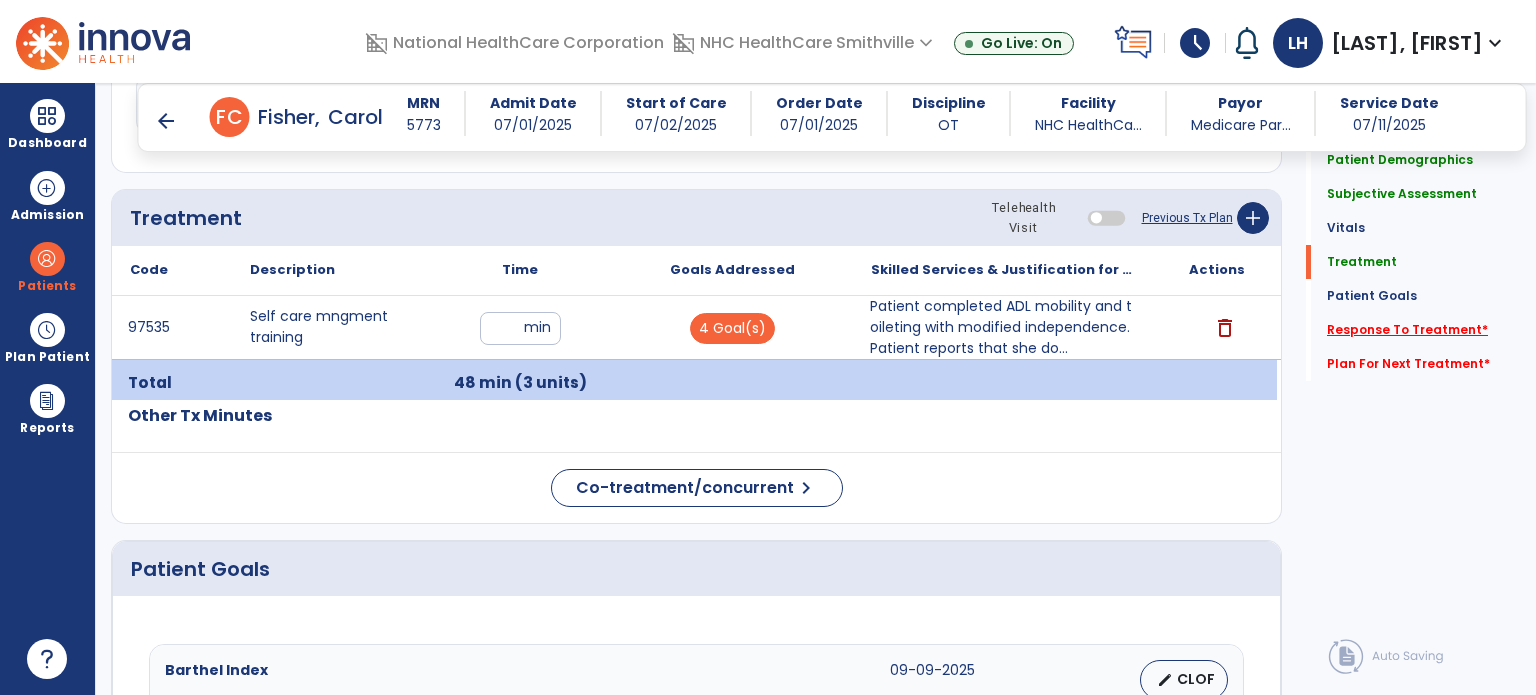 click on "Response To Treatment   *" 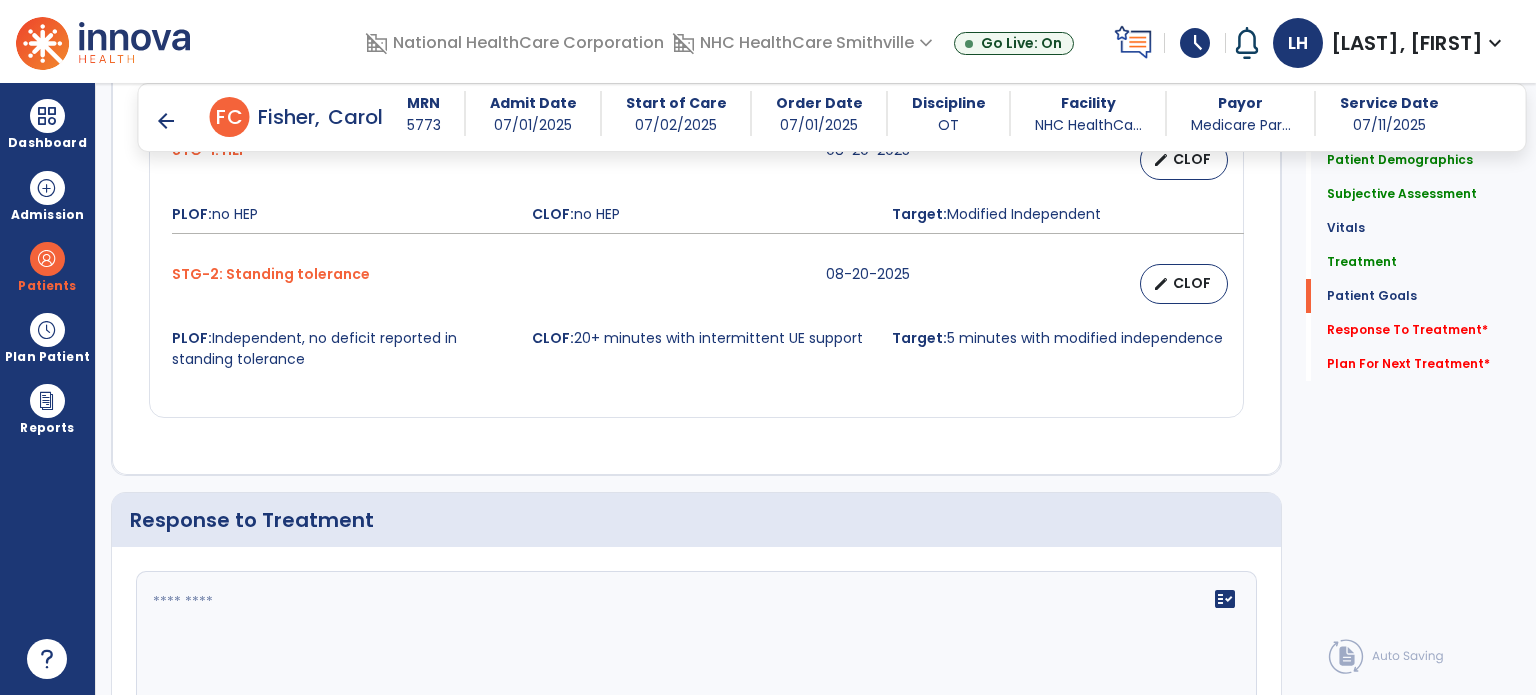 scroll, scrollTop: 2316, scrollLeft: 0, axis: vertical 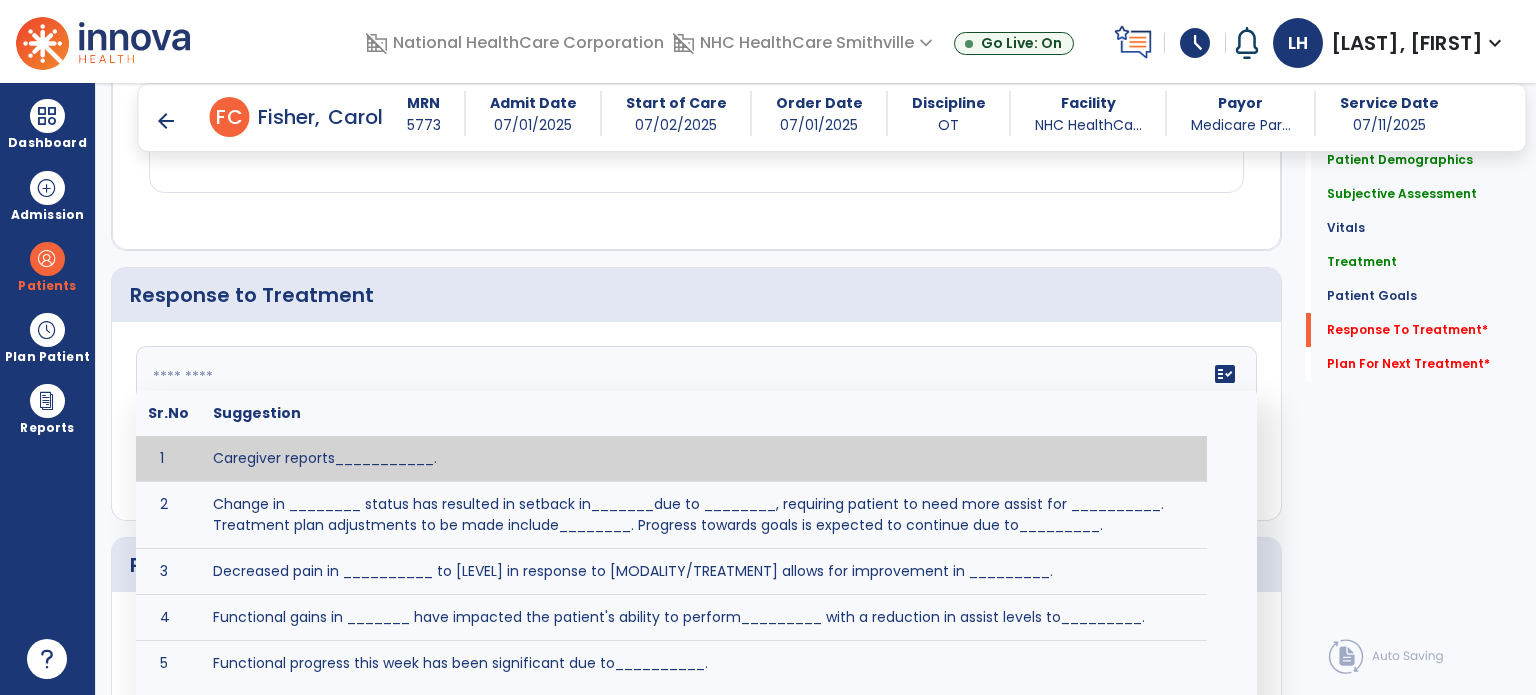 click 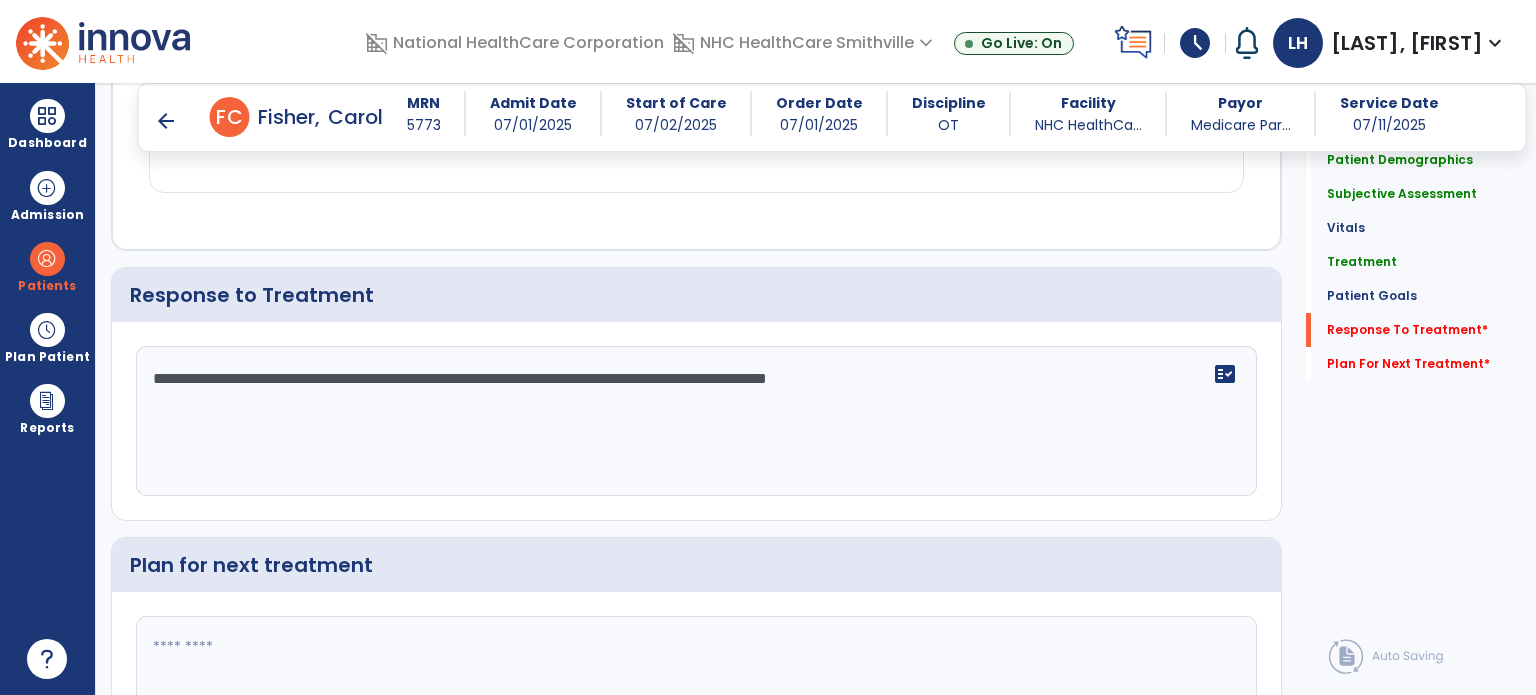 type on "**********" 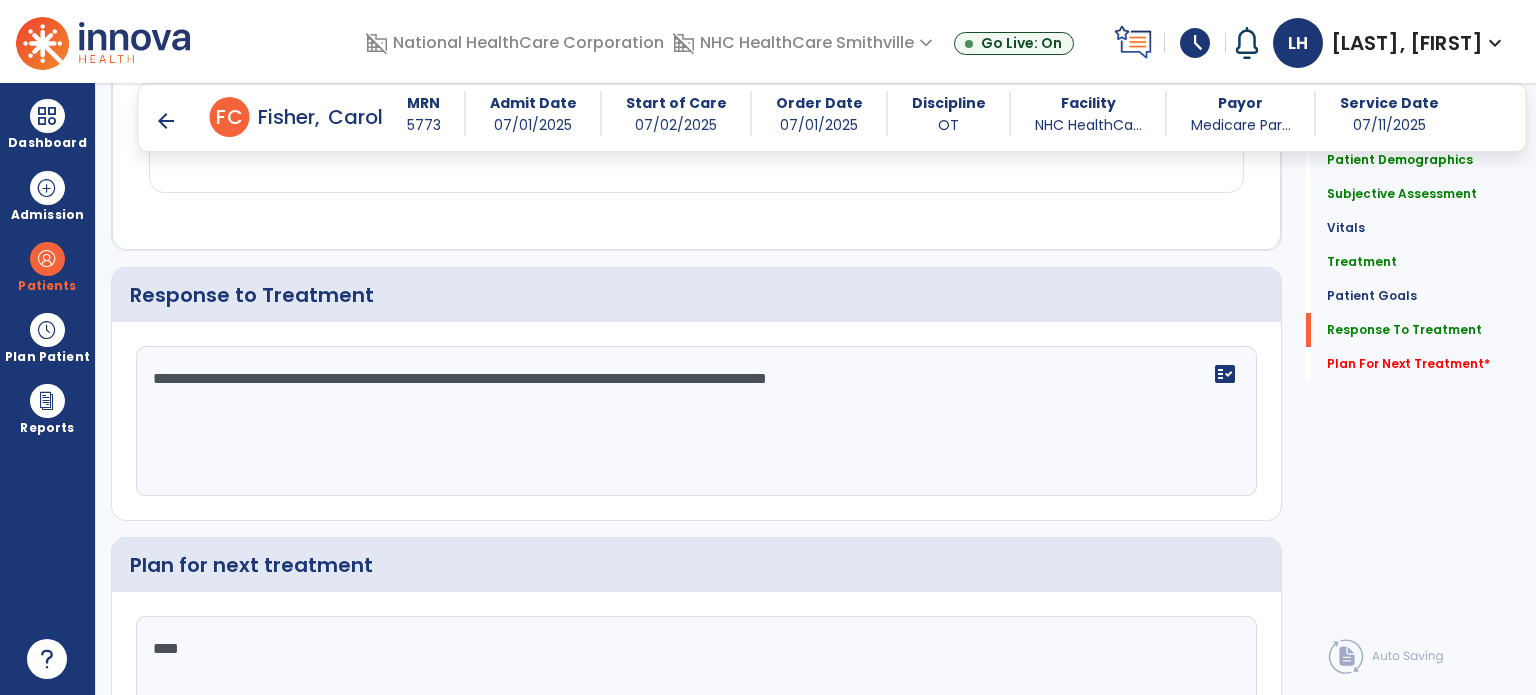scroll, scrollTop: 2316, scrollLeft: 0, axis: vertical 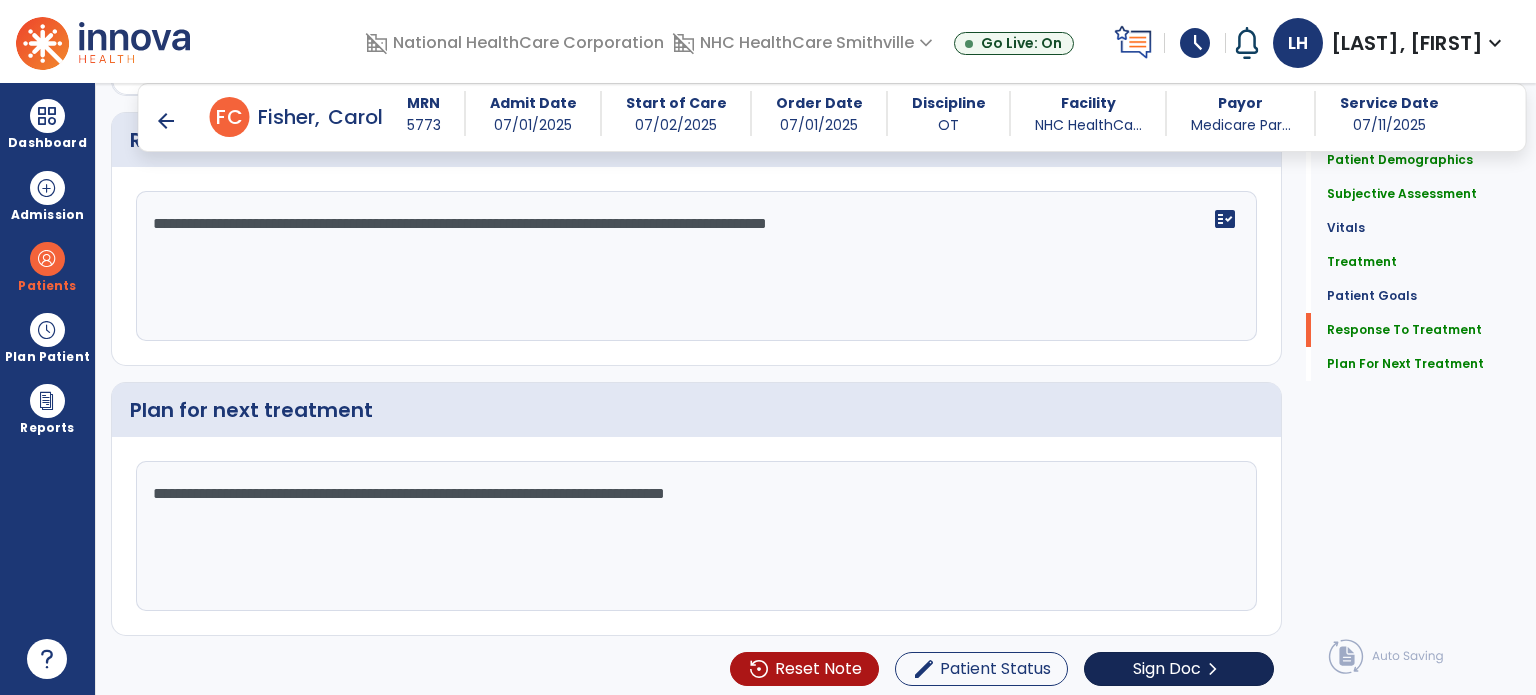 type on "**********" 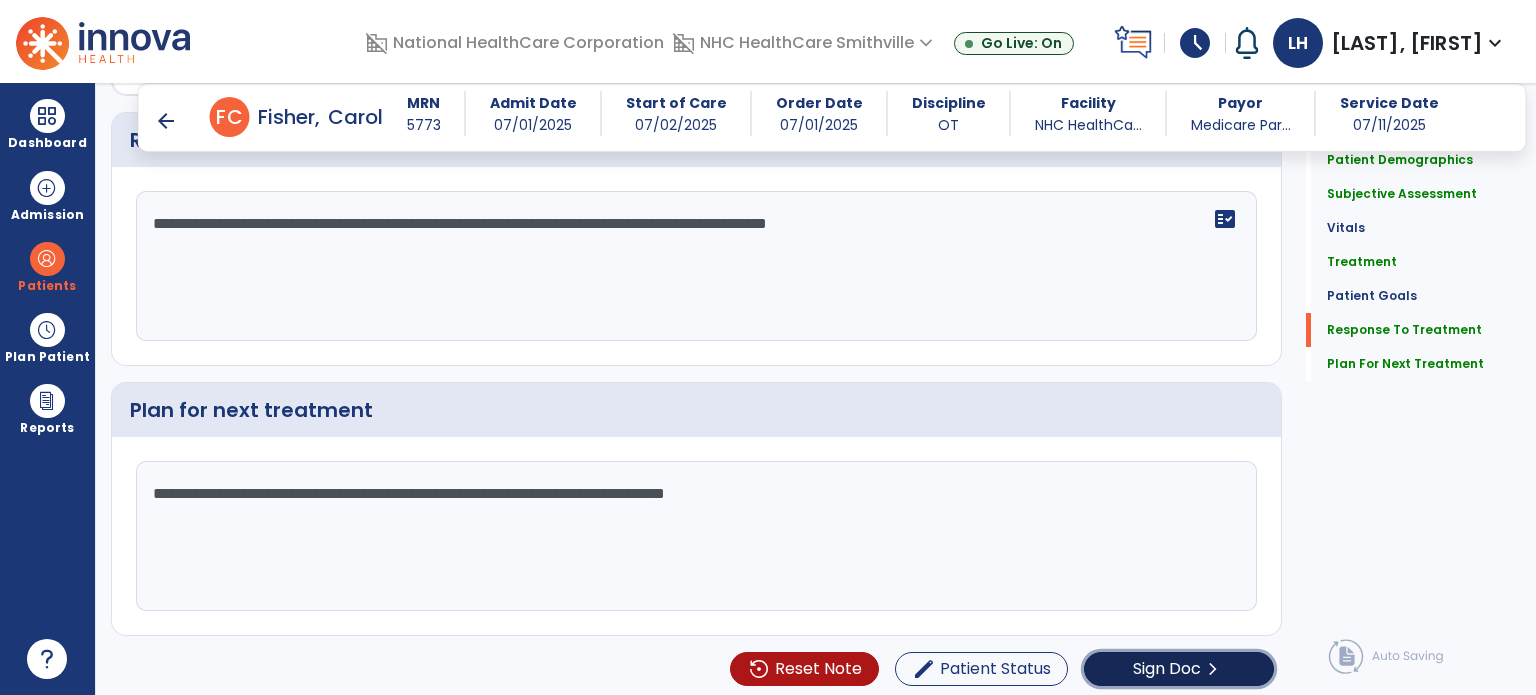 click on "Sign Doc" 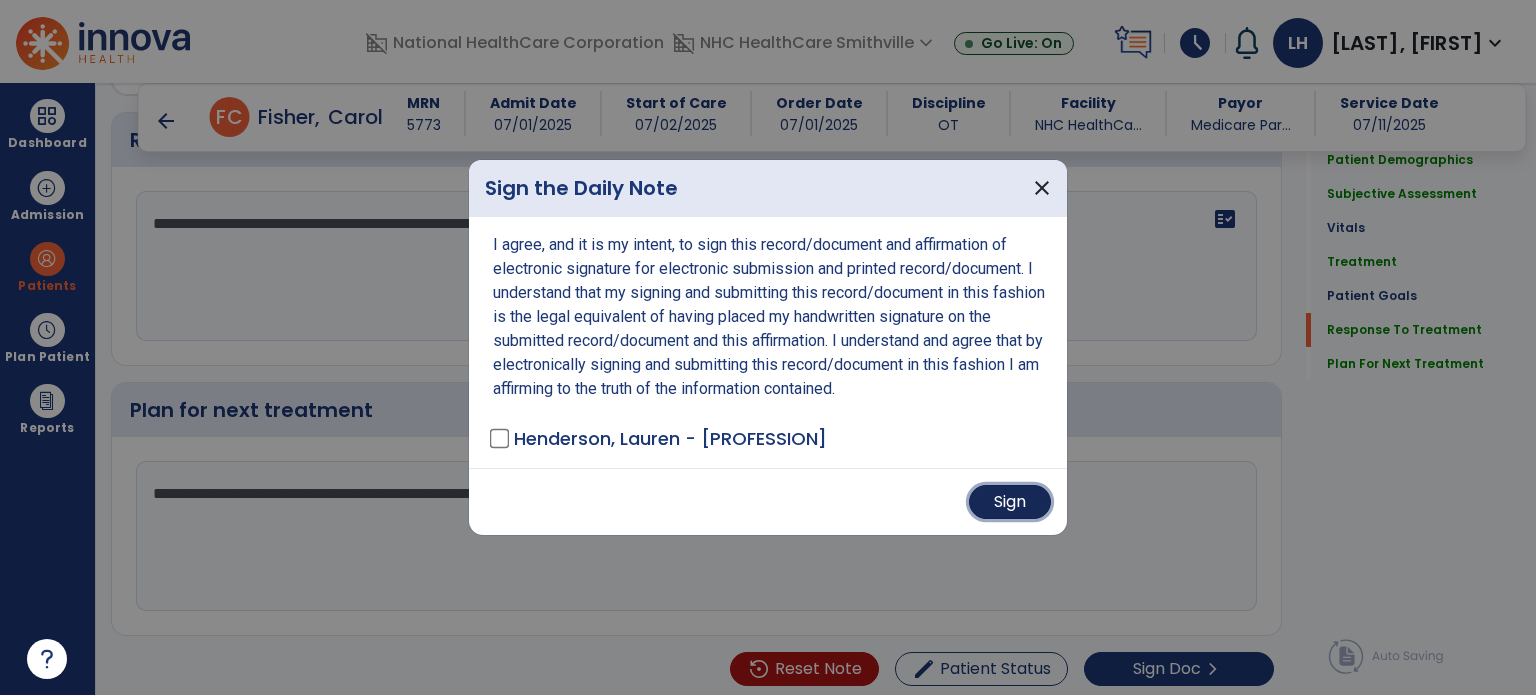 click on "Sign" at bounding box center [1010, 502] 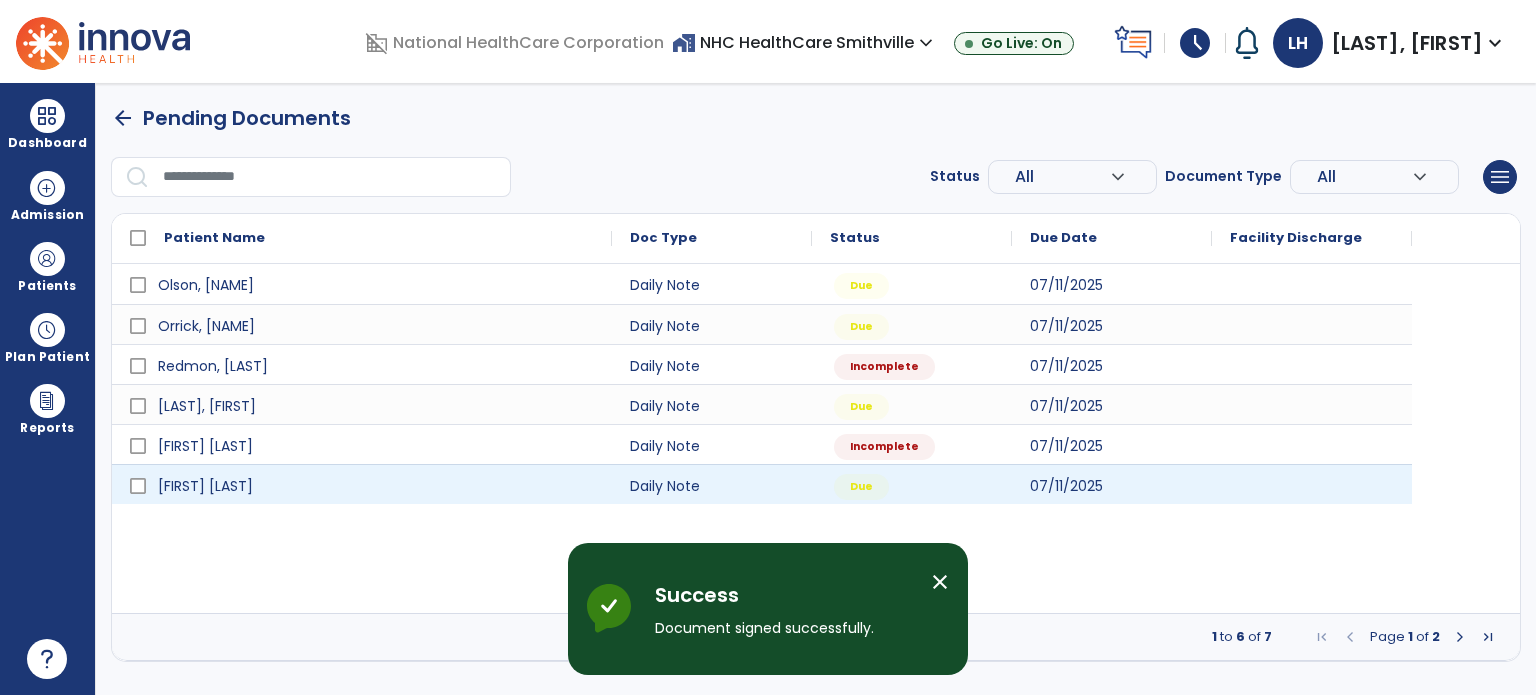 scroll, scrollTop: 0, scrollLeft: 0, axis: both 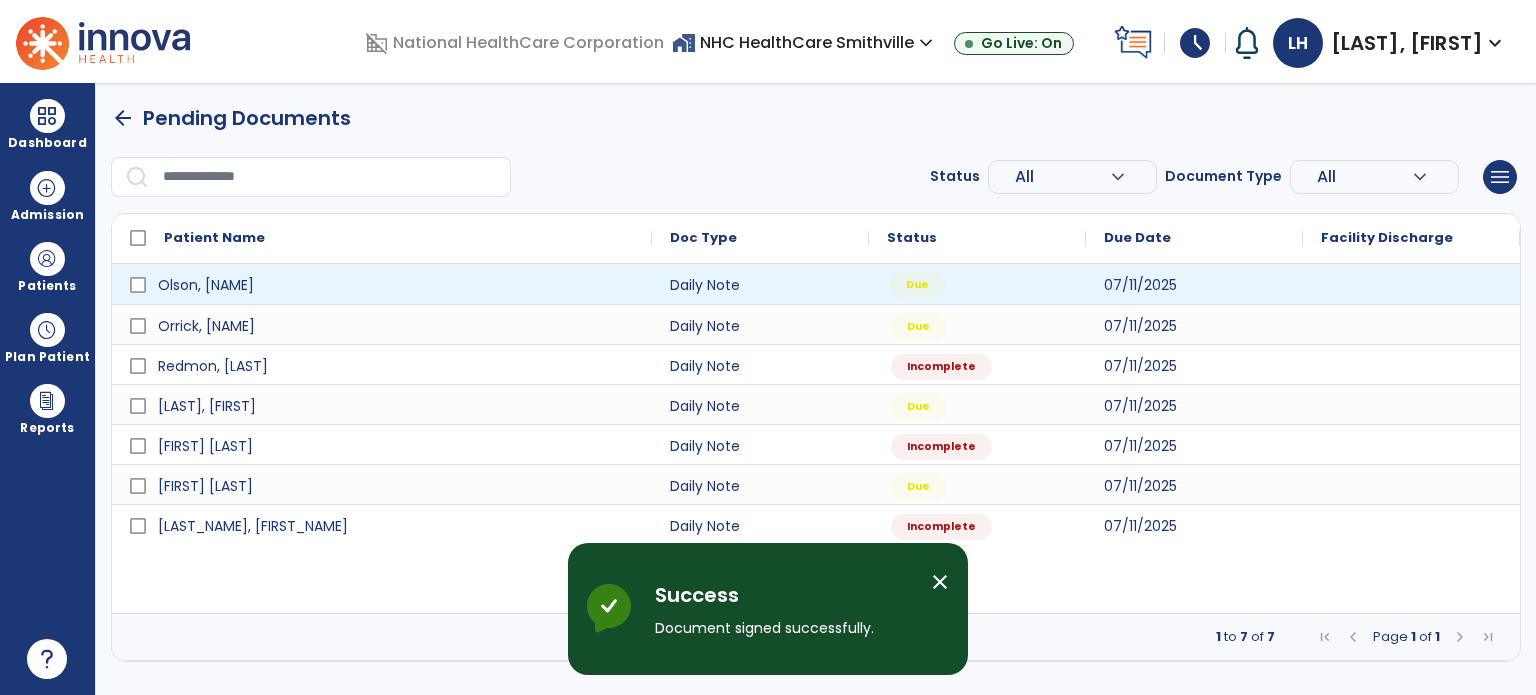 click on "Due" at bounding box center [917, 285] 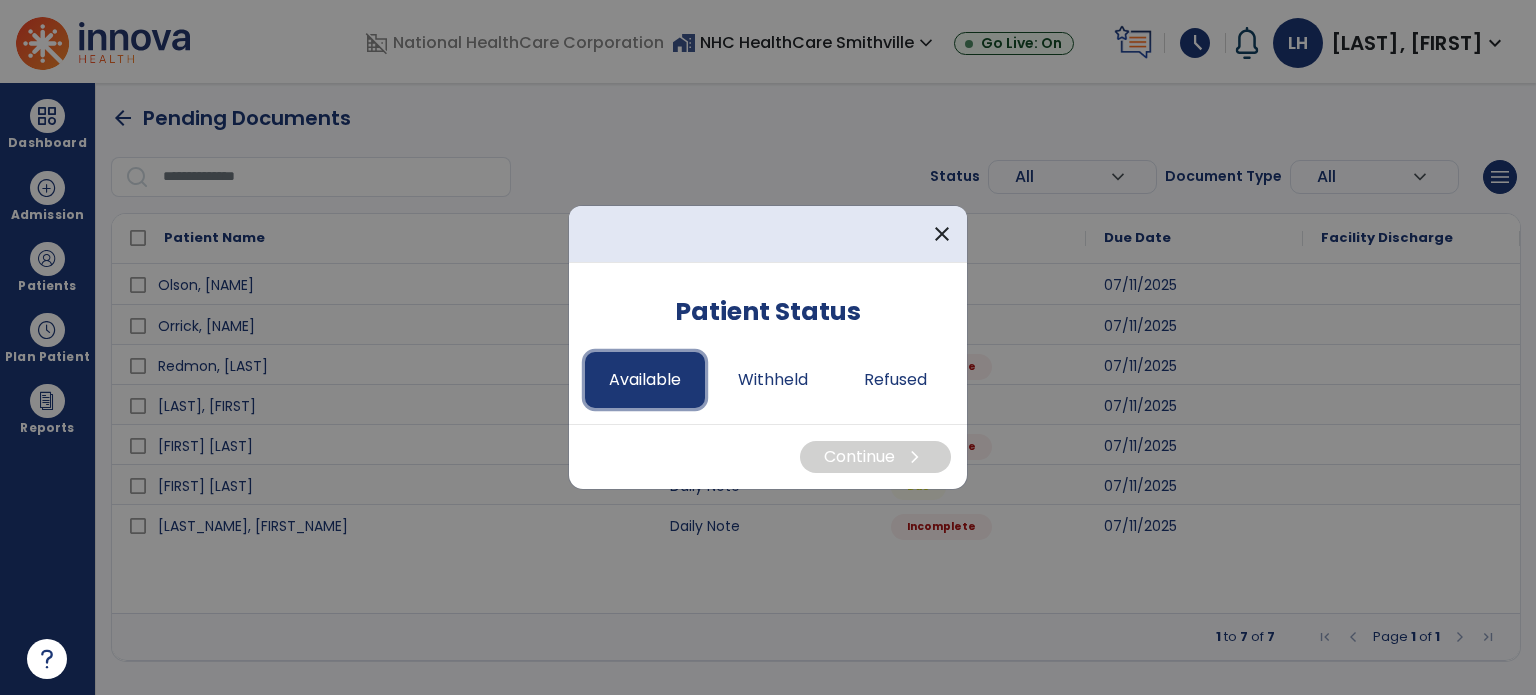 click on "Available" at bounding box center (645, 380) 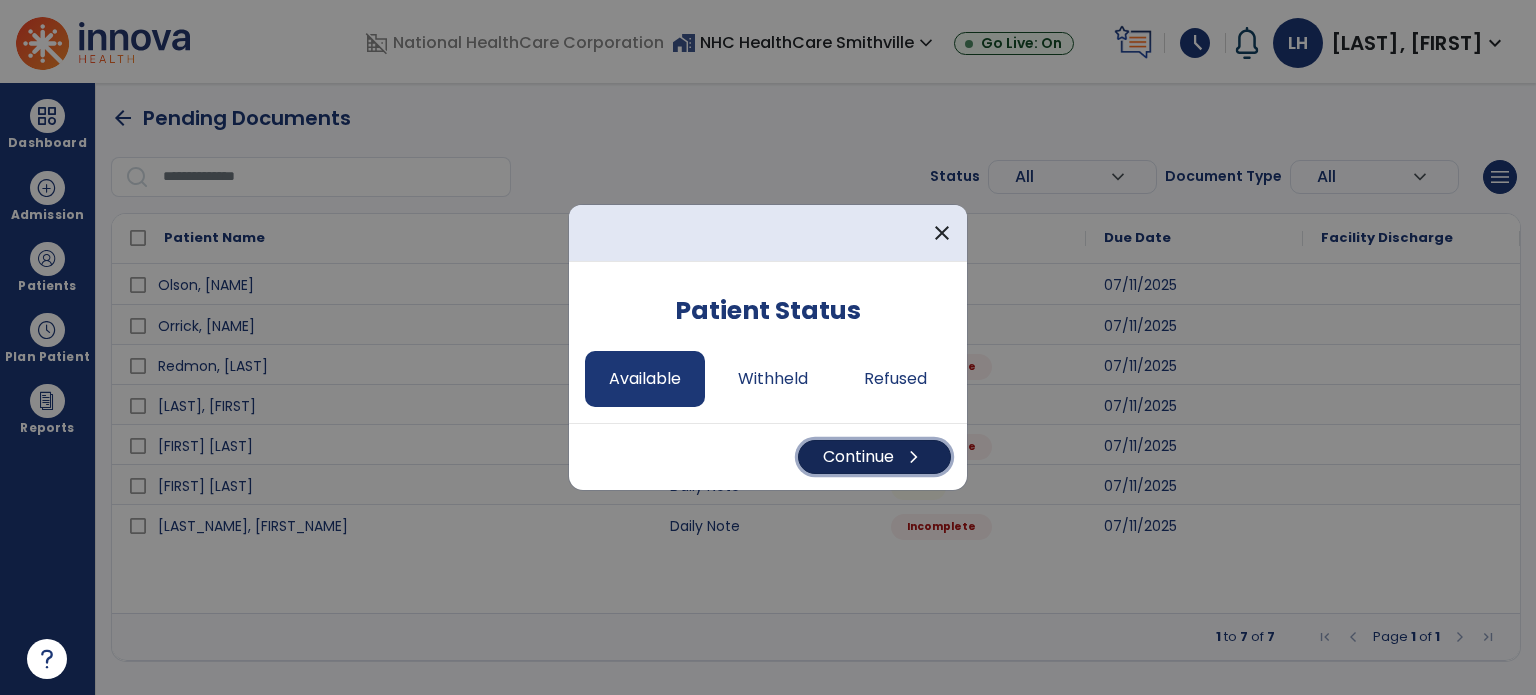 click on "chevron_right" at bounding box center (914, 457) 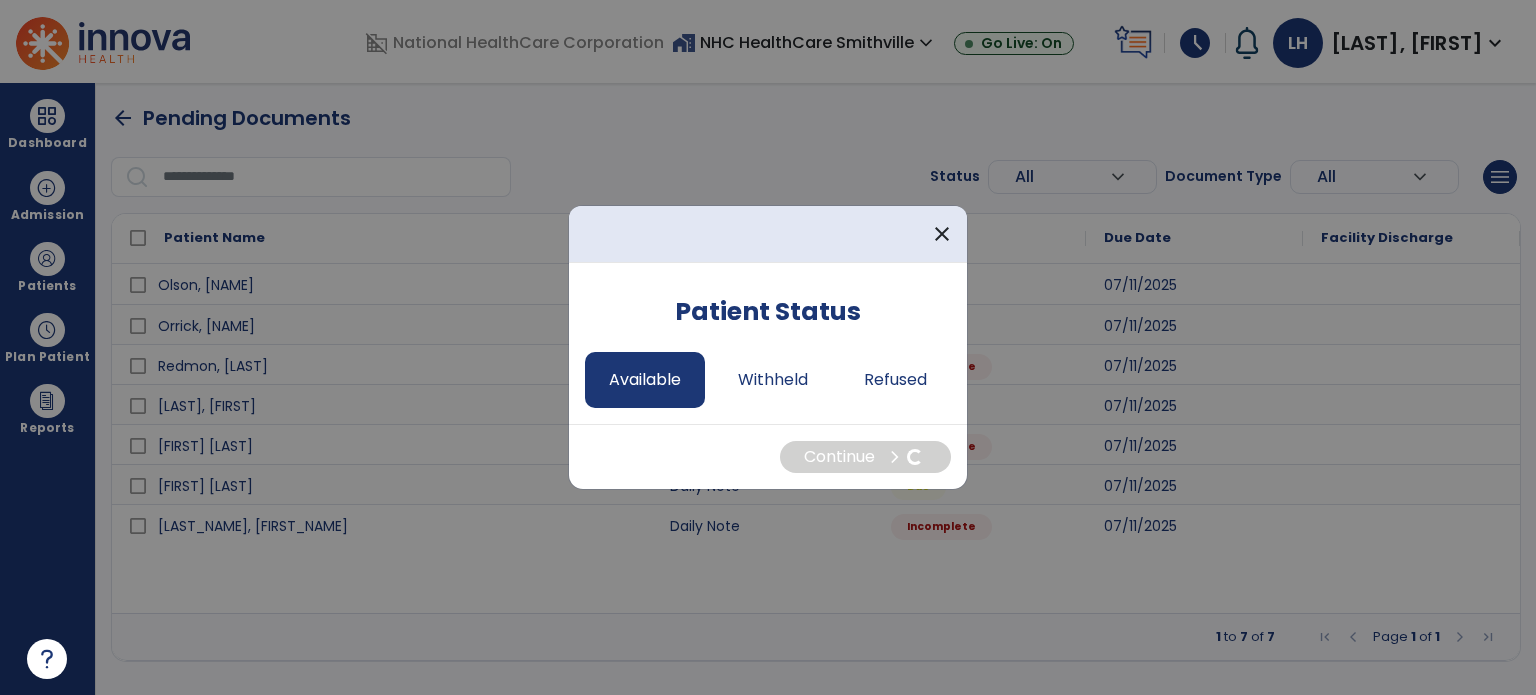 select on "*" 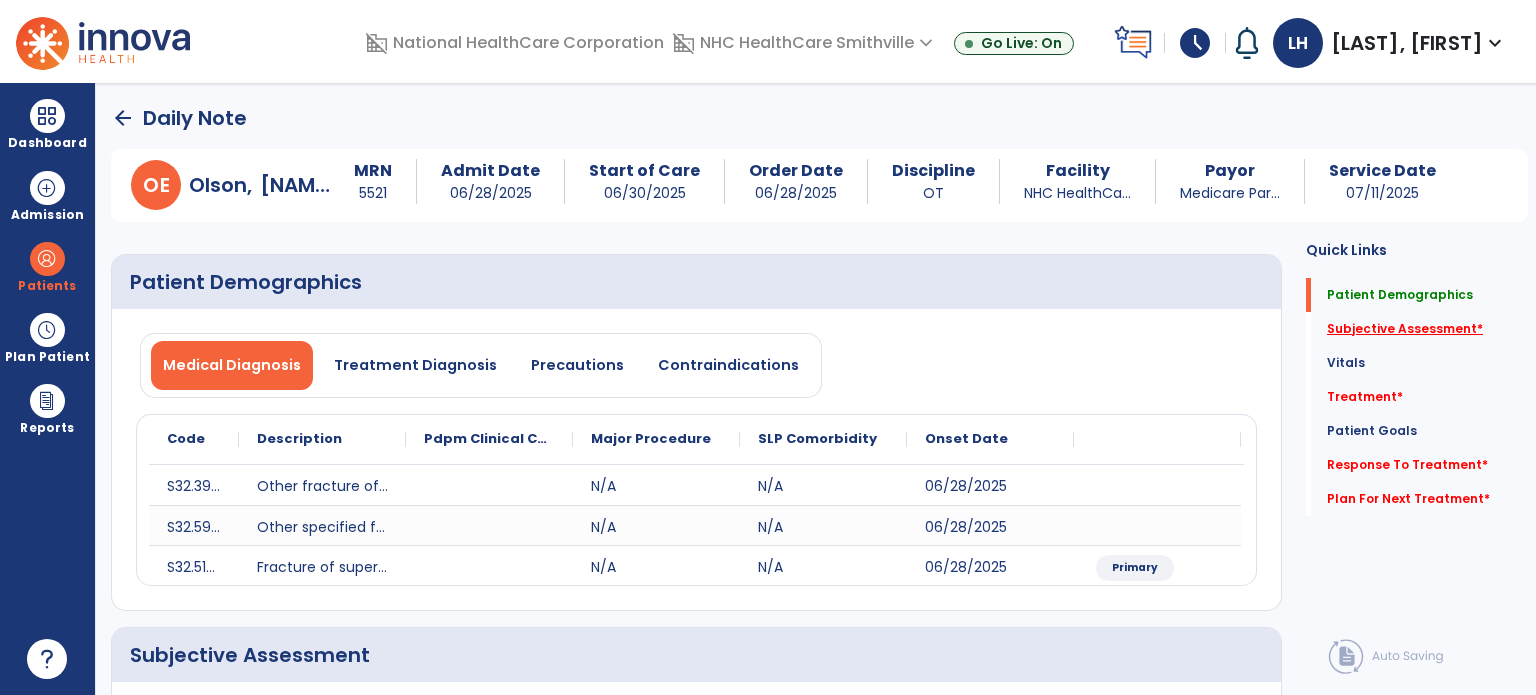 click on "Subjective Assessment   *" 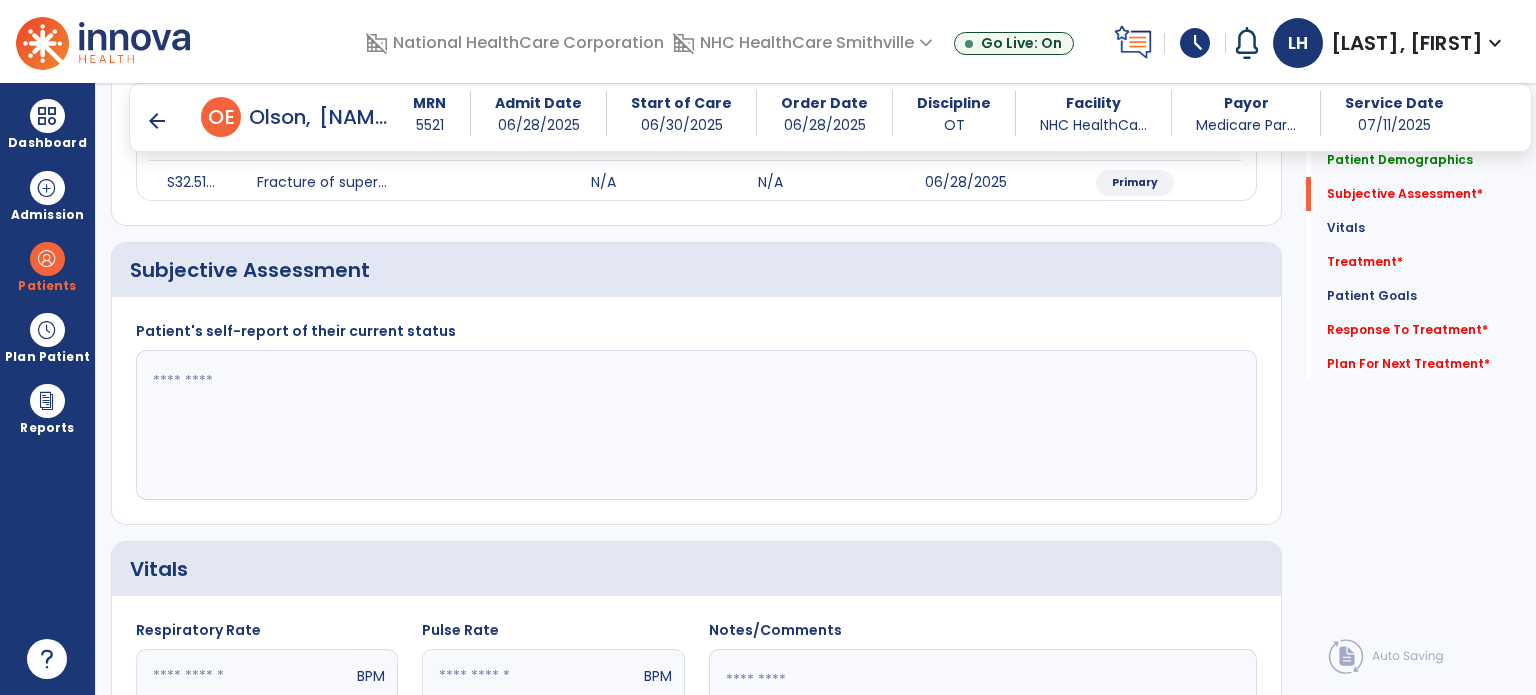 scroll, scrollTop: 378, scrollLeft: 0, axis: vertical 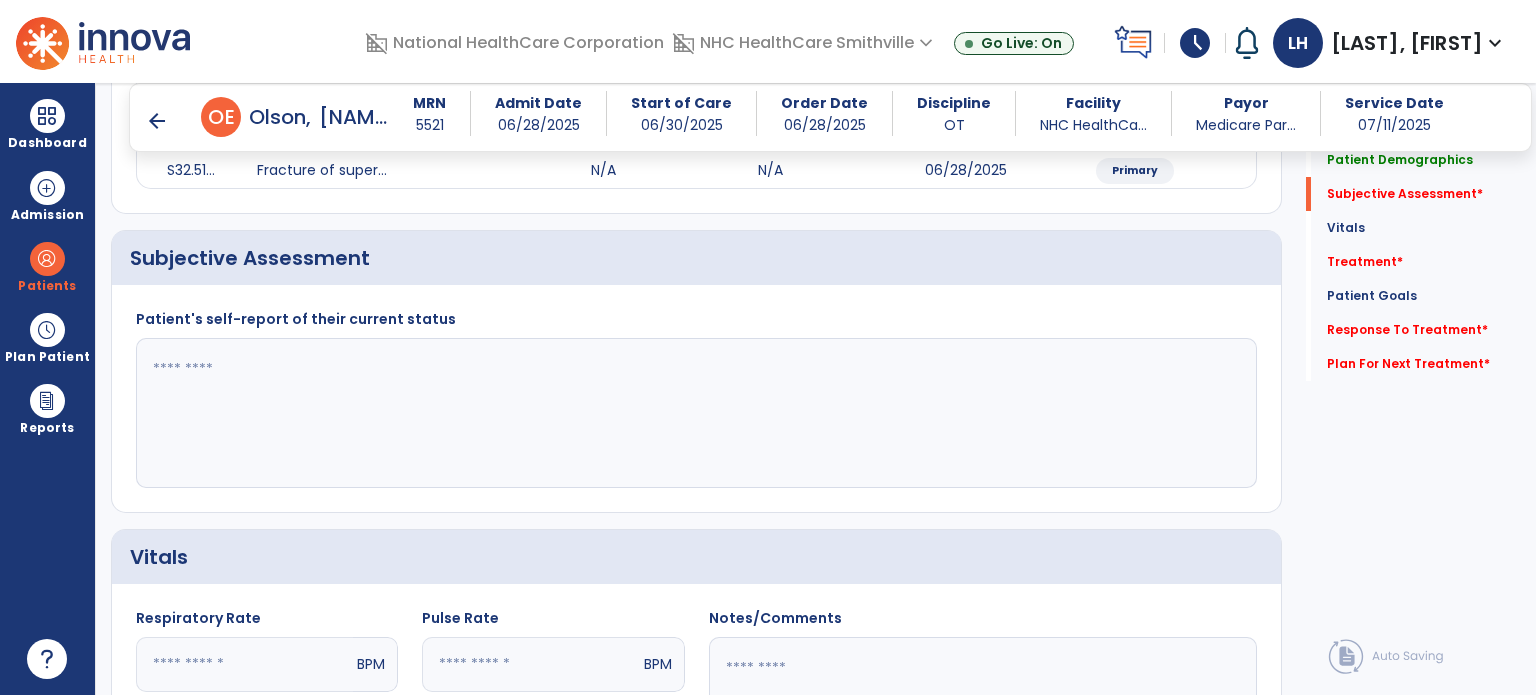 click on "Patient's self-report of their current status" 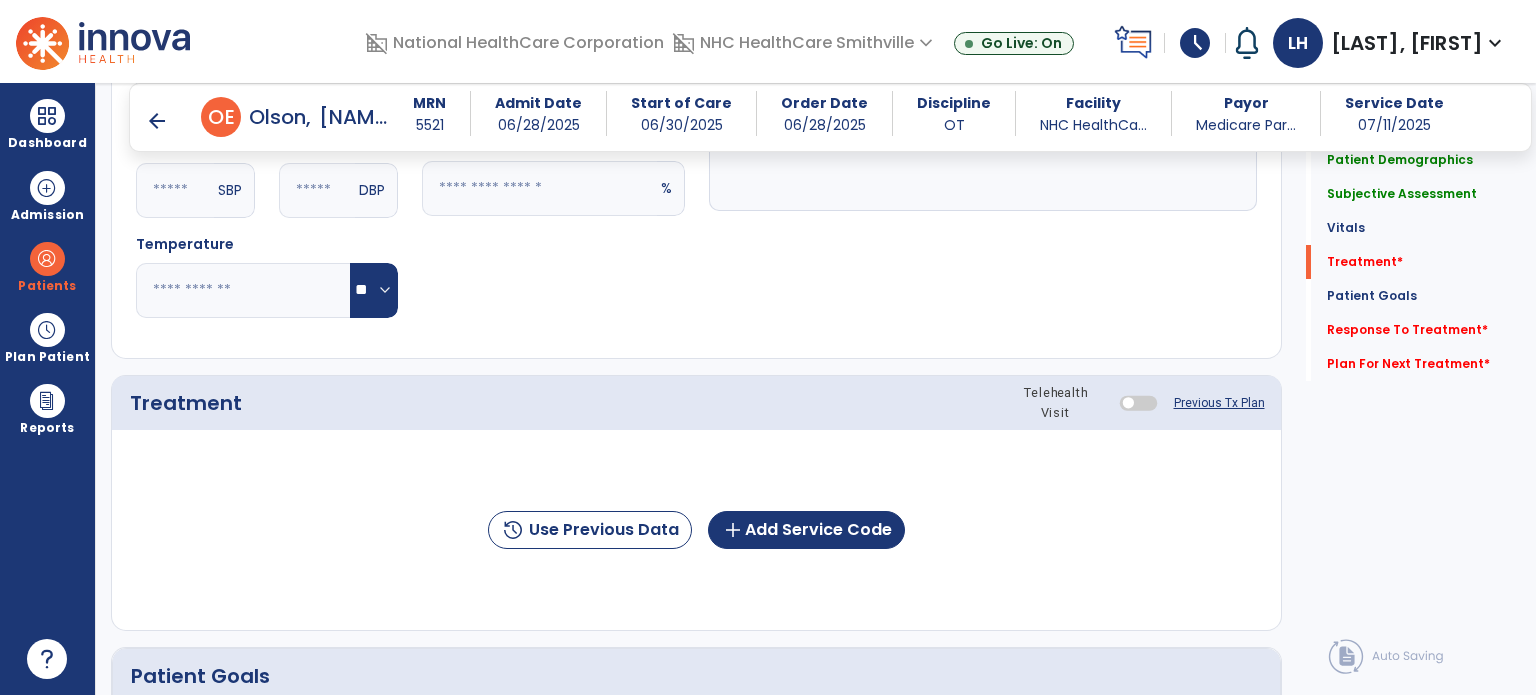 scroll, scrollTop: 1079, scrollLeft: 0, axis: vertical 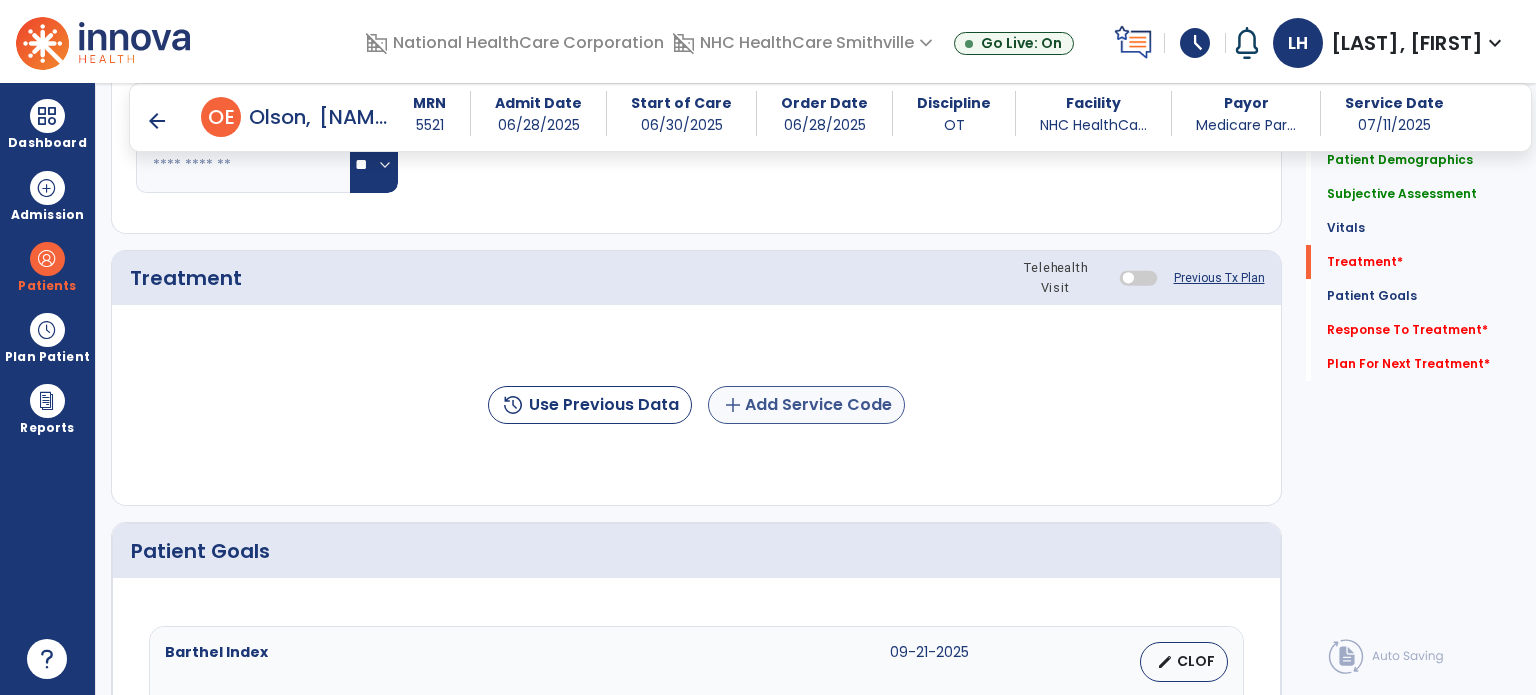 type on "**********" 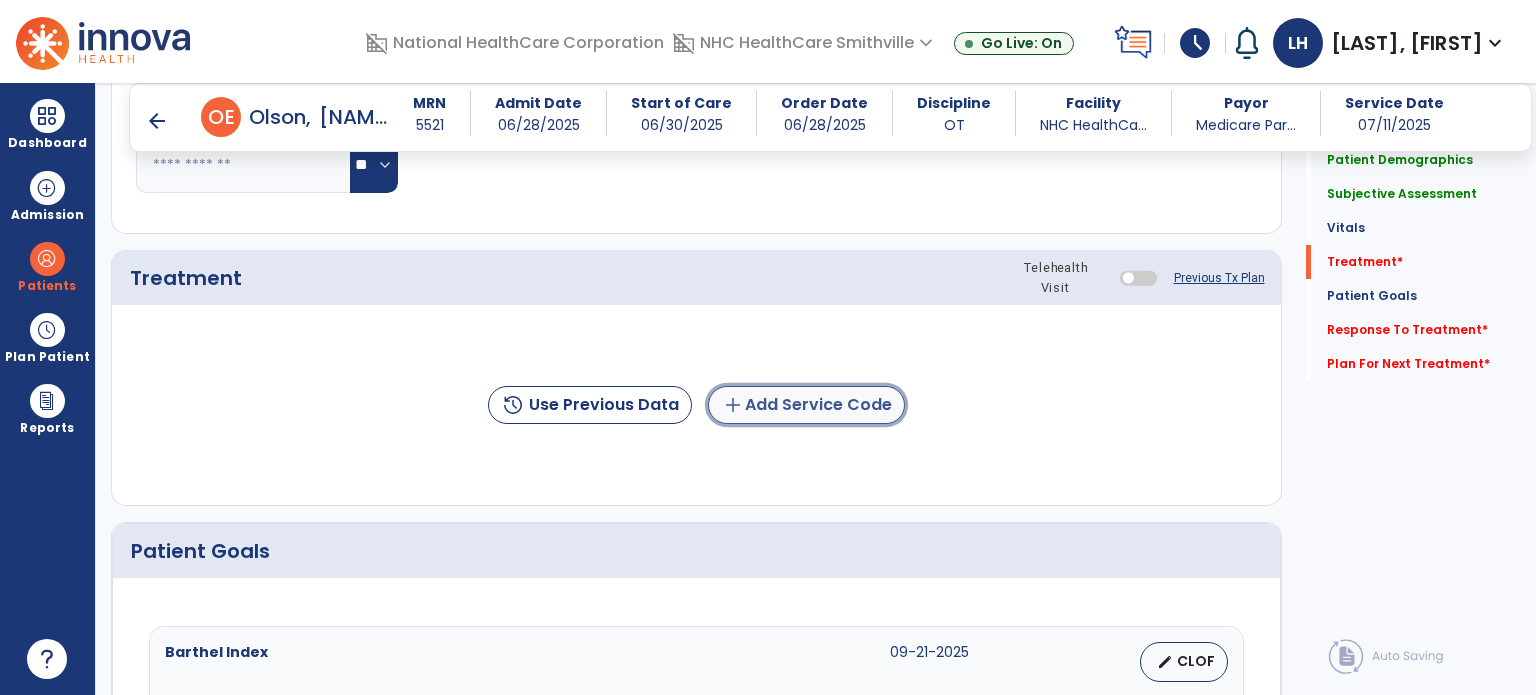 click on "add  Add Service Code" 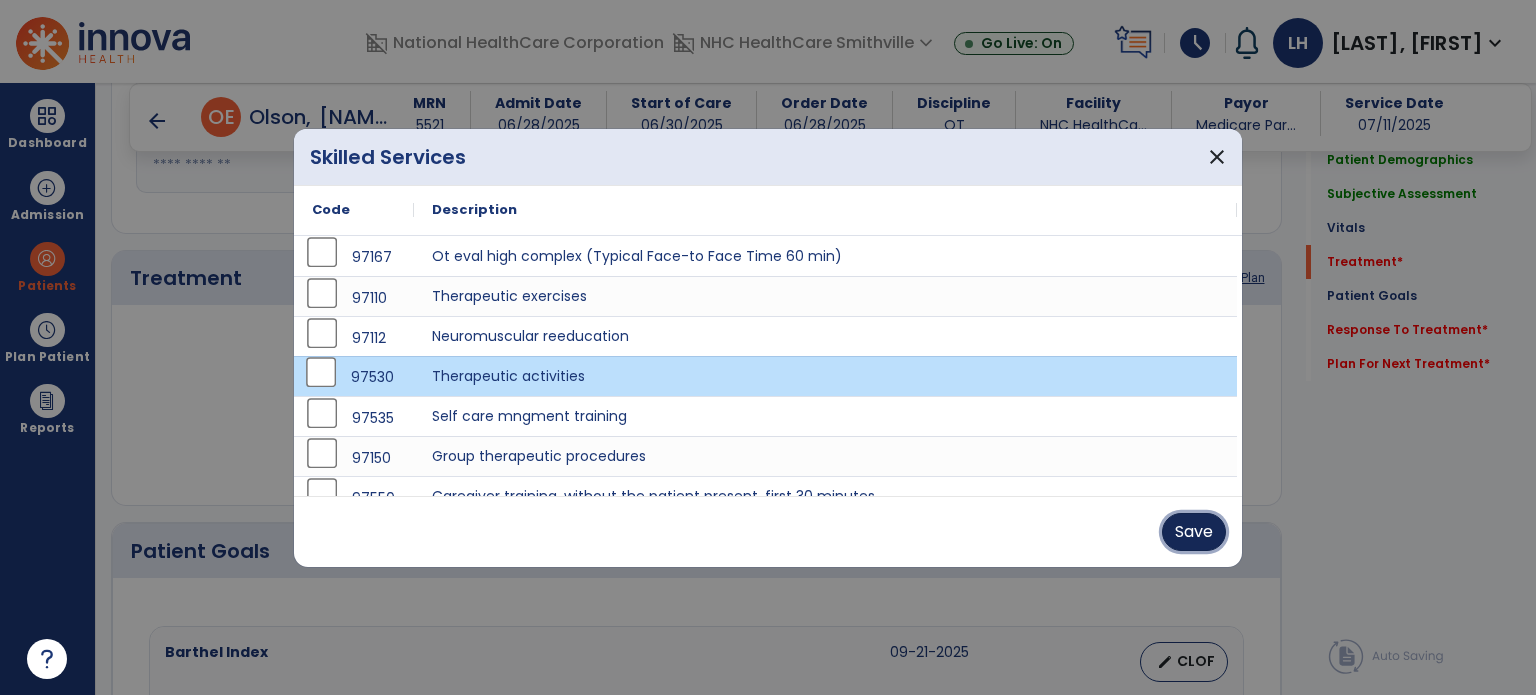 click on "Save" at bounding box center (1194, 532) 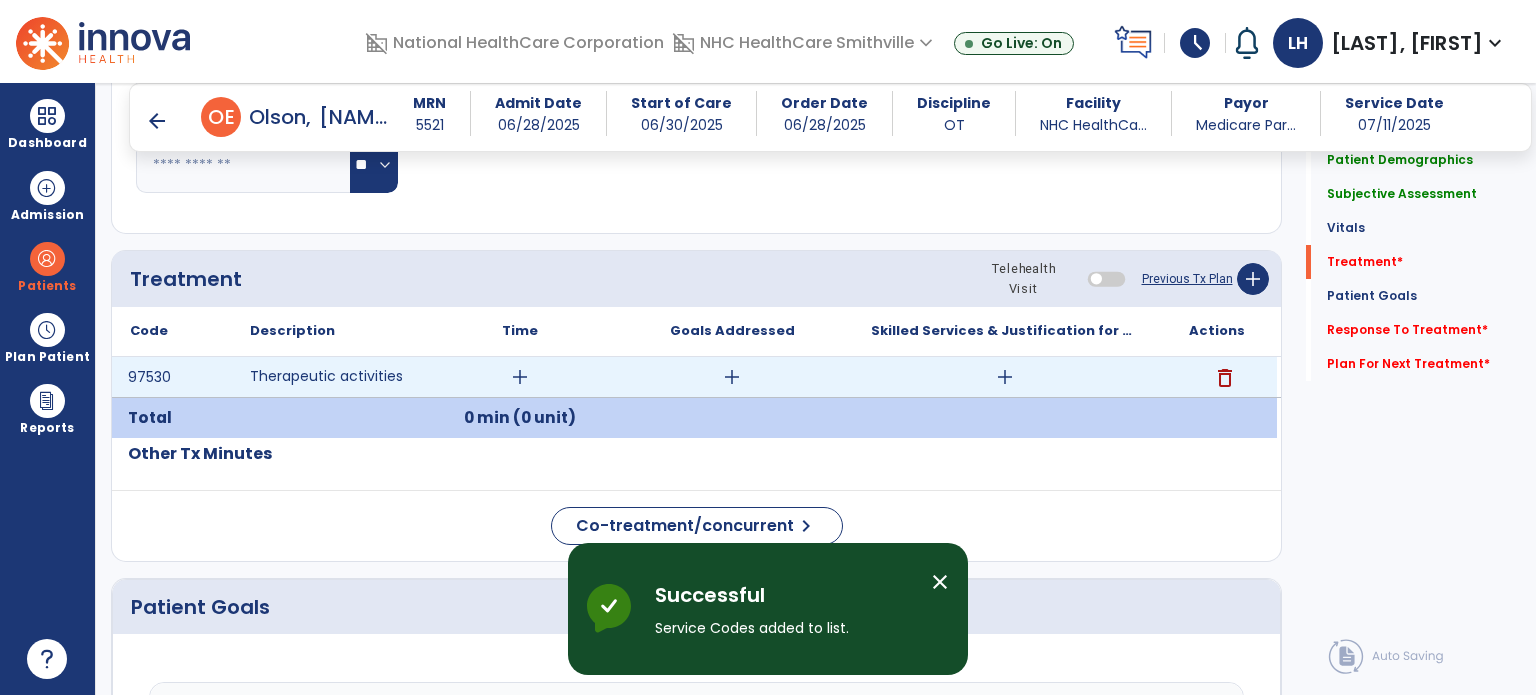 click on "add" at bounding box center (520, 377) 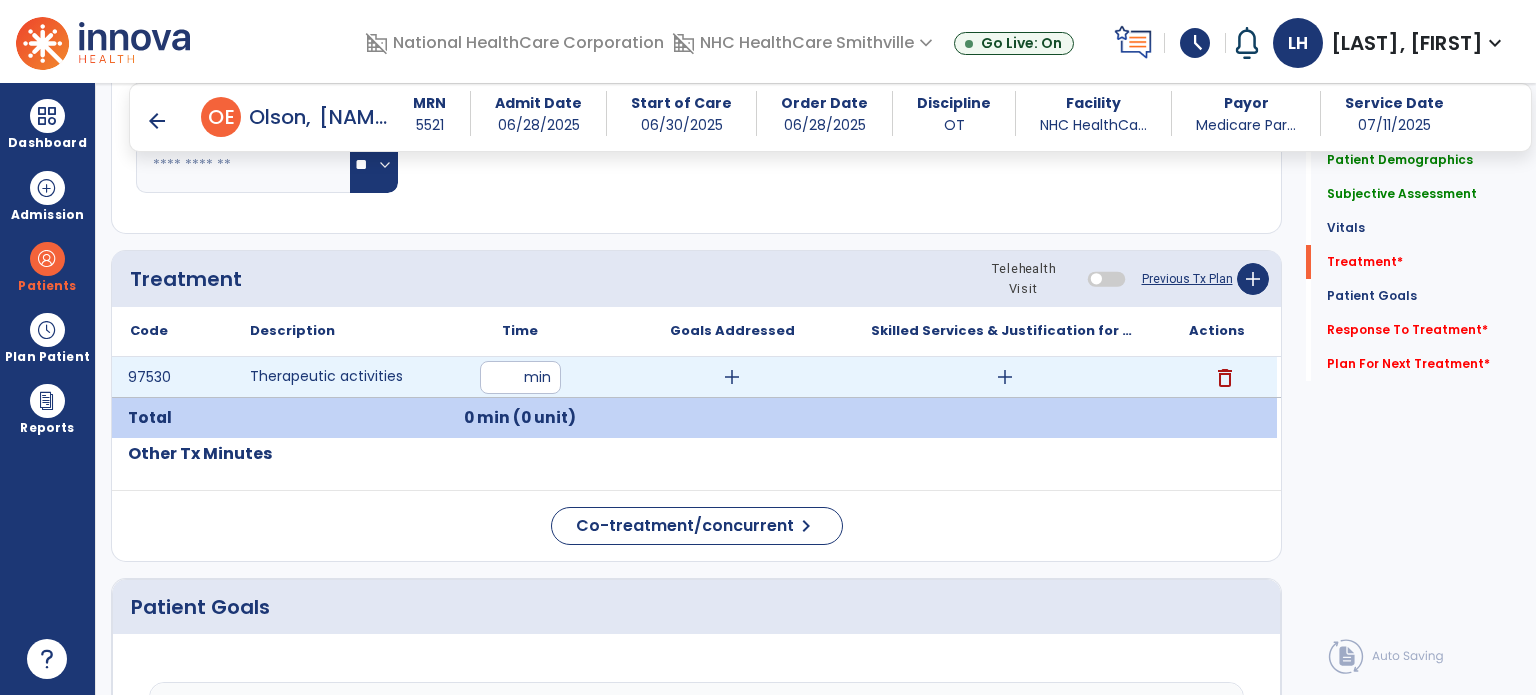 click at bounding box center (520, 377) 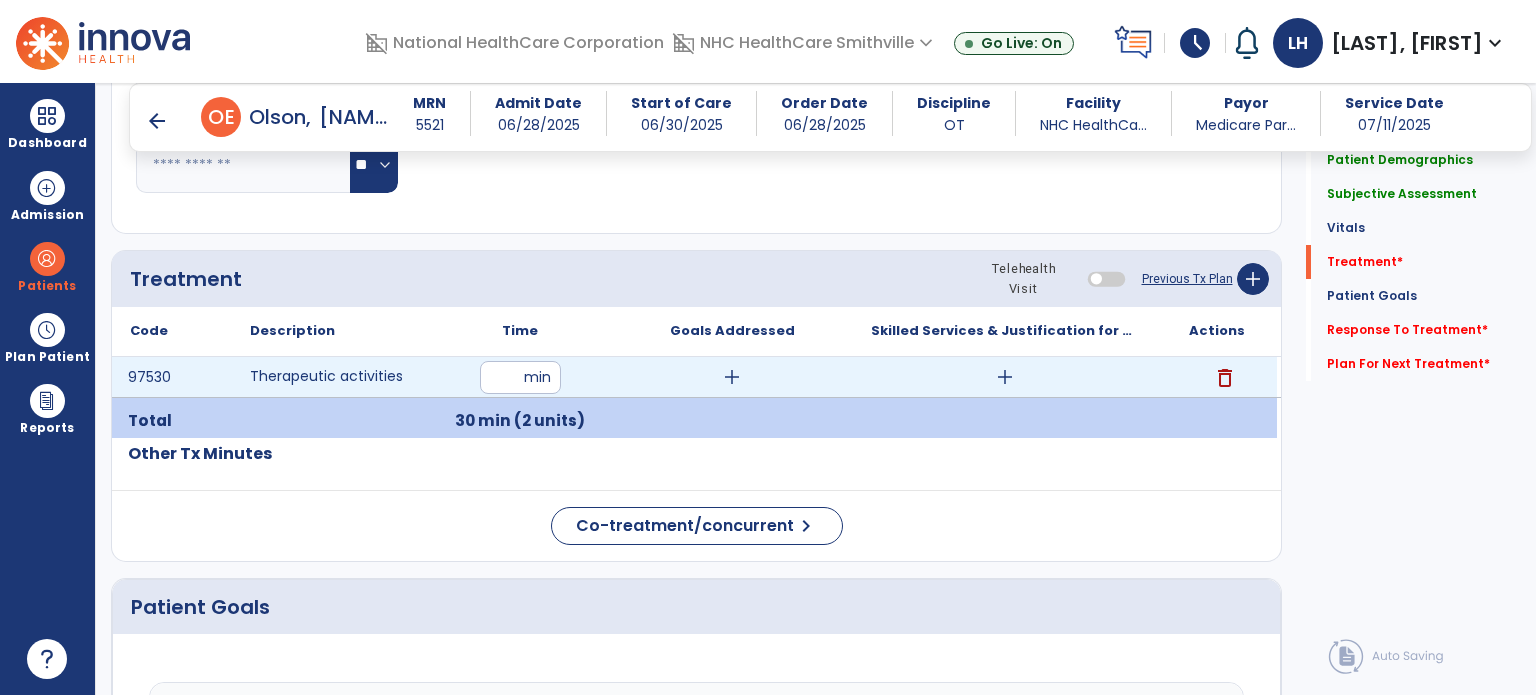 click on "add" at bounding box center (732, 377) 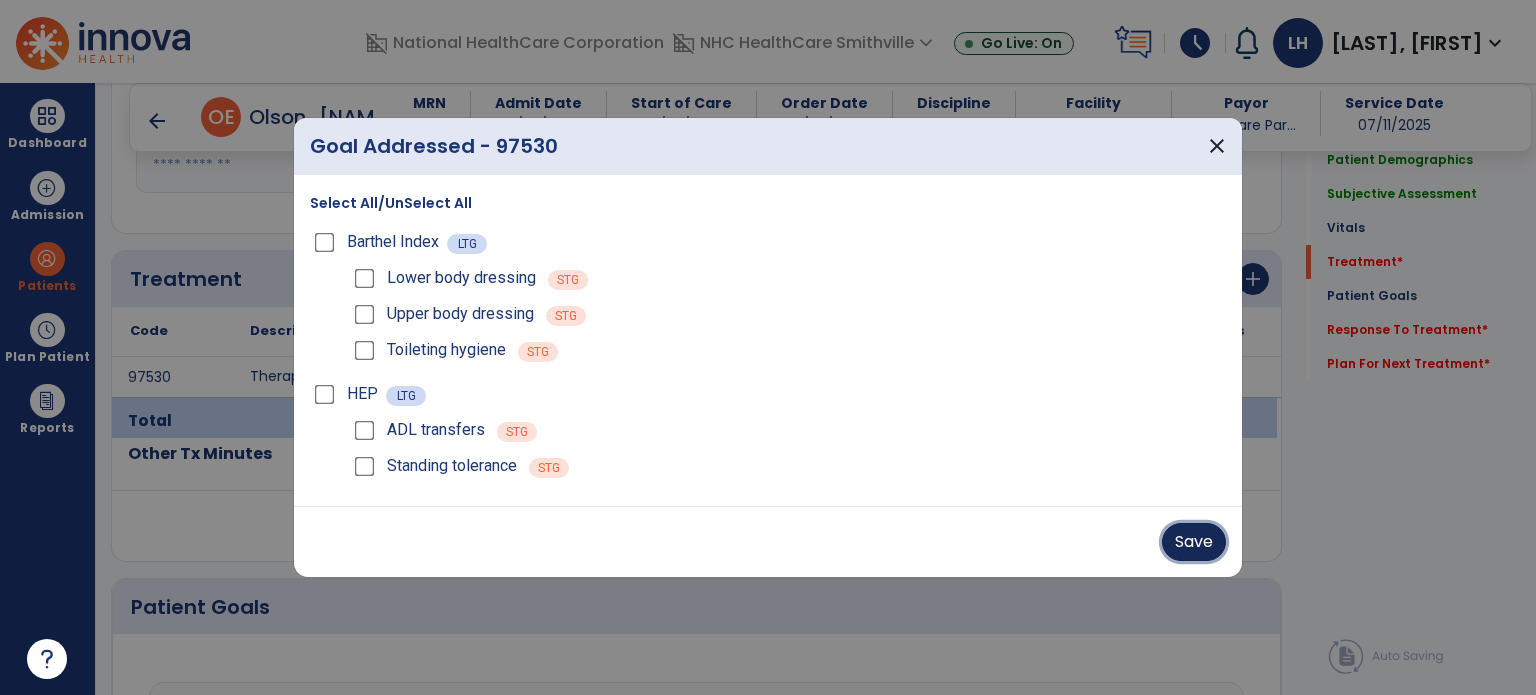 click on "Save" at bounding box center [1194, 542] 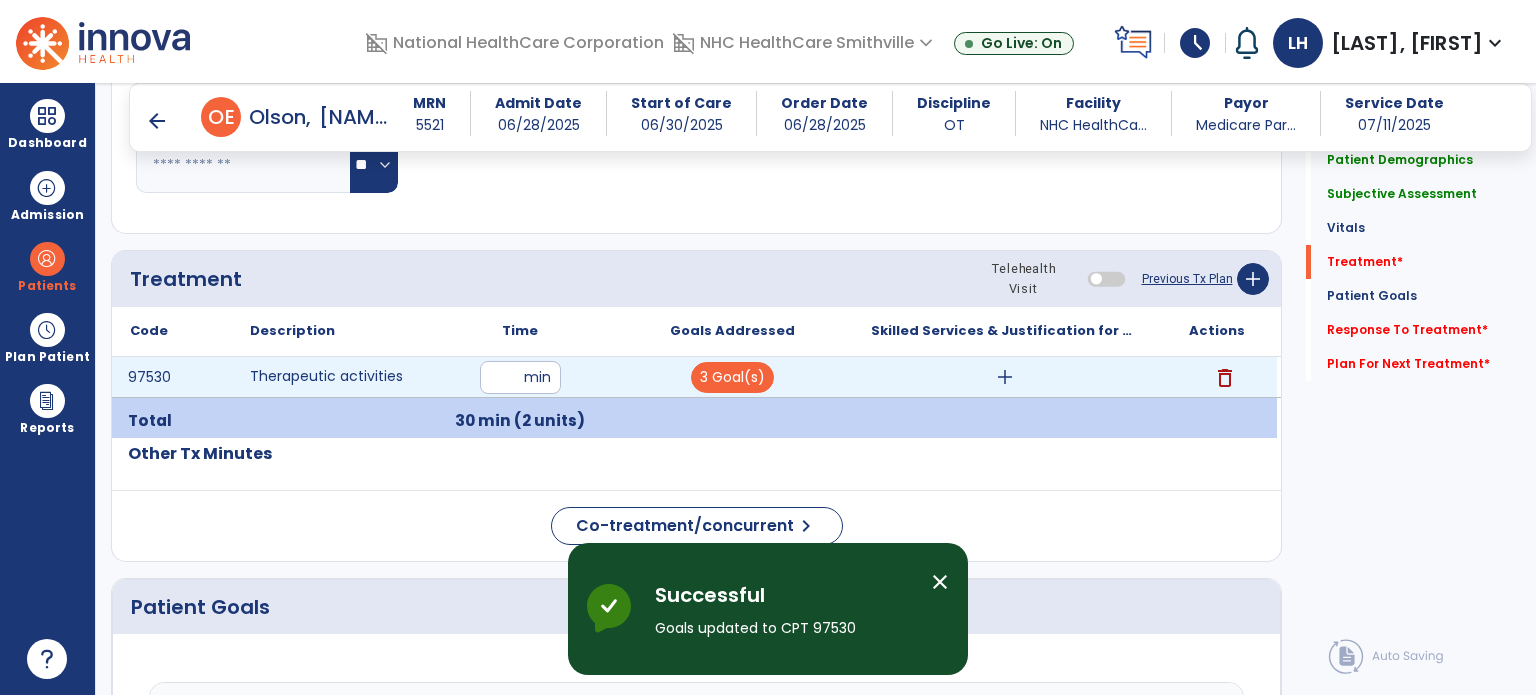 click on "add" at bounding box center (1005, 377) 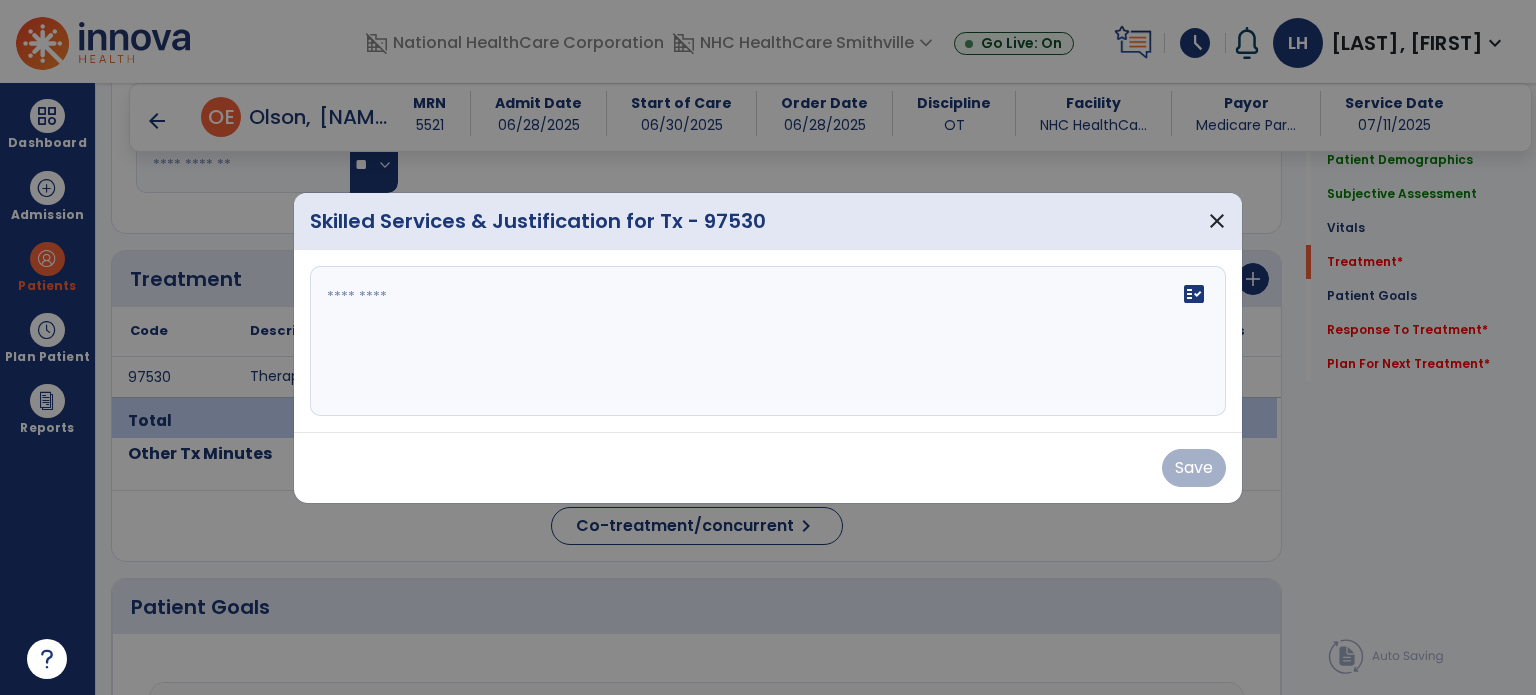 click on "fact_check" at bounding box center (768, 341) 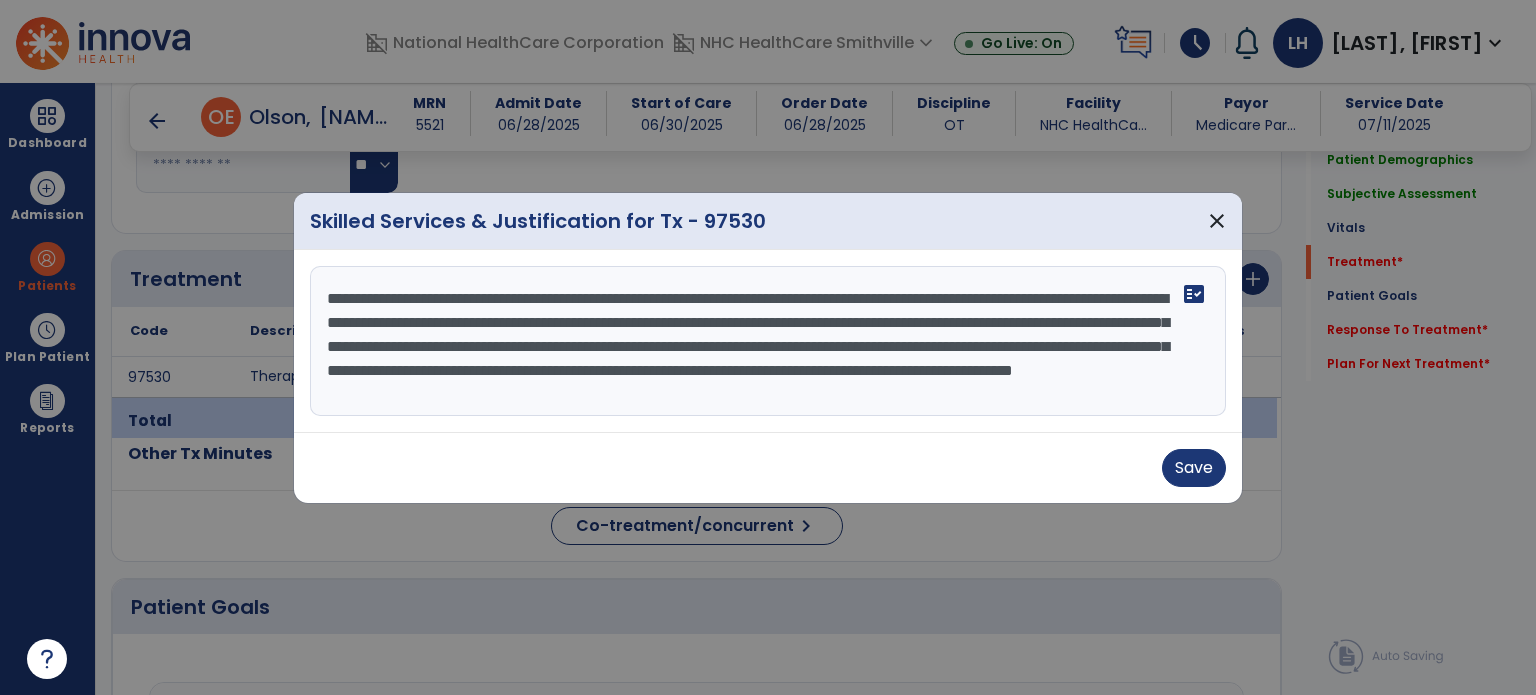 scroll, scrollTop: 15, scrollLeft: 0, axis: vertical 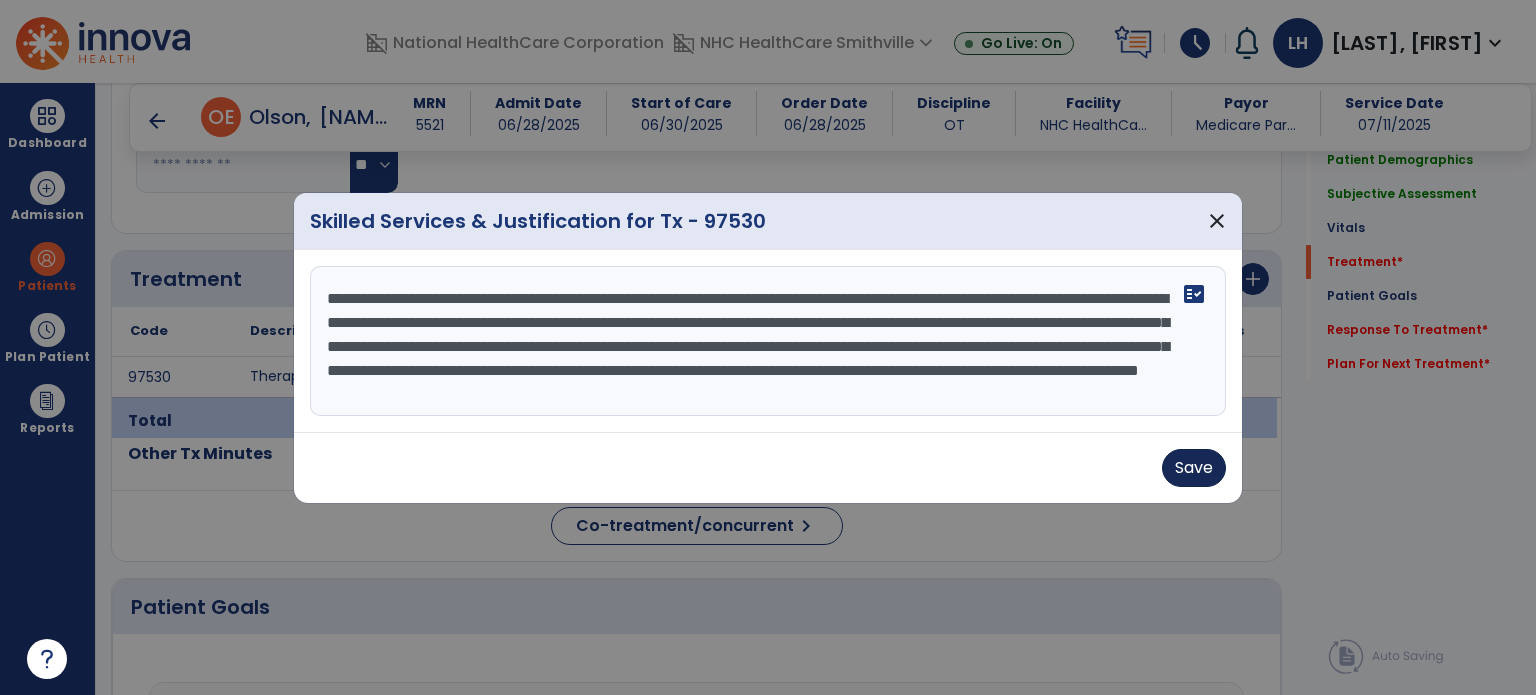 type on "**********" 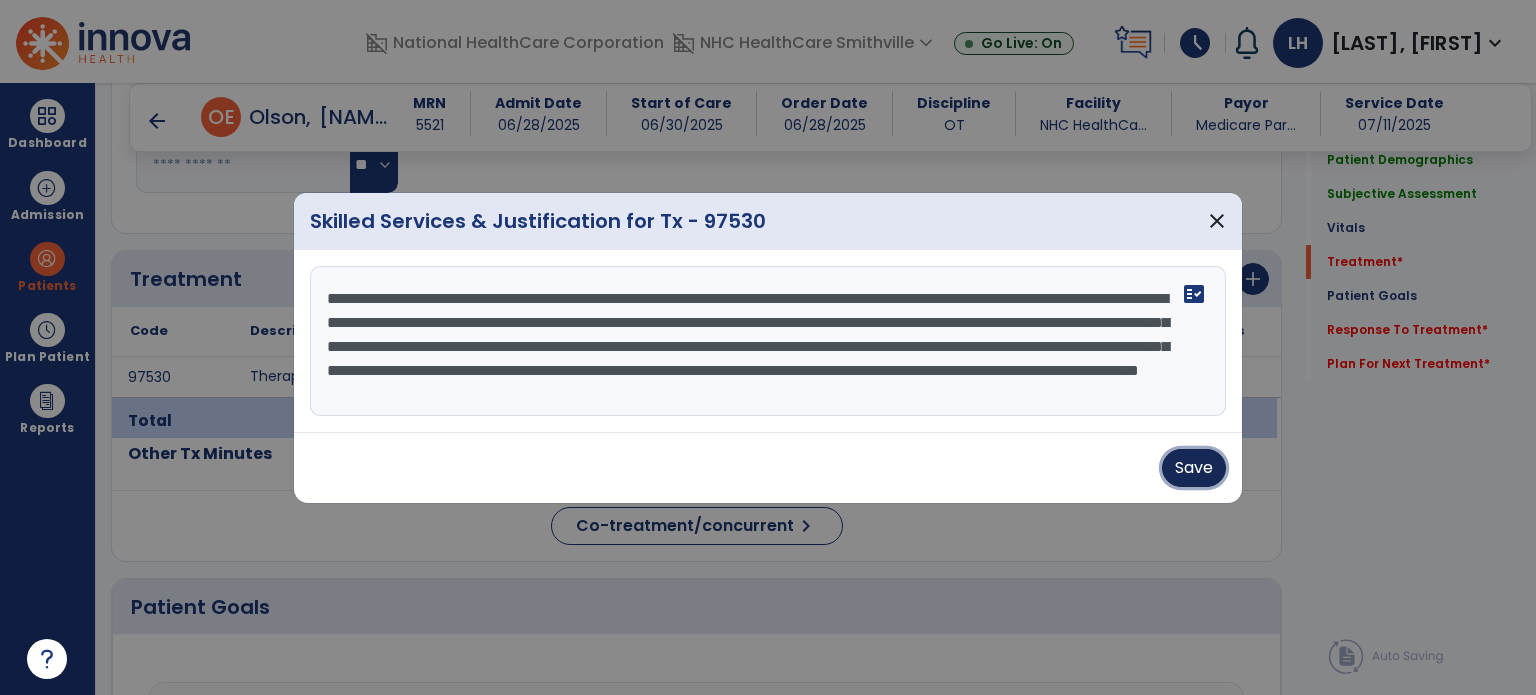 click on "Save" at bounding box center [1194, 468] 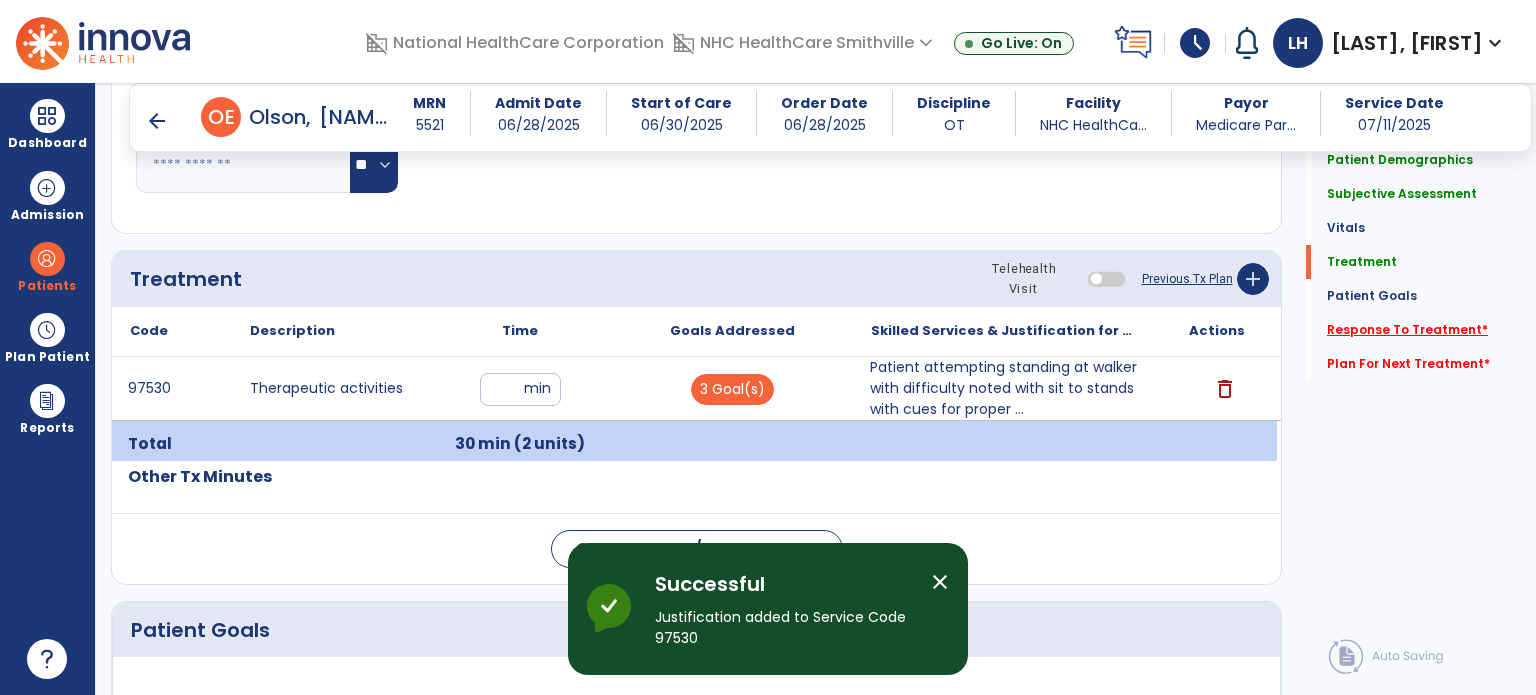 click on "Response To Treatment   *" 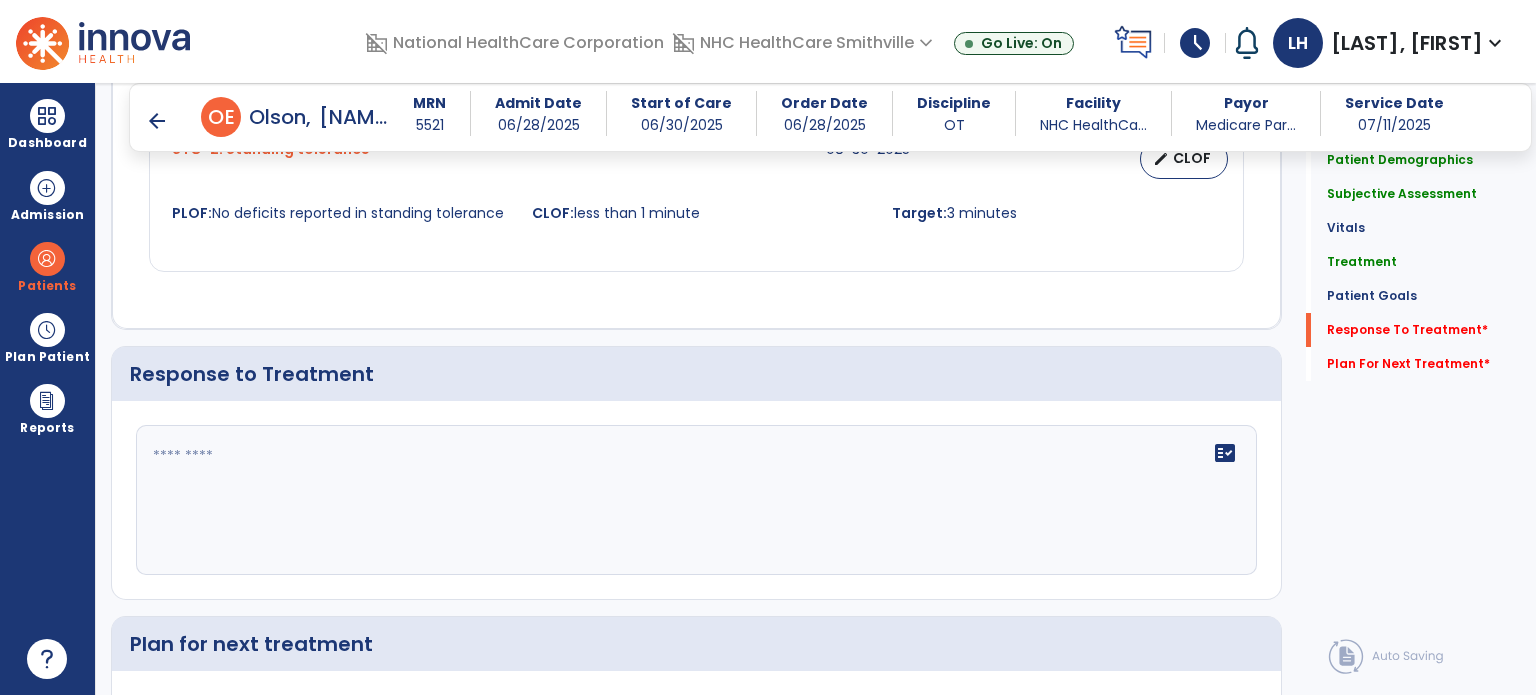 scroll, scrollTop: 2499, scrollLeft: 0, axis: vertical 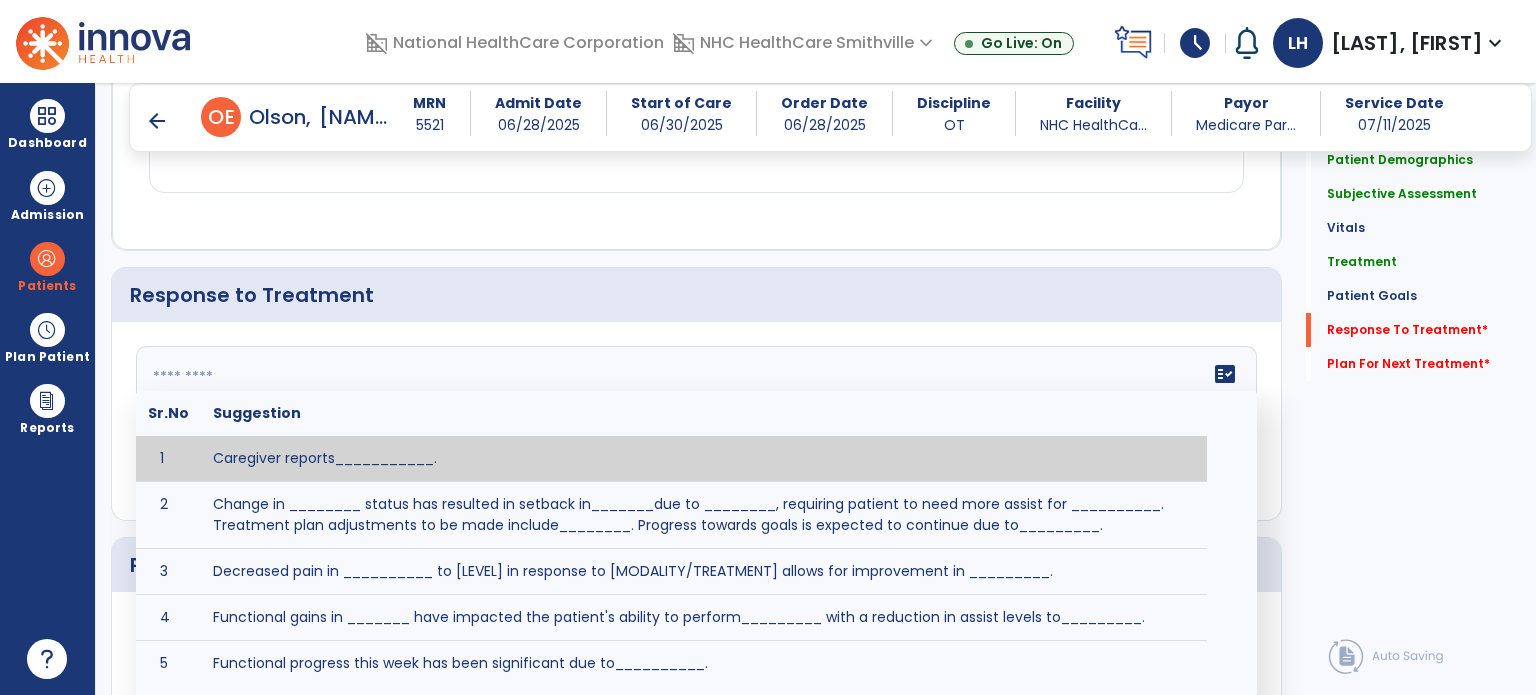 click on "fact_check  Sr.No Suggestion 1 Caregiver reports___________. 2 Change in ________ status has resulted in setback in_______due to ________, requiring patient to need more assist for __________.   Treatment plan adjustments to be made include________.  Progress towards goals is expected to continue due to_________. 3 Decreased pain in __________ to [LEVEL] in response to [MODALITY/TREATMENT] allows for improvement in _________. 4 Functional gains in _______ have impacted the patient's ability to perform_________ with a reduction in assist levels to_________. 5 Functional progress this week has been significant due to__________. 6 Gains in ________ have improved the patient's ability to perform ______with decreased levels of assist to___________. 7 Improvement in ________allows patient to tolerate higher levels of challenges in_________. 8 Pain in [AREA] has decreased to [LEVEL] in response to [TREATMENT/MODALITY], allowing fore ease in completing__________. 9 10 11 12 13 14 15 16 17 18 19 20 21" 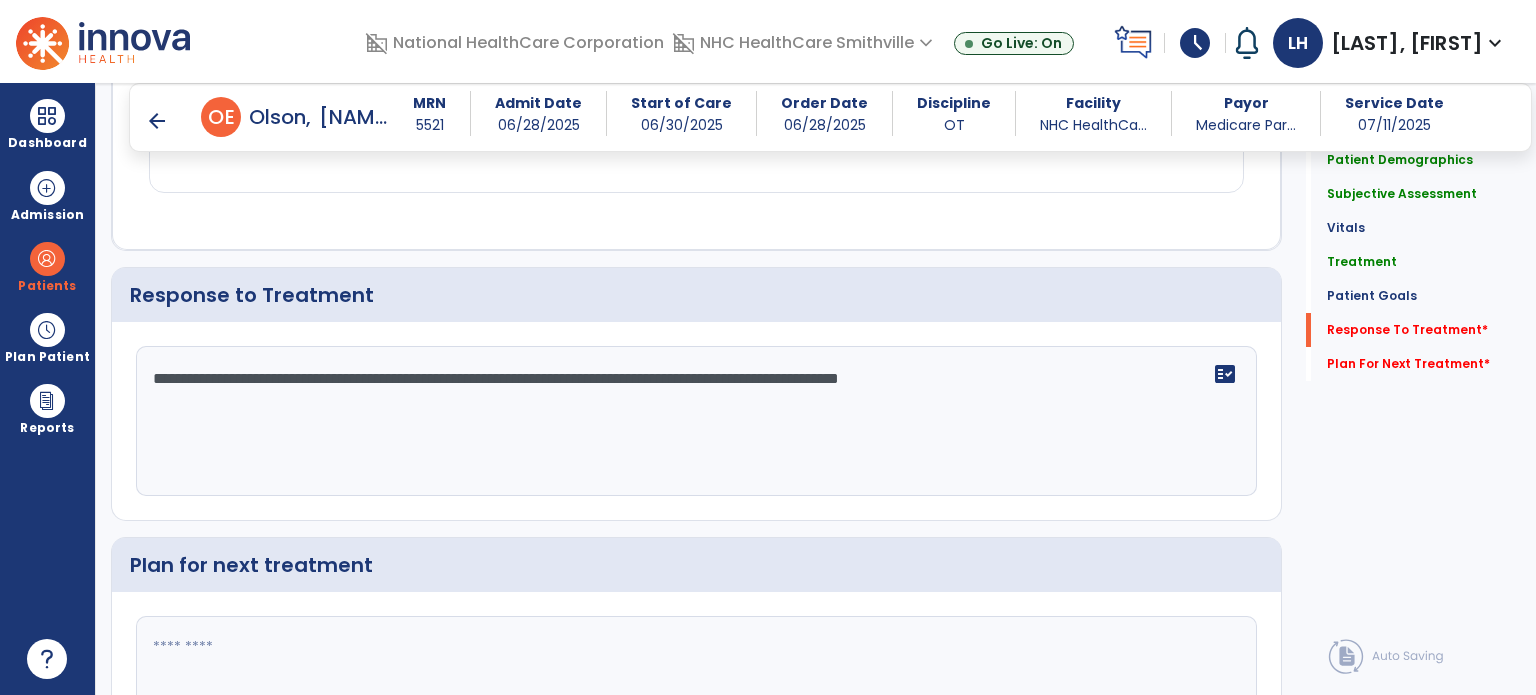 type on "**********" 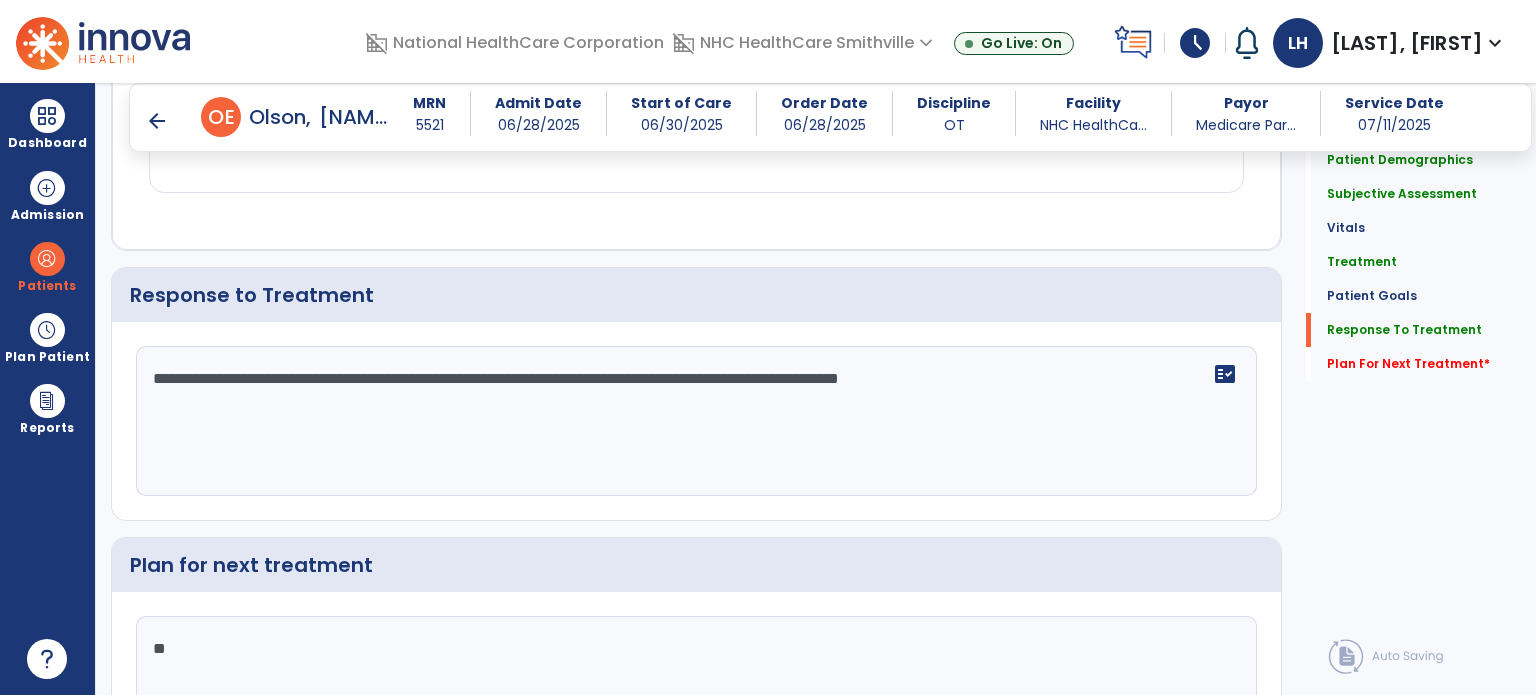 scroll, scrollTop: 2499, scrollLeft: 0, axis: vertical 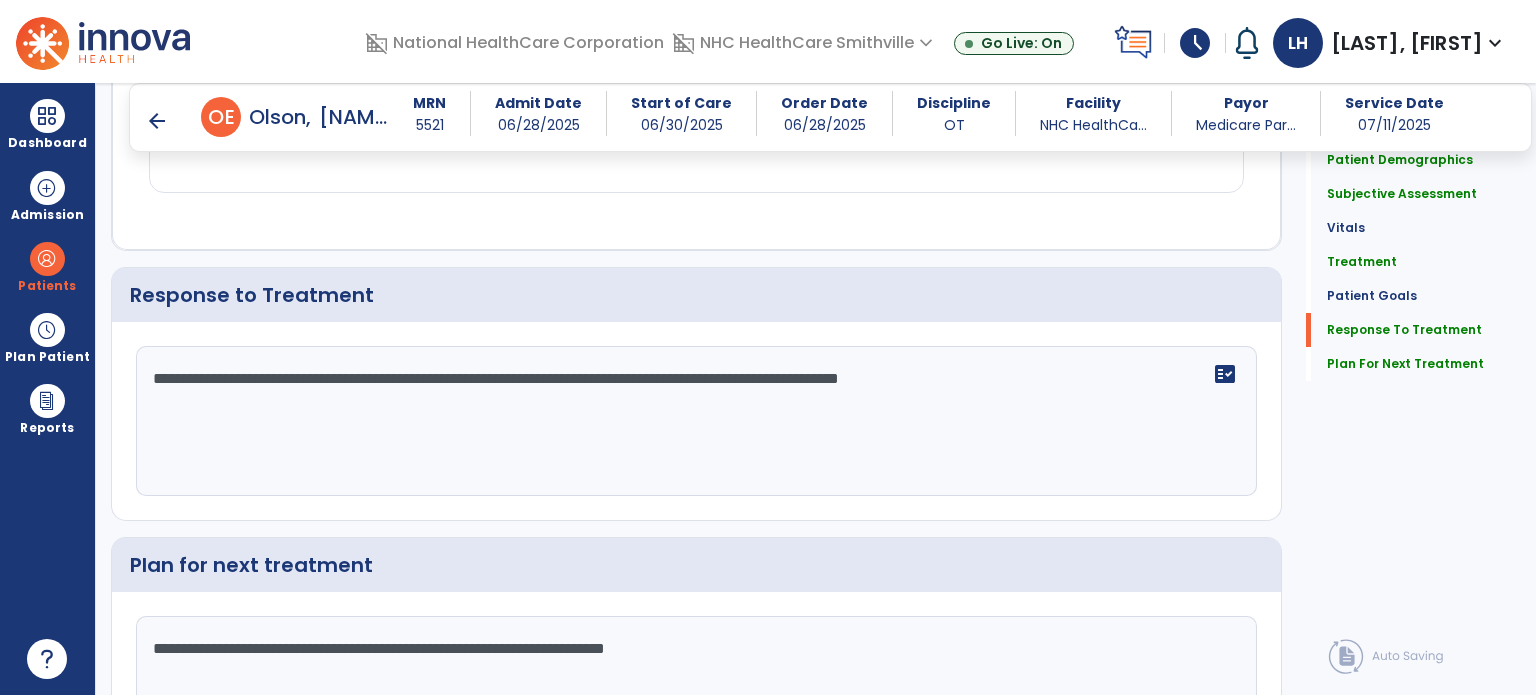 click on "**********" 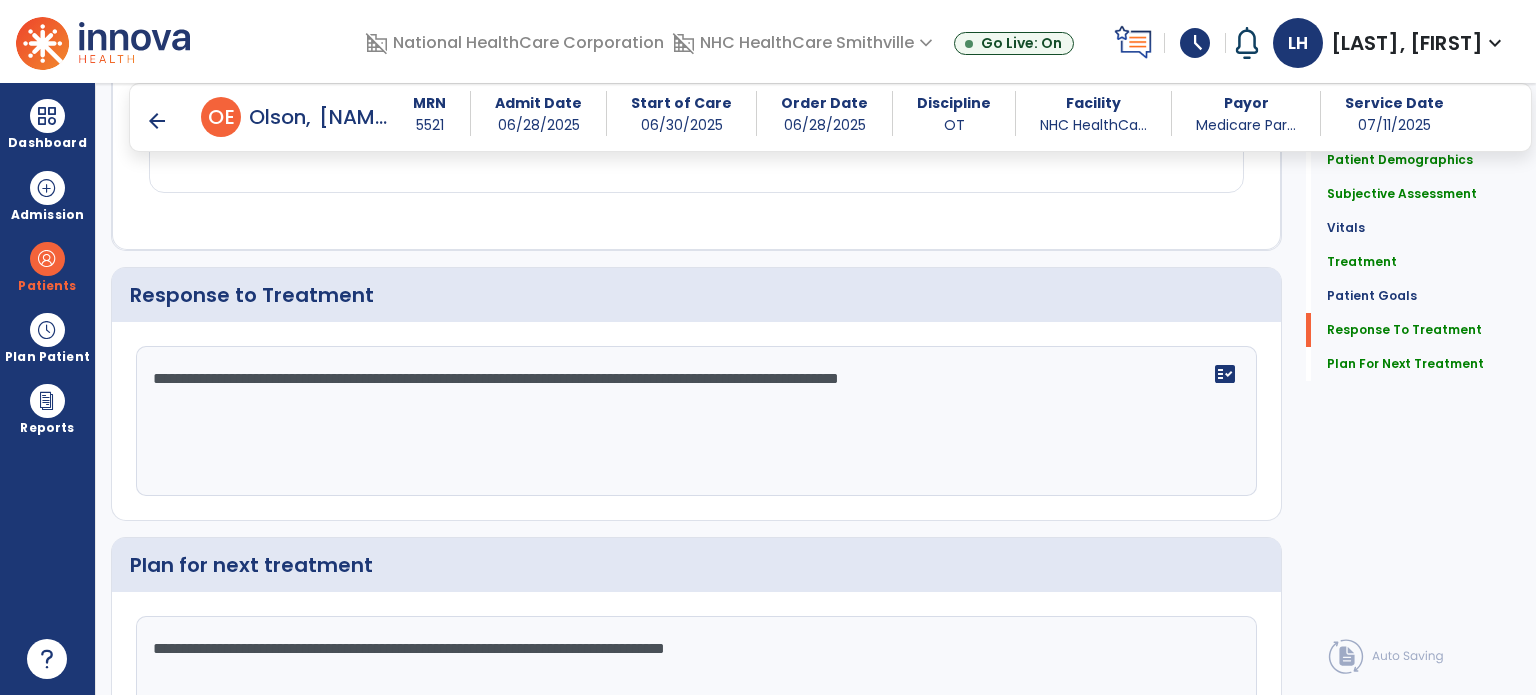 scroll, scrollTop: 2499, scrollLeft: 0, axis: vertical 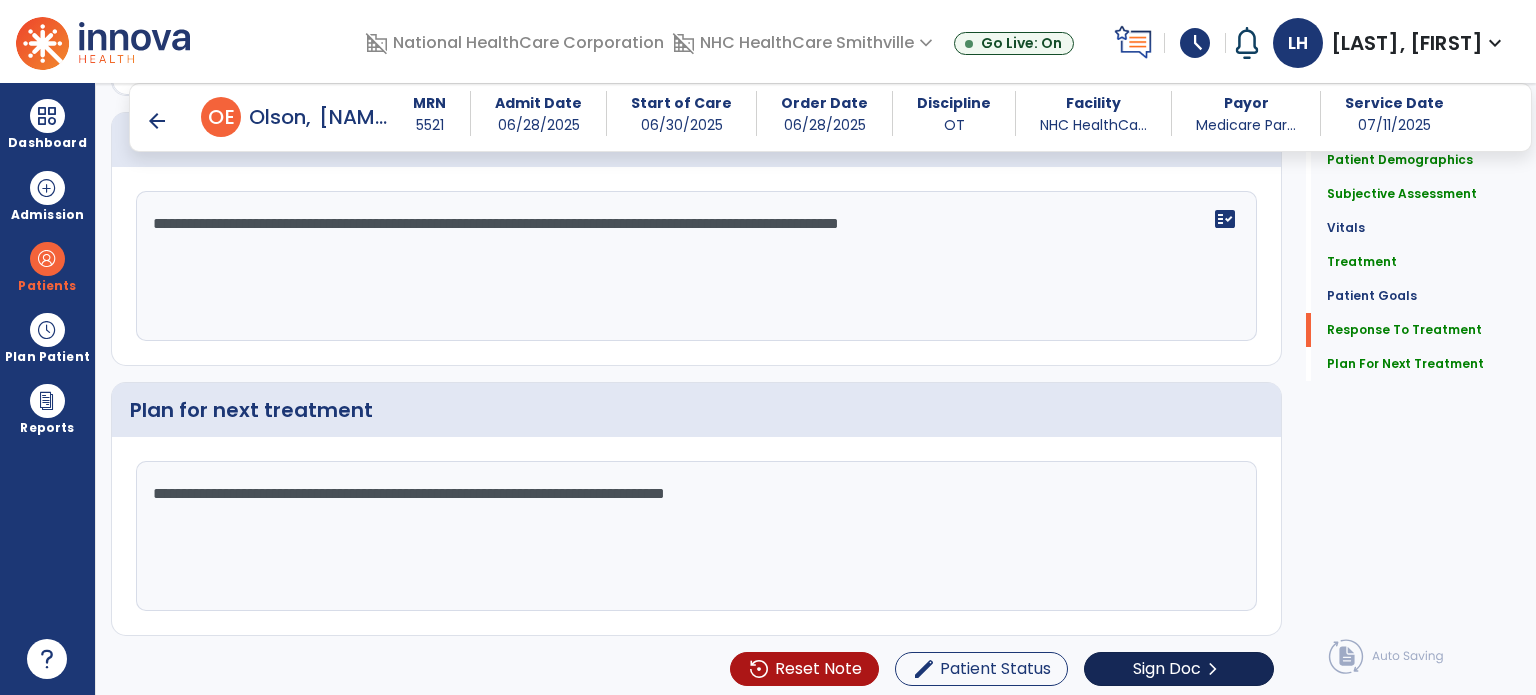 type on "**********" 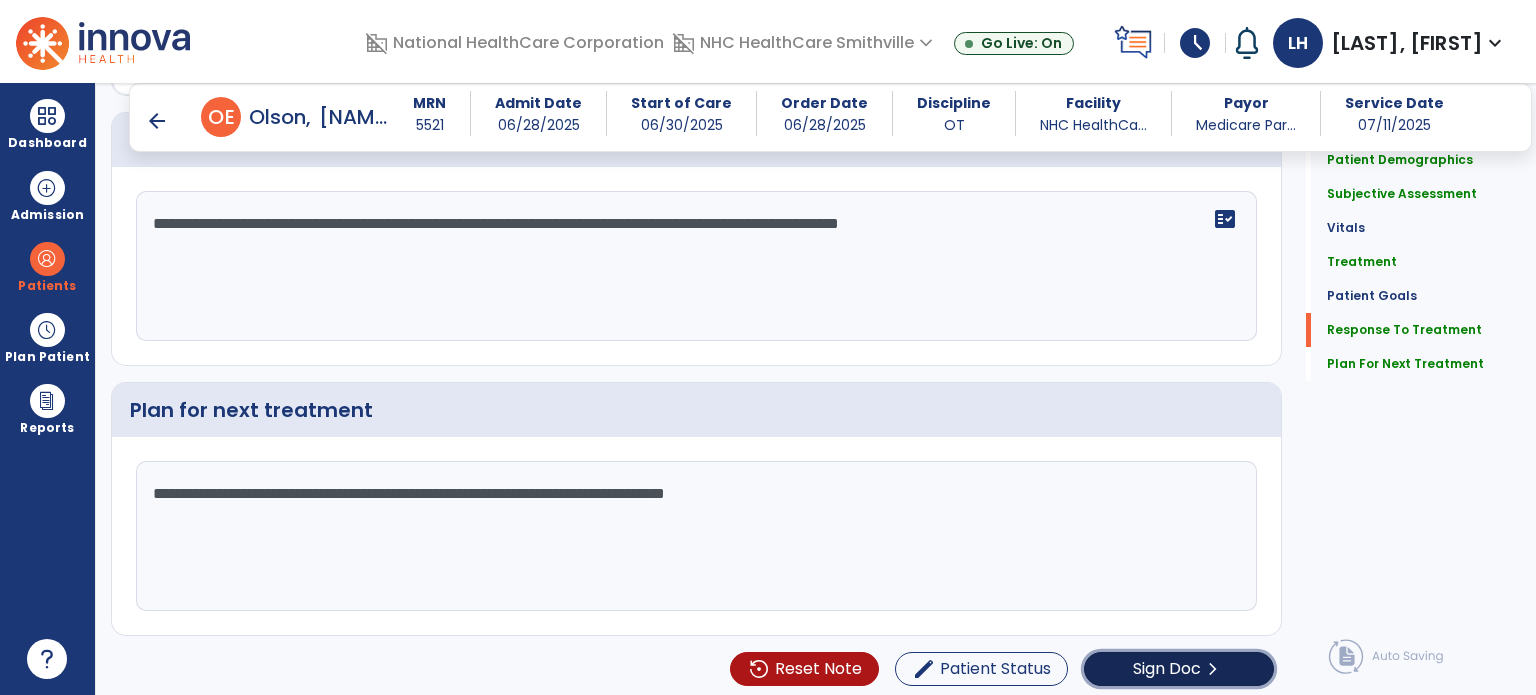 click on "chevron_right" 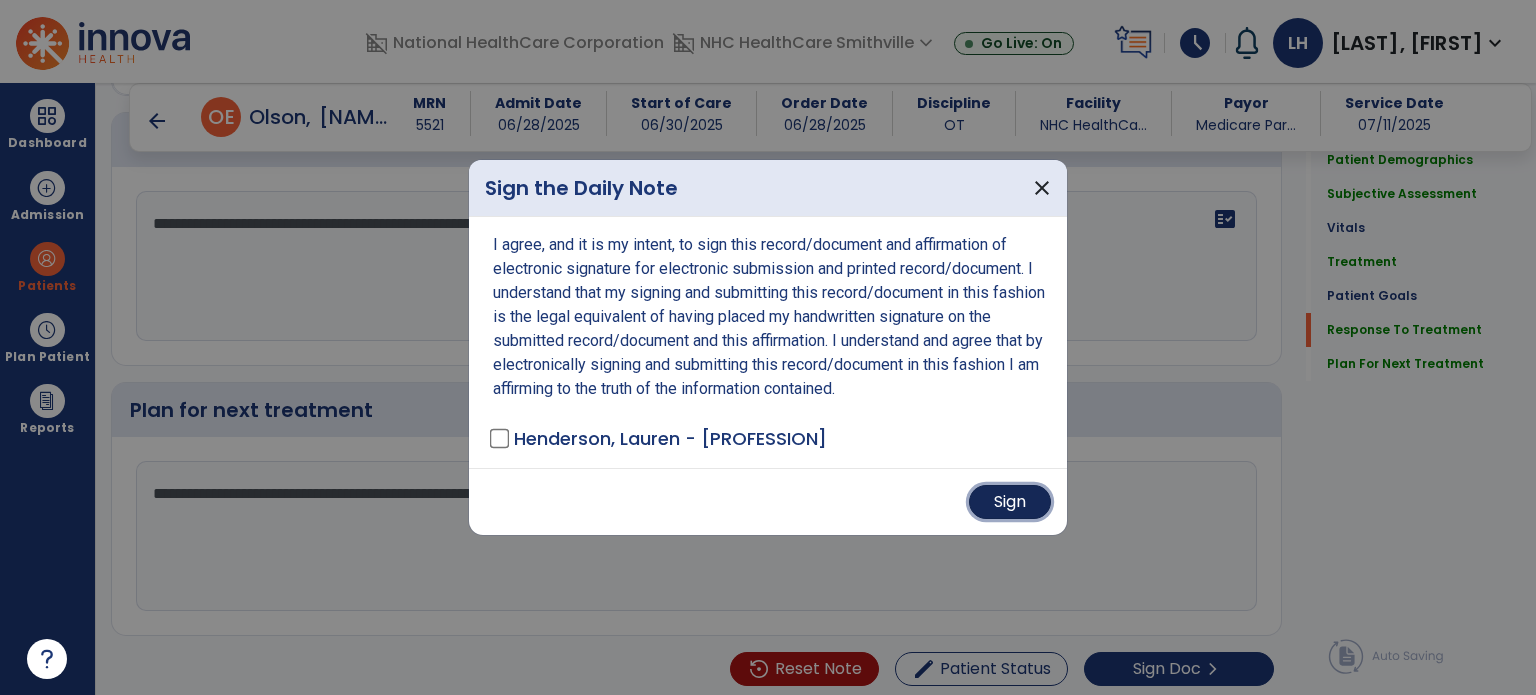 click on "Sign" at bounding box center [1010, 502] 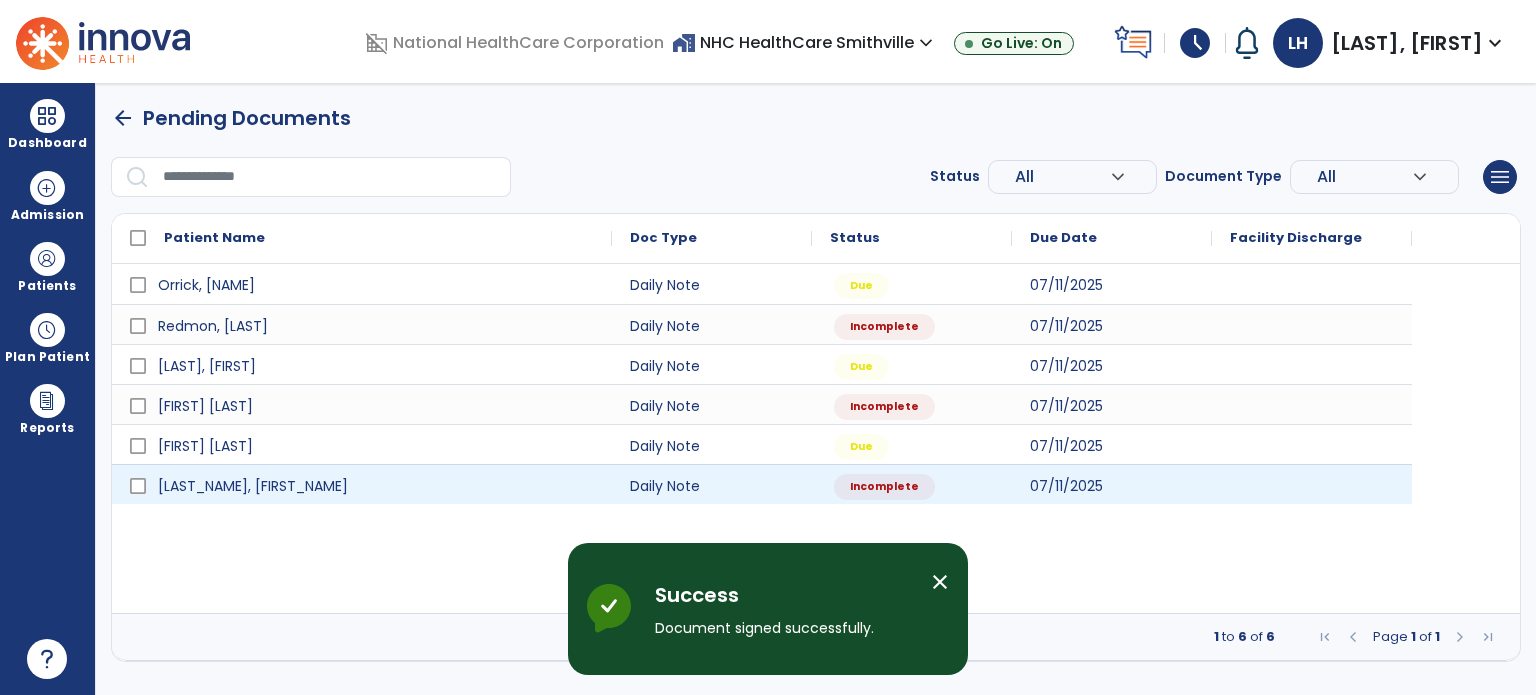 scroll, scrollTop: 0, scrollLeft: 0, axis: both 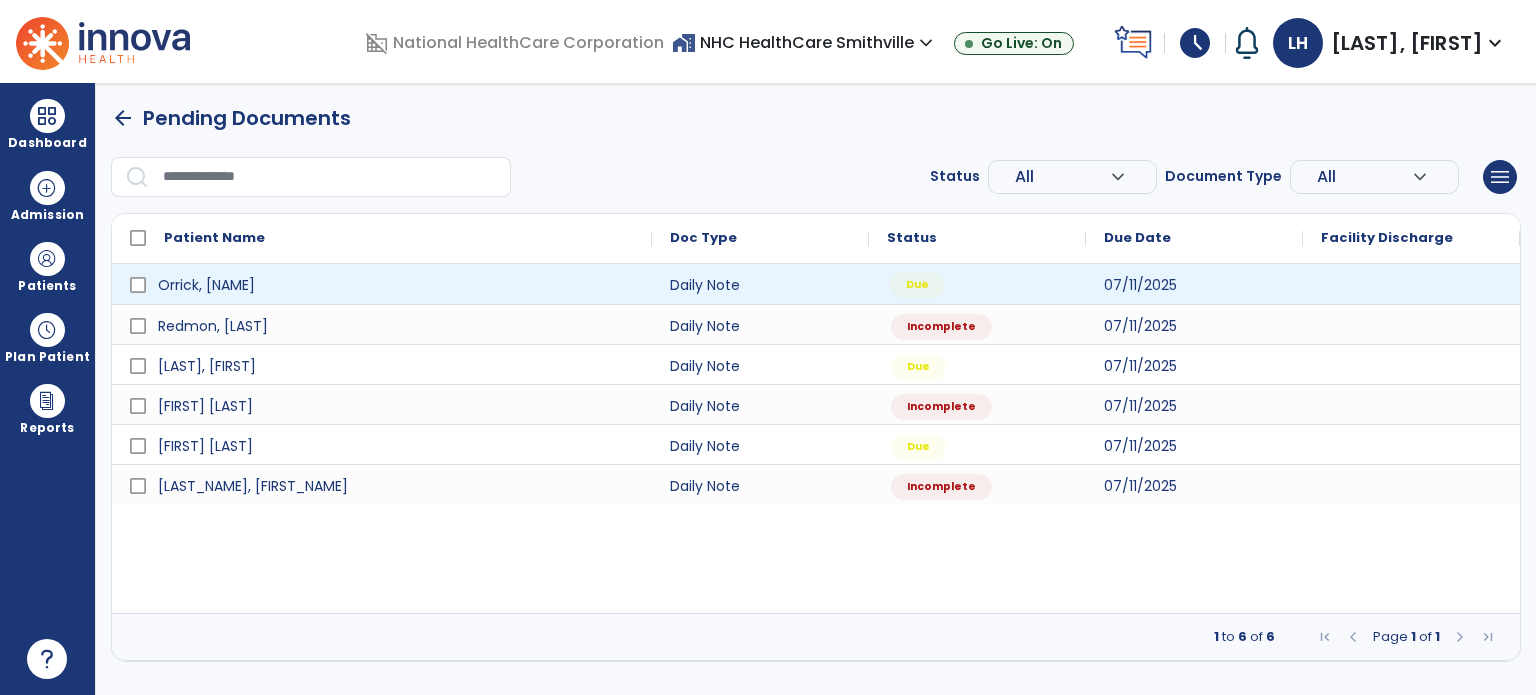 click on "Due" at bounding box center [977, 284] 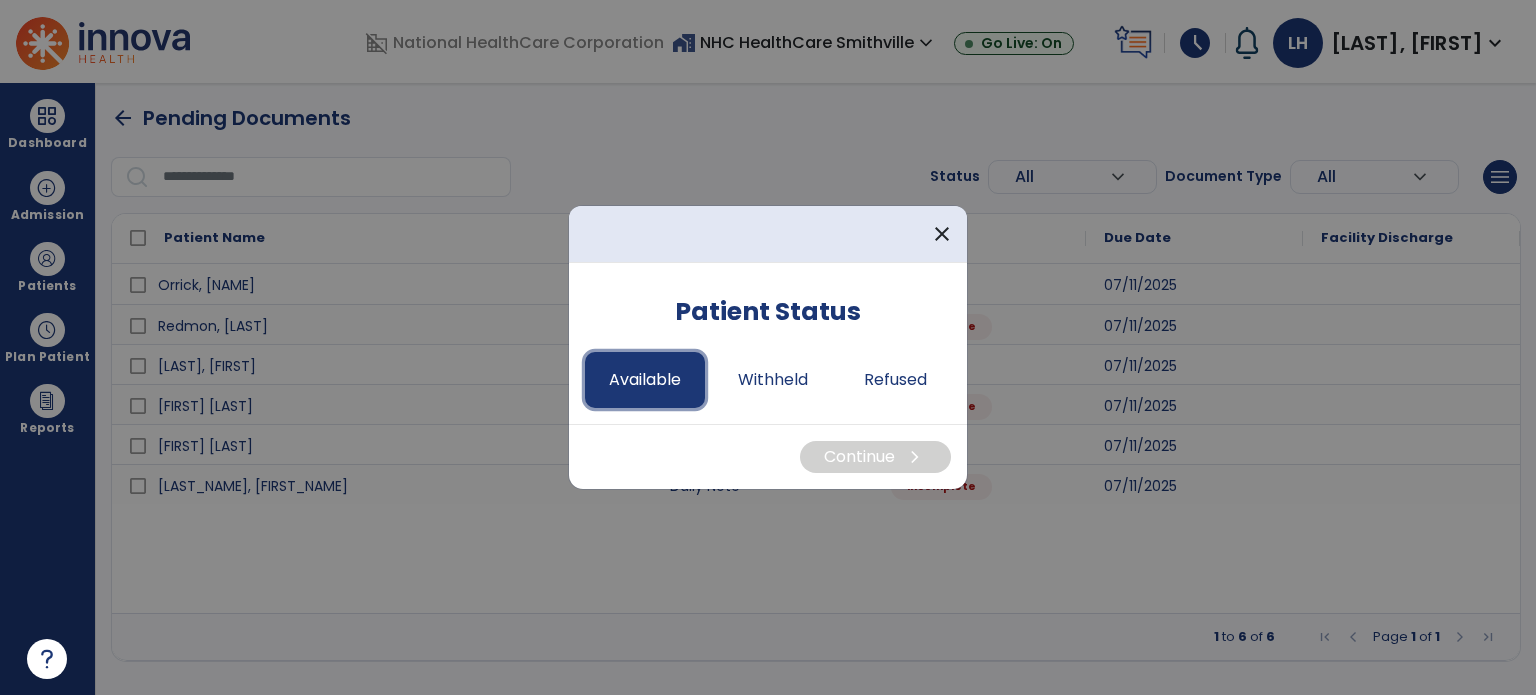 click on "Available" at bounding box center (645, 380) 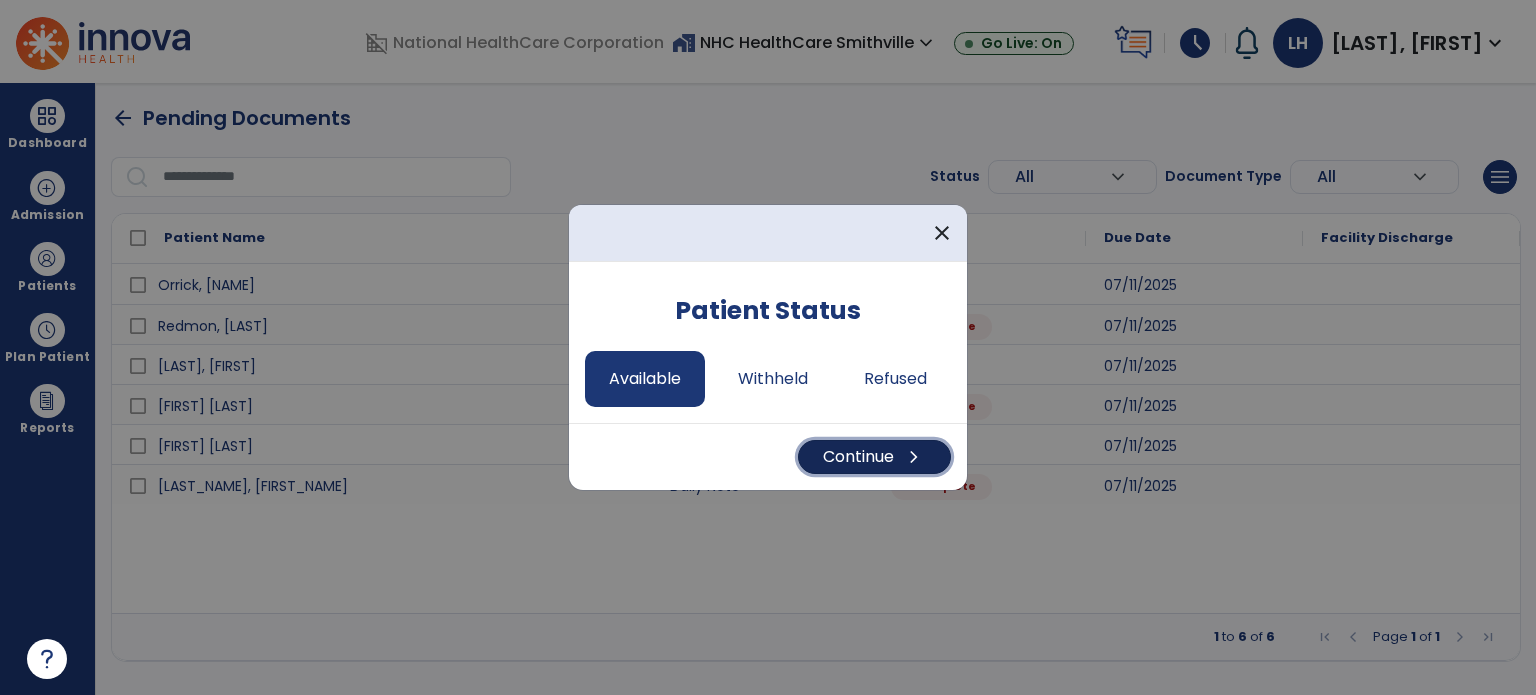 click on "Continue   chevron_right" at bounding box center [874, 457] 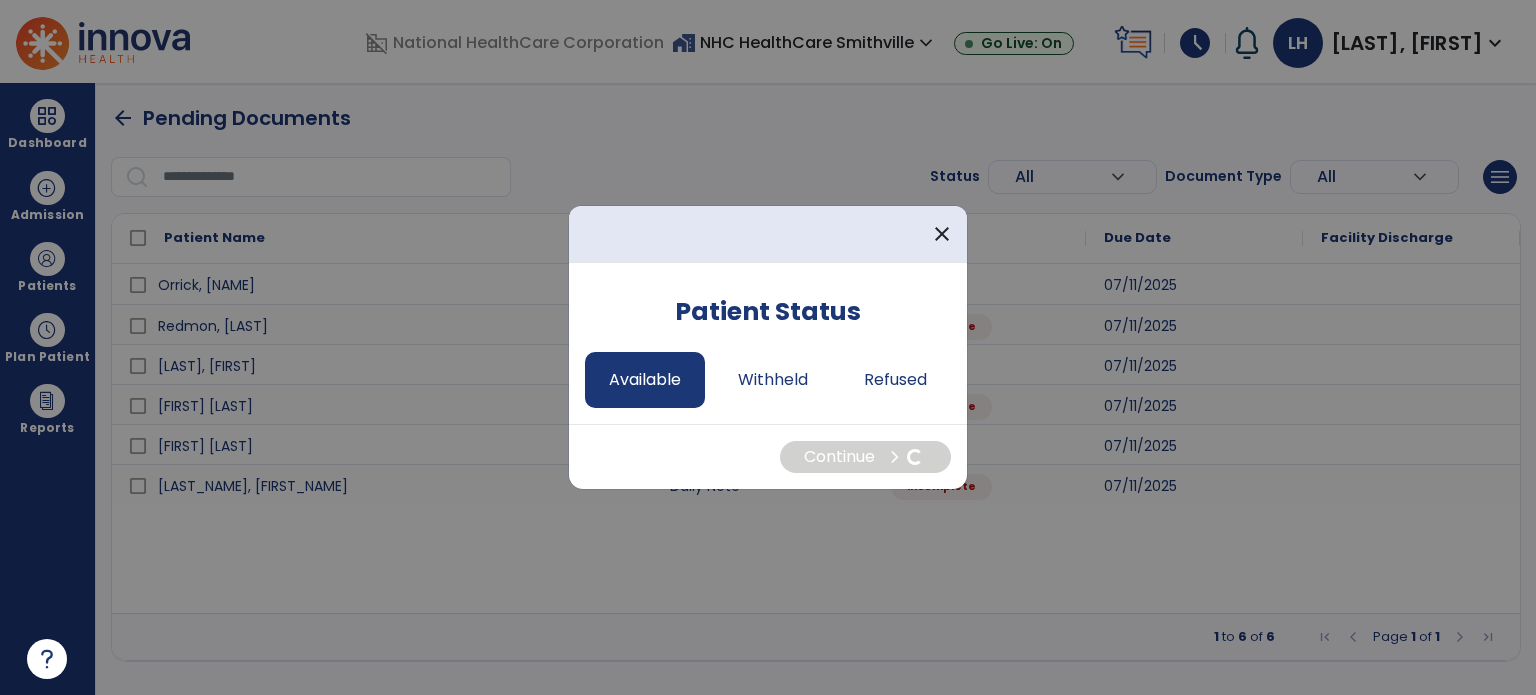 select on "*" 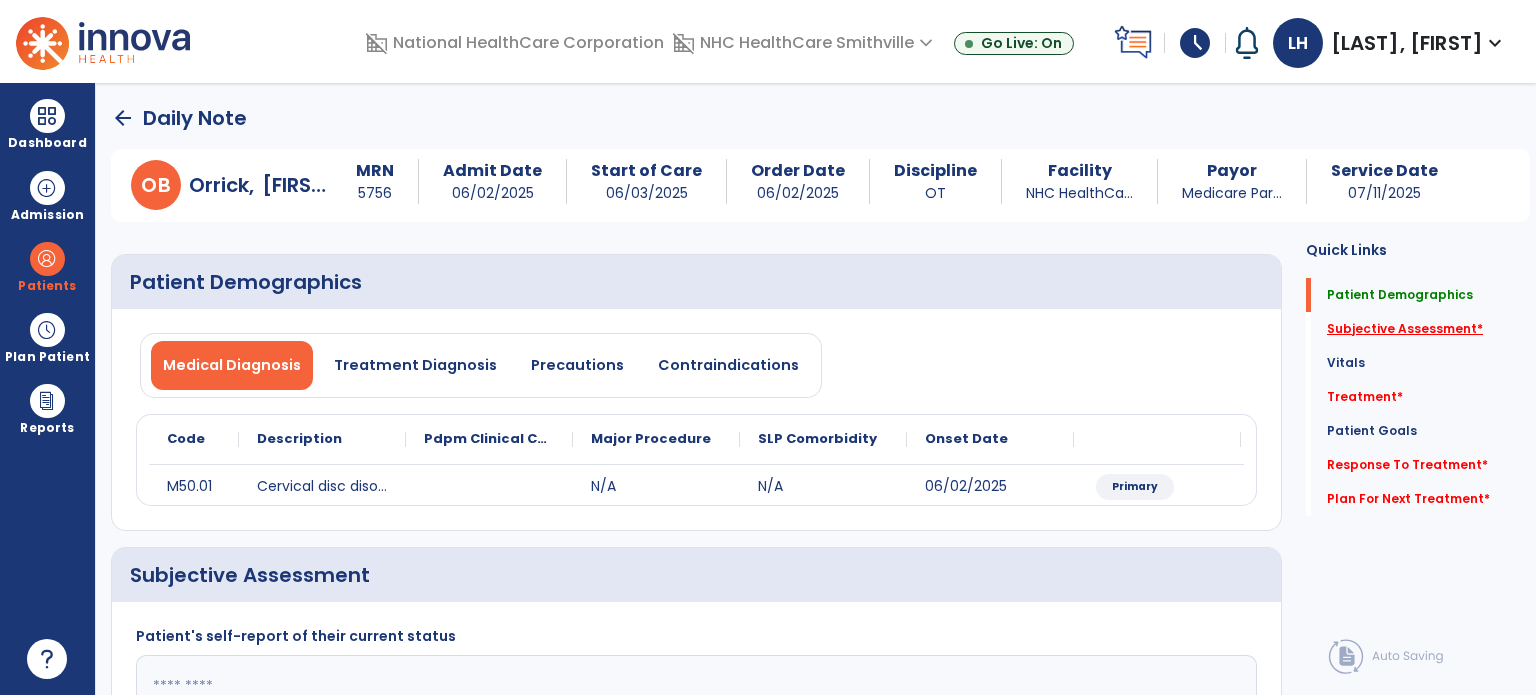 click on "Subjective Assessment   *" 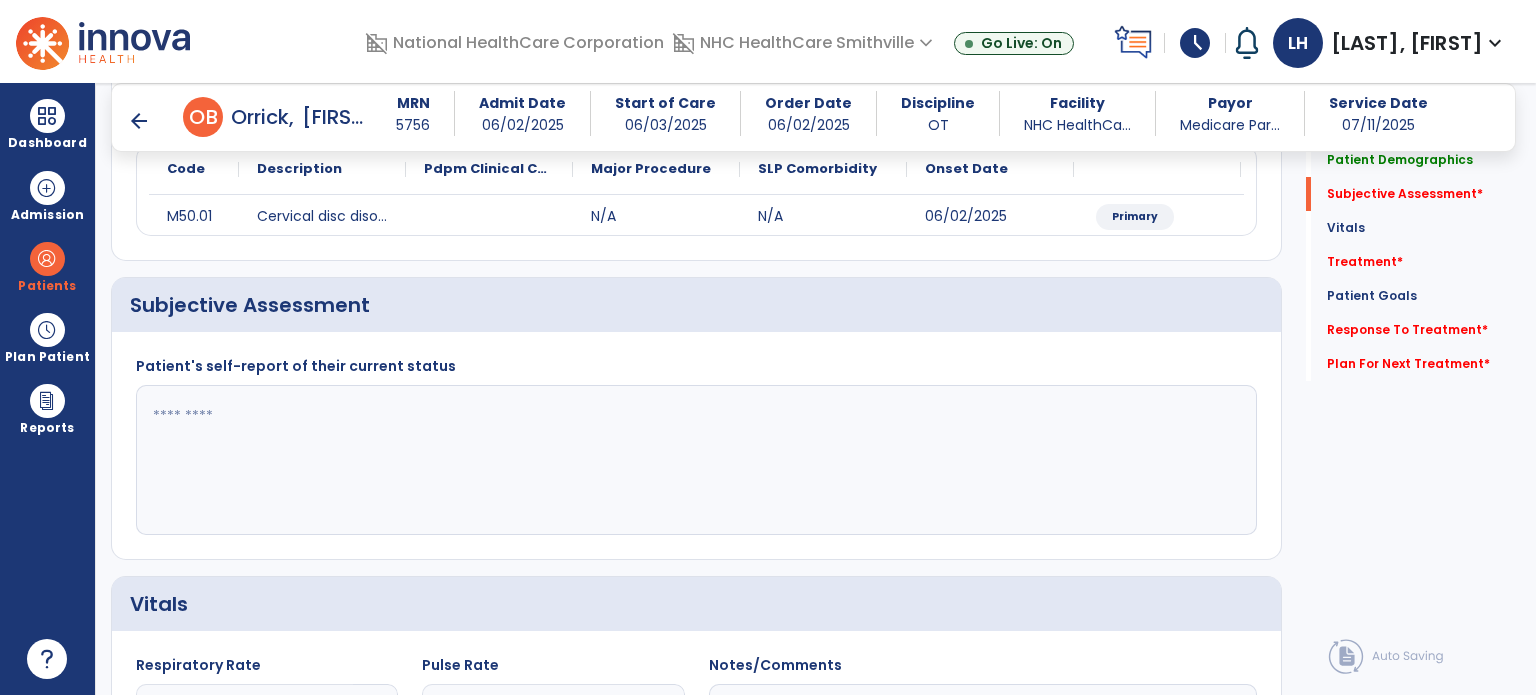 scroll, scrollTop: 298, scrollLeft: 0, axis: vertical 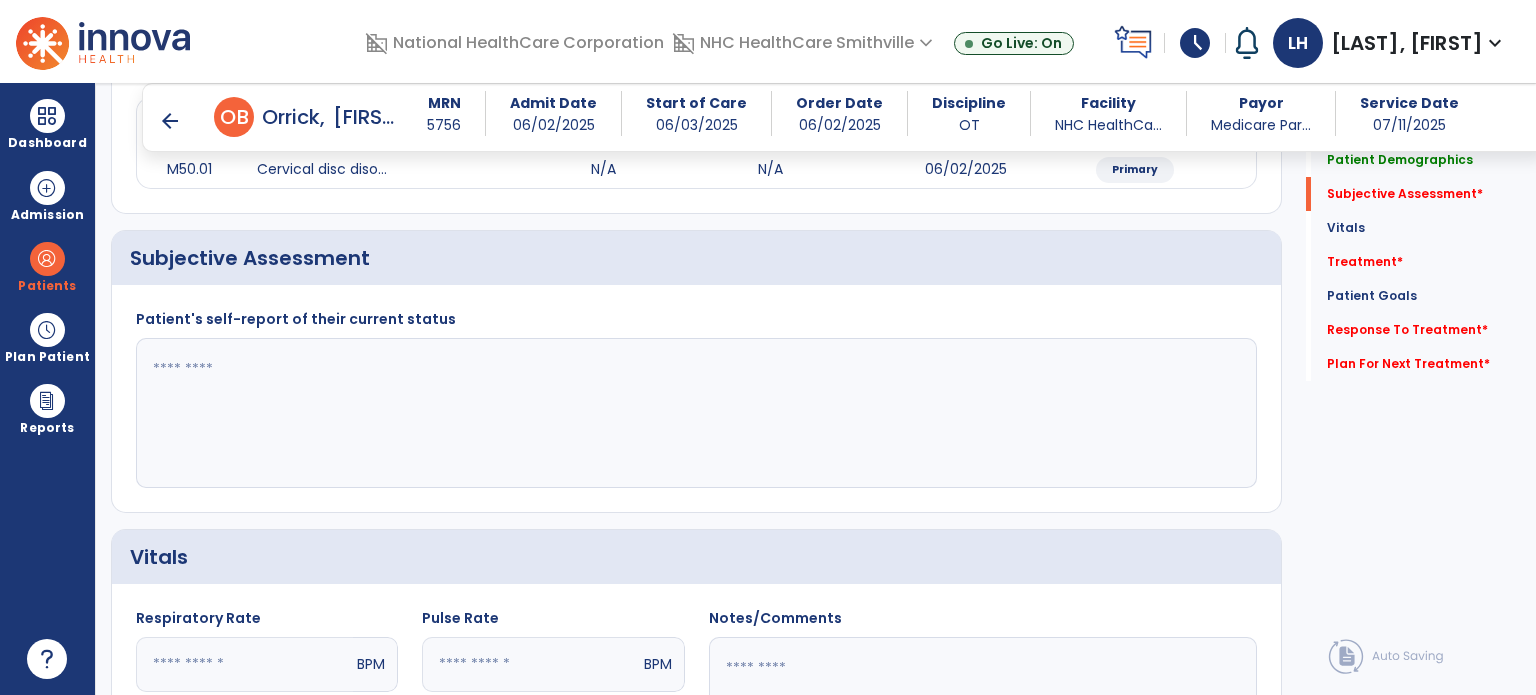 click 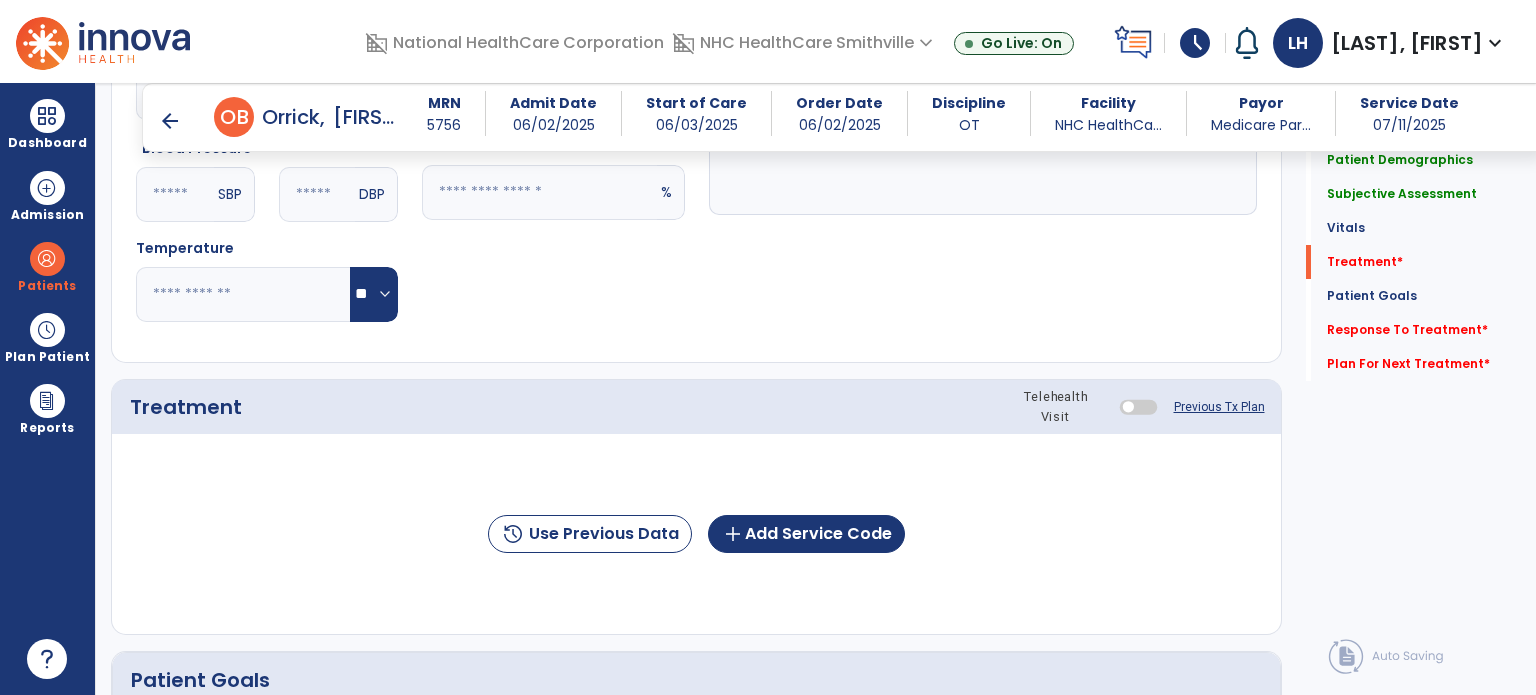 scroll, scrollTop: 917, scrollLeft: 0, axis: vertical 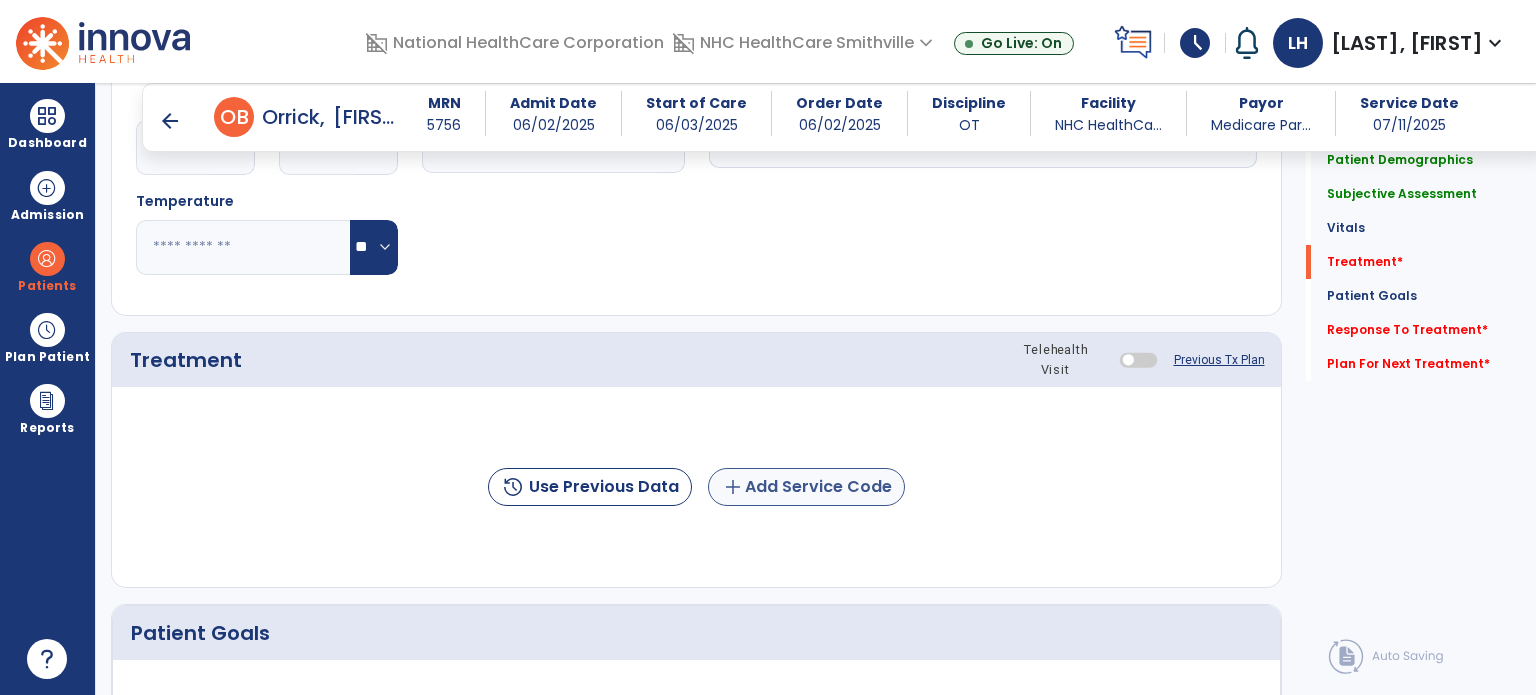 type on "**********" 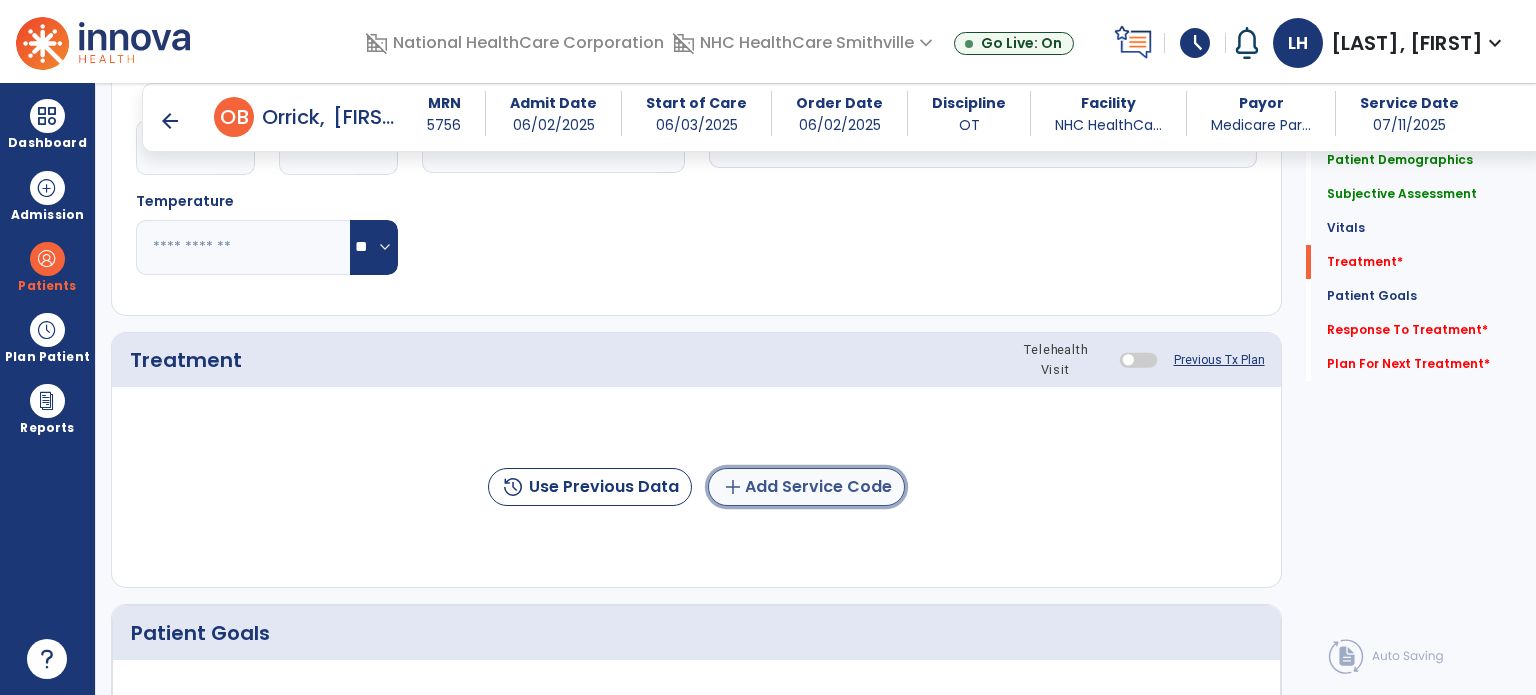 click on "add  Add Service Code" 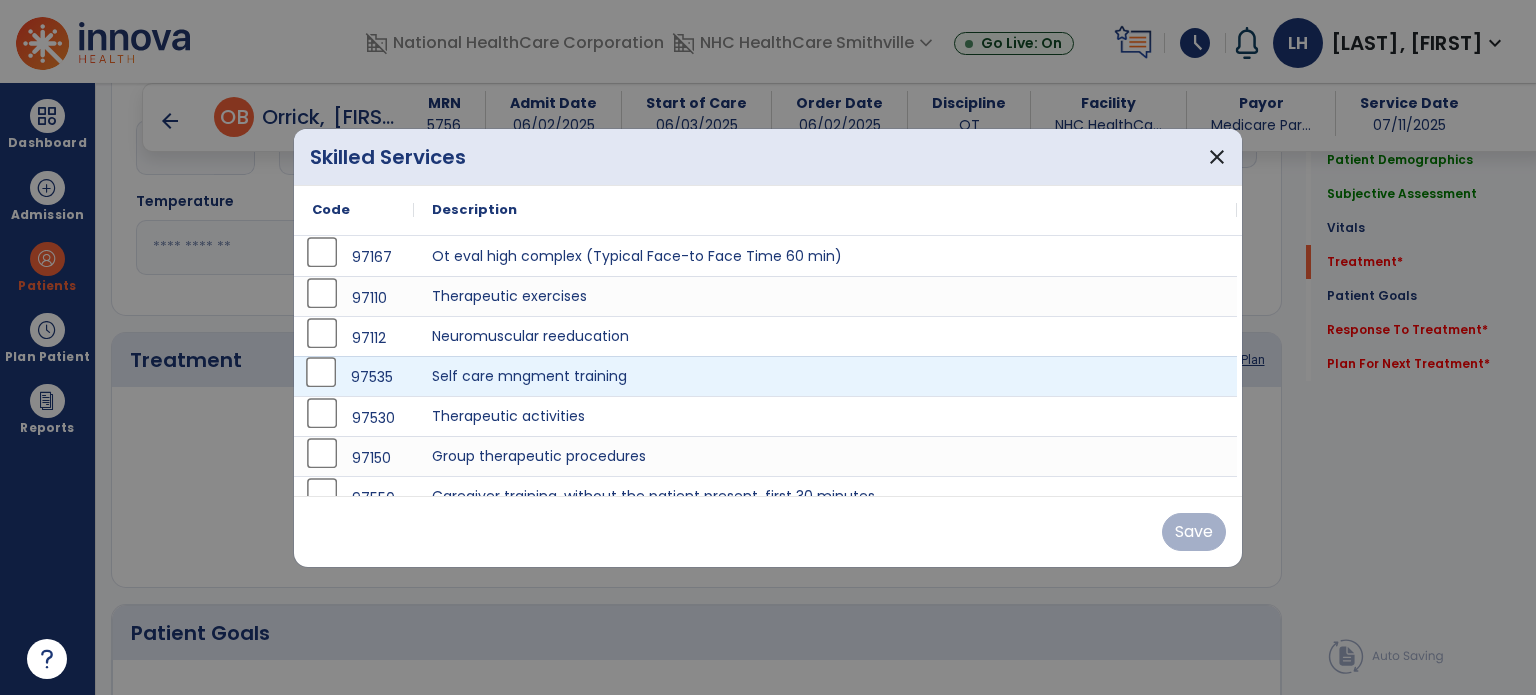 click on "97535" at bounding box center (354, 377) 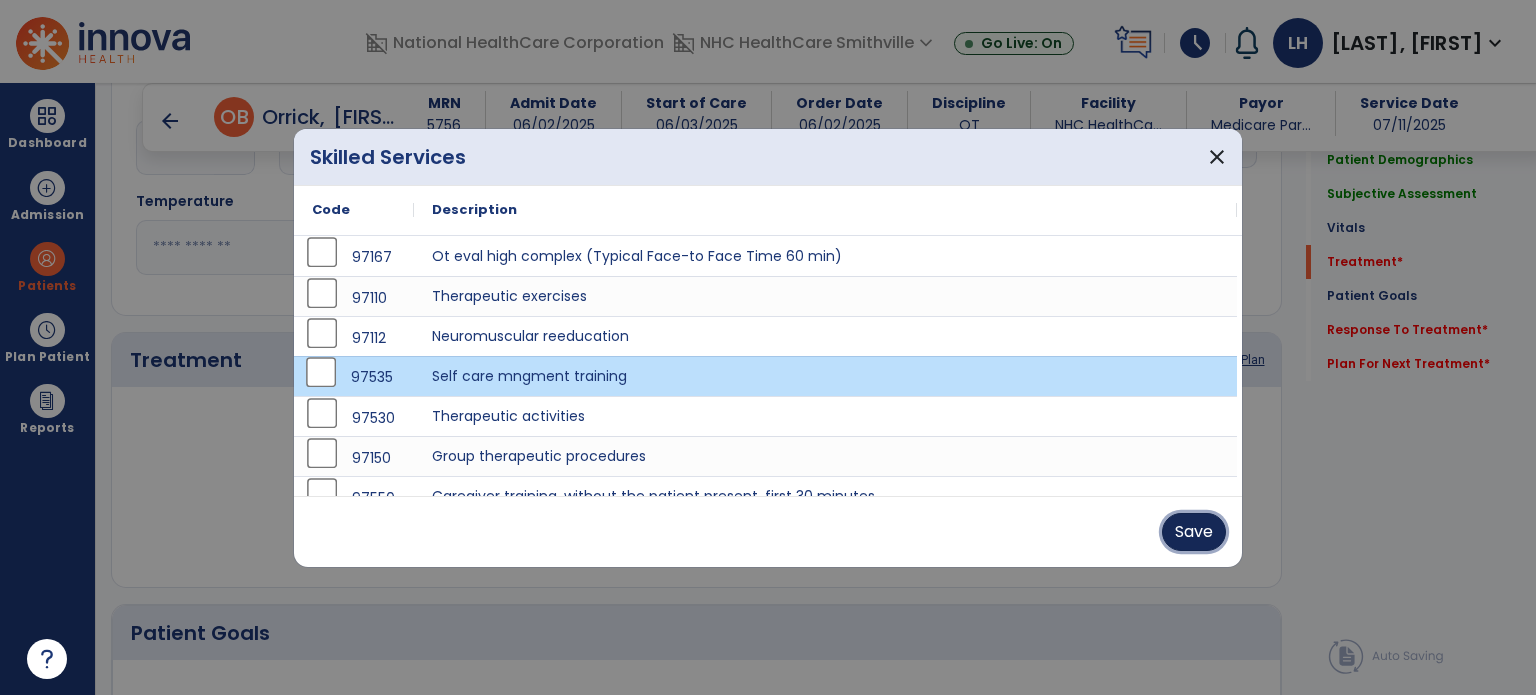 click on "Save" at bounding box center (1194, 532) 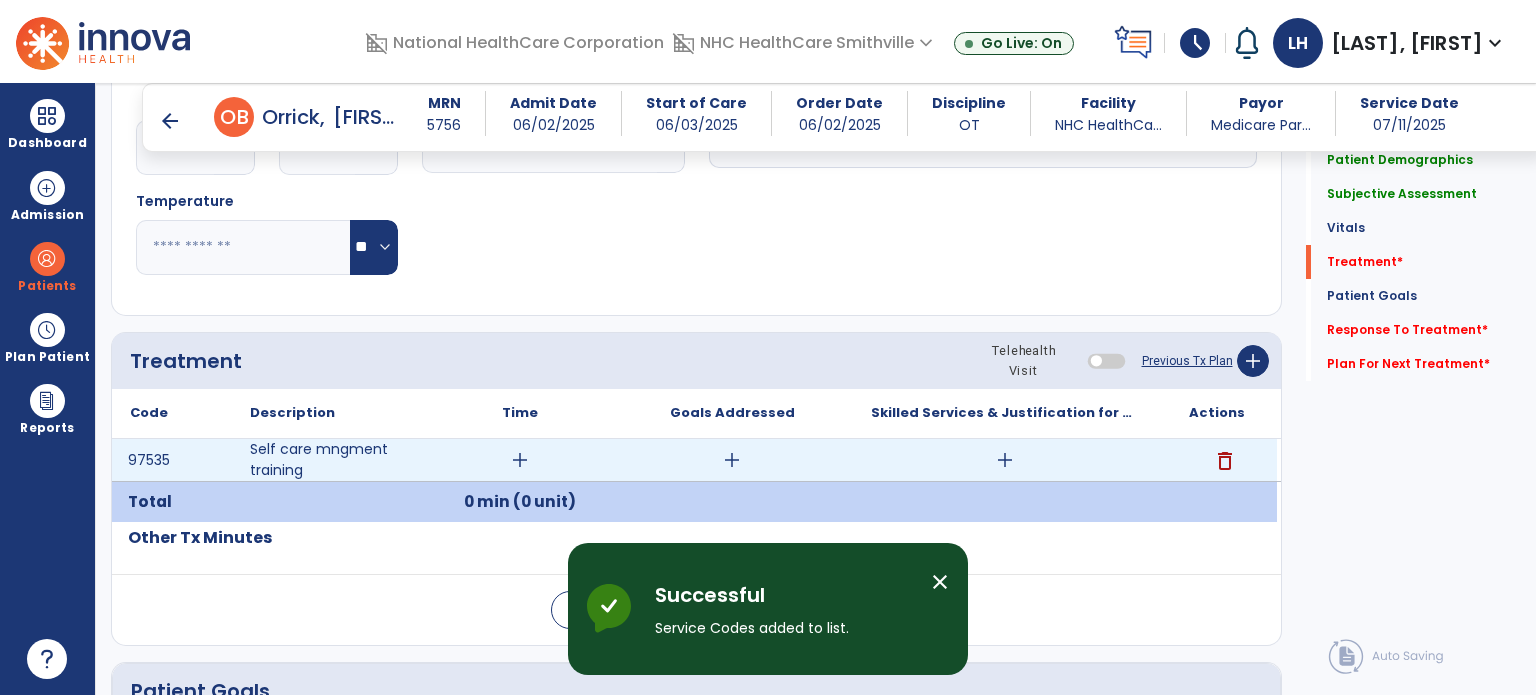 click on "add" at bounding box center [520, 460] 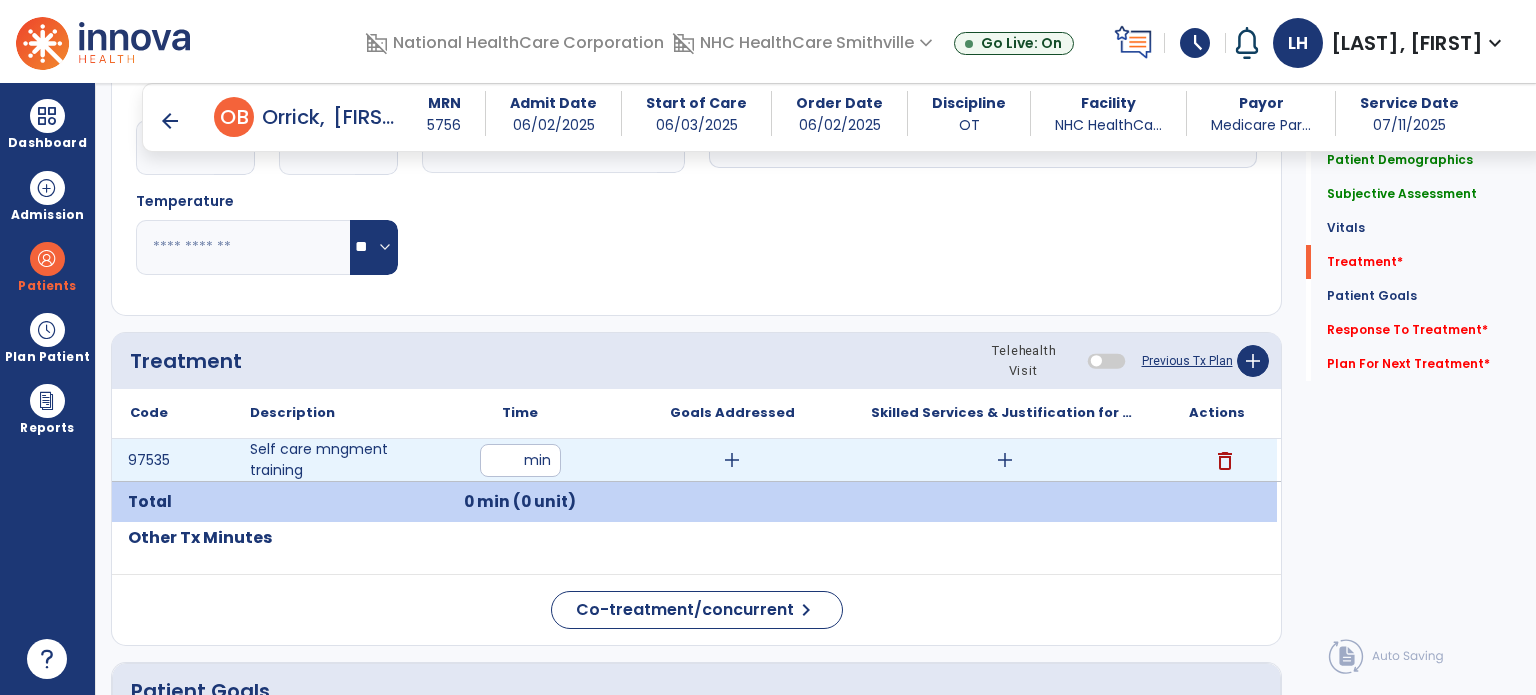 type on "**" 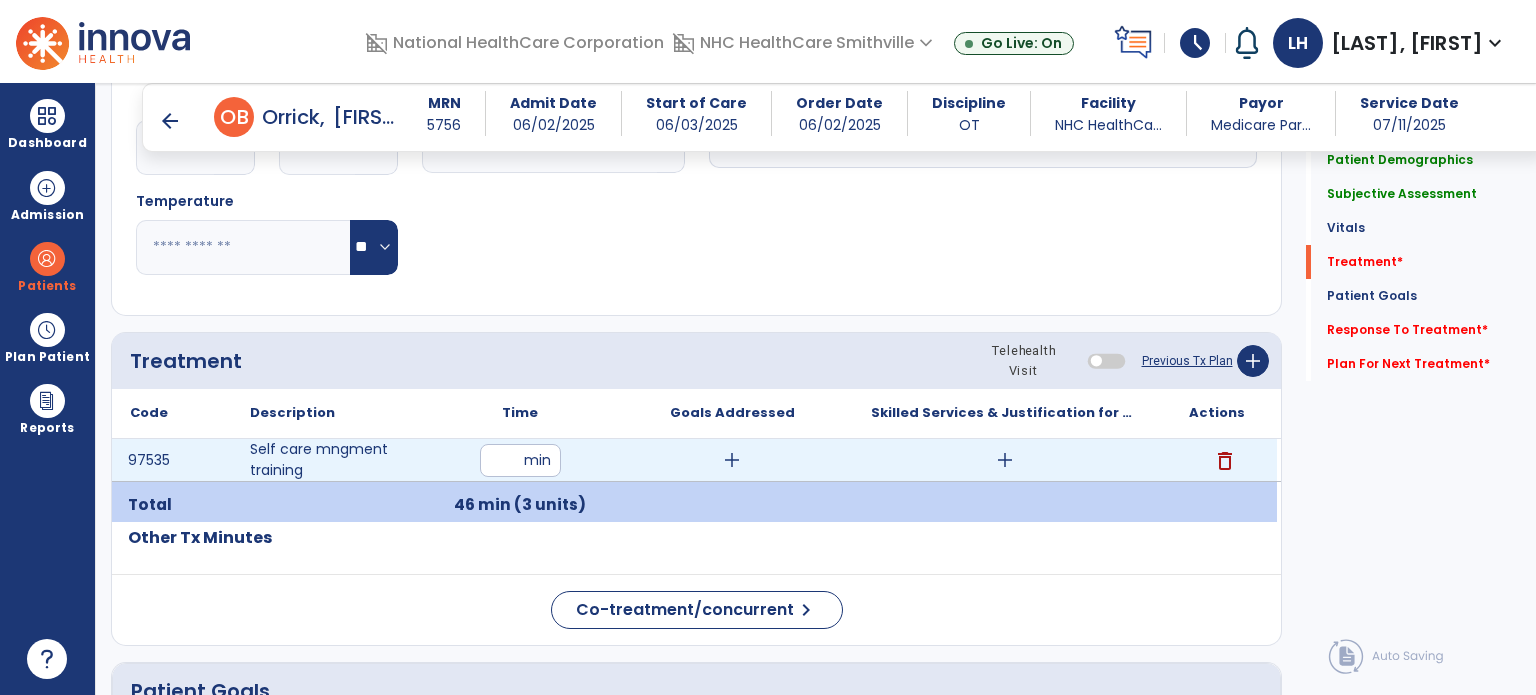 click on "add" at bounding box center (732, 460) 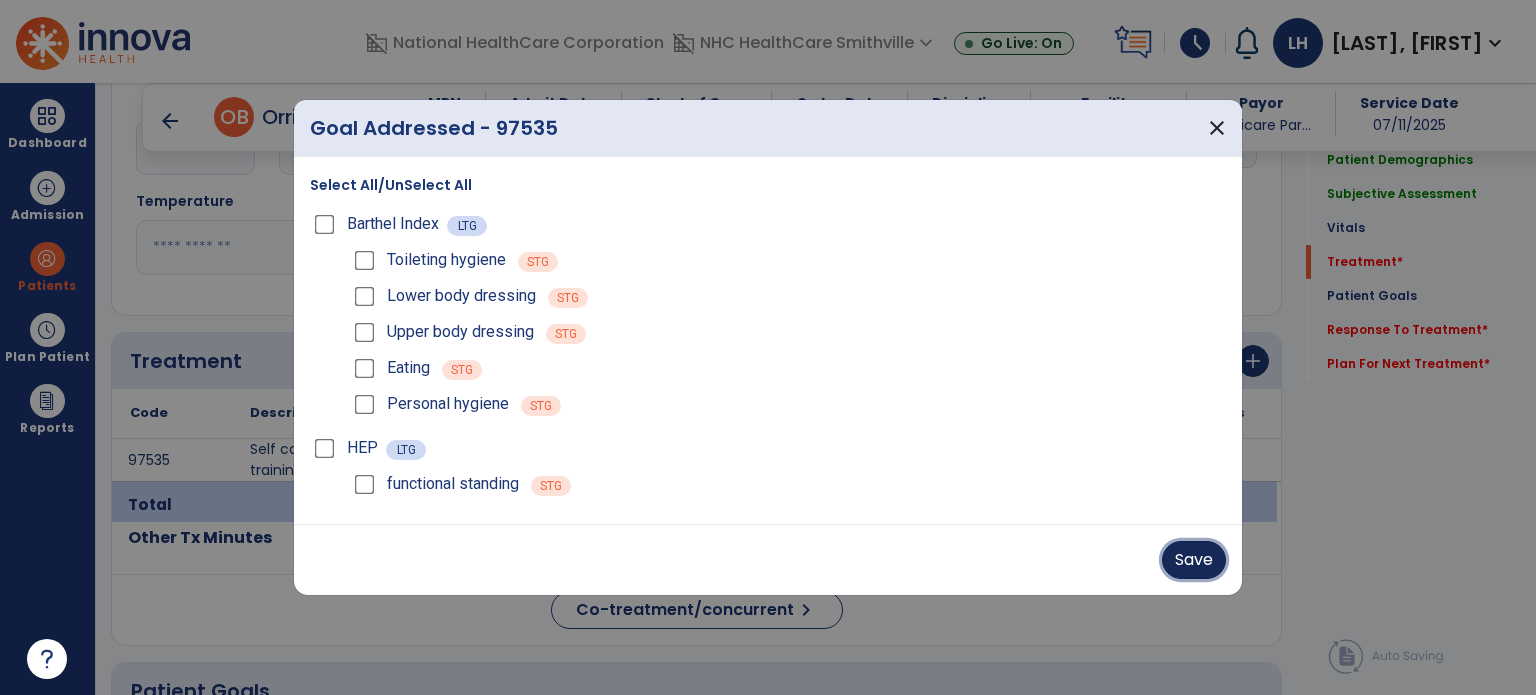 click on "Save" at bounding box center [1194, 560] 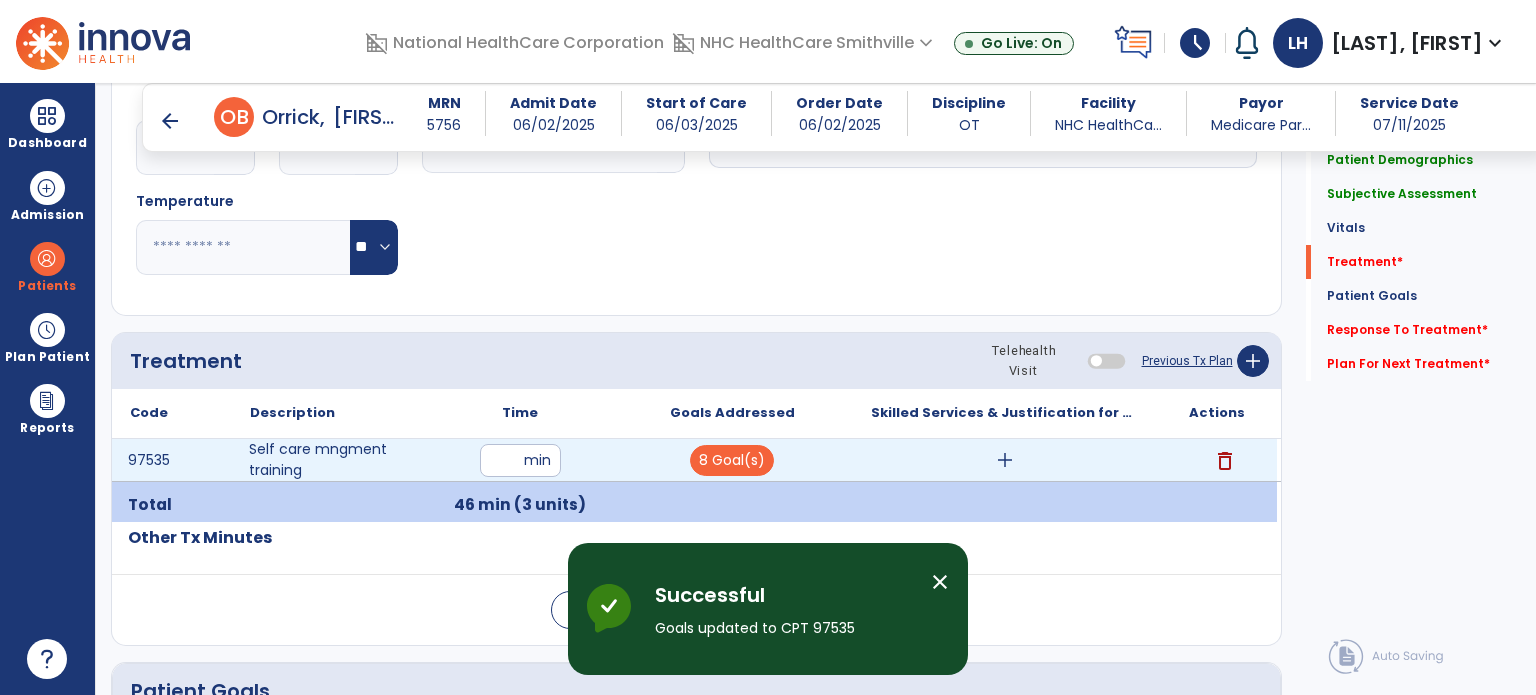 click on "Self care mngment training" at bounding box center [330, 460] 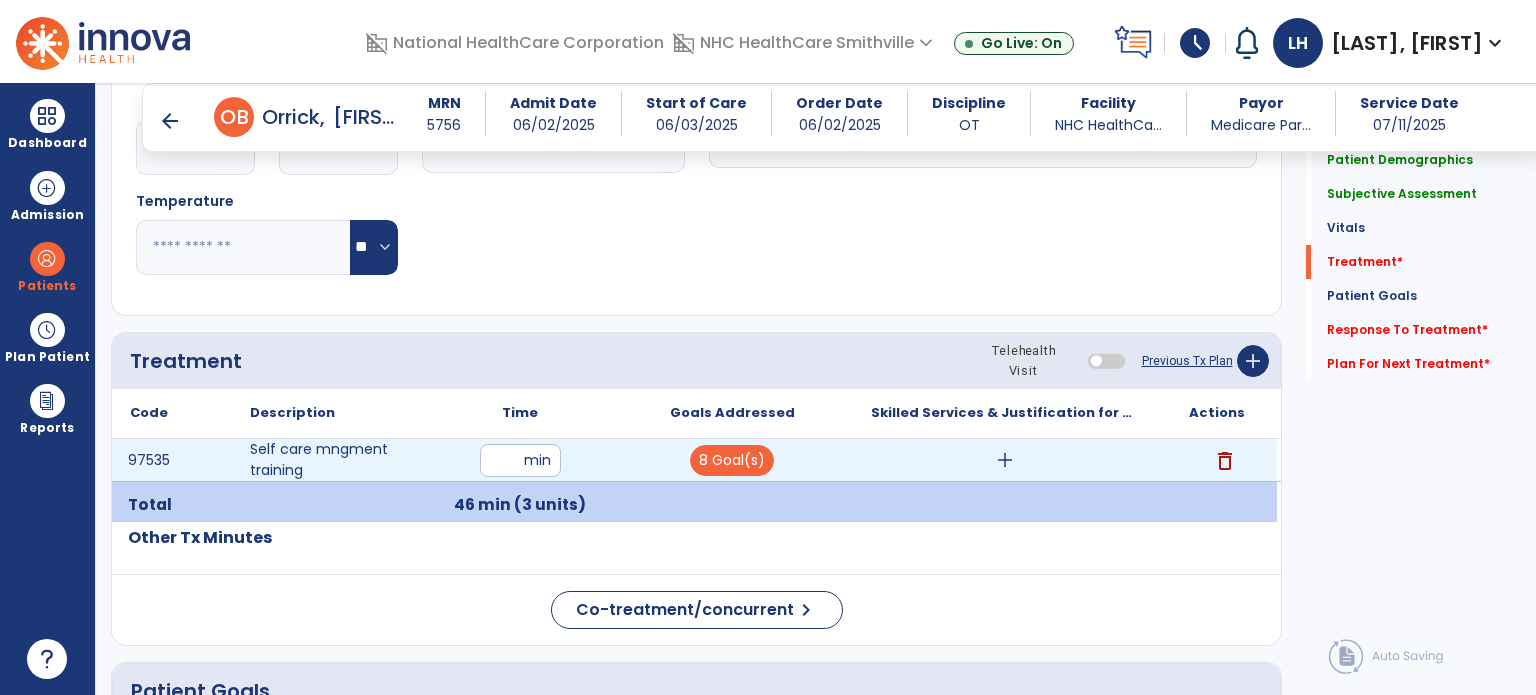 click on "delete" at bounding box center [1225, 461] 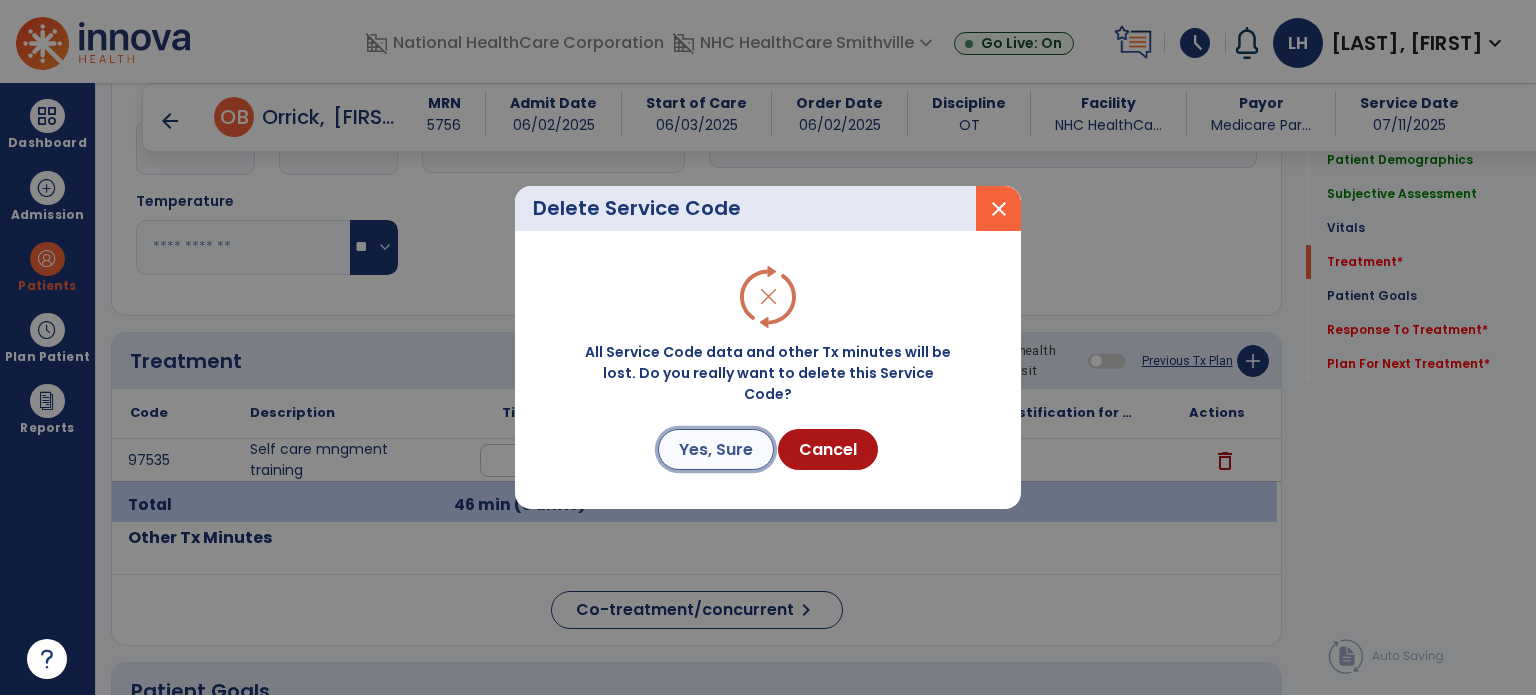 click on "Yes, Sure" at bounding box center (716, 449) 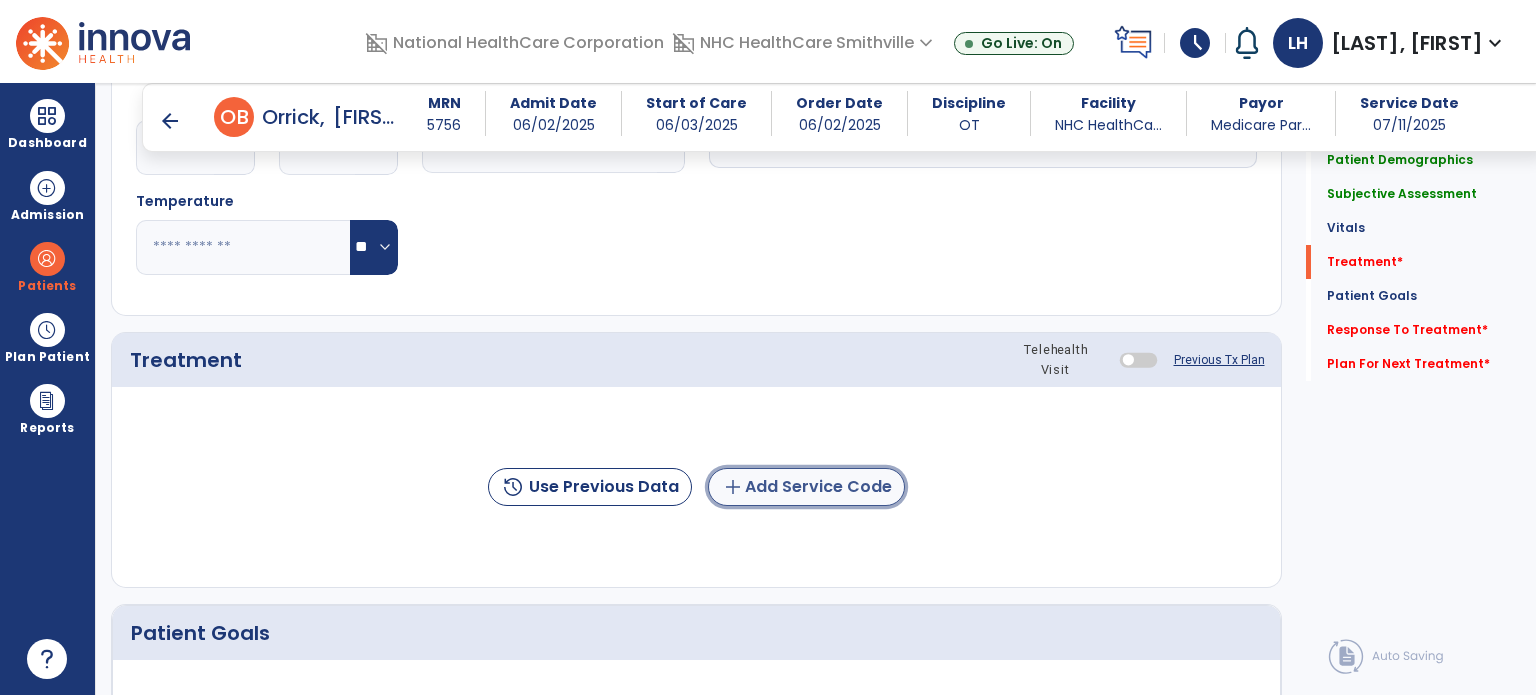 click on "add  Add Service Code" 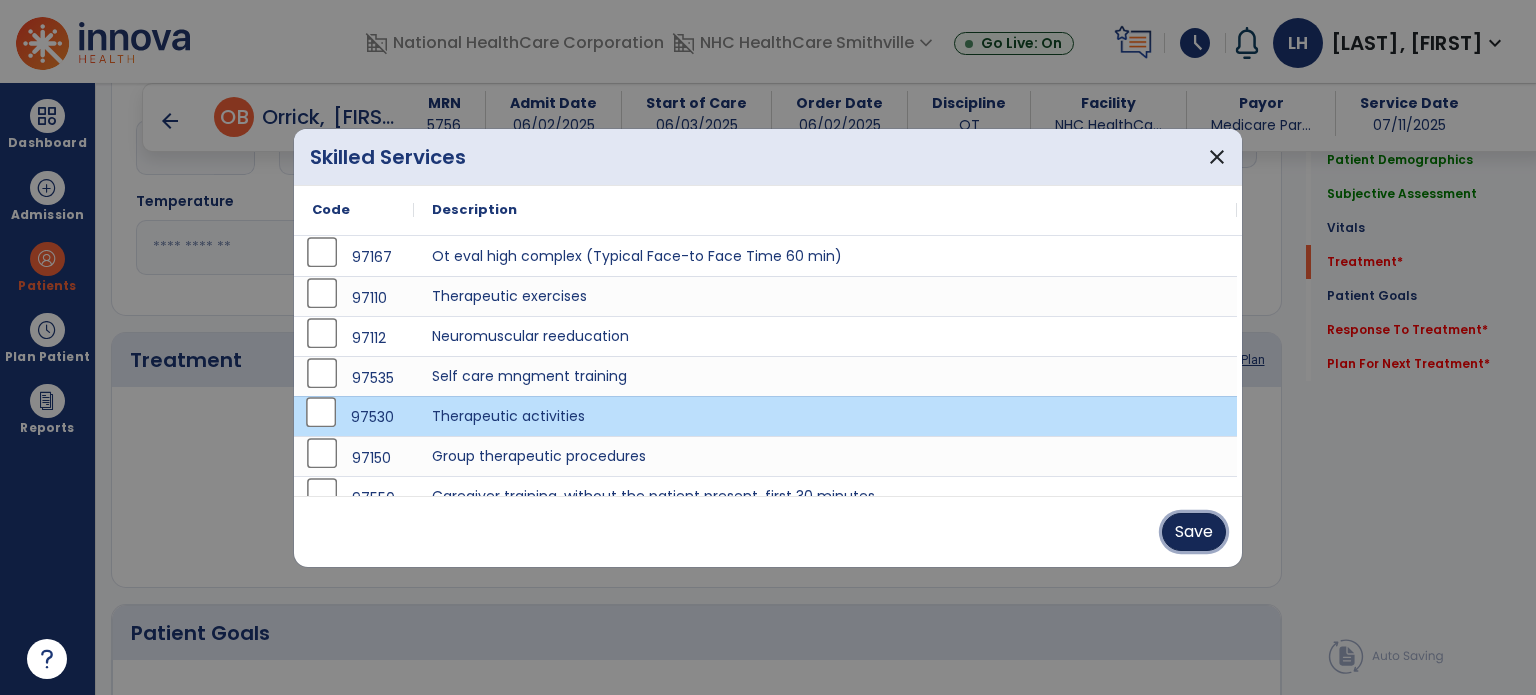 click on "Save" at bounding box center [1194, 532] 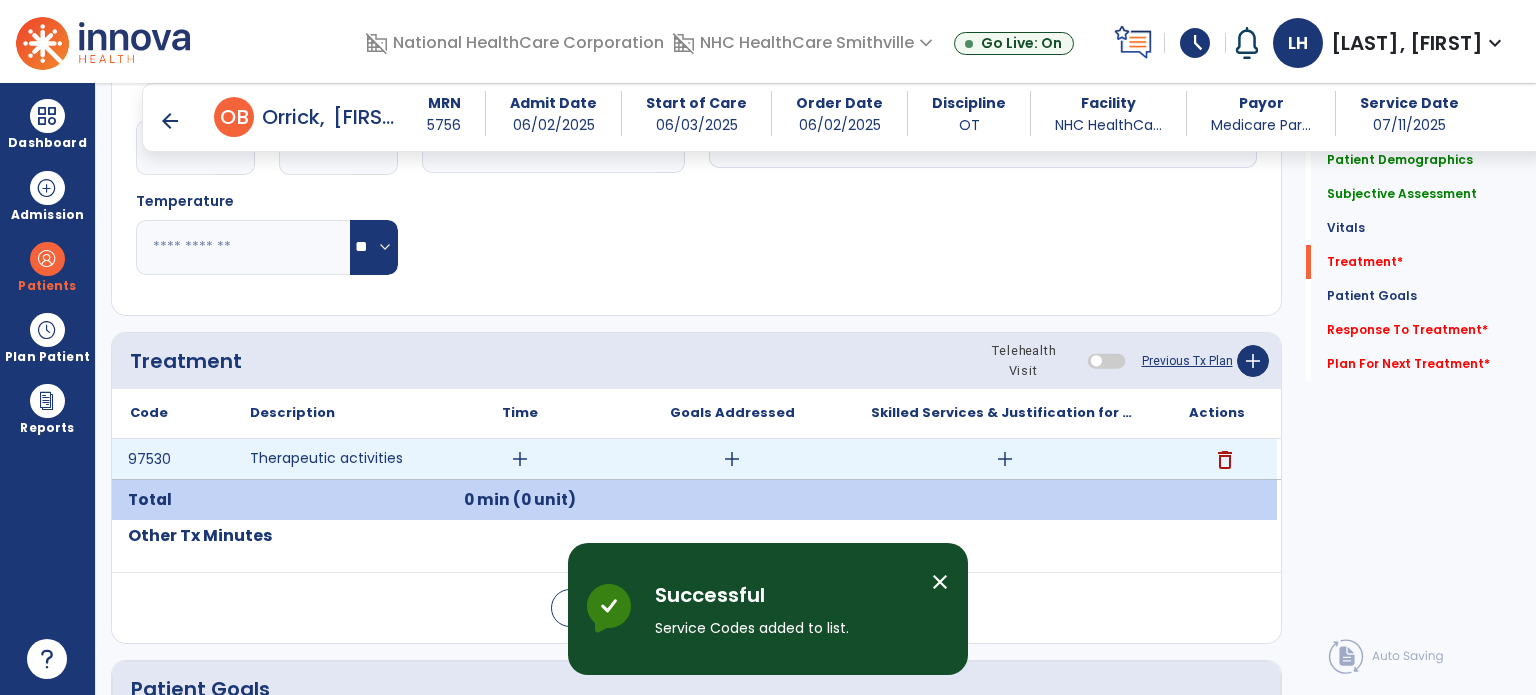 click on "add" at bounding box center [520, 459] 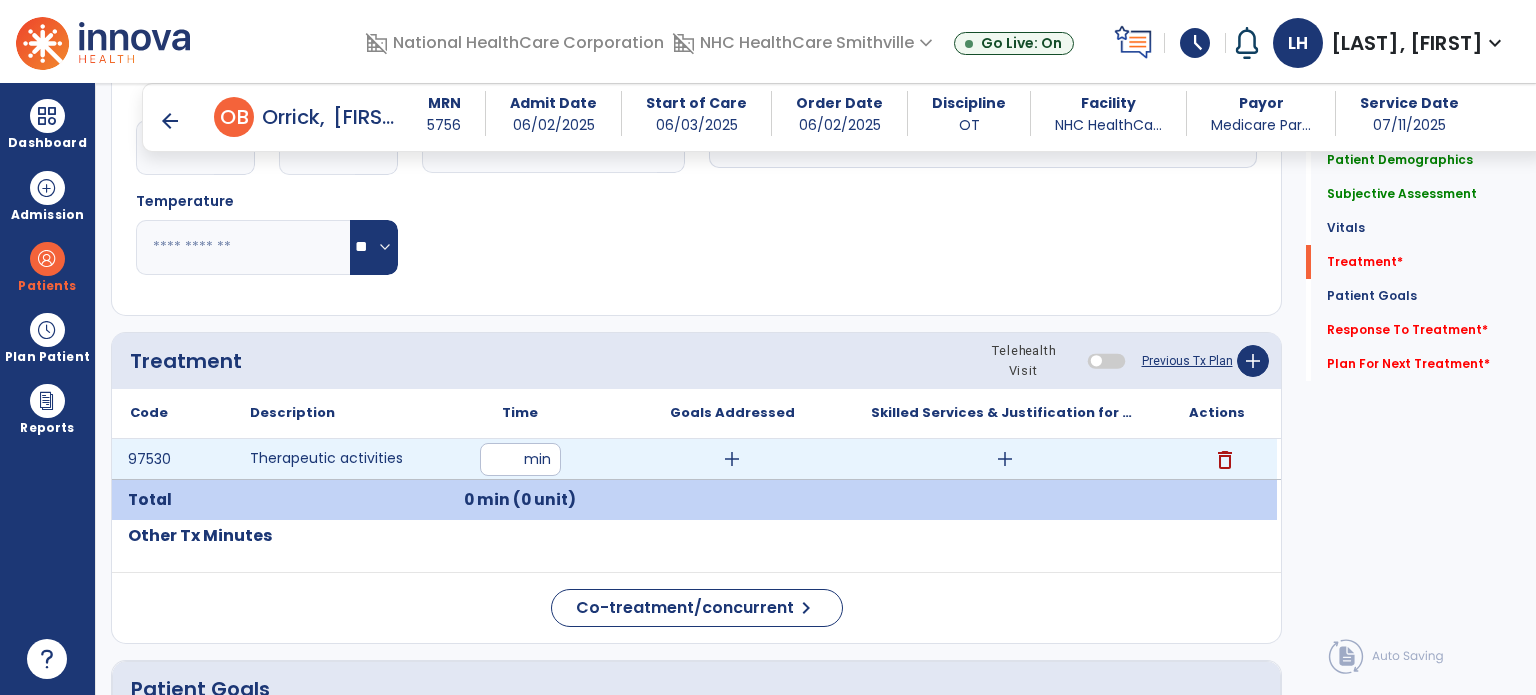 type on "**" 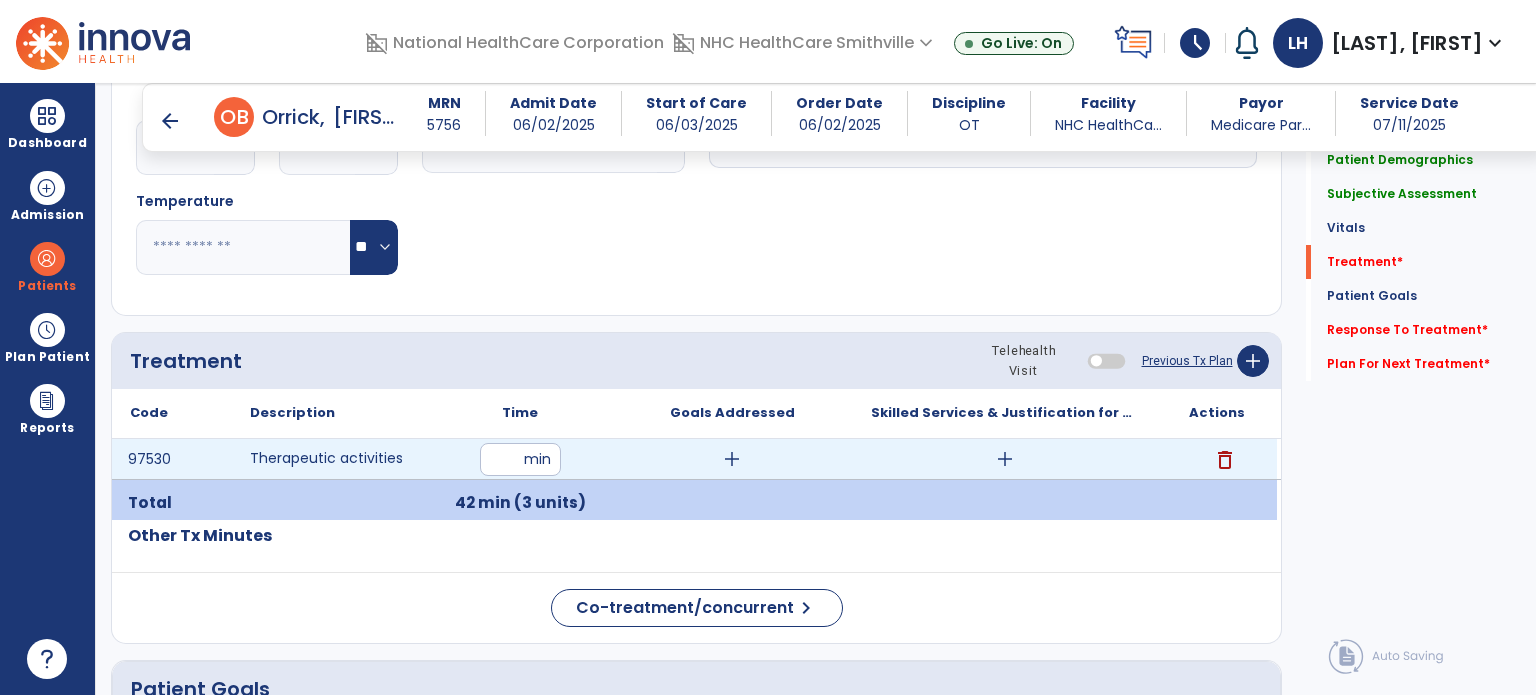 click on "add" at bounding box center (732, 459) 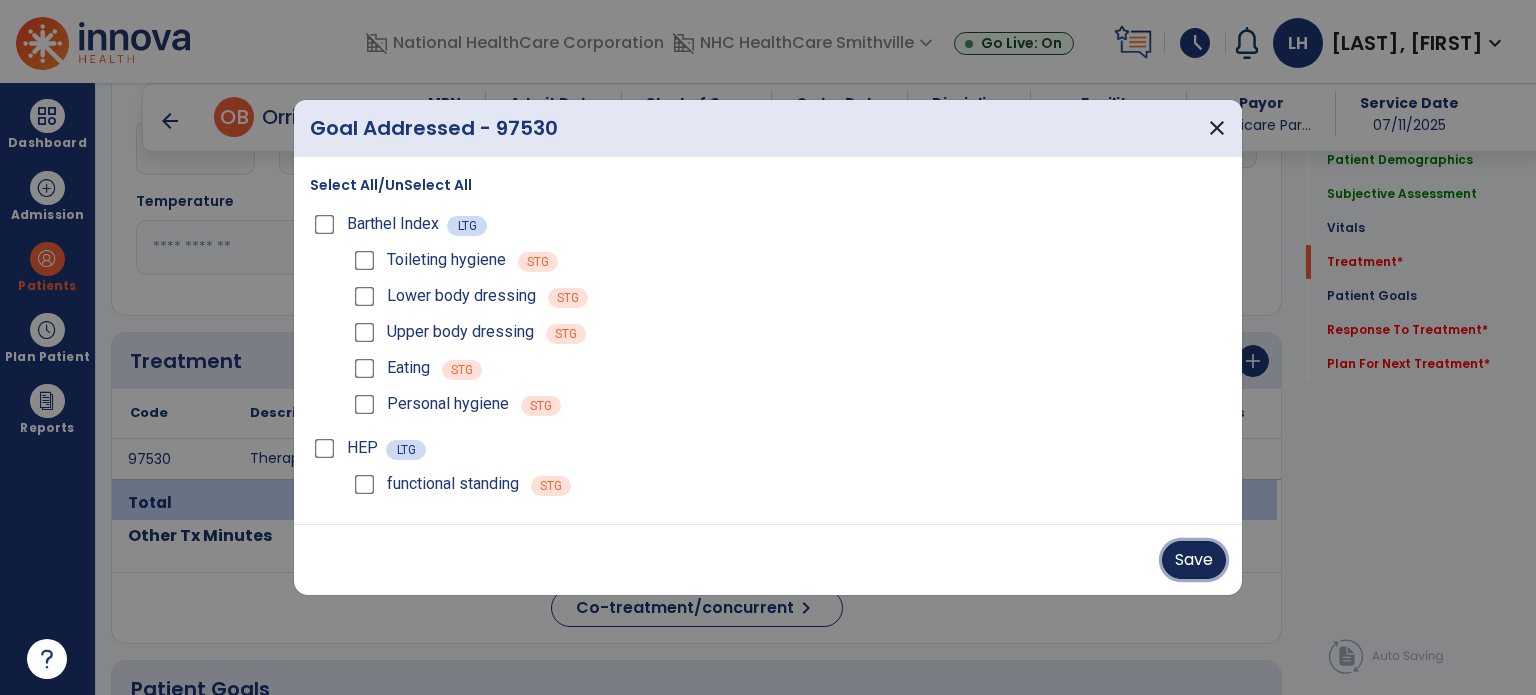 click on "Save" at bounding box center (1194, 560) 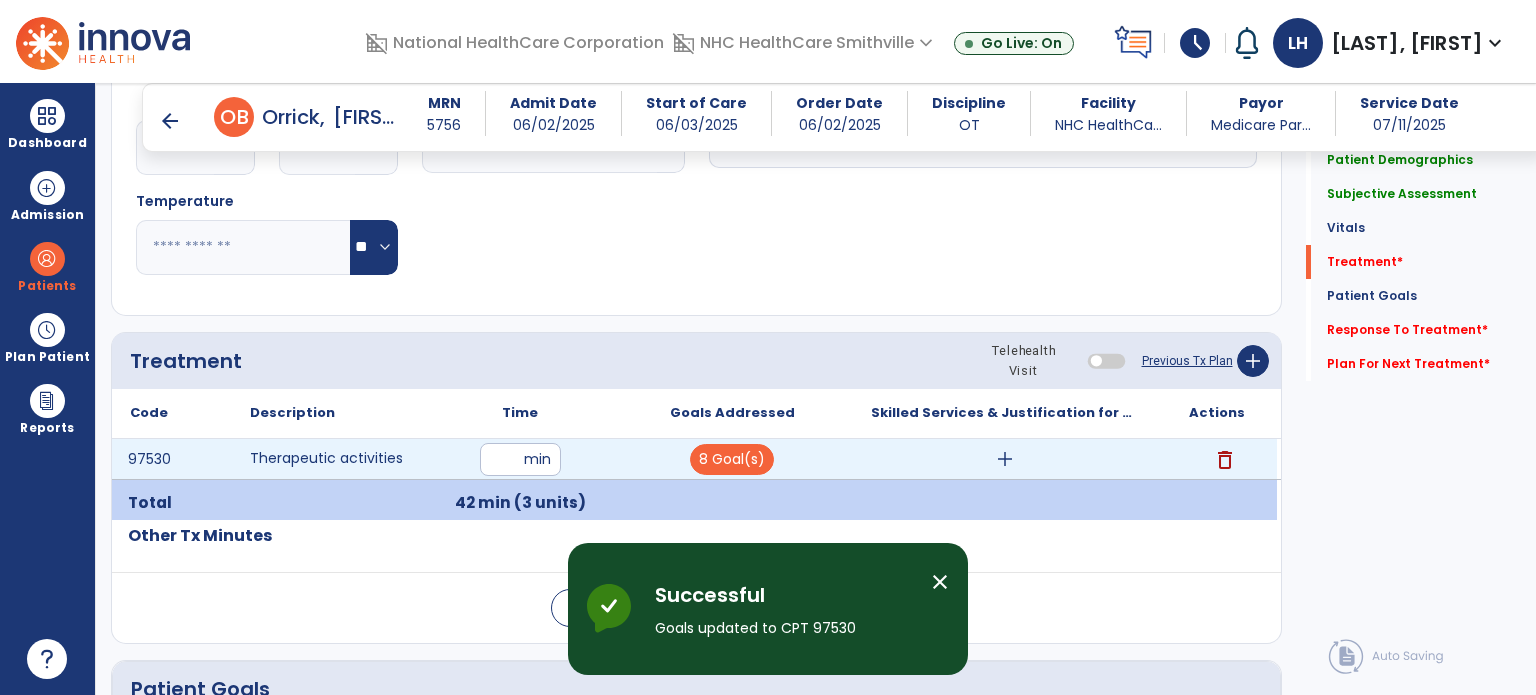 click on "add" at bounding box center [1005, 459] 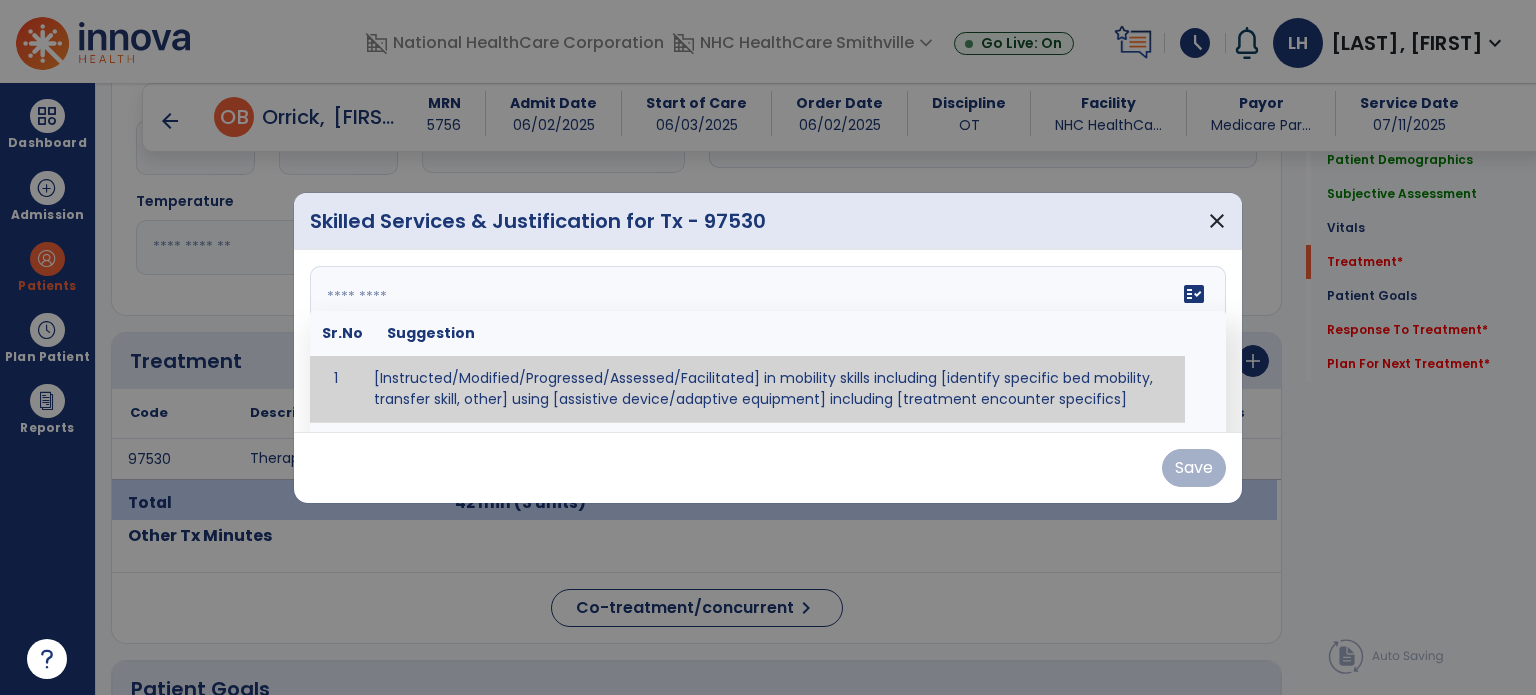 click at bounding box center [766, 341] 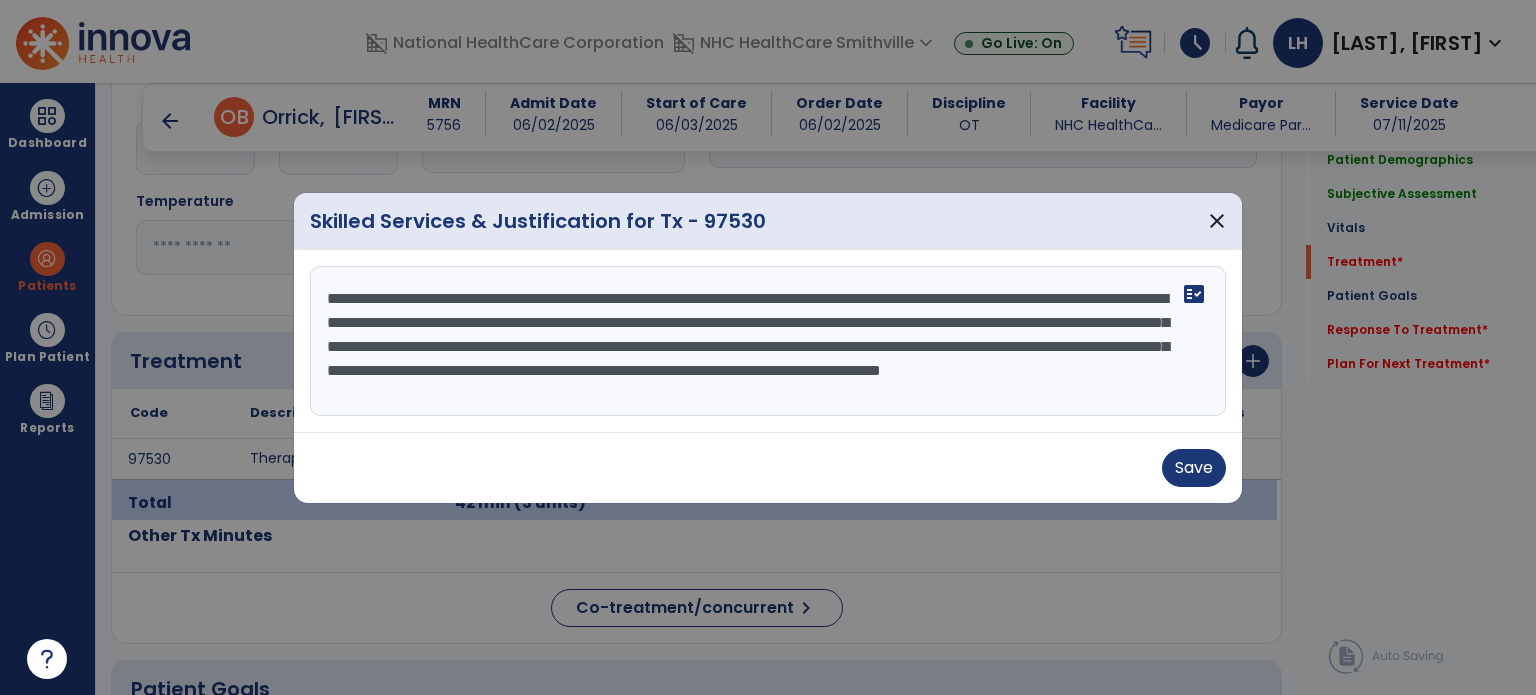 scroll, scrollTop: 15, scrollLeft: 0, axis: vertical 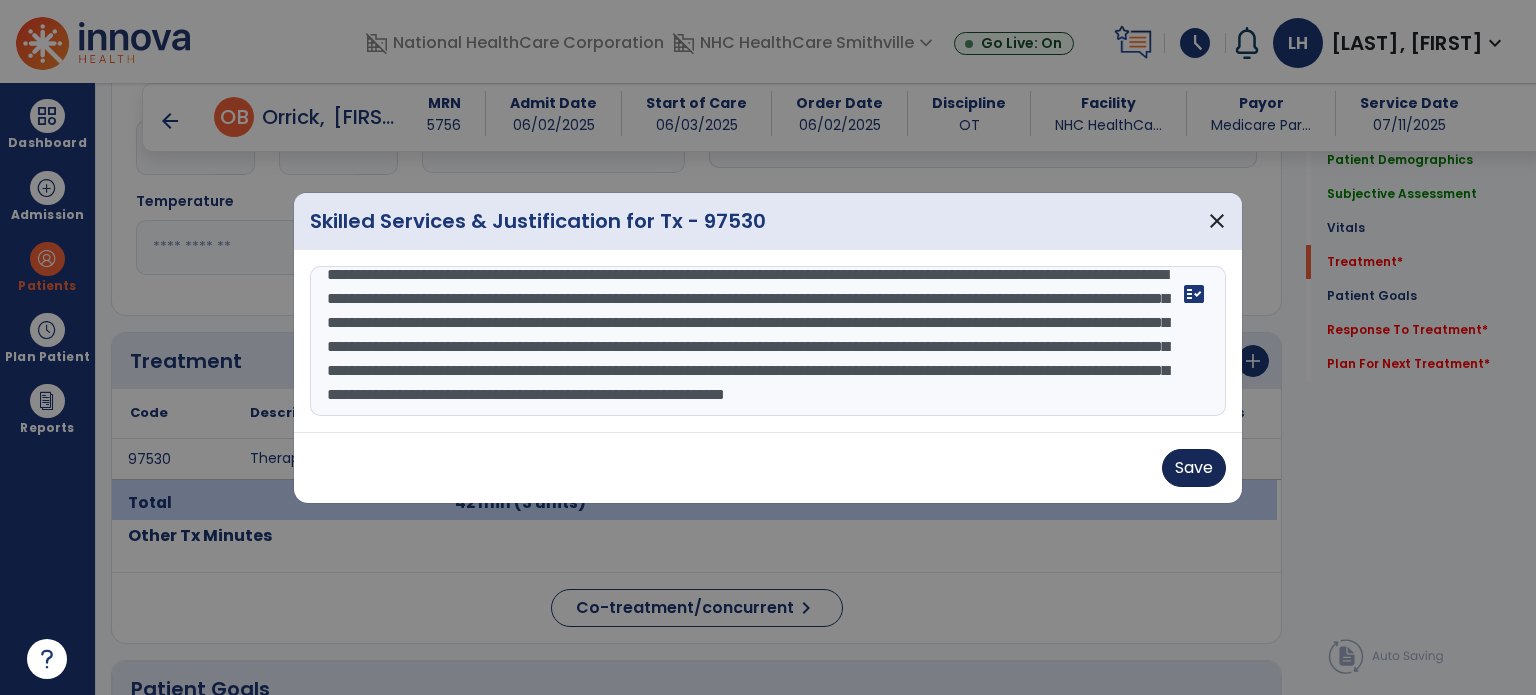 type on "**********" 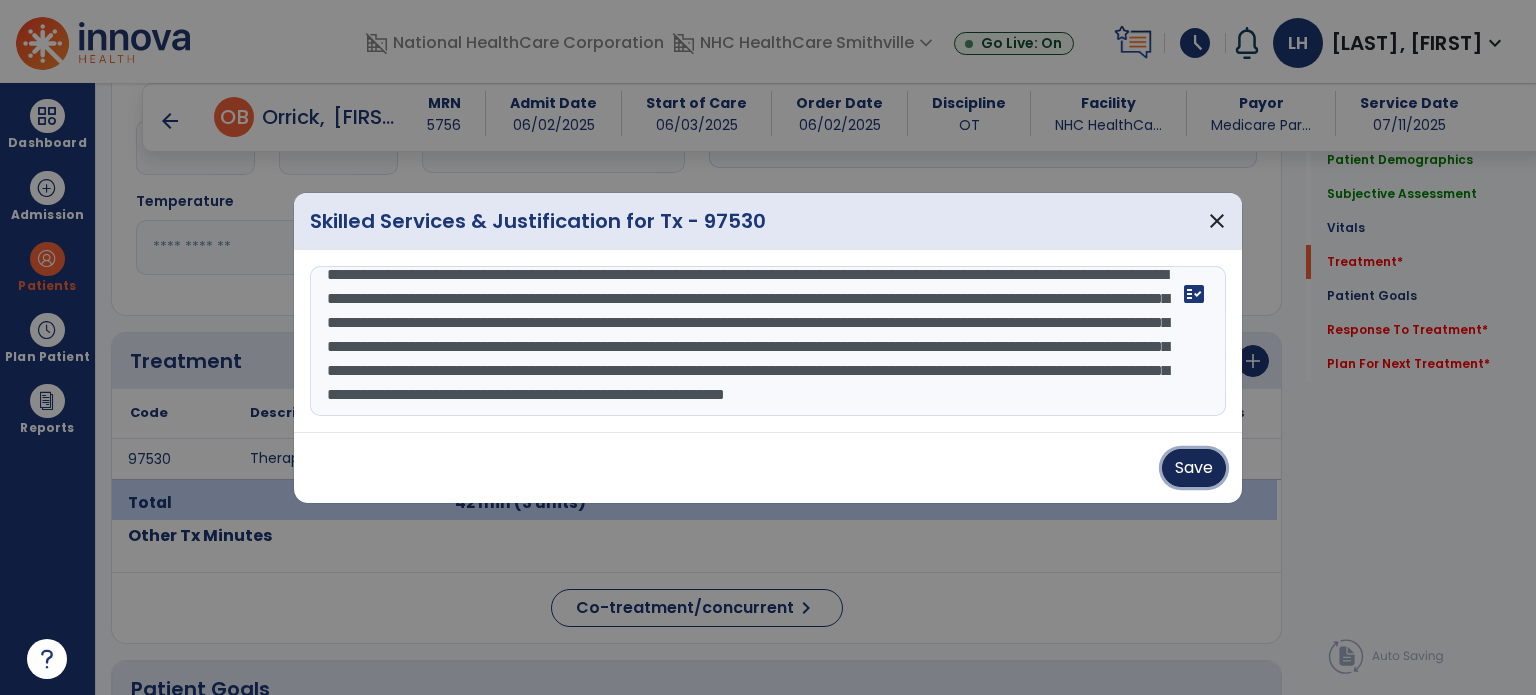 click on "Save" at bounding box center (1194, 468) 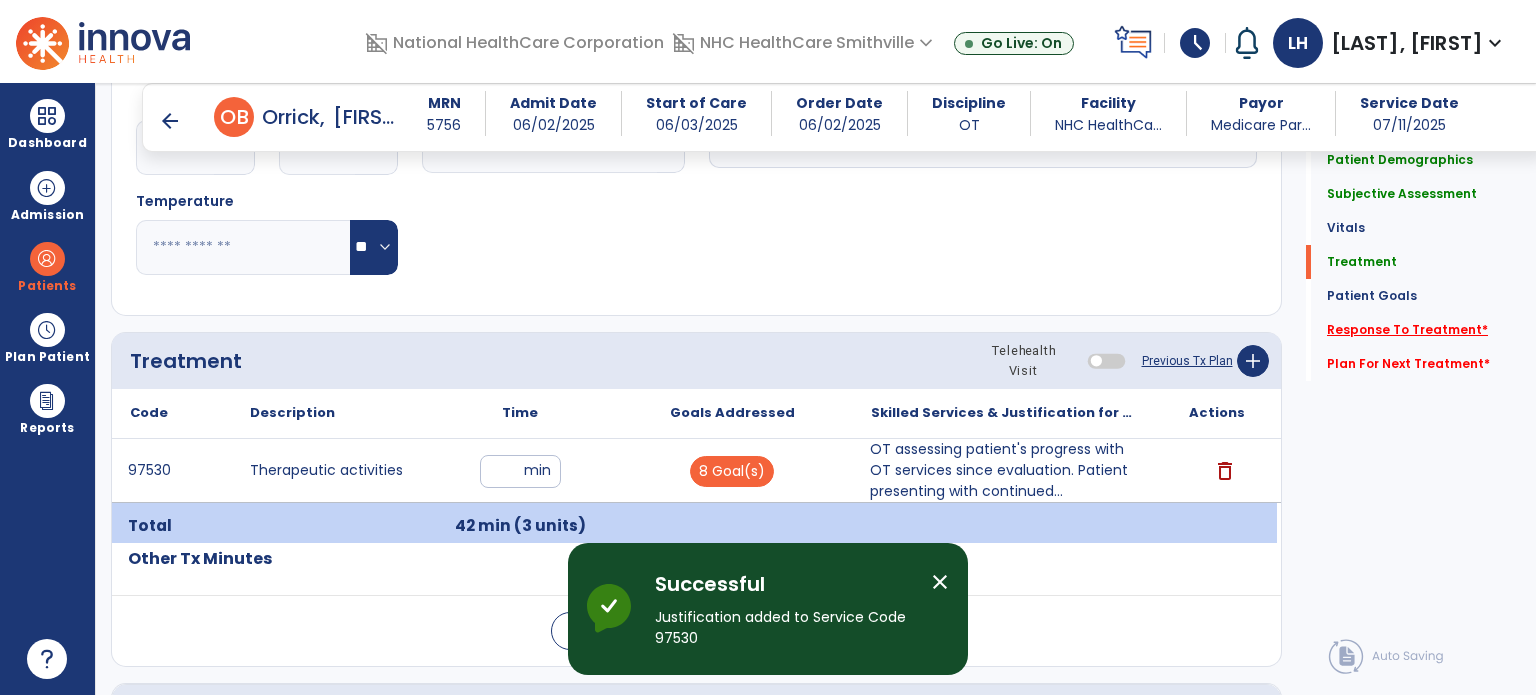 click on "Response To Treatment   *" 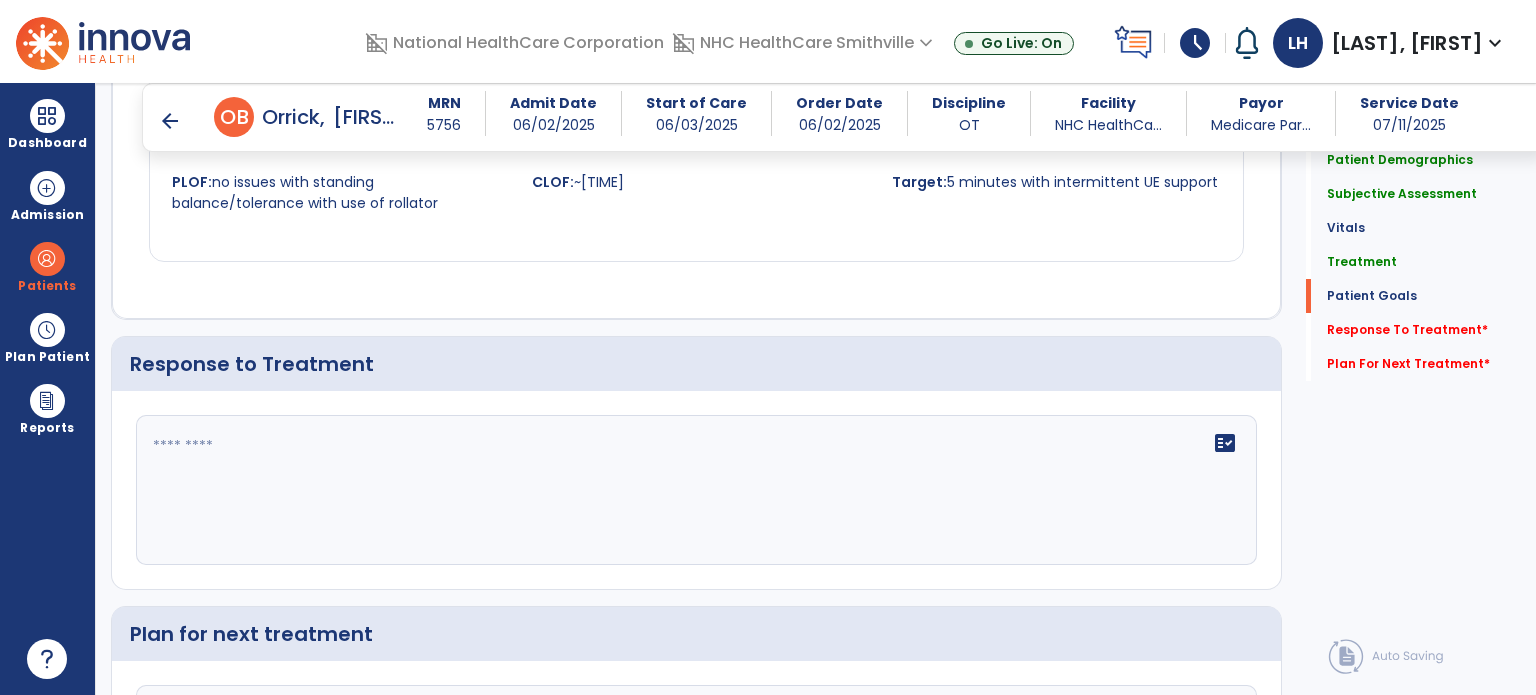 scroll, scrollTop: 2606, scrollLeft: 0, axis: vertical 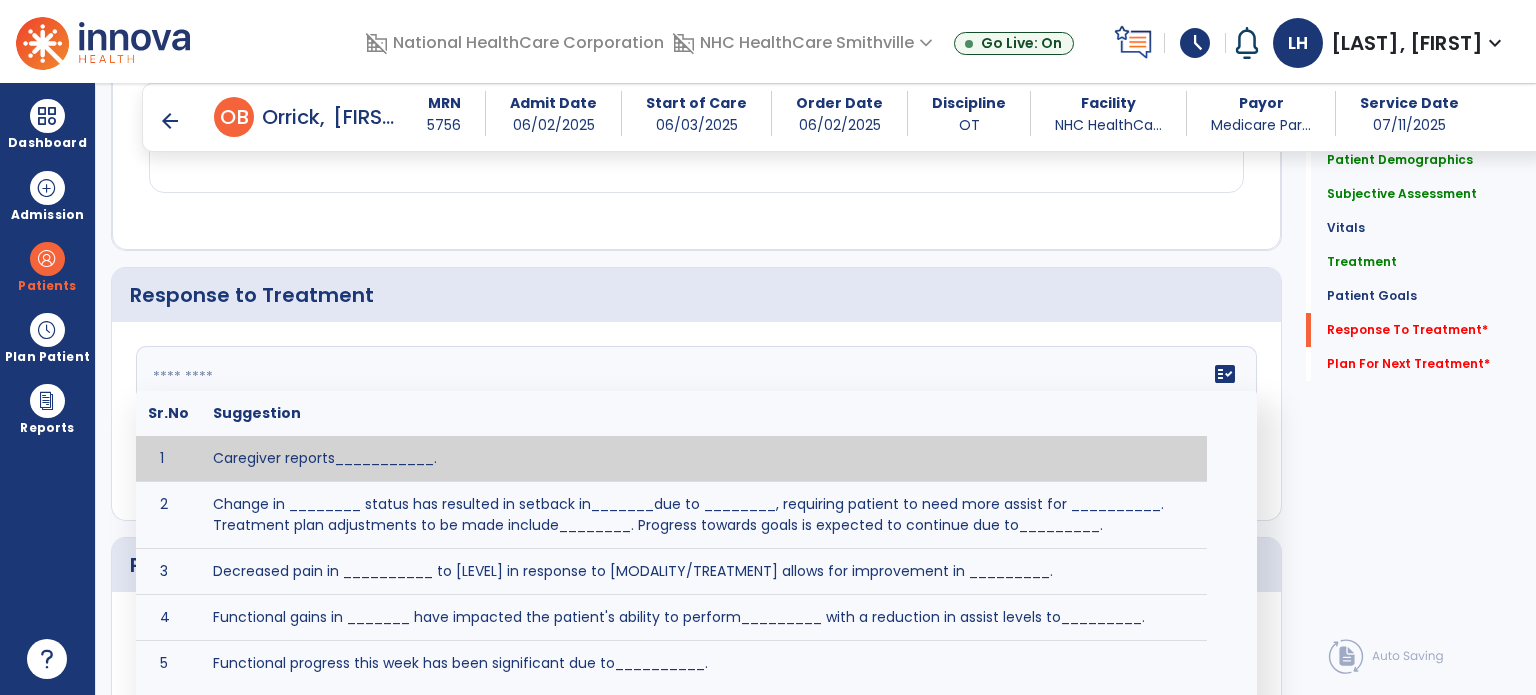click on "fact_check  Sr.No Suggestion 1 Caregiver reports___________. 2 Change in ________ status has resulted in setback in_______due to ________, requiring patient to need more assist for __________.   Treatment plan adjustments to be made include________.  Progress towards goals is expected to continue due to_________. 3 Decreased pain in __________ to [LEVEL] in response to [MODALITY/TREATMENT] allows for improvement in _________. 4 Functional gains in _______ have impacted the patient's ability to perform_________ with a reduction in assist levels to_________. 5 Functional progress this week has been significant due to__________. 6 Gains in ________ have improved the patient's ability to perform ______with decreased levels of assist to___________. 7 Improvement in ________allows patient to tolerate higher levels of challenges in_________. 8 Pain in [AREA] has decreased to [LEVEL] in response to [TREATMENT/MODALITY], allowing fore ease in completing__________. 9 10 11 12 13 14 15 16 17 18 19 20 21" 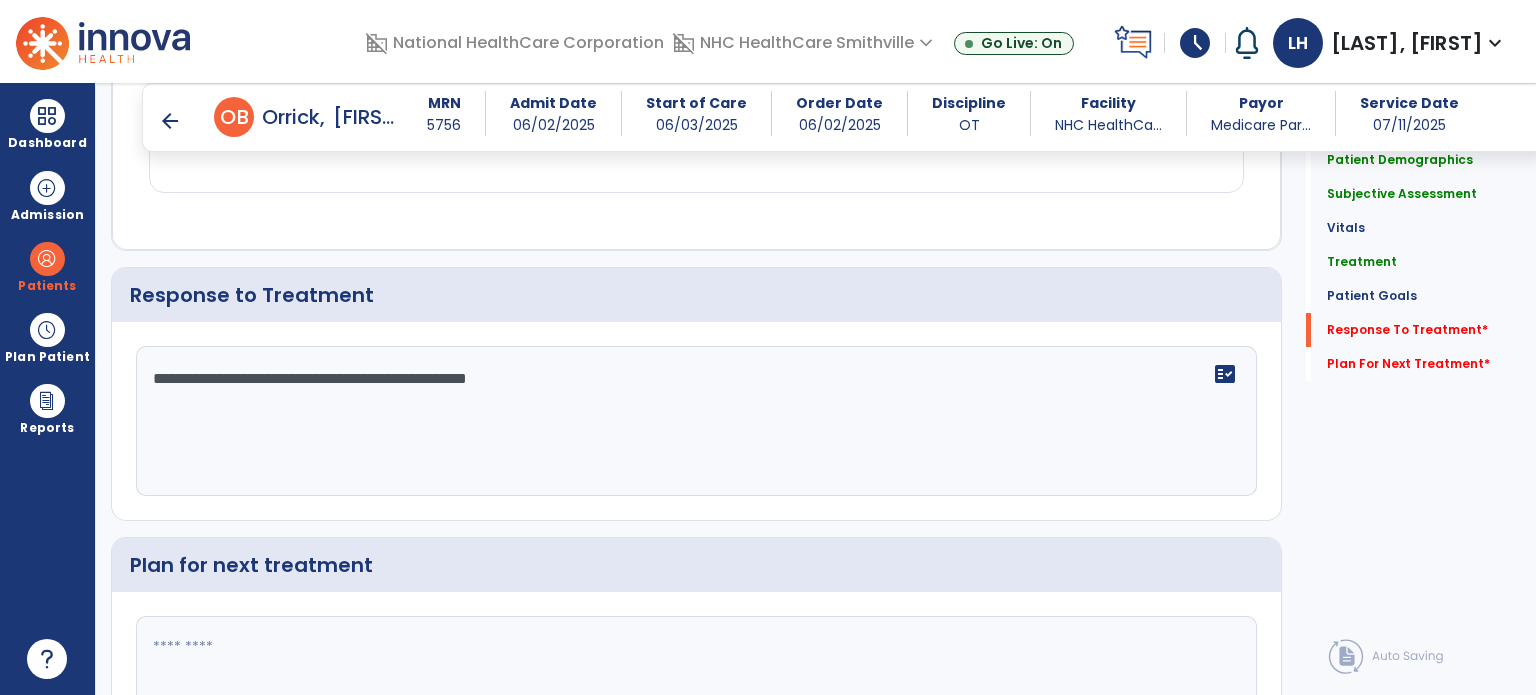type on "**********" 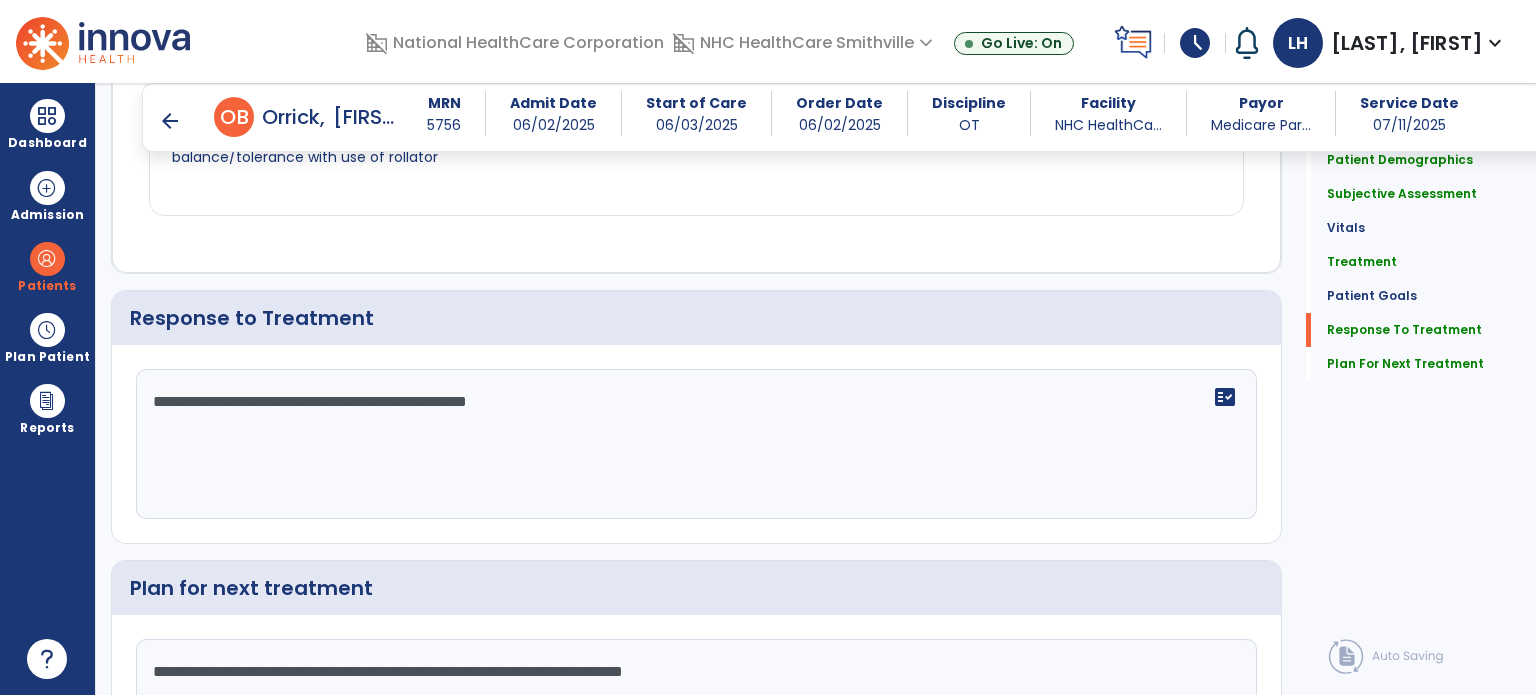 scroll, scrollTop: 2606, scrollLeft: 0, axis: vertical 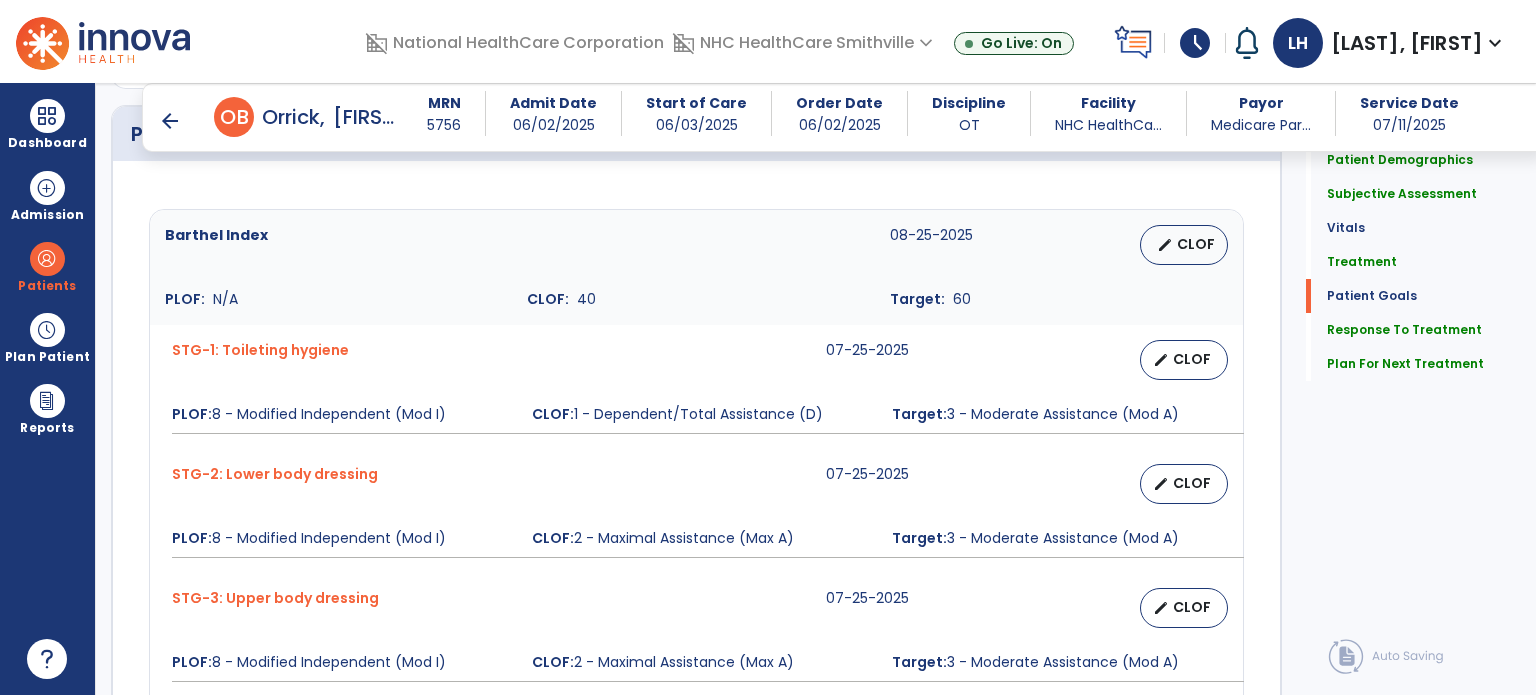 type on "**********" 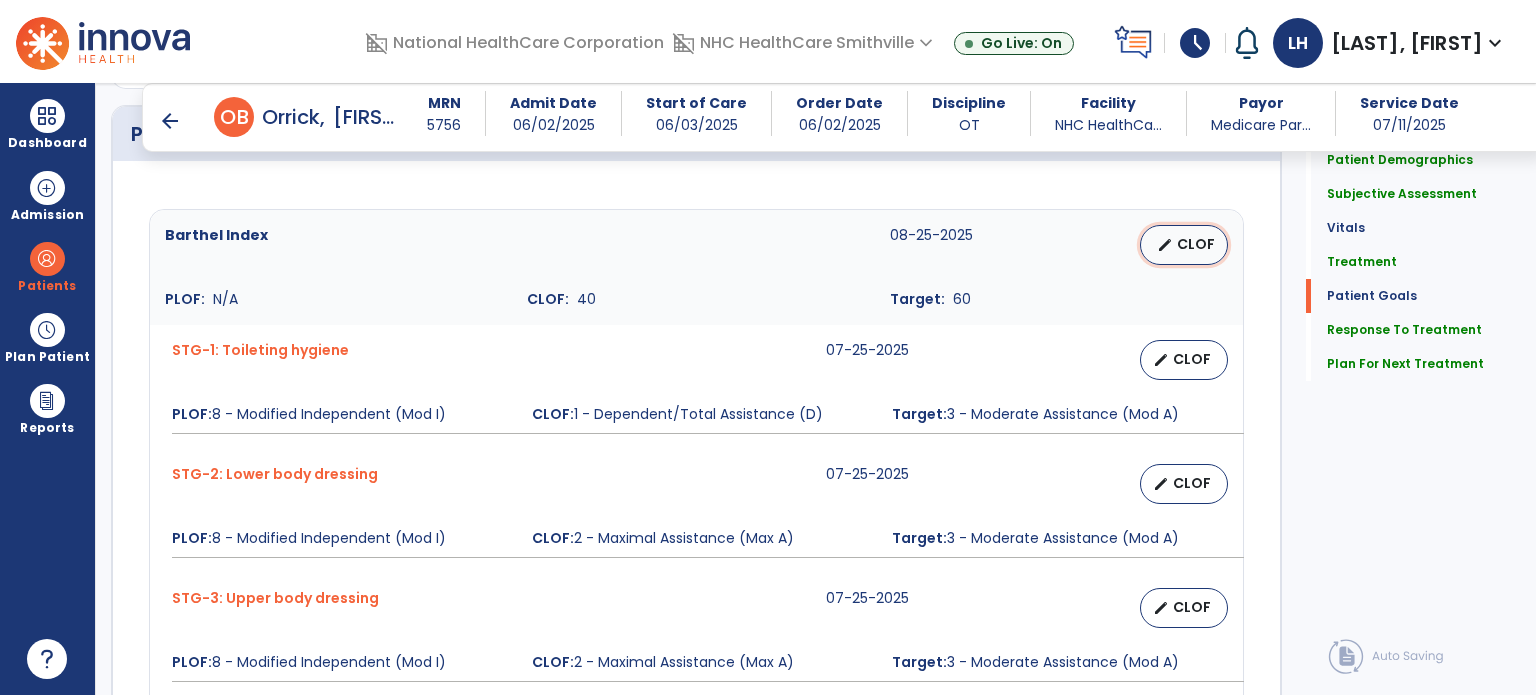click on "CLOF" at bounding box center [1196, 244] 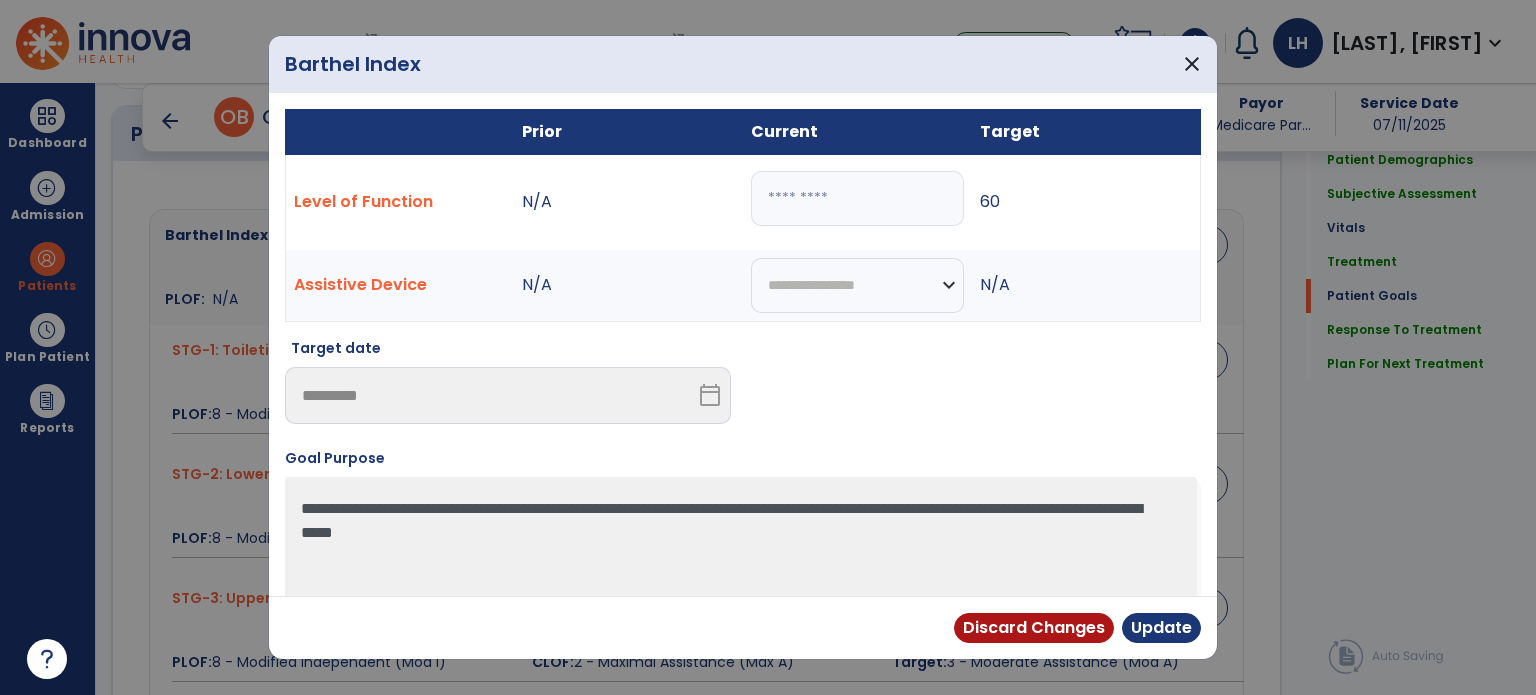 click on "**" at bounding box center (857, 198) 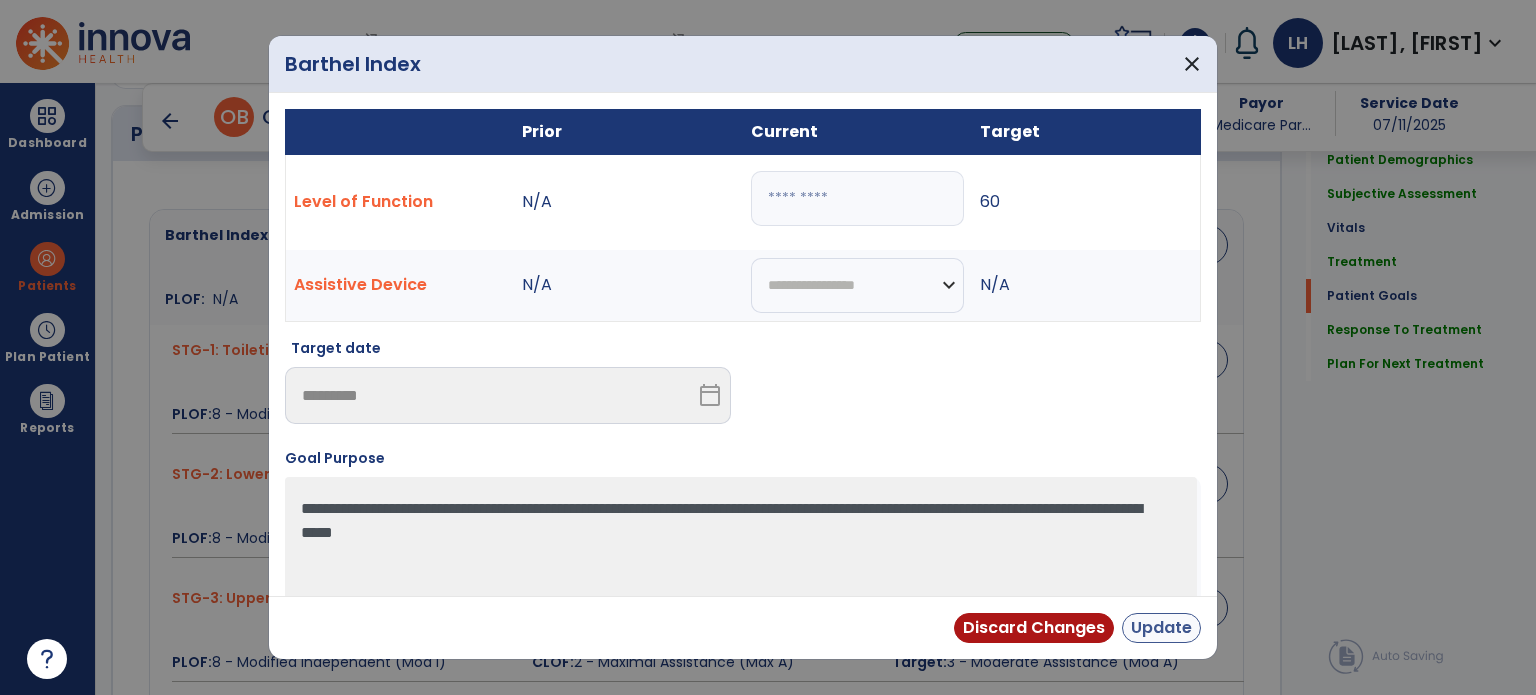 type on "**" 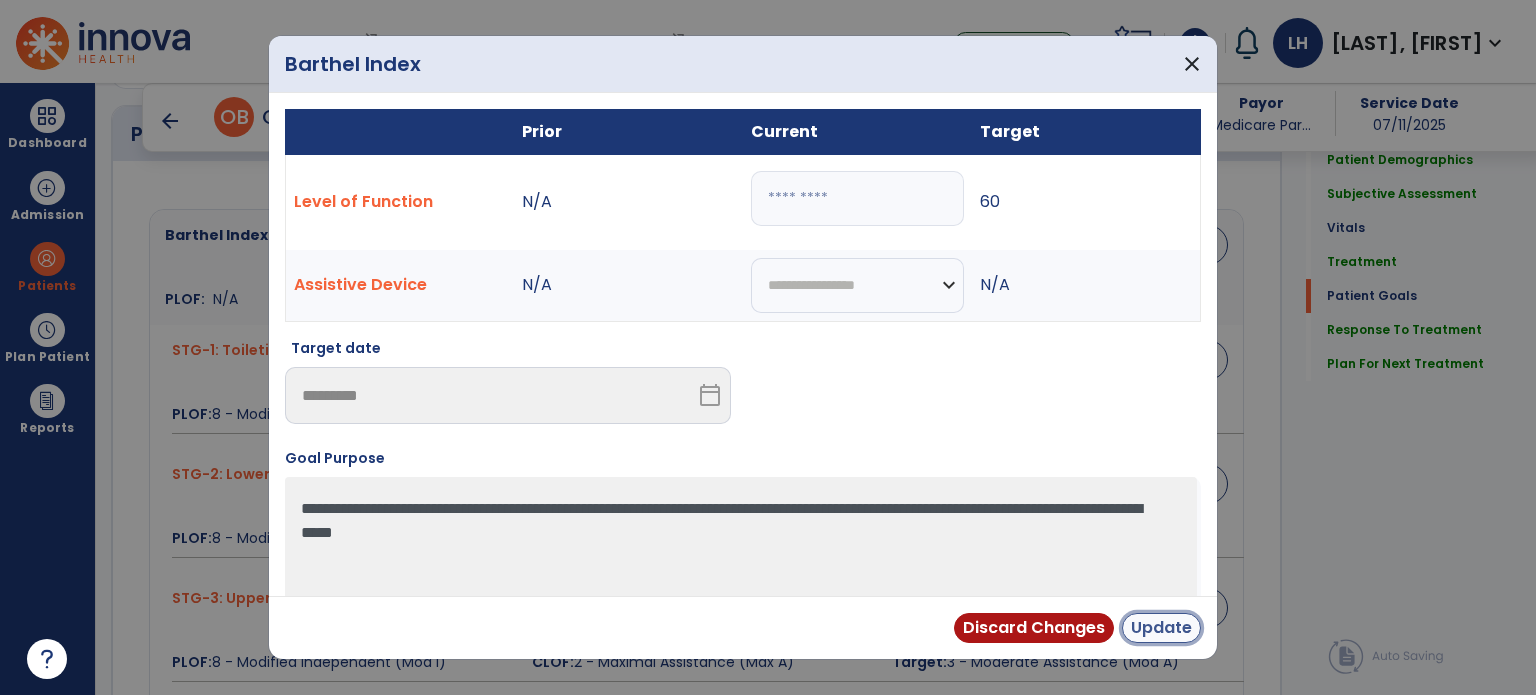 click on "Update" at bounding box center [1161, 628] 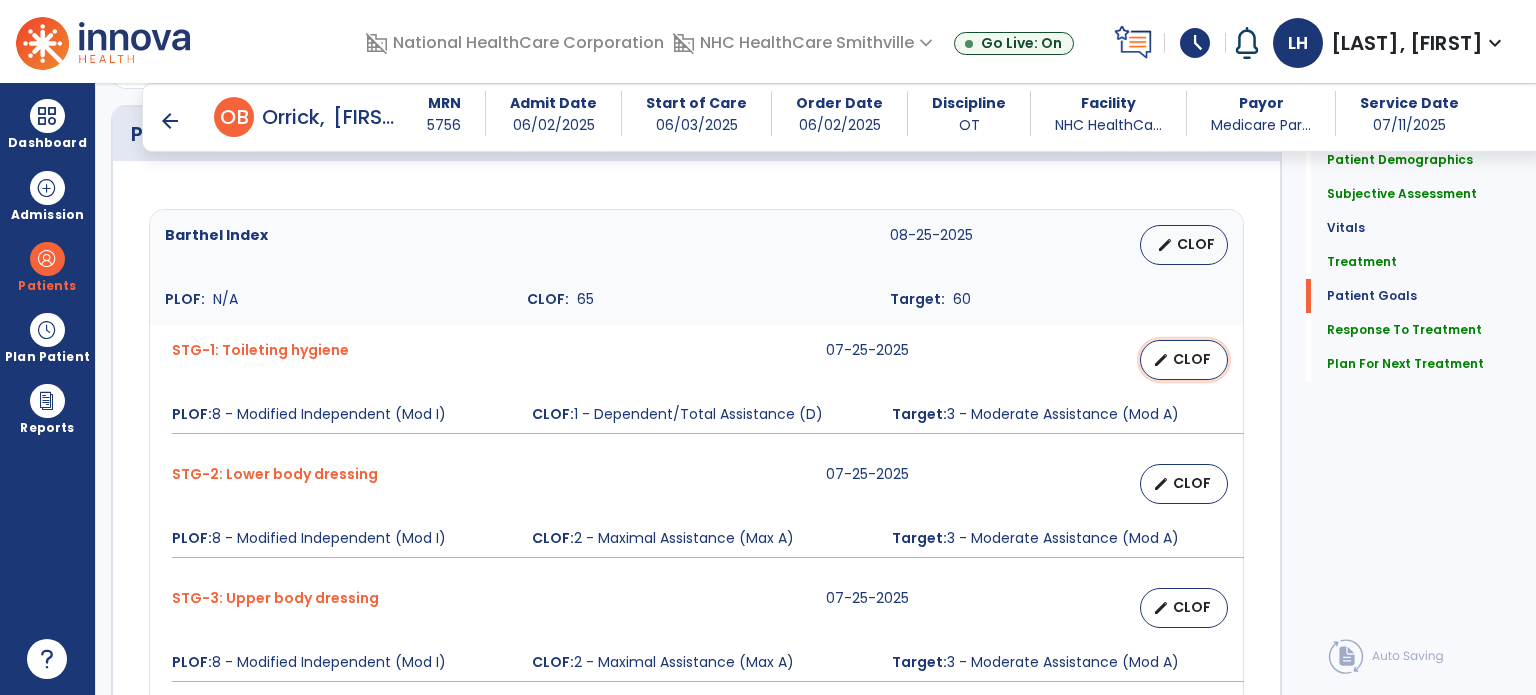 click on "CLOF" at bounding box center [1192, 359] 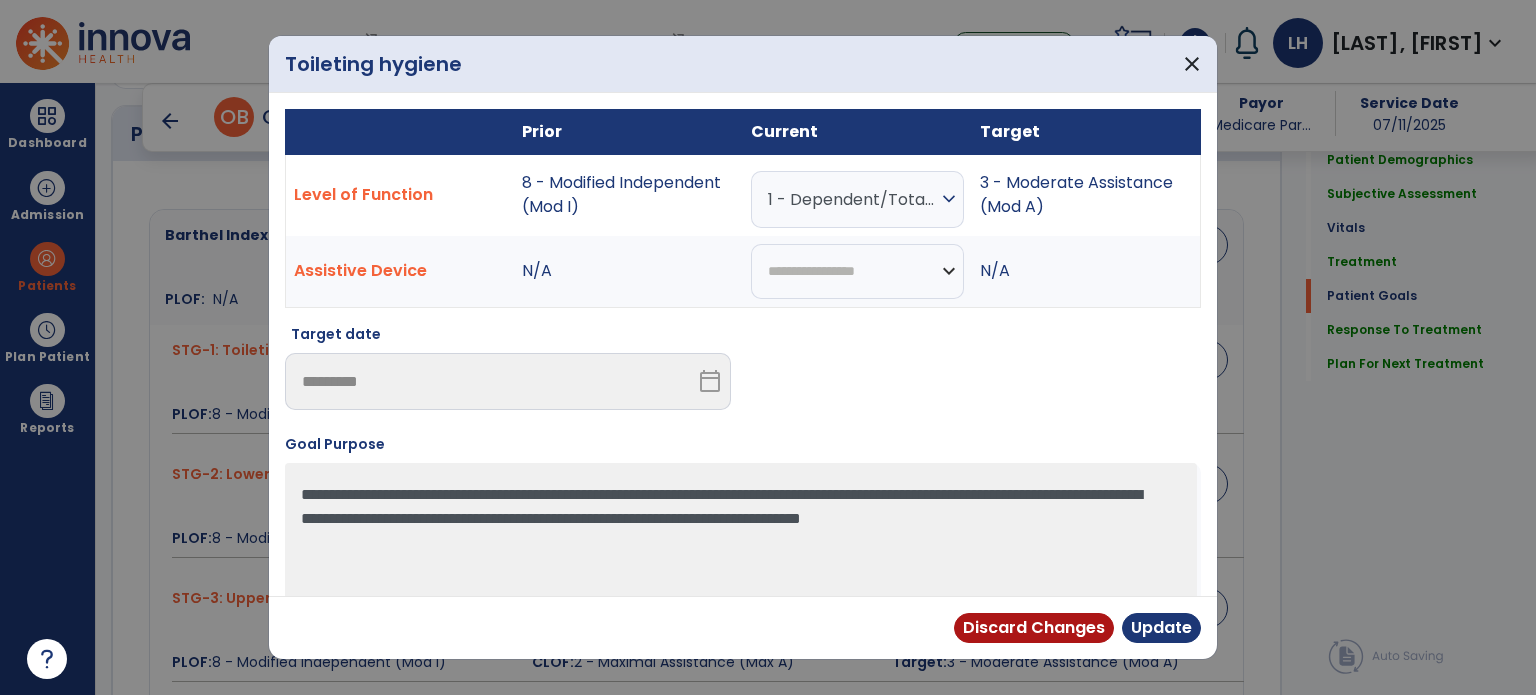 click on "Discard Changes  Update" at bounding box center [743, 627] 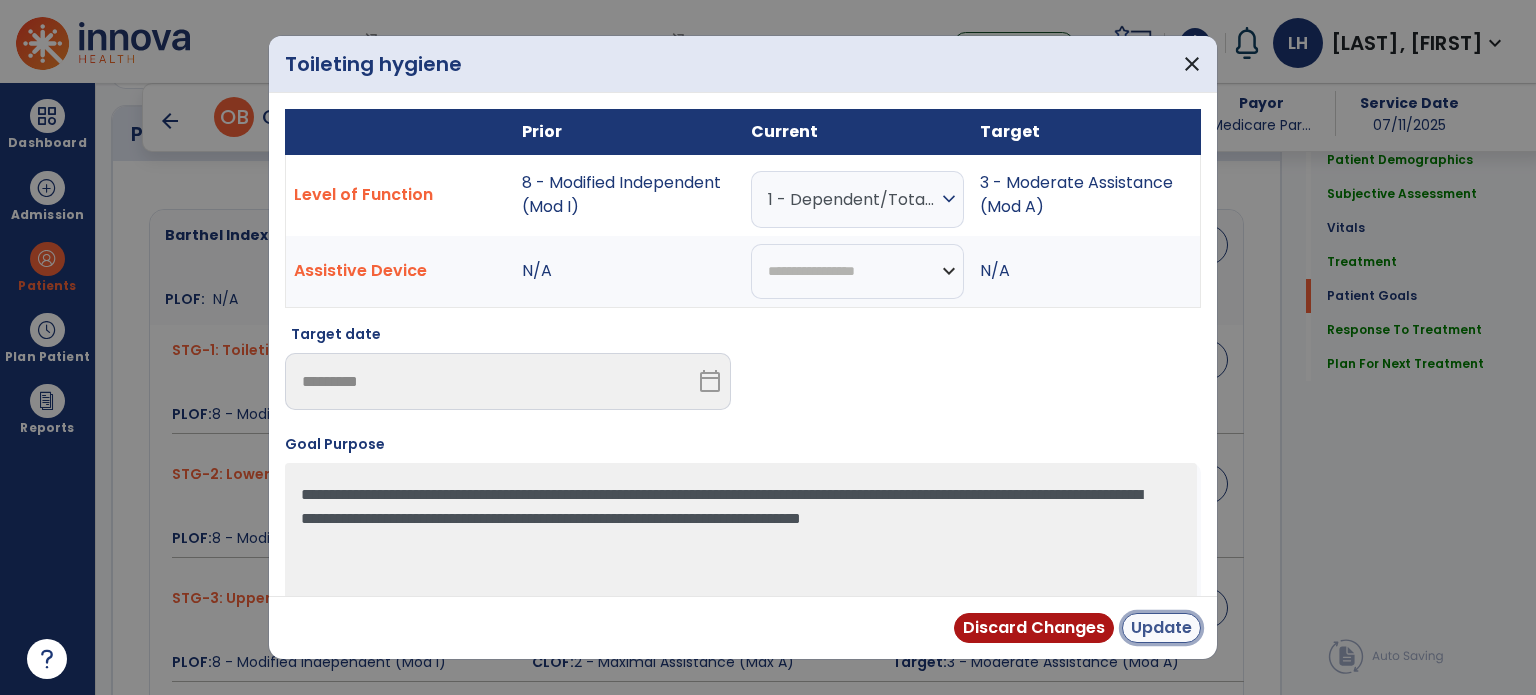 click on "Update" at bounding box center [1161, 628] 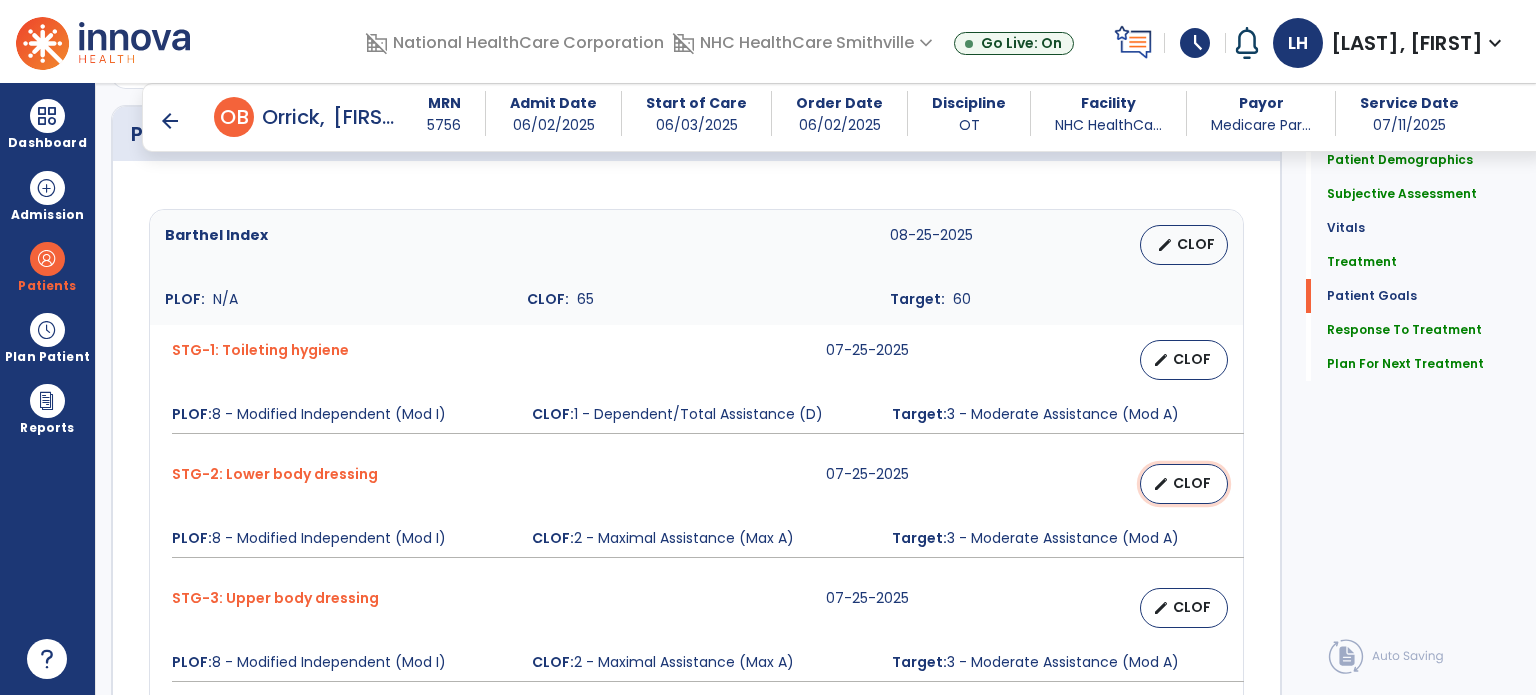 click on "edit   CLOF" at bounding box center [1184, 484] 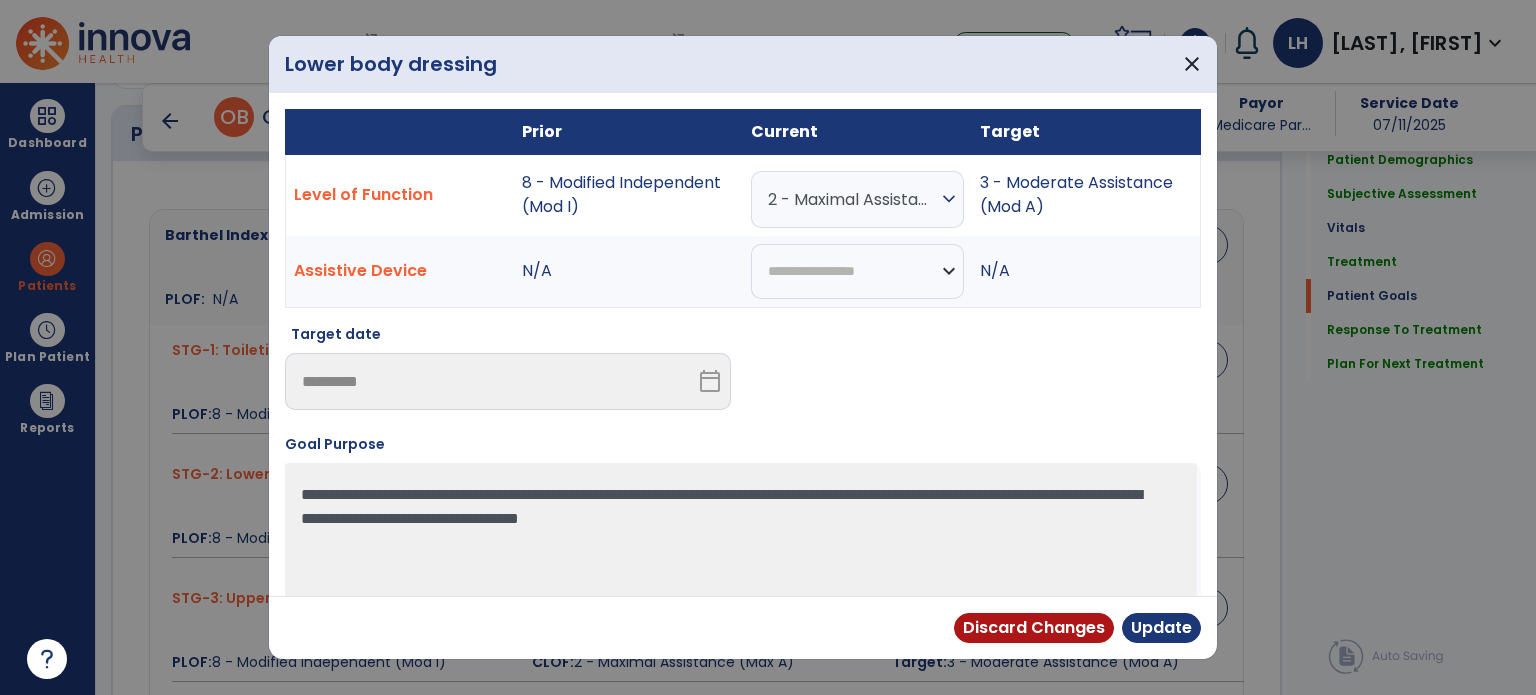 click on "2 - Maximal Assistance (Max A)" at bounding box center (852, 199) 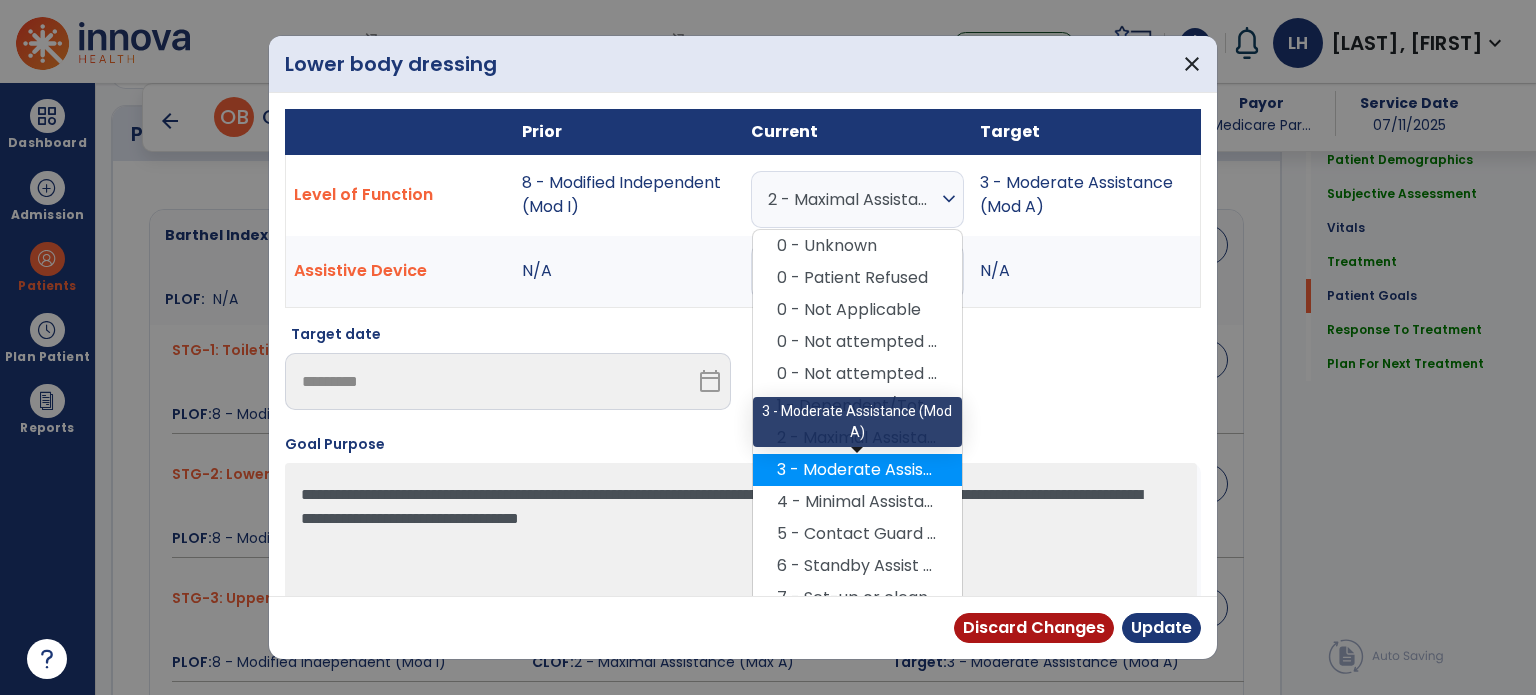 click on "3 - Moderate Assistance (Mod A)" at bounding box center [857, 470] 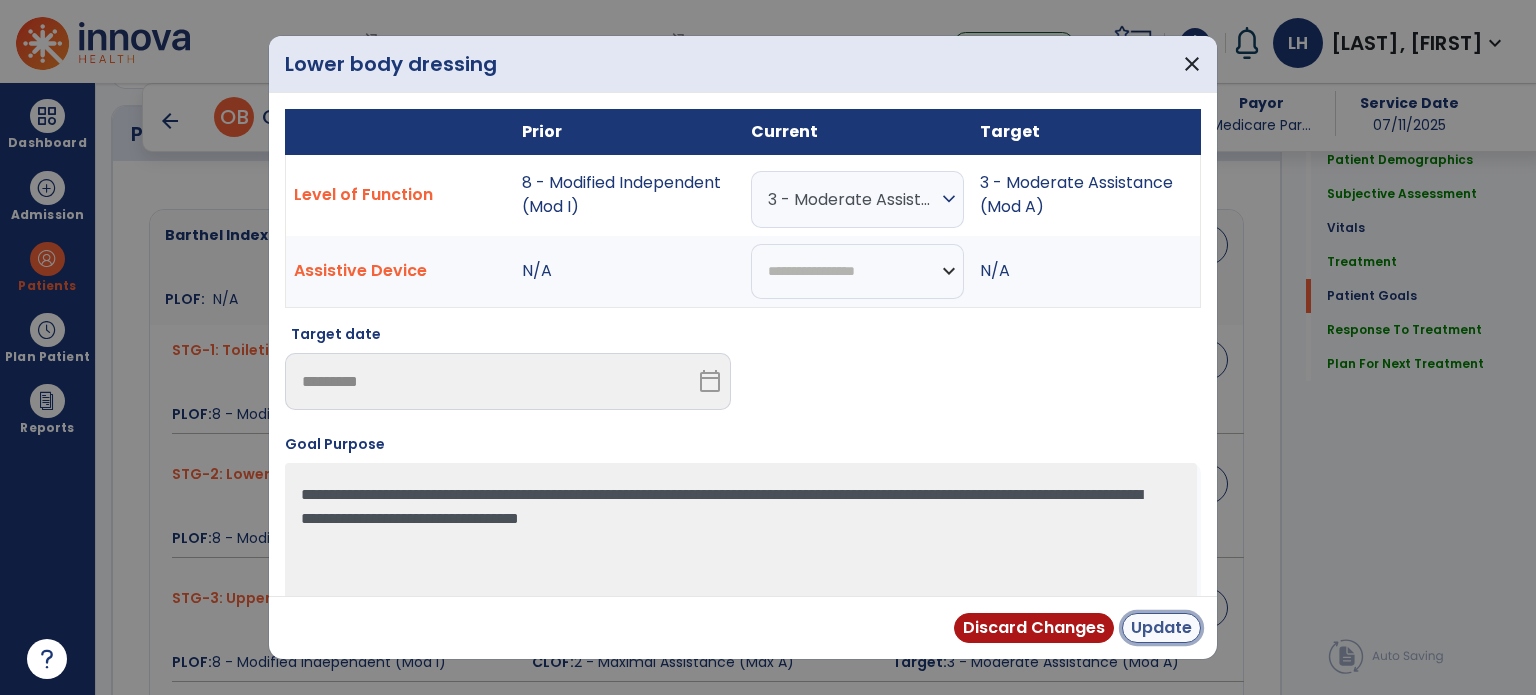 click on "Update" at bounding box center (1161, 628) 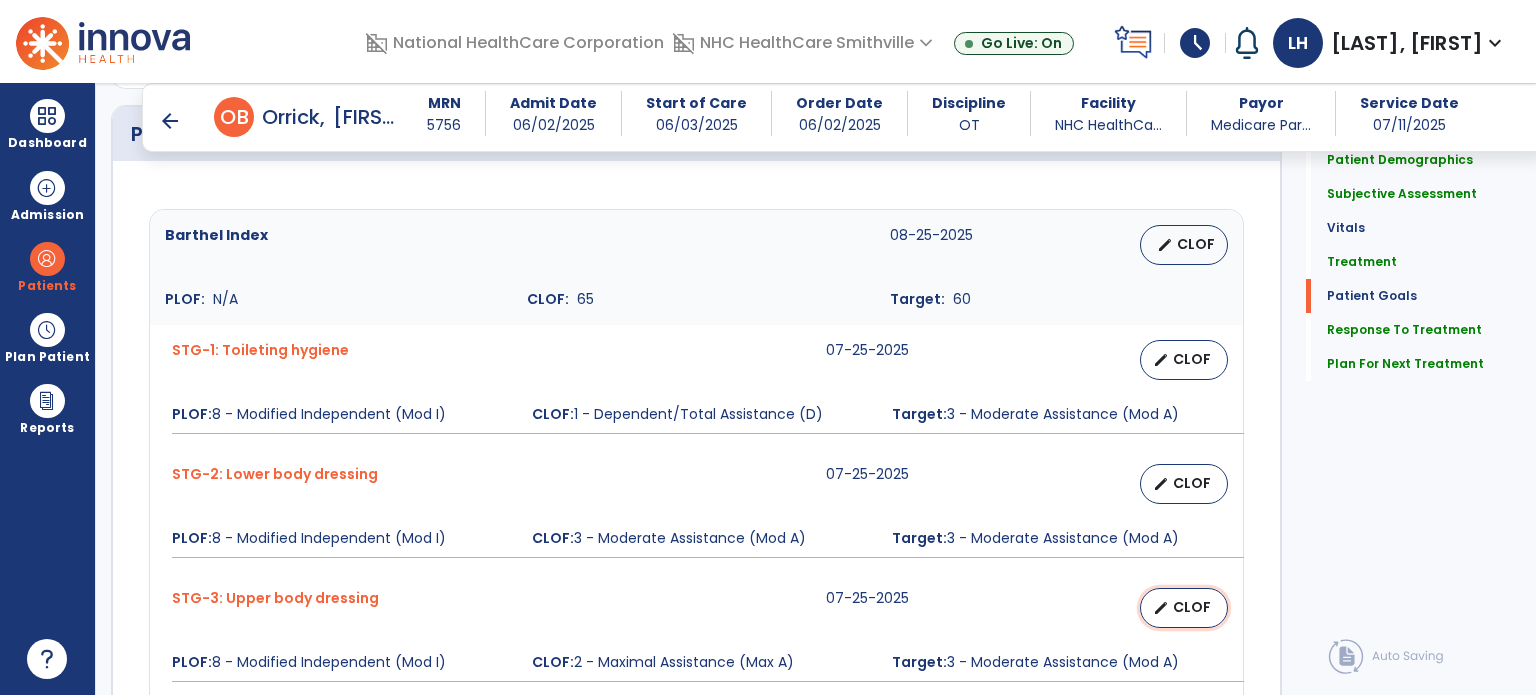 click on "CLOF" at bounding box center [1192, 607] 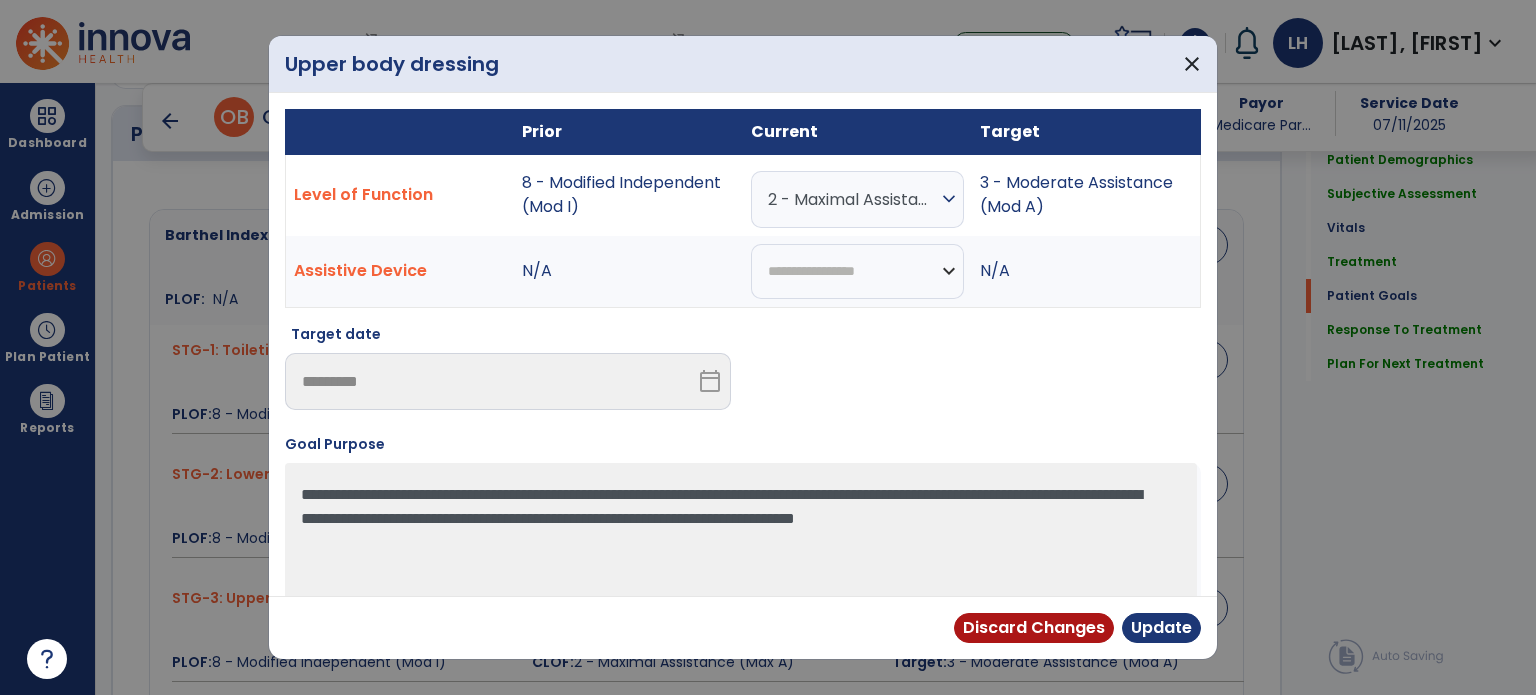 click on "expand_more" at bounding box center [949, 199] 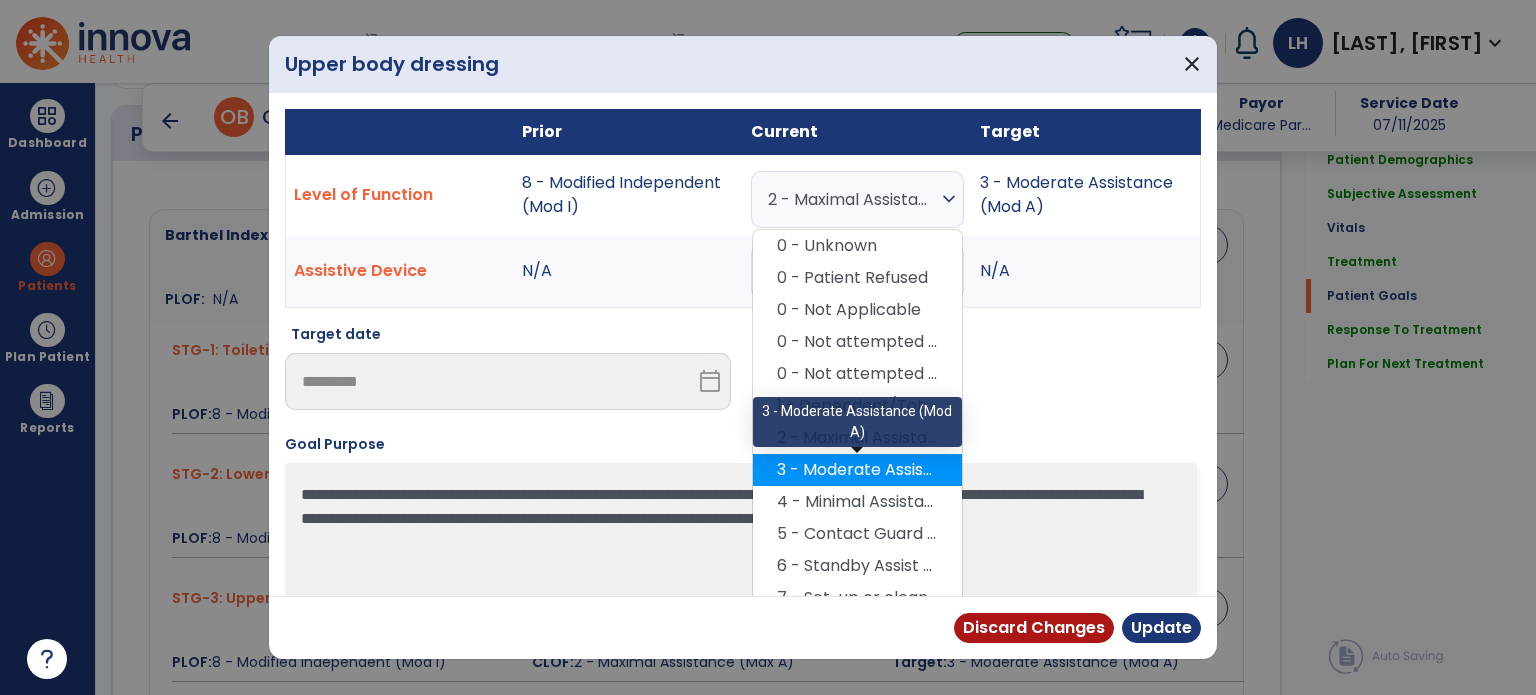 click on "3 - Moderate Assistance (Mod A)" at bounding box center (857, 470) 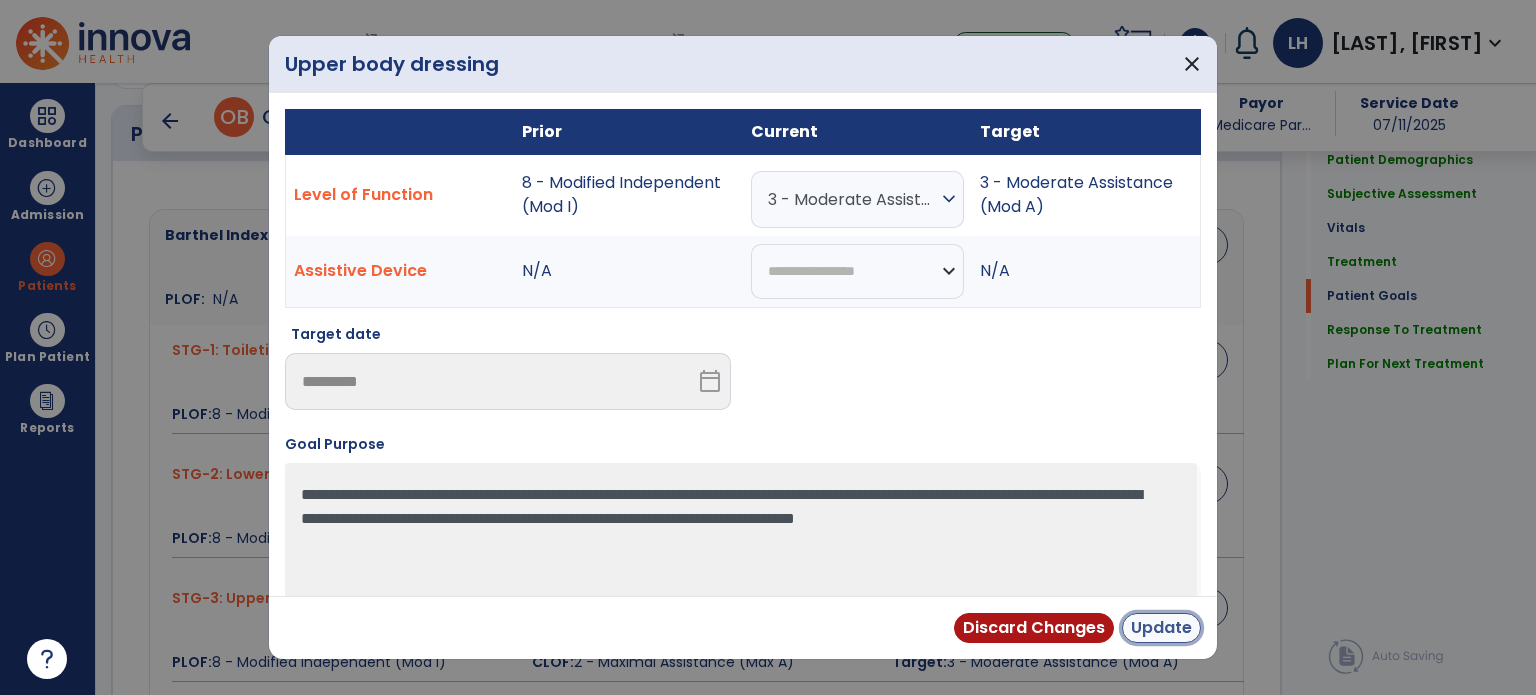 click on "Update" at bounding box center (1161, 628) 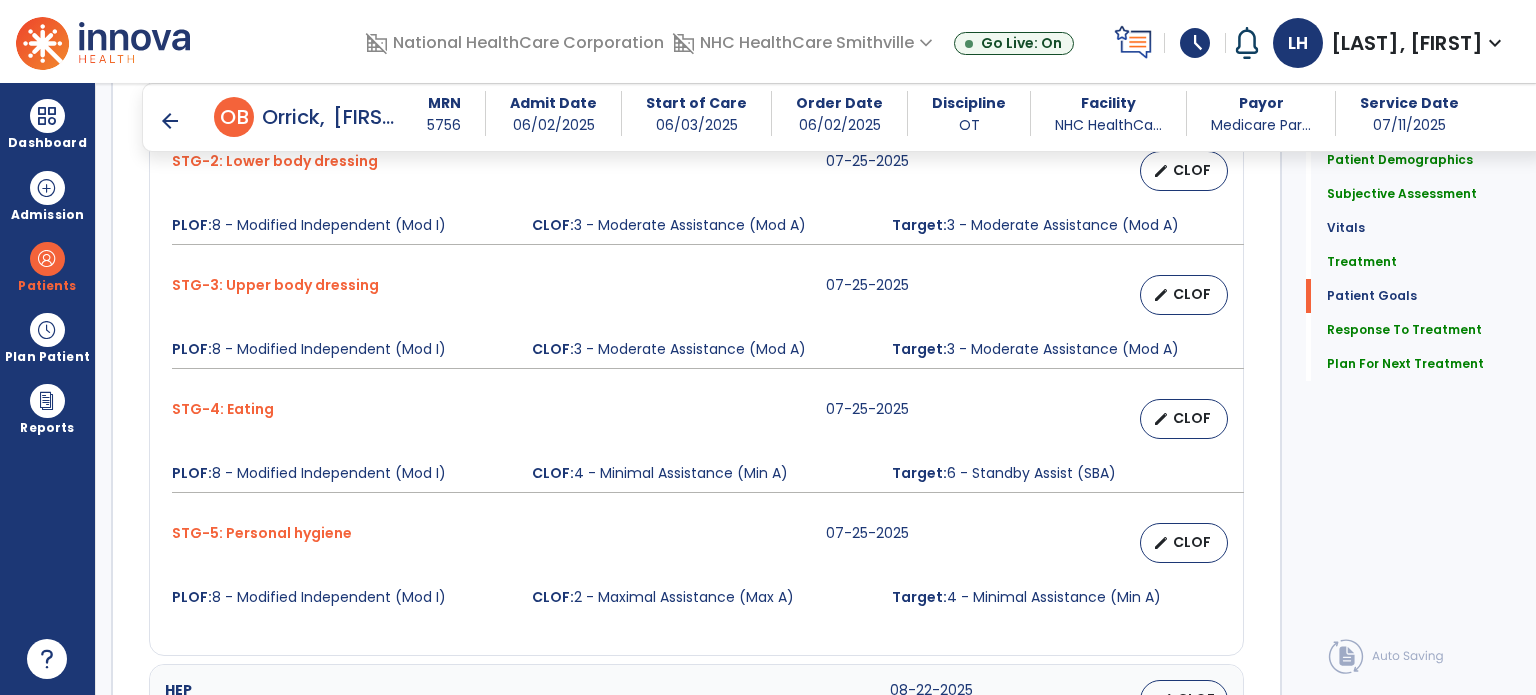 scroll, scrollTop: 1812, scrollLeft: 0, axis: vertical 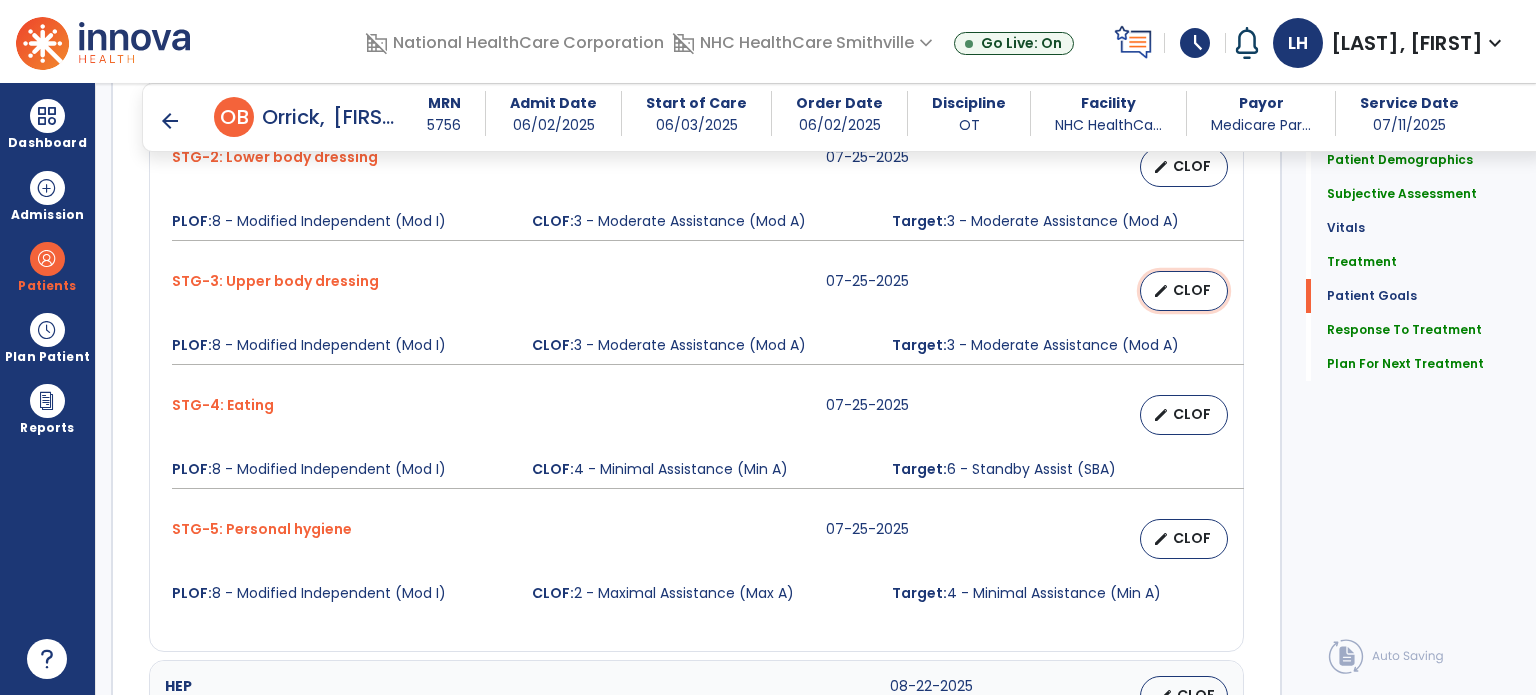 click on "CLOF" at bounding box center (1192, 290) 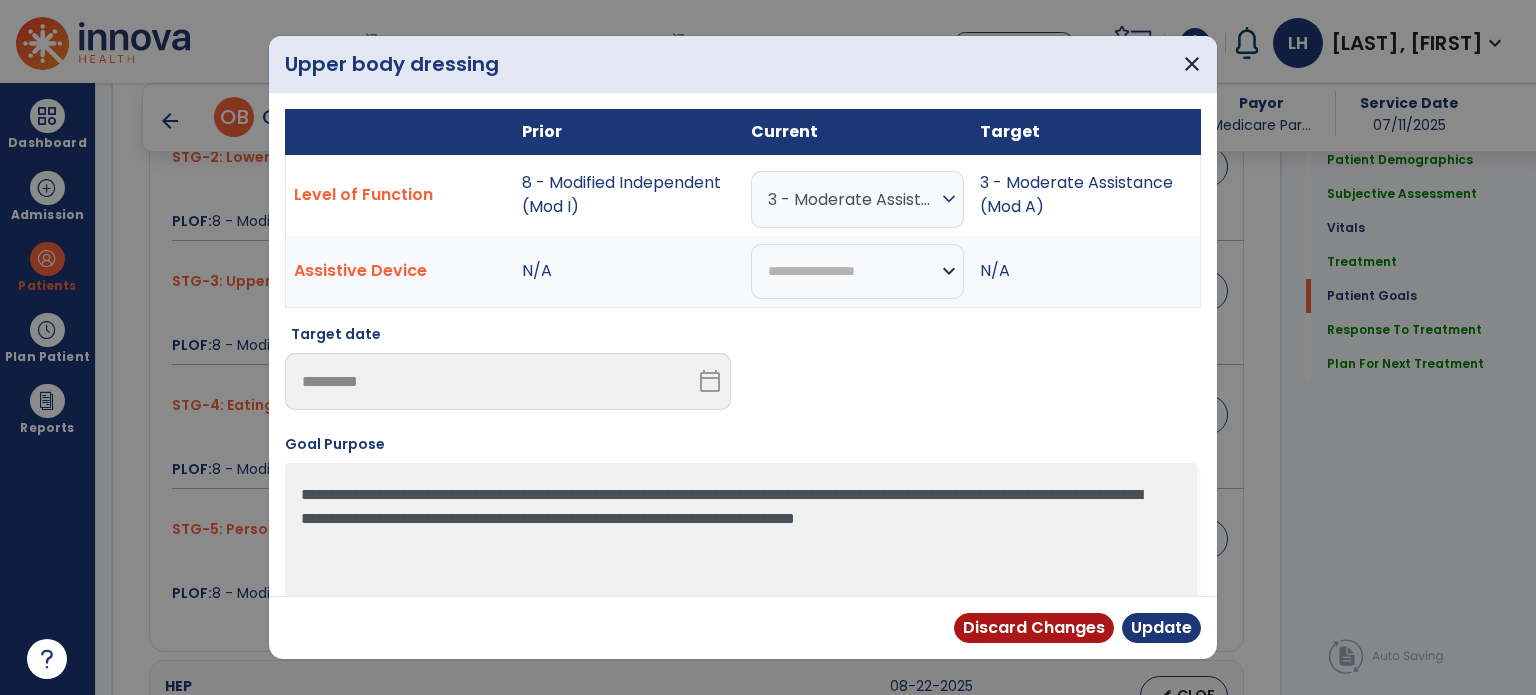 click on "3 - Moderate Assistance (Mod A)" at bounding box center [852, 199] 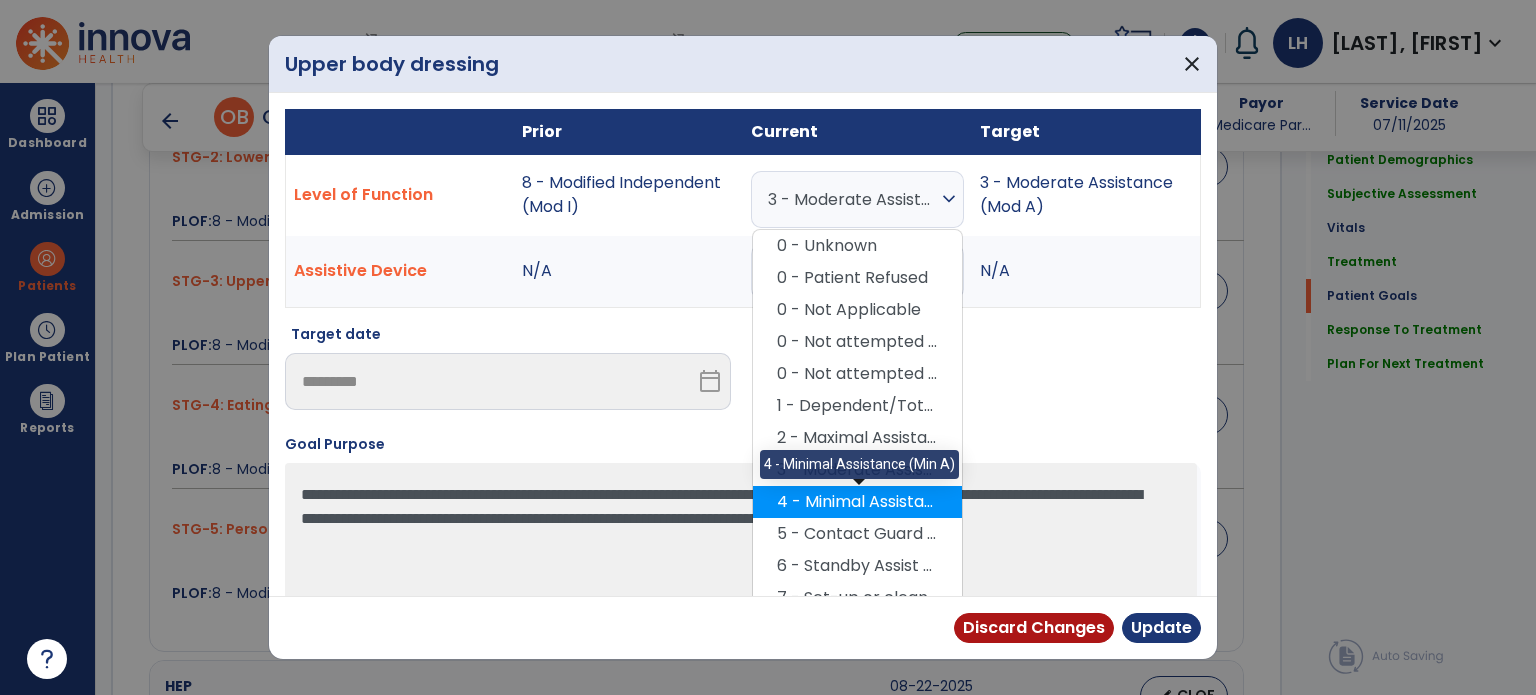 click on "4 - Minimal Assistance (Min A)" at bounding box center [857, 502] 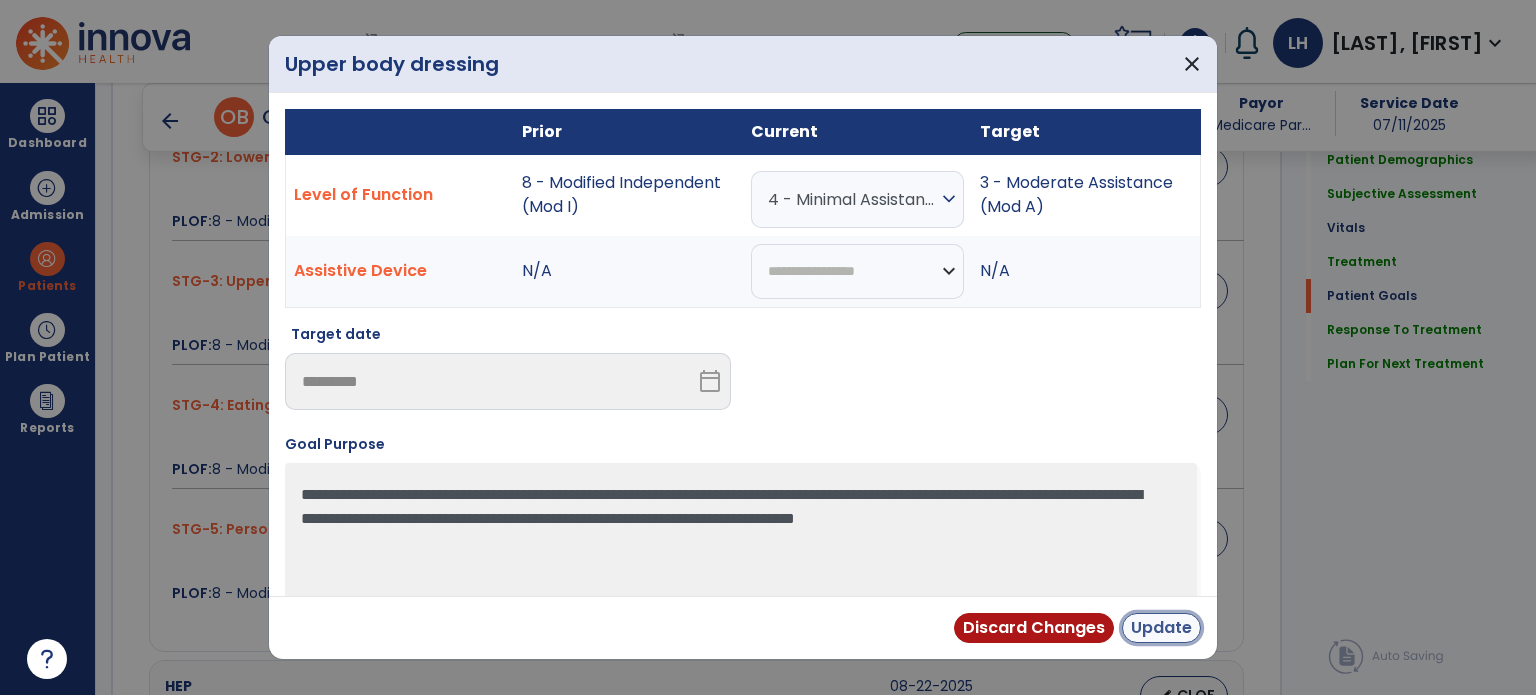 click on "Update" at bounding box center [1161, 628] 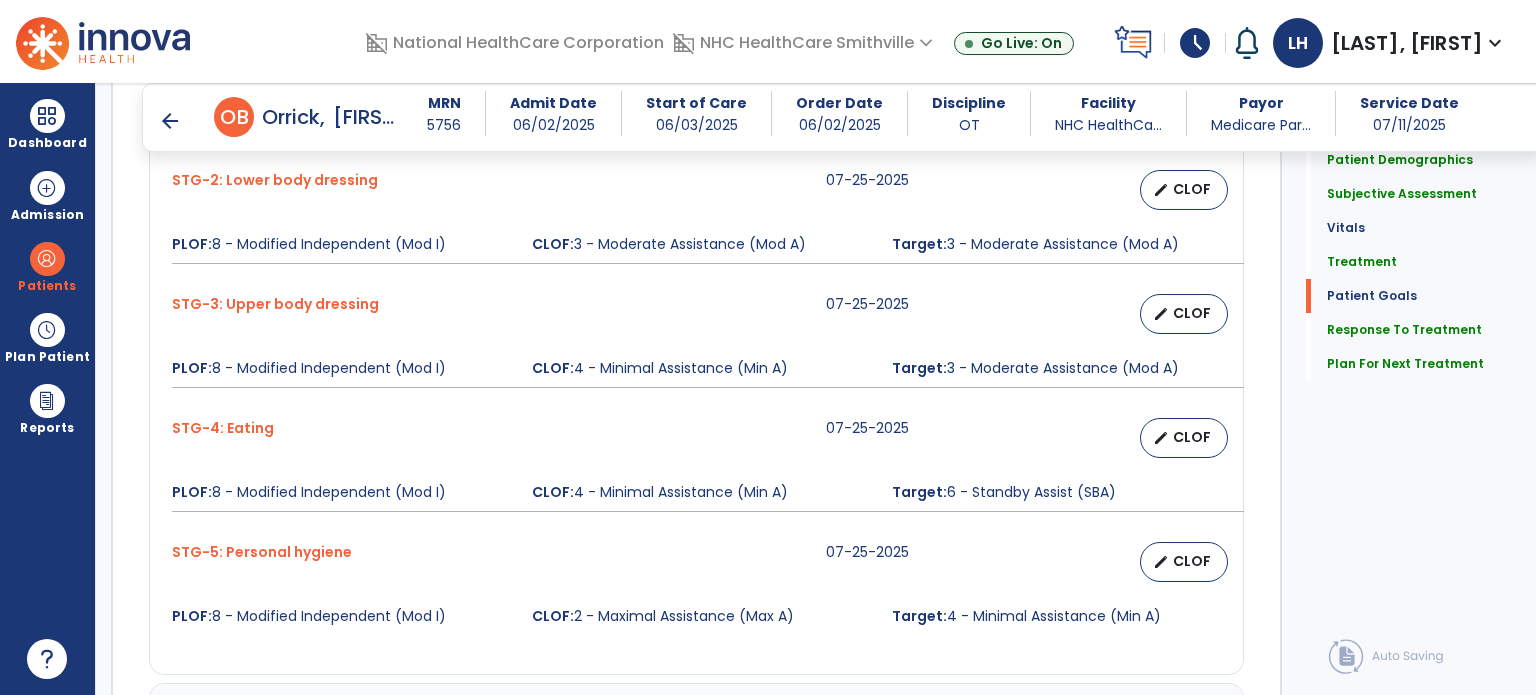 scroll, scrollTop: 1812, scrollLeft: 0, axis: vertical 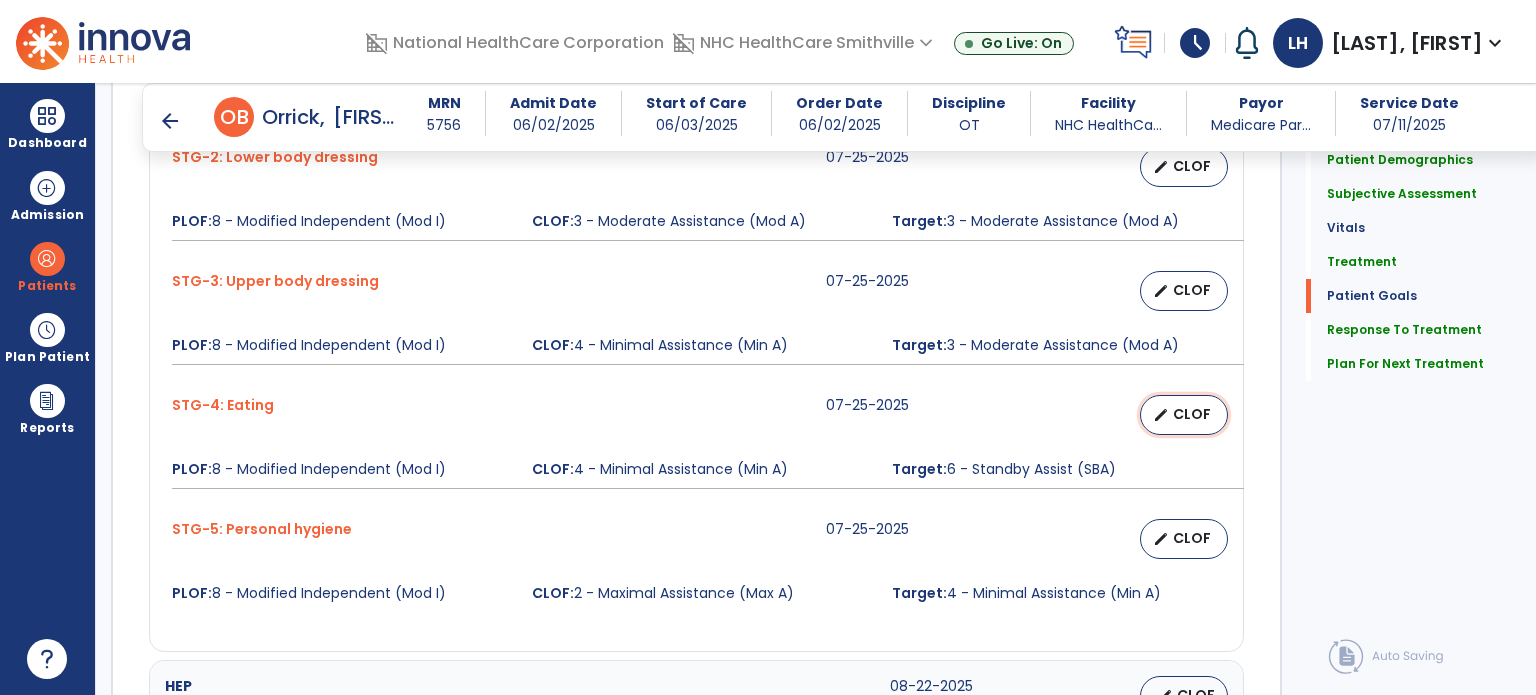 click on "edit   CLOF" at bounding box center (1184, 415) 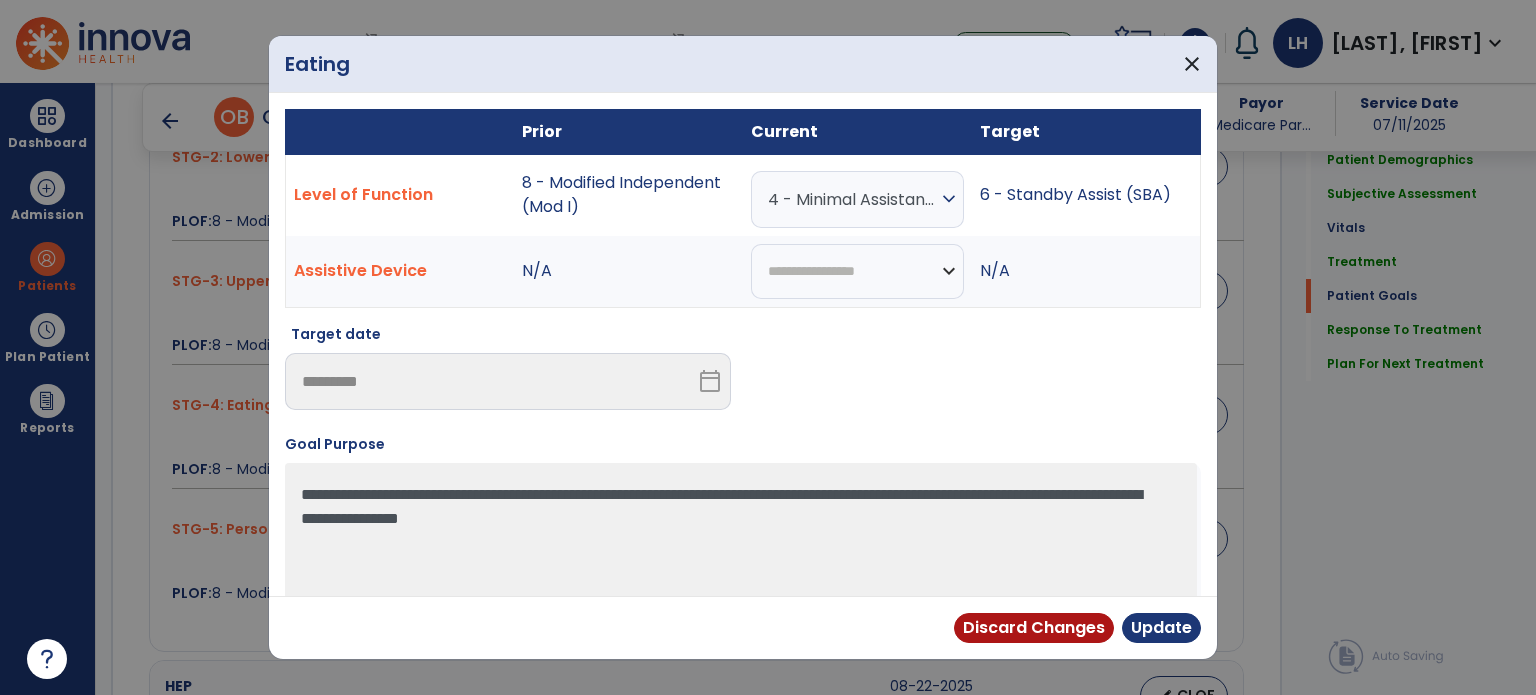 click on "4 - Minimal Assistance (Min A)" at bounding box center [852, 199] 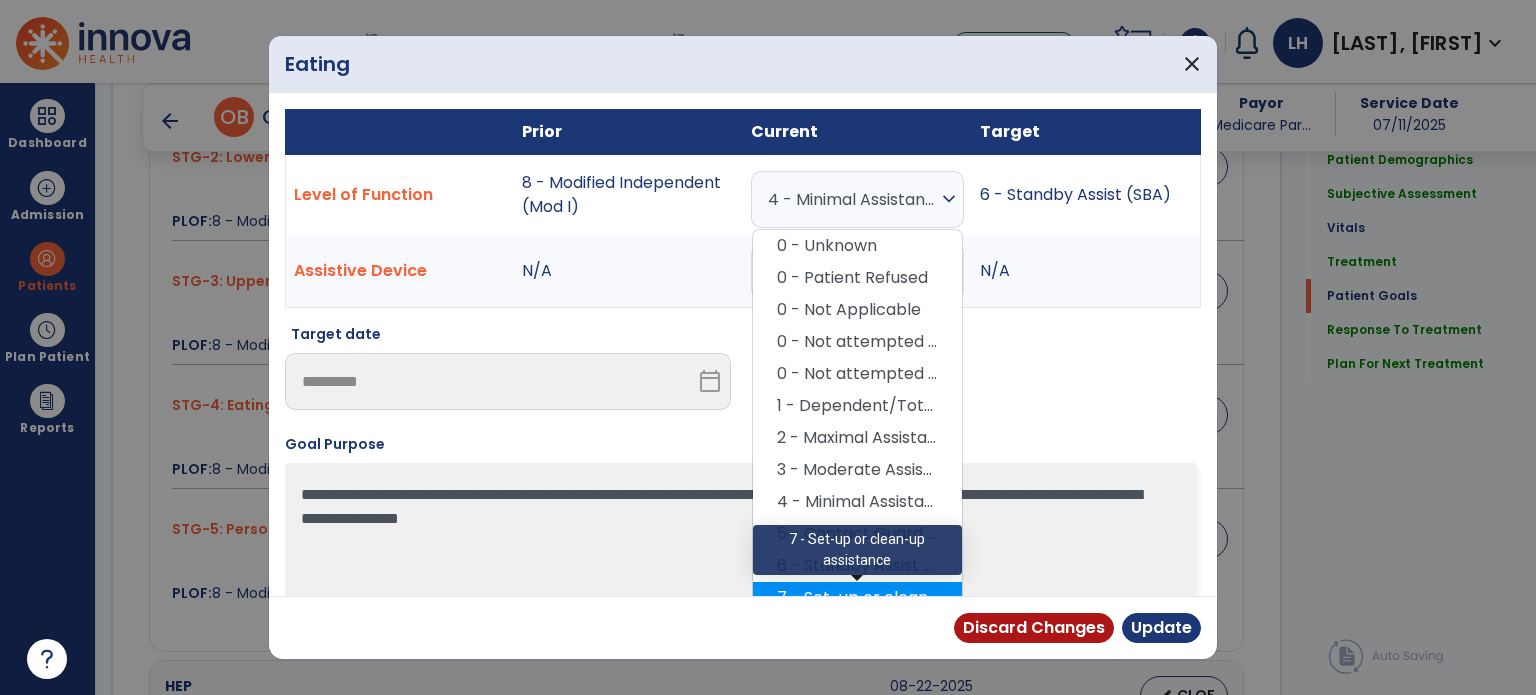 click on "7 - Set-up or clean-up assistance" at bounding box center (857, 598) 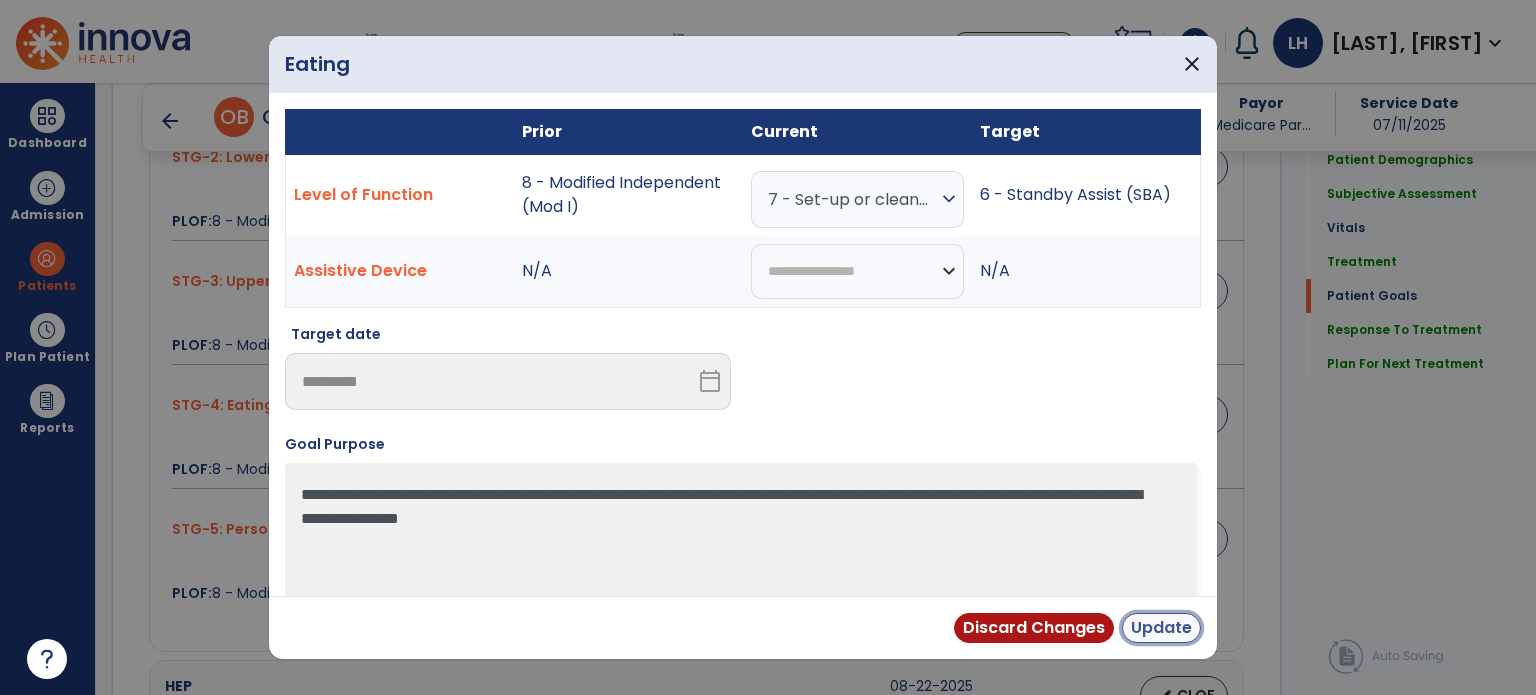 click on "Update" at bounding box center [1161, 628] 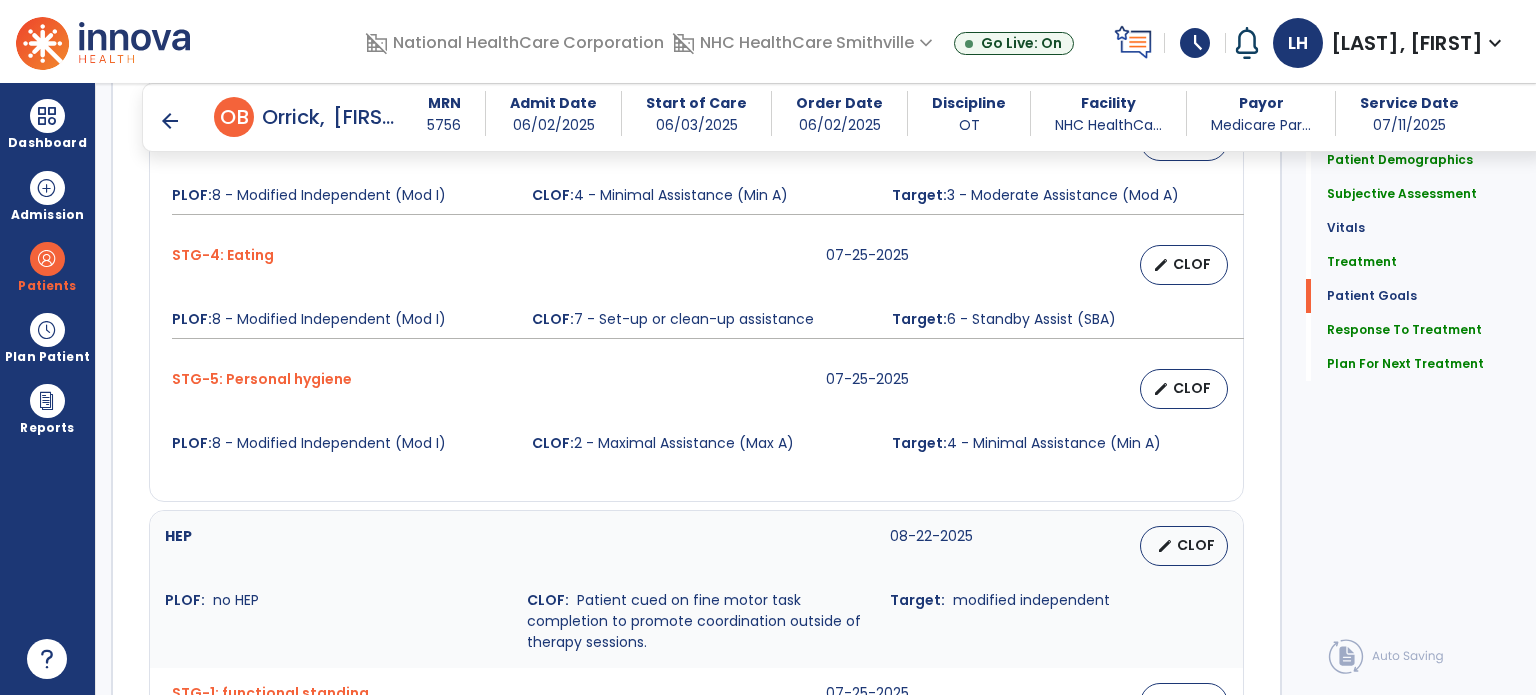 scroll, scrollTop: 2001, scrollLeft: 0, axis: vertical 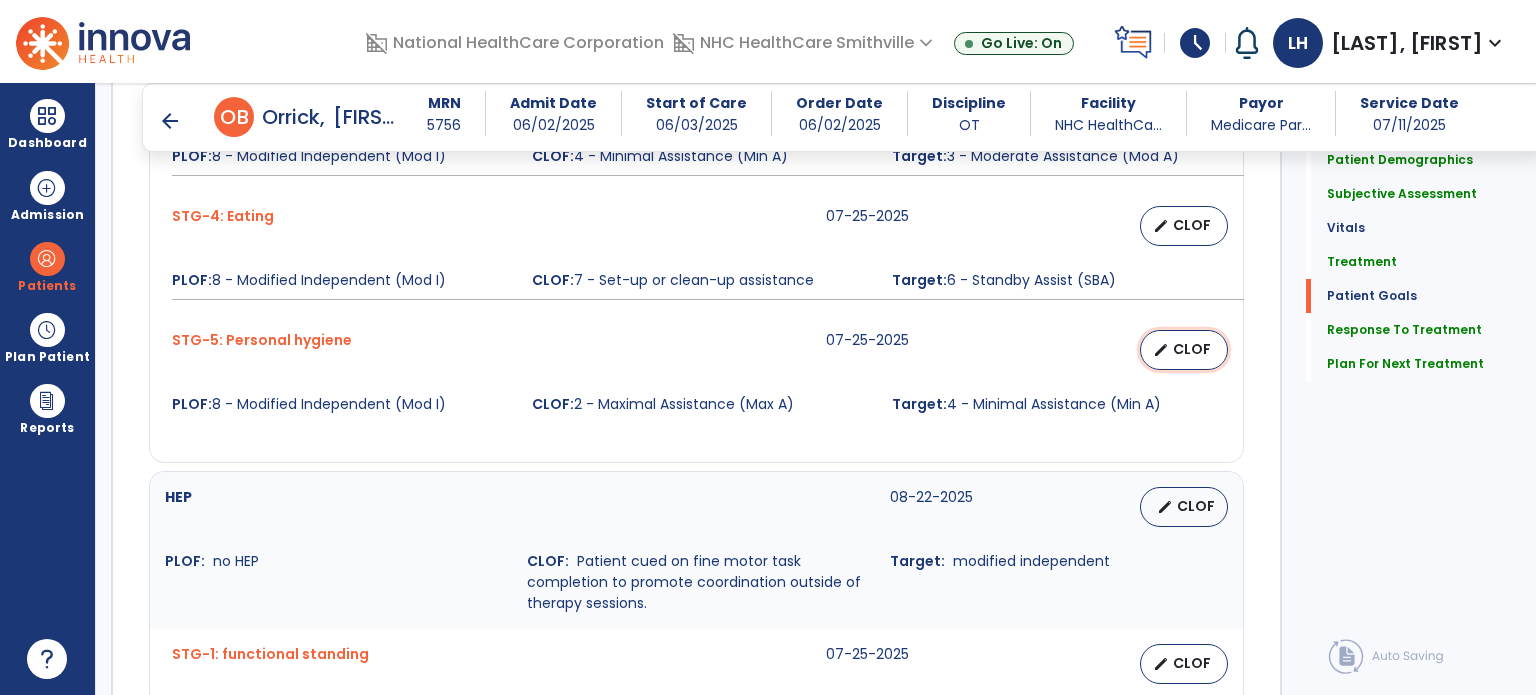 click on "edit" at bounding box center [1161, 350] 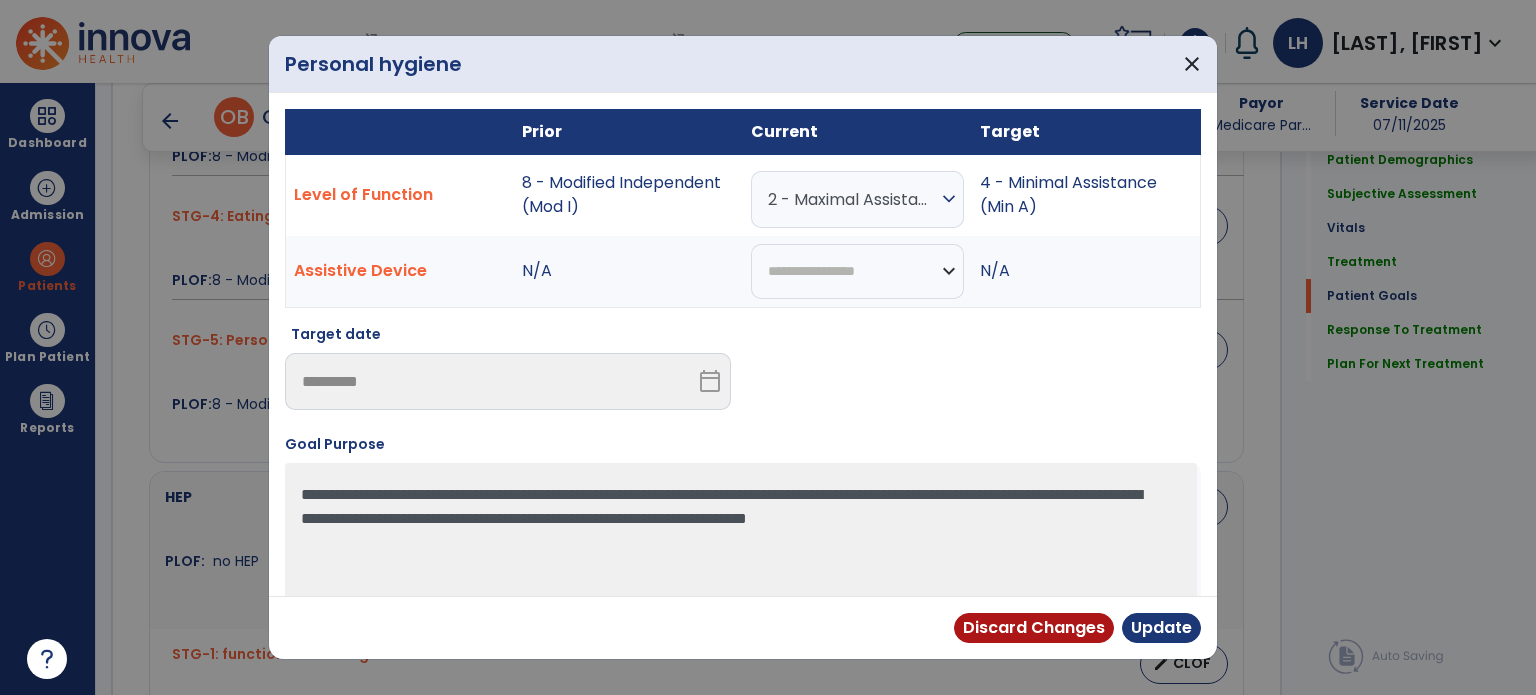 click on "2 - Maximal Assistance (Max A)" at bounding box center (852, 199) 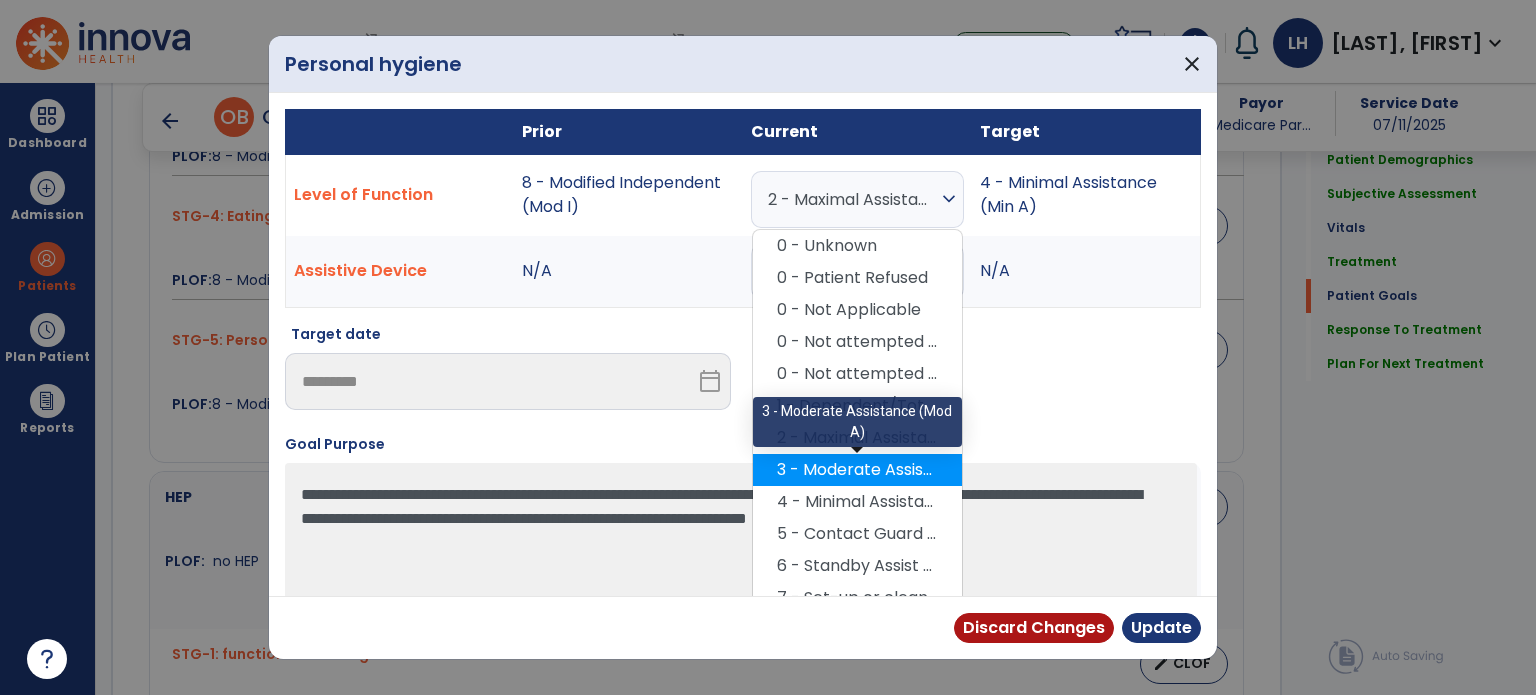 click on "3 - Moderate Assistance (Mod A)" at bounding box center (857, 470) 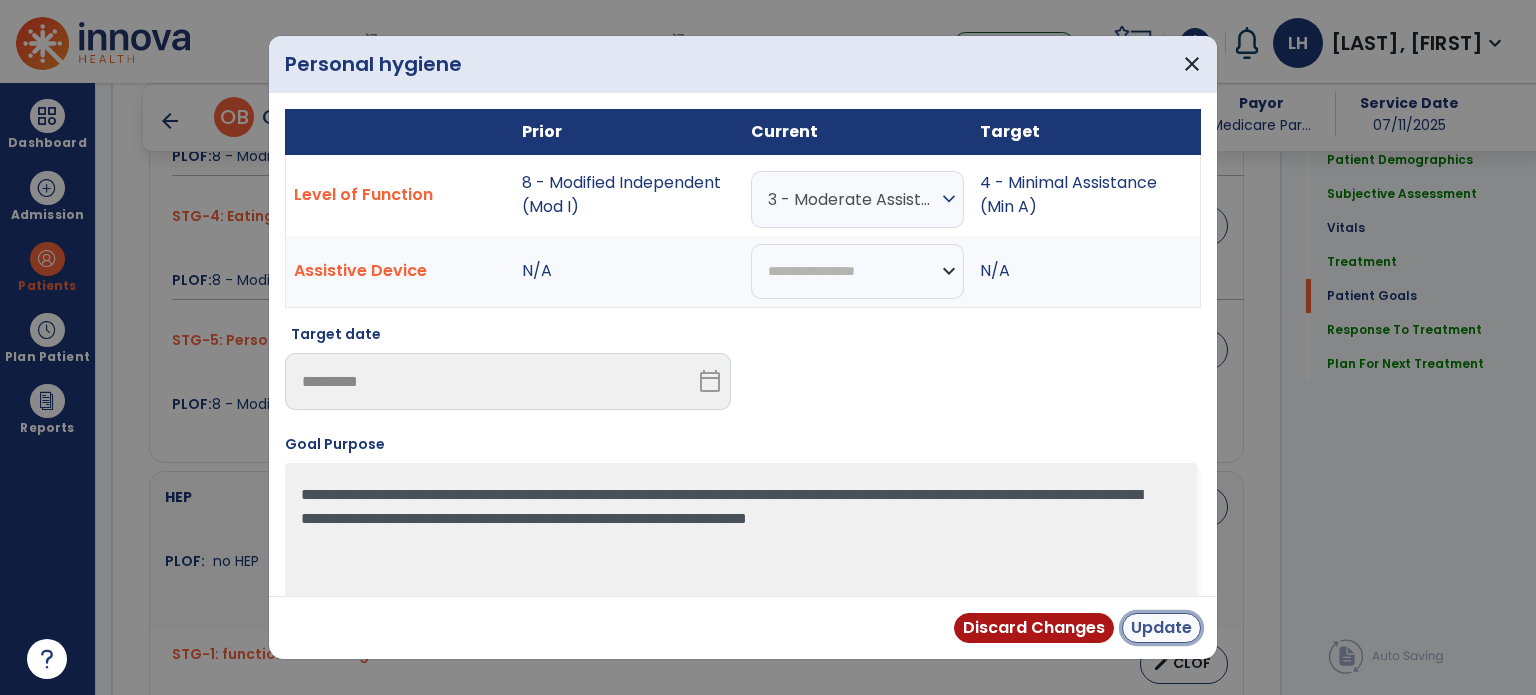 click on "Update" at bounding box center (1161, 628) 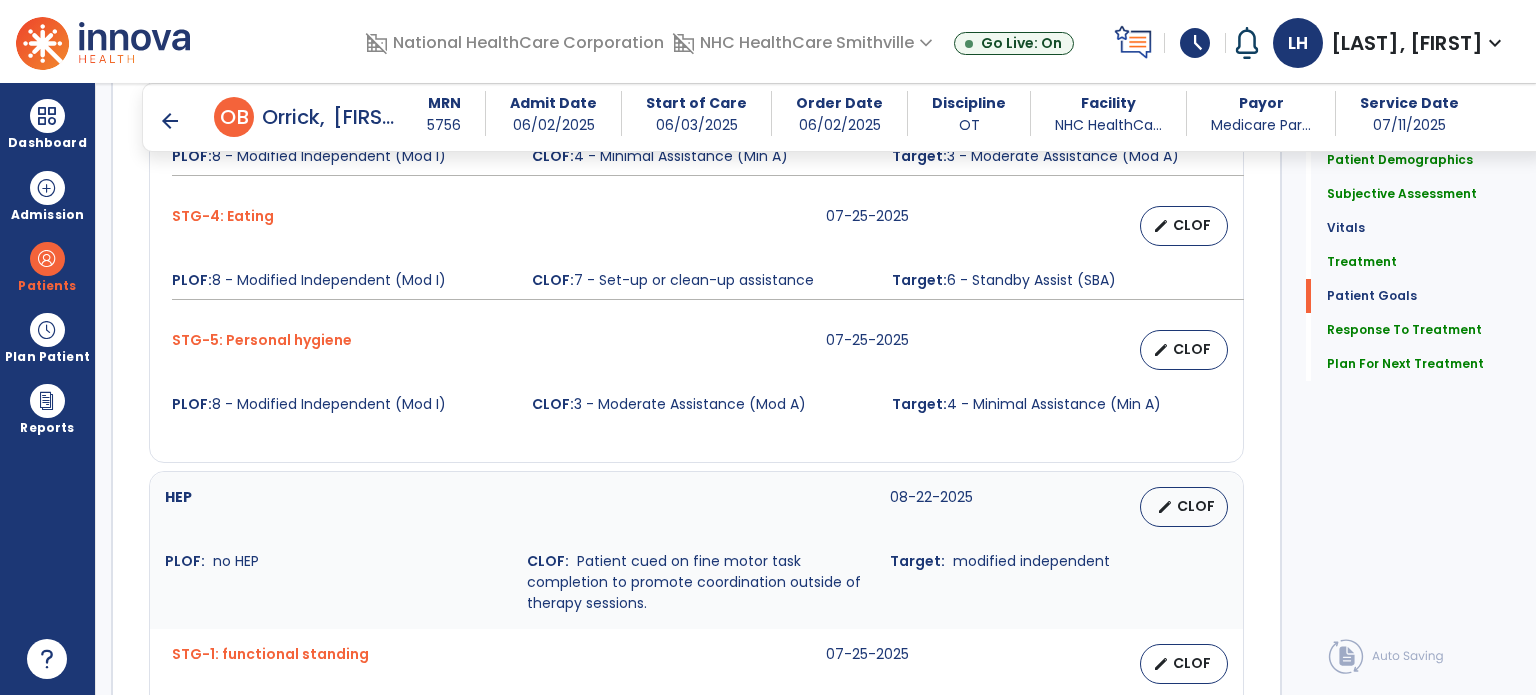 scroll, scrollTop: 2001, scrollLeft: 0, axis: vertical 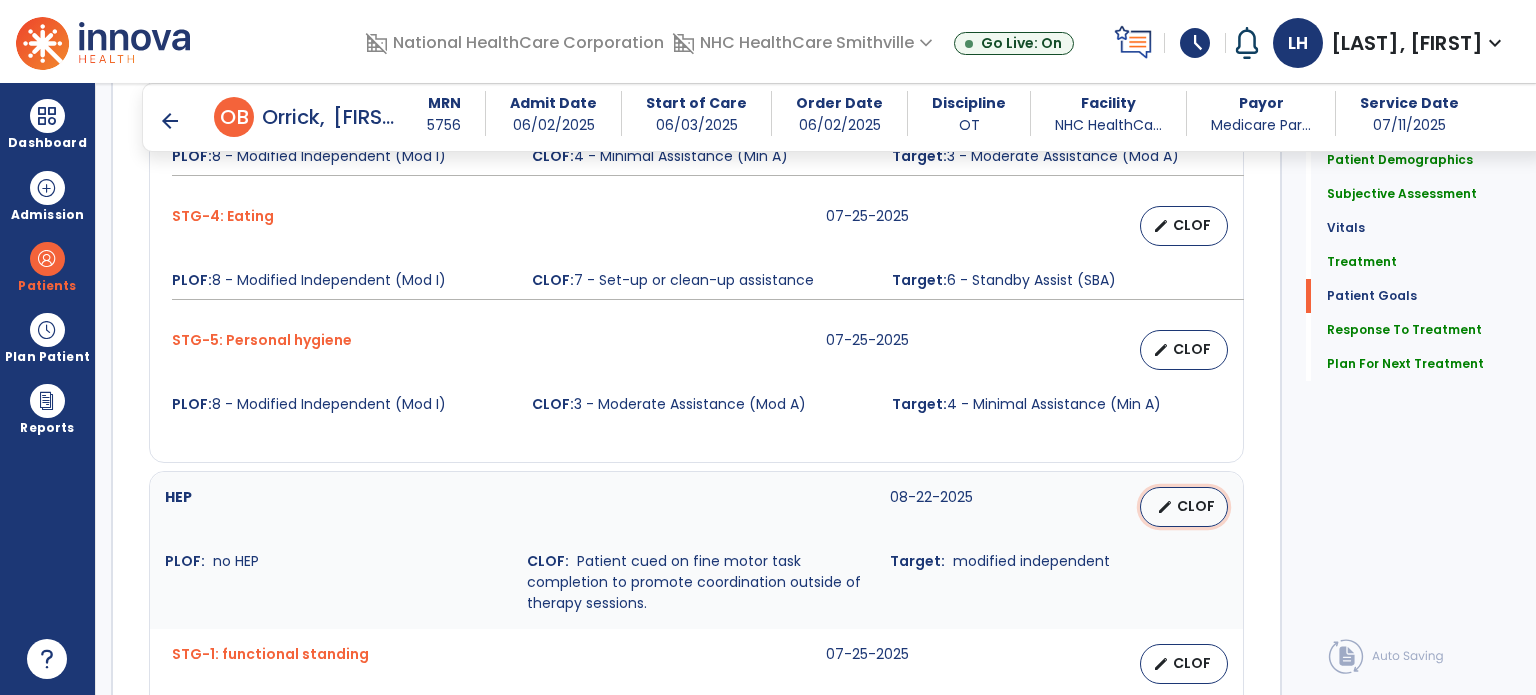 click on "edit   CLOF" at bounding box center [1184, 507] 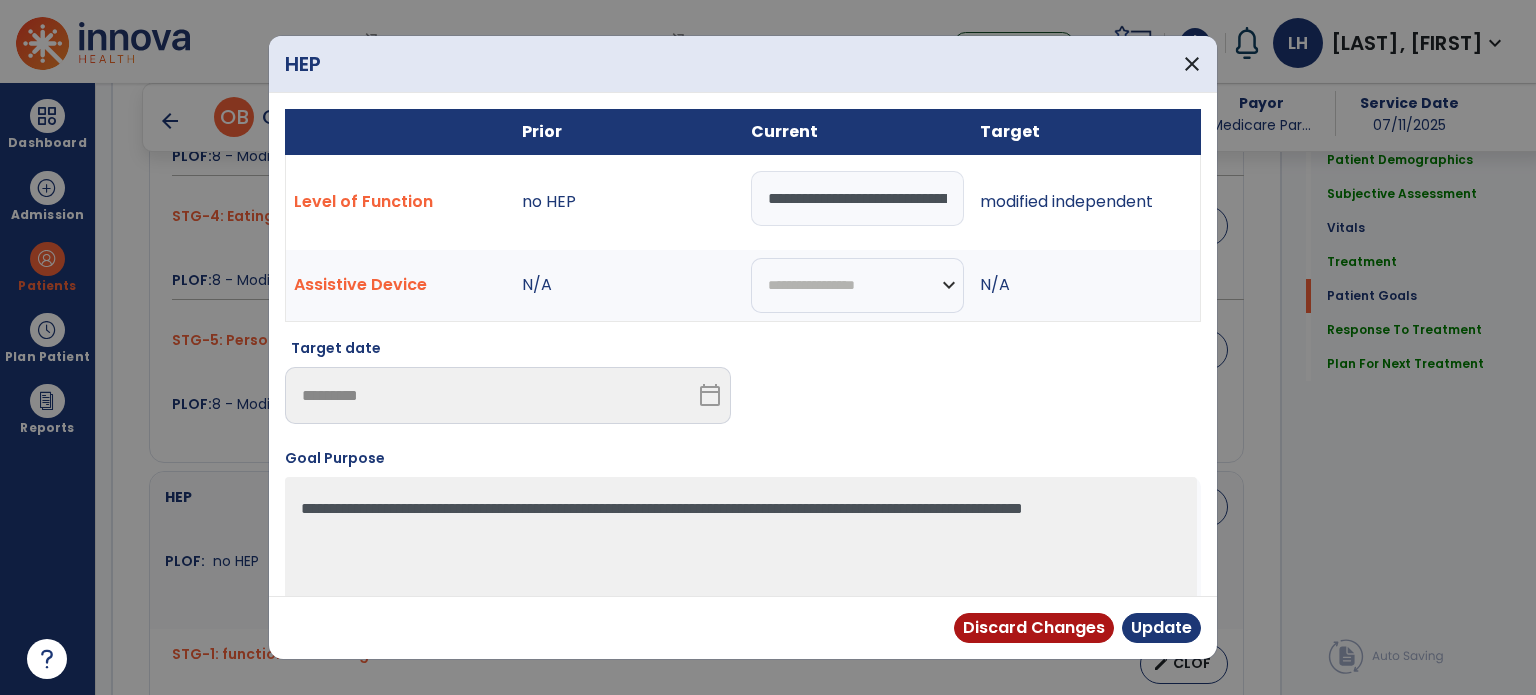 scroll, scrollTop: 0, scrollLeft: 597, axis: horizontal 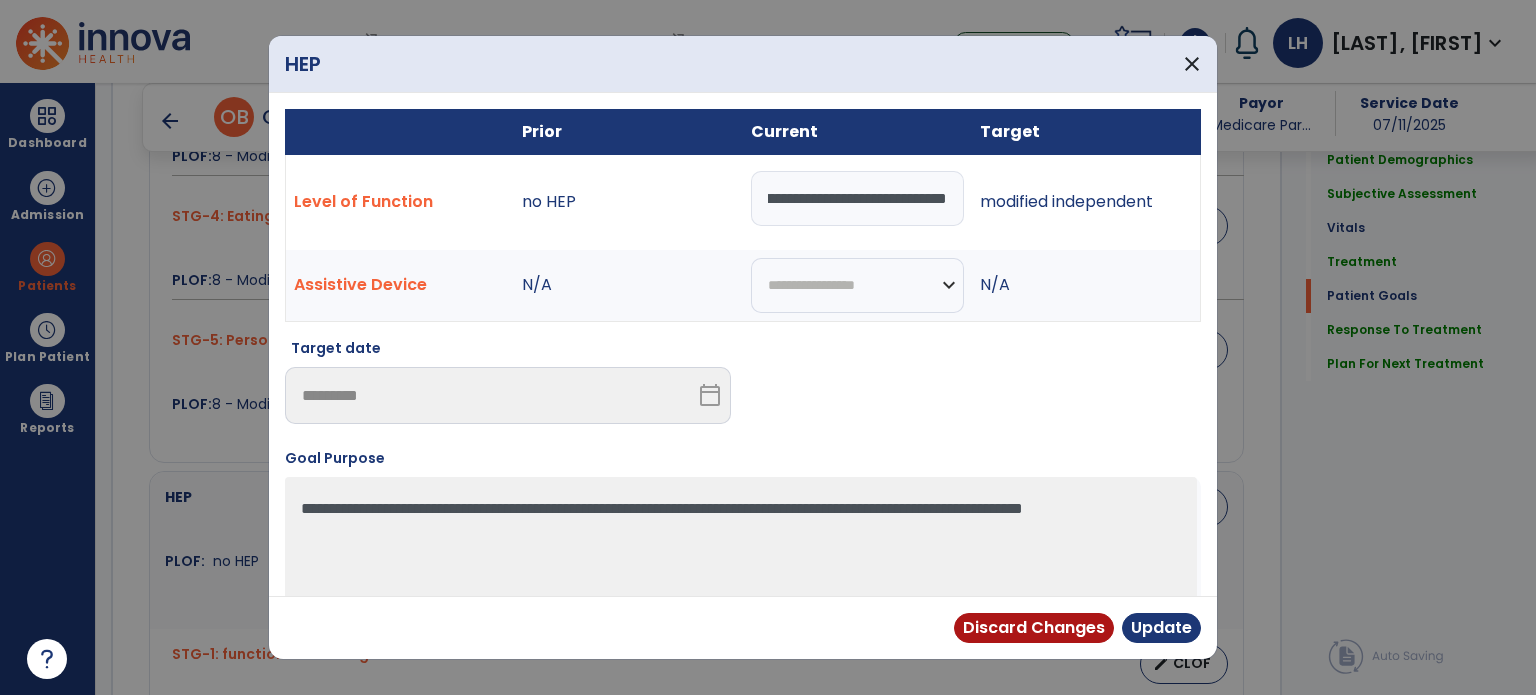drag, startPoint x: 759, startPoint y: 194, endPoint x: 1535, endPoint y: 152, distance: 777.13574 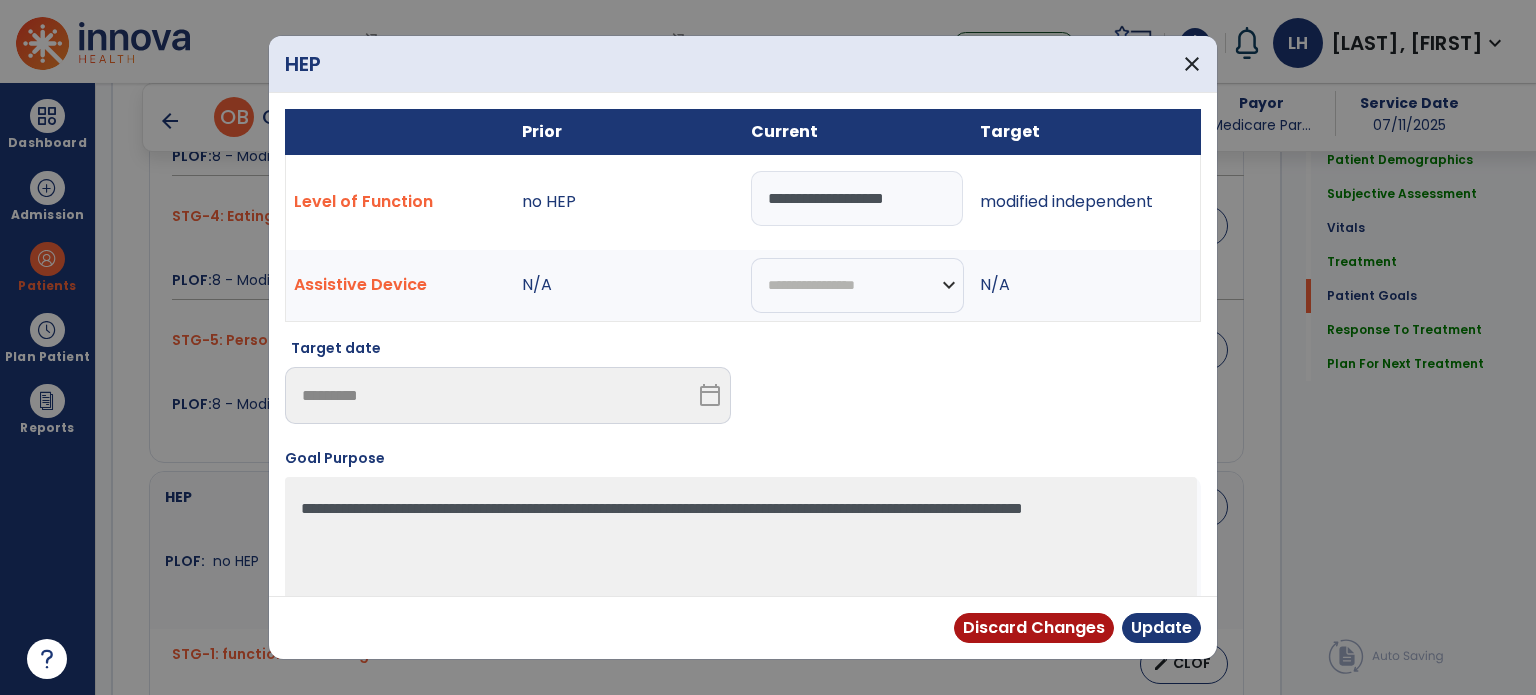scroll, scrollTop: 0, scrollLeft: 0, axis: both 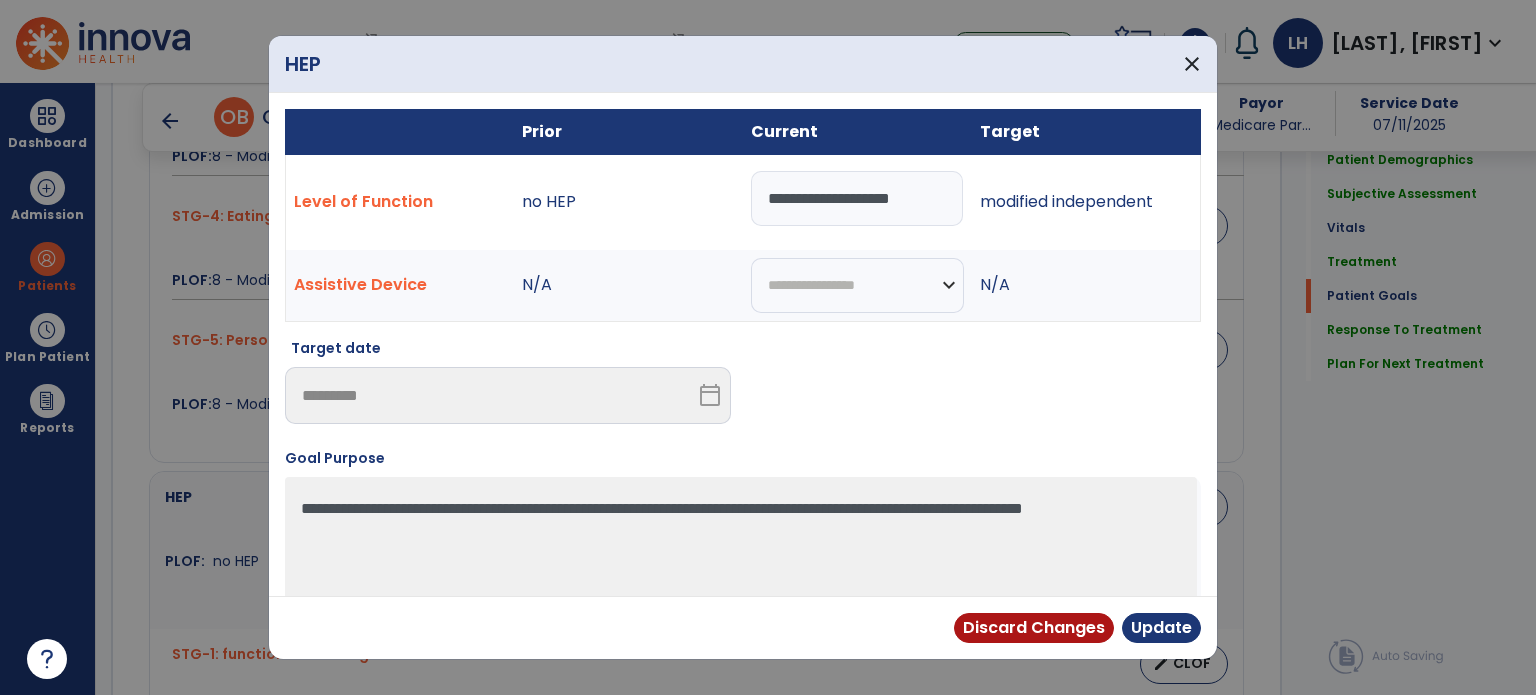 type on "**********" 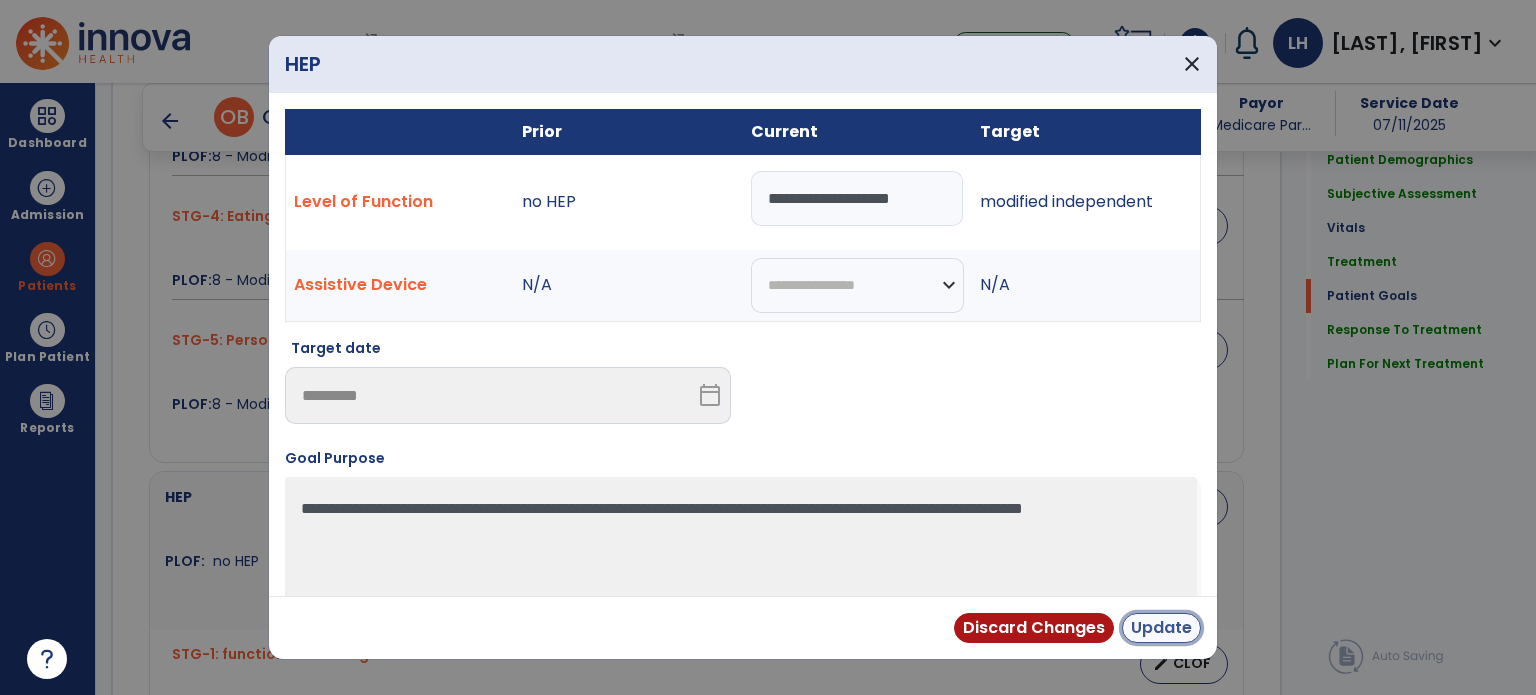 click on "Update" at bounding box center [1161, 628] 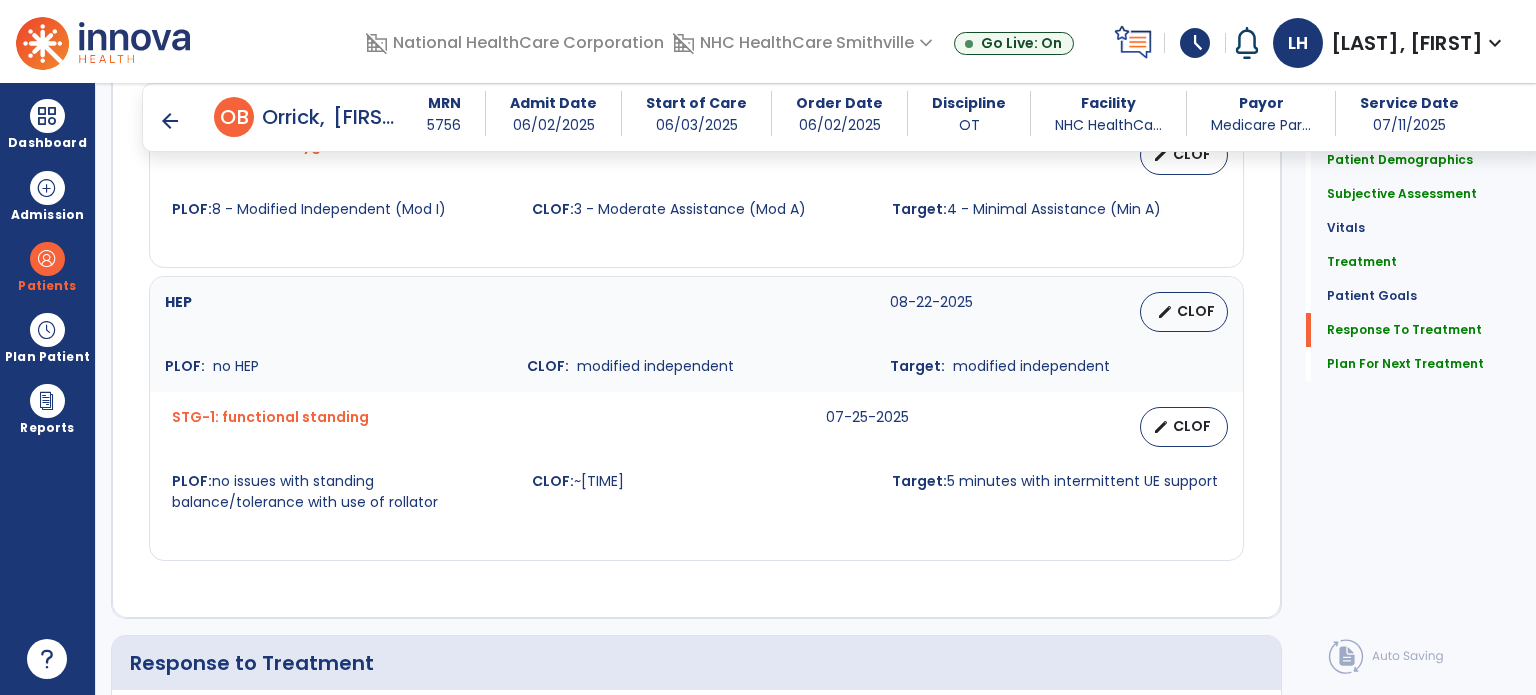 scroll, scrollTop: 2719, scrollLeft: 0, axis: vertical 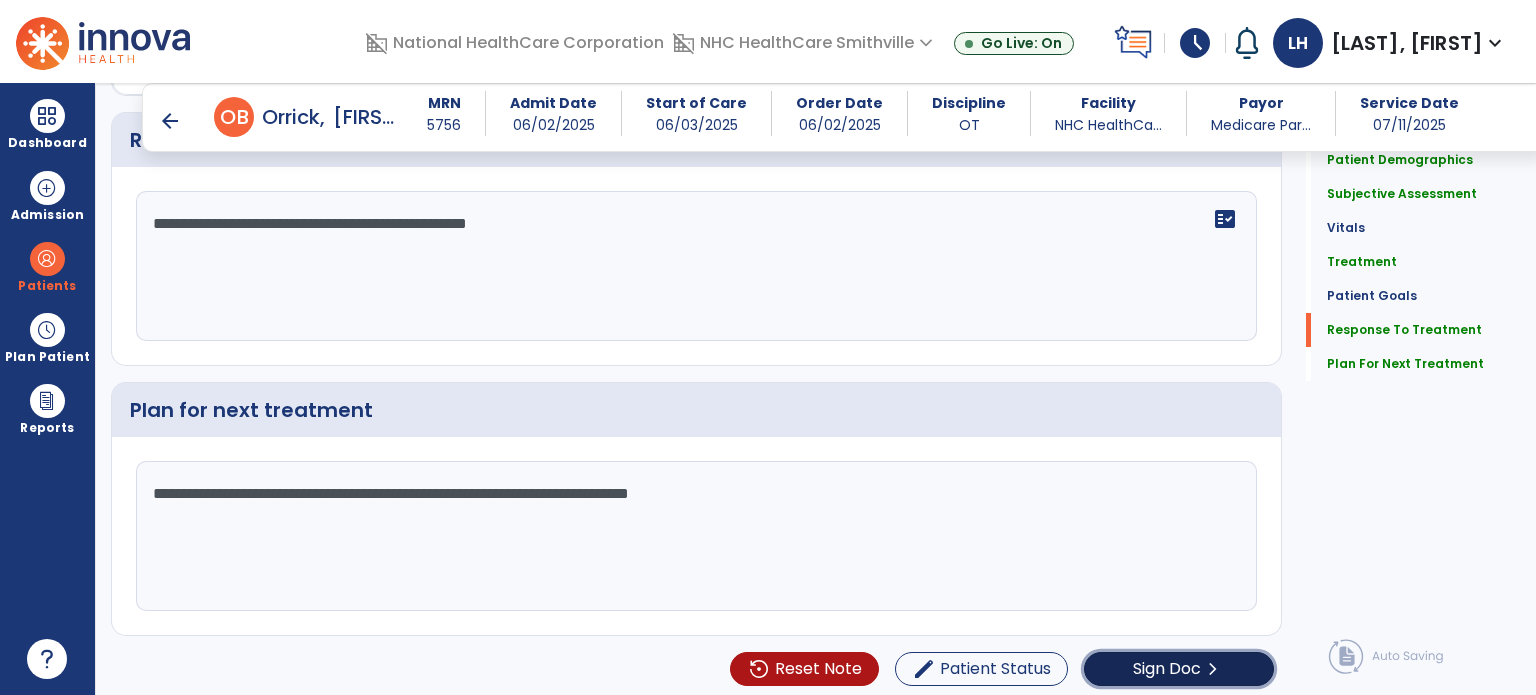 click on "Sign Doc" 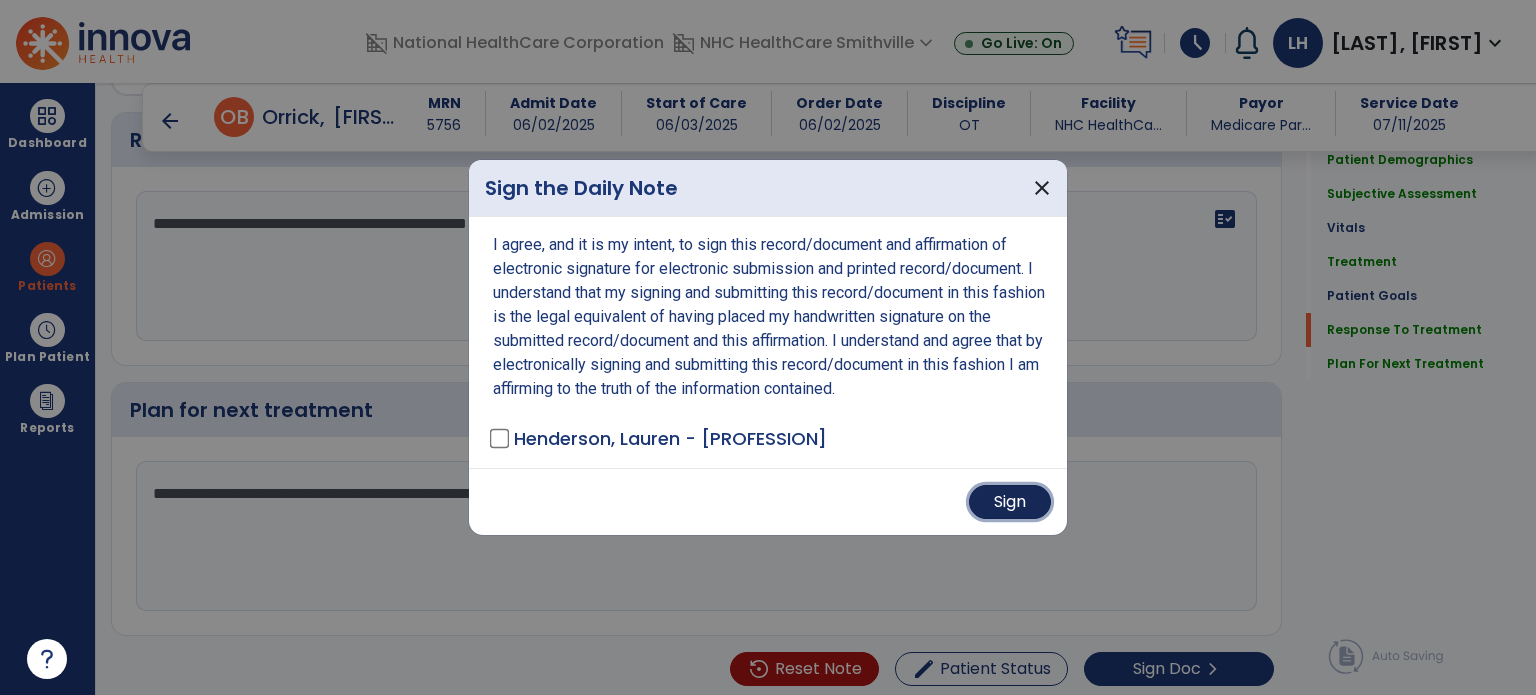 click on "Sign" at bounding box center (1010, 502) 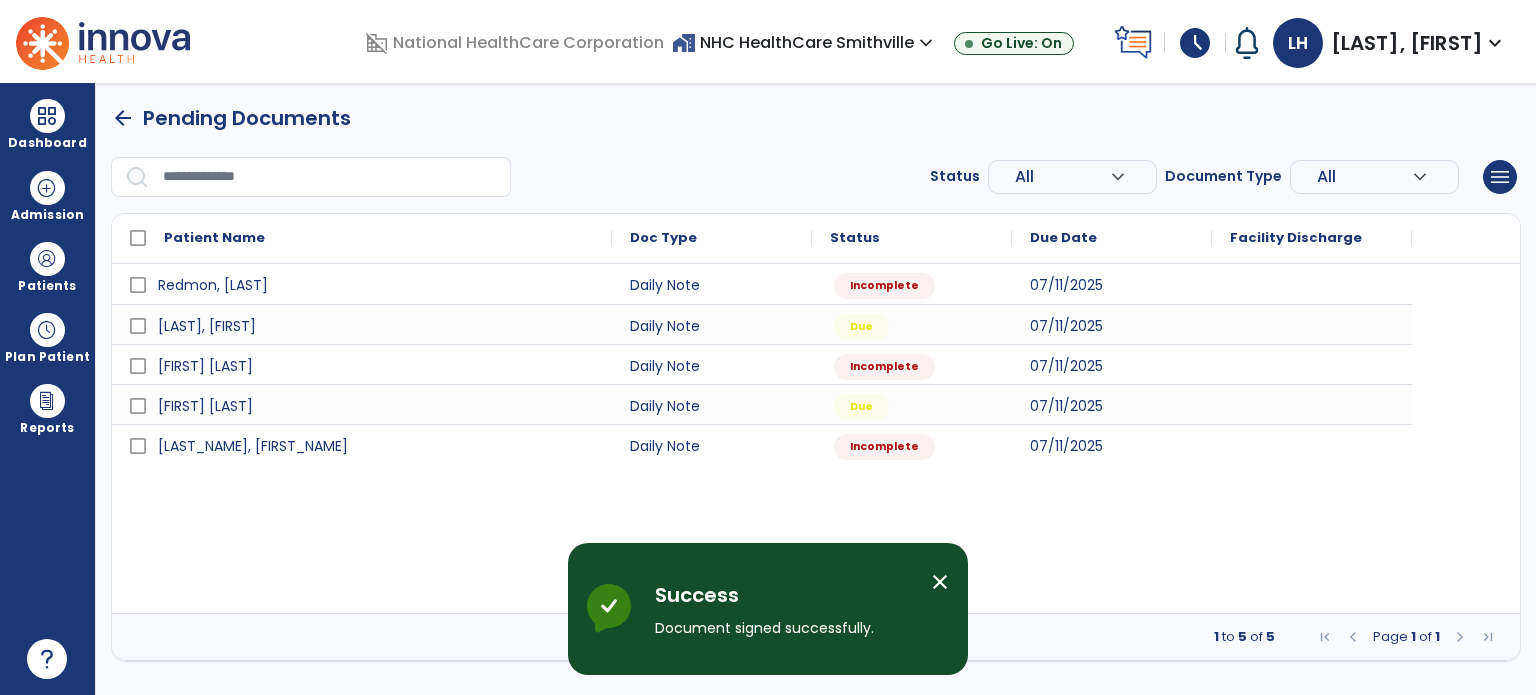 scroll, scrollTop: 0, scrollLeft: 0, axis: both 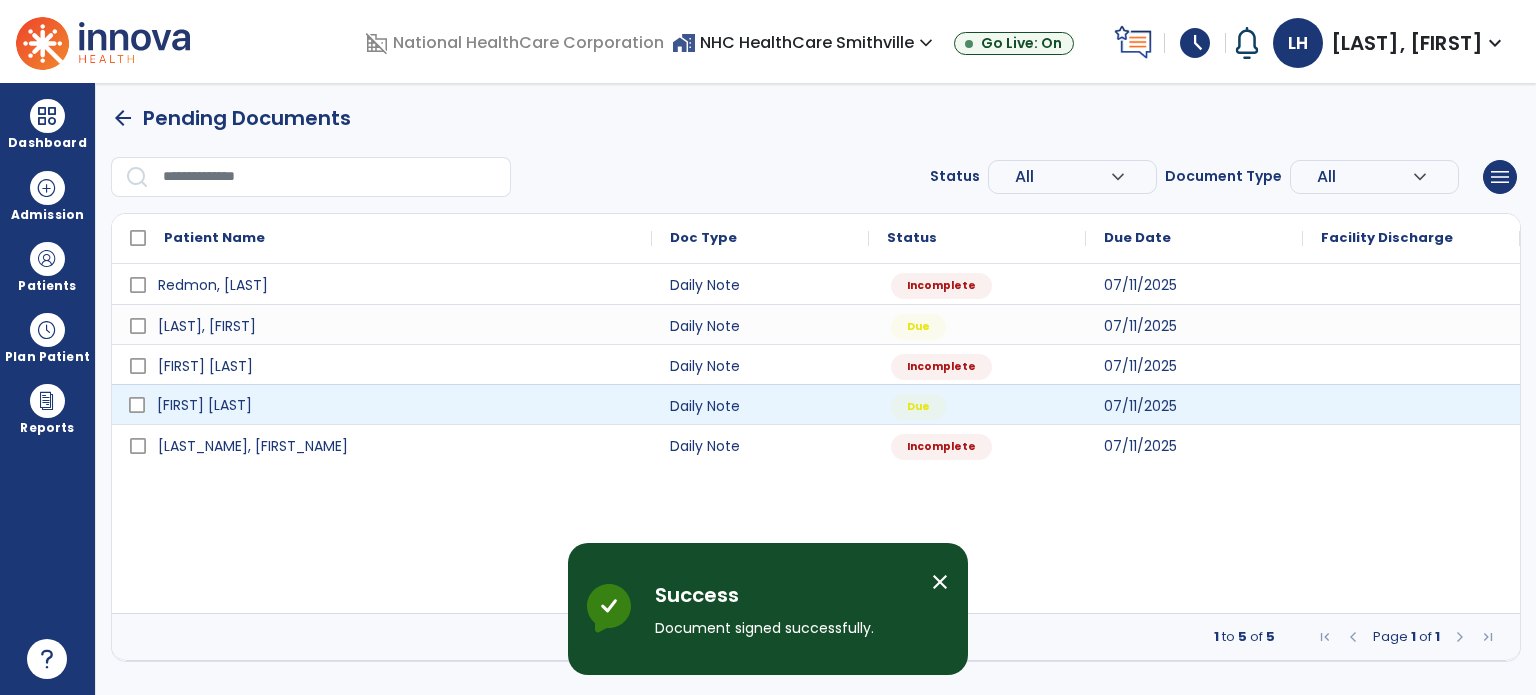 click on "[FIRST] [LAST]" at bounding box center (396, 405) 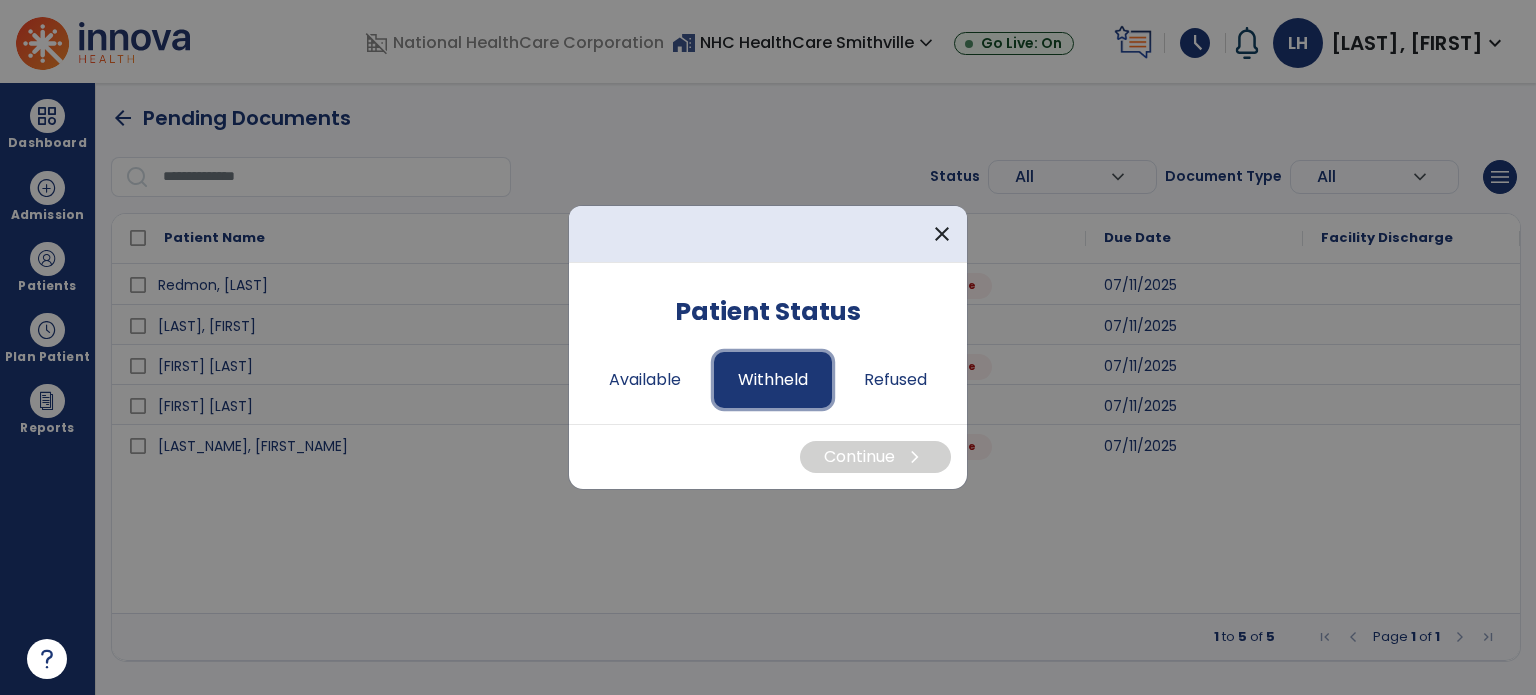 click on "Withheld" at bounding box center [773, 380] 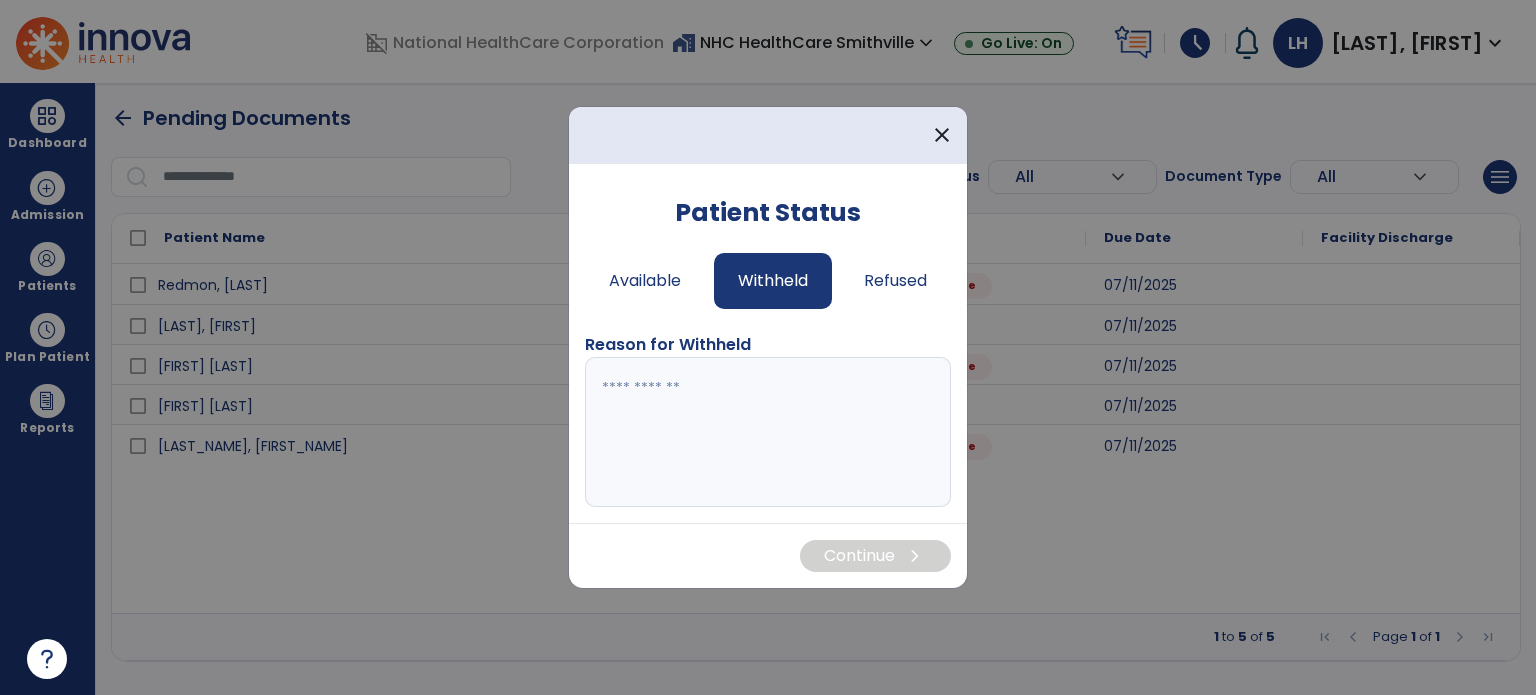 click at bounding box center (768, 432) 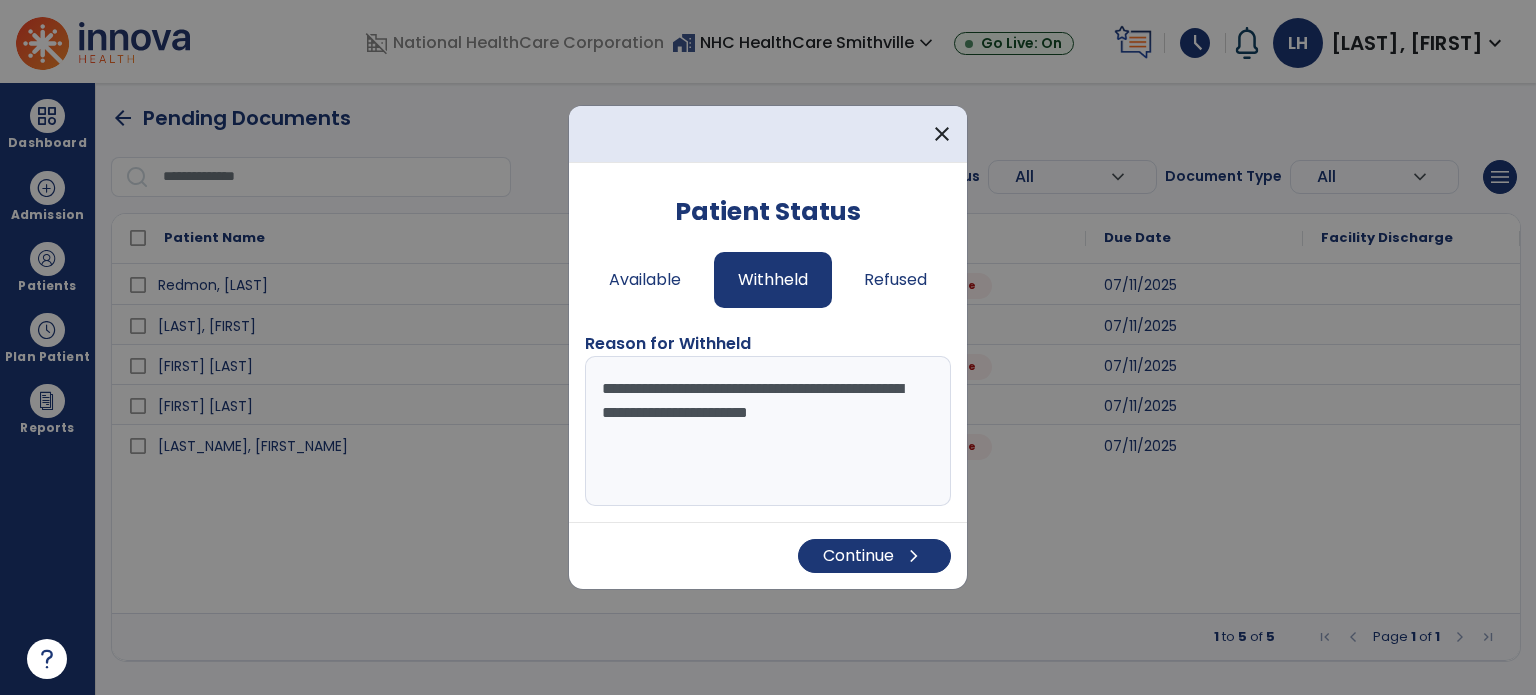 click on "Continue   chevron_right" at bounding box center (768, 555) 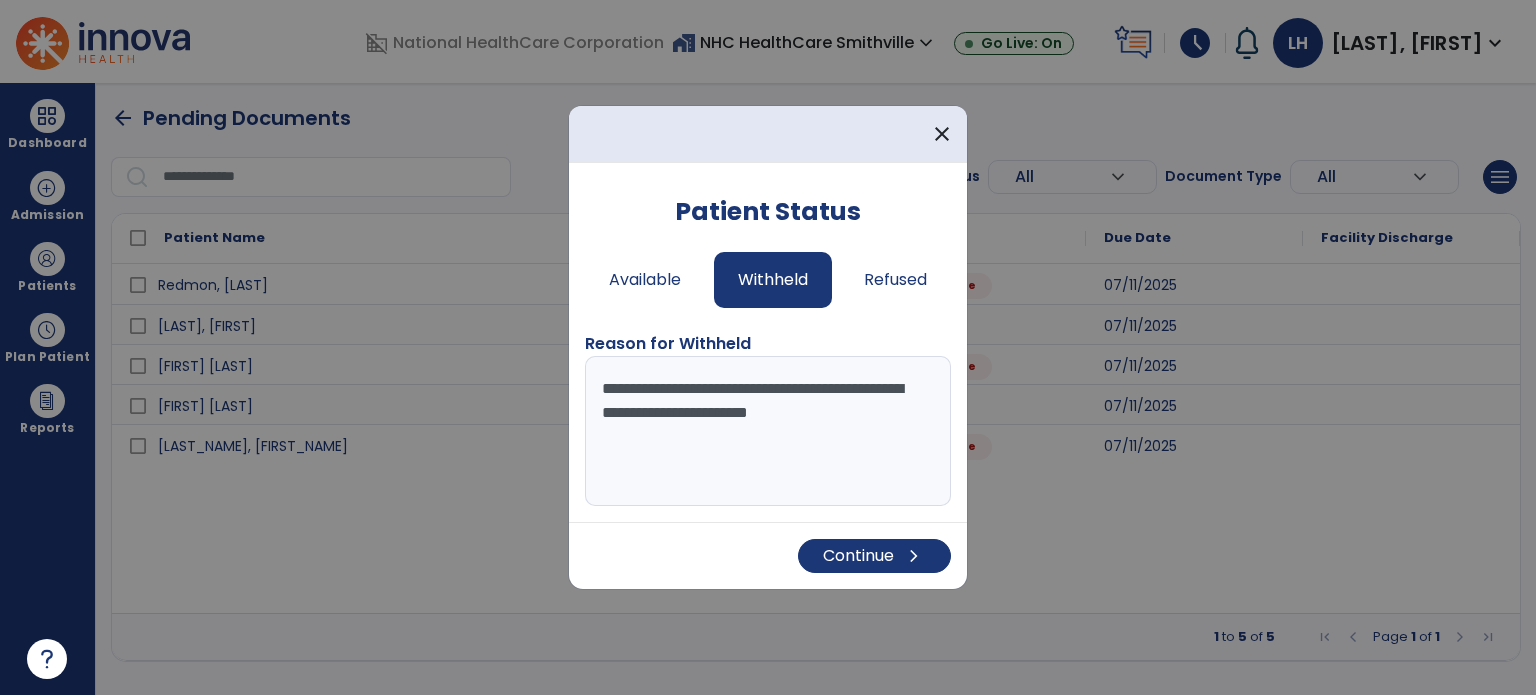 click on "**********" at bounding box center (768, 431) 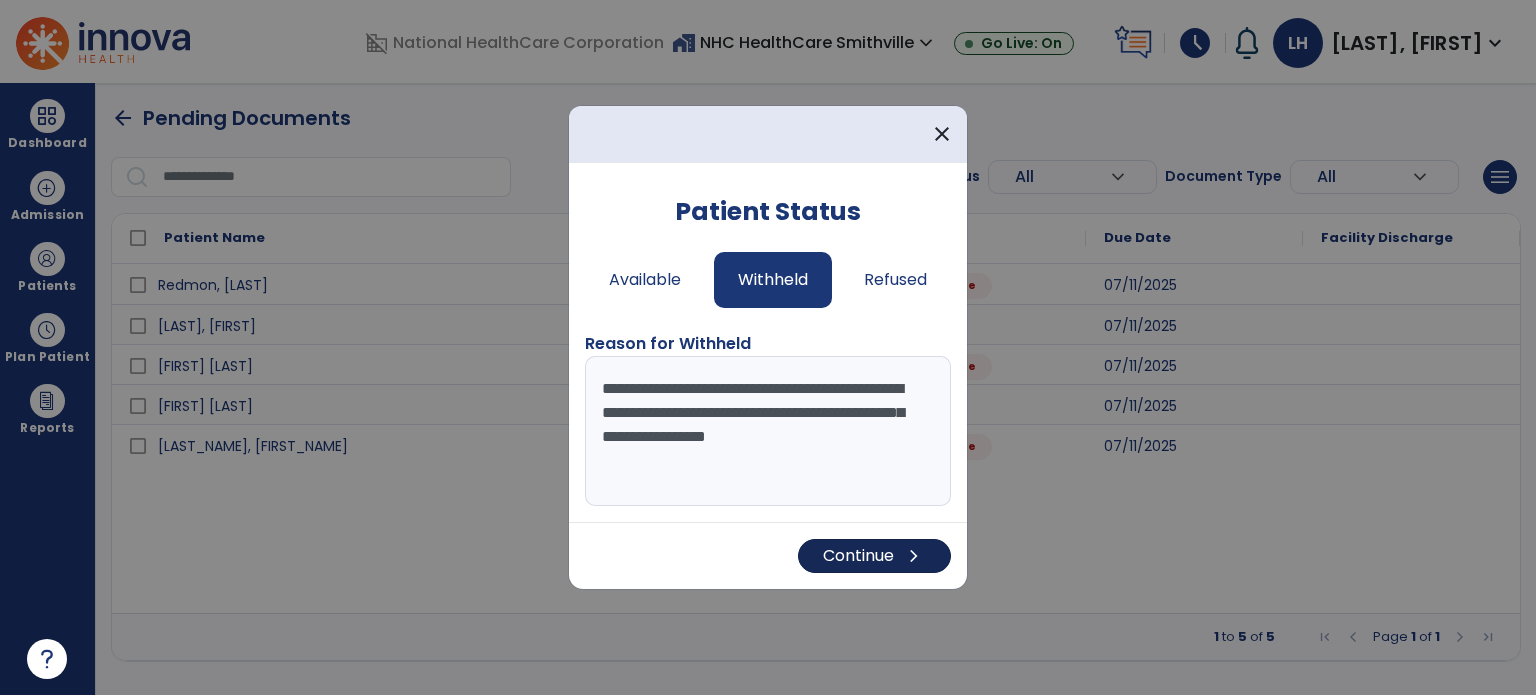 type on "**********" 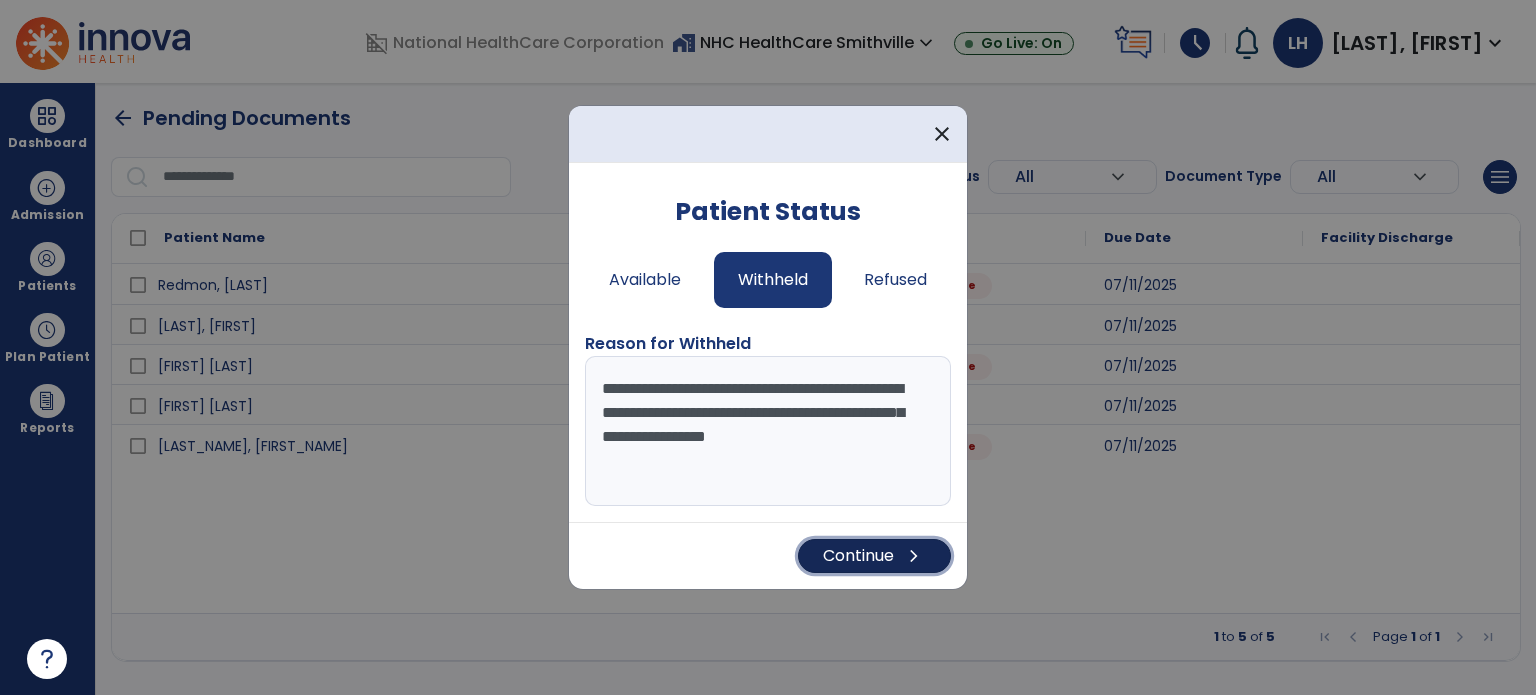 click on "Continue   chevron_right" at bounding box center (874, 556) 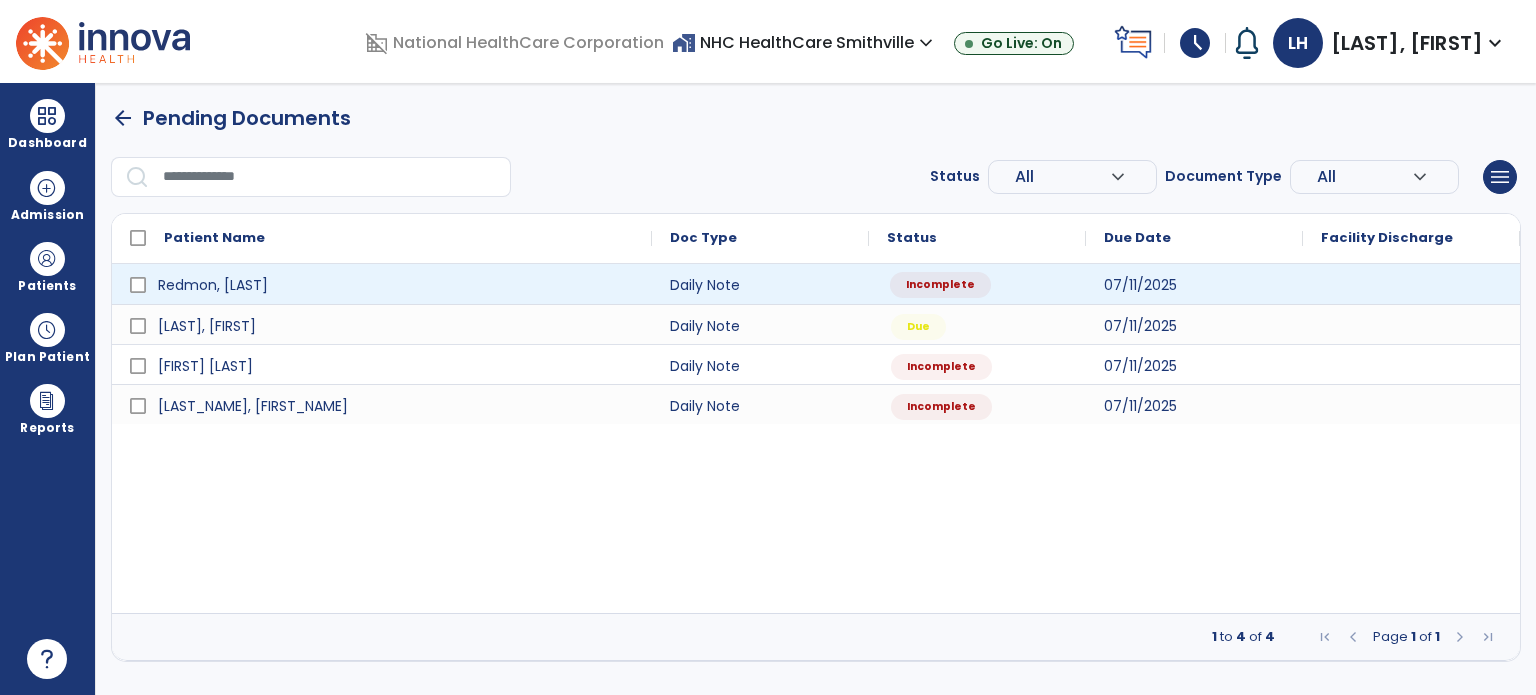 click on "Incomplete" at bounding box center [940, 285] 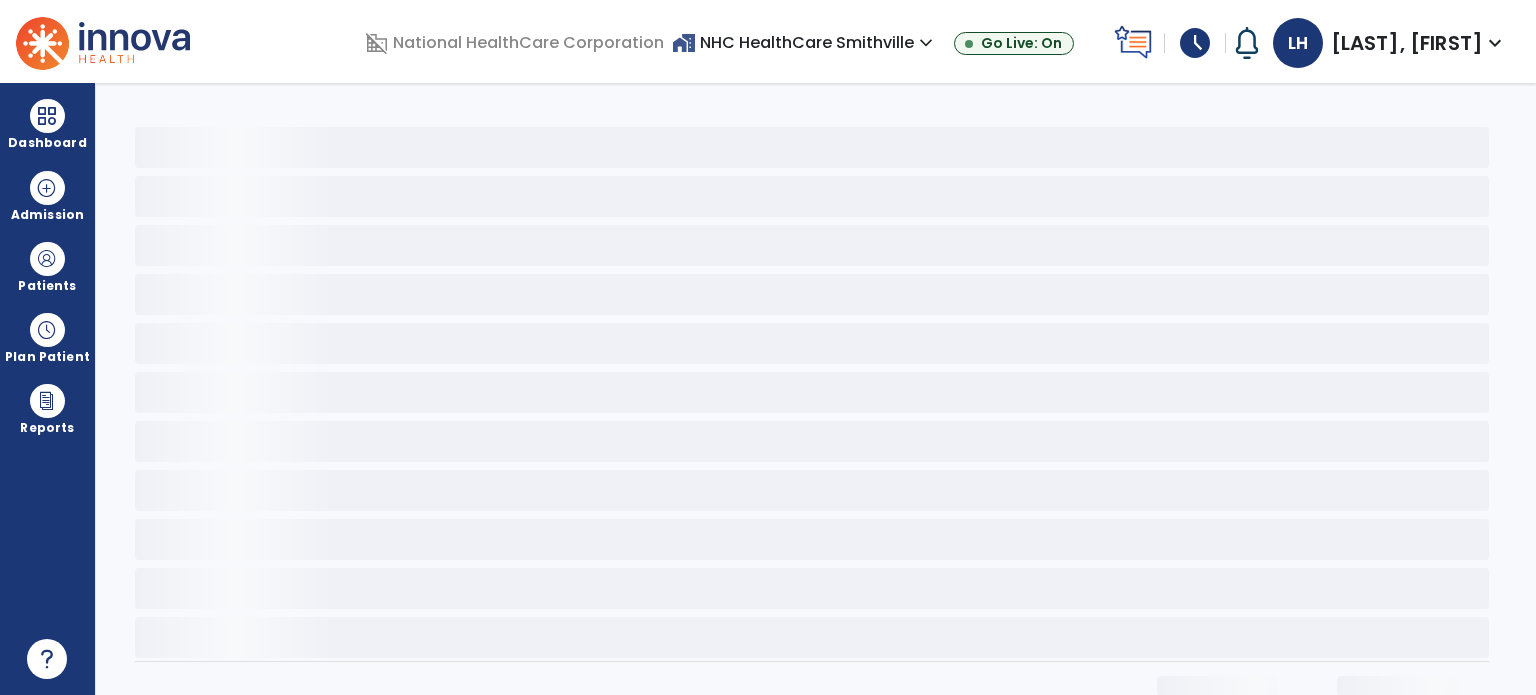 select on "*" 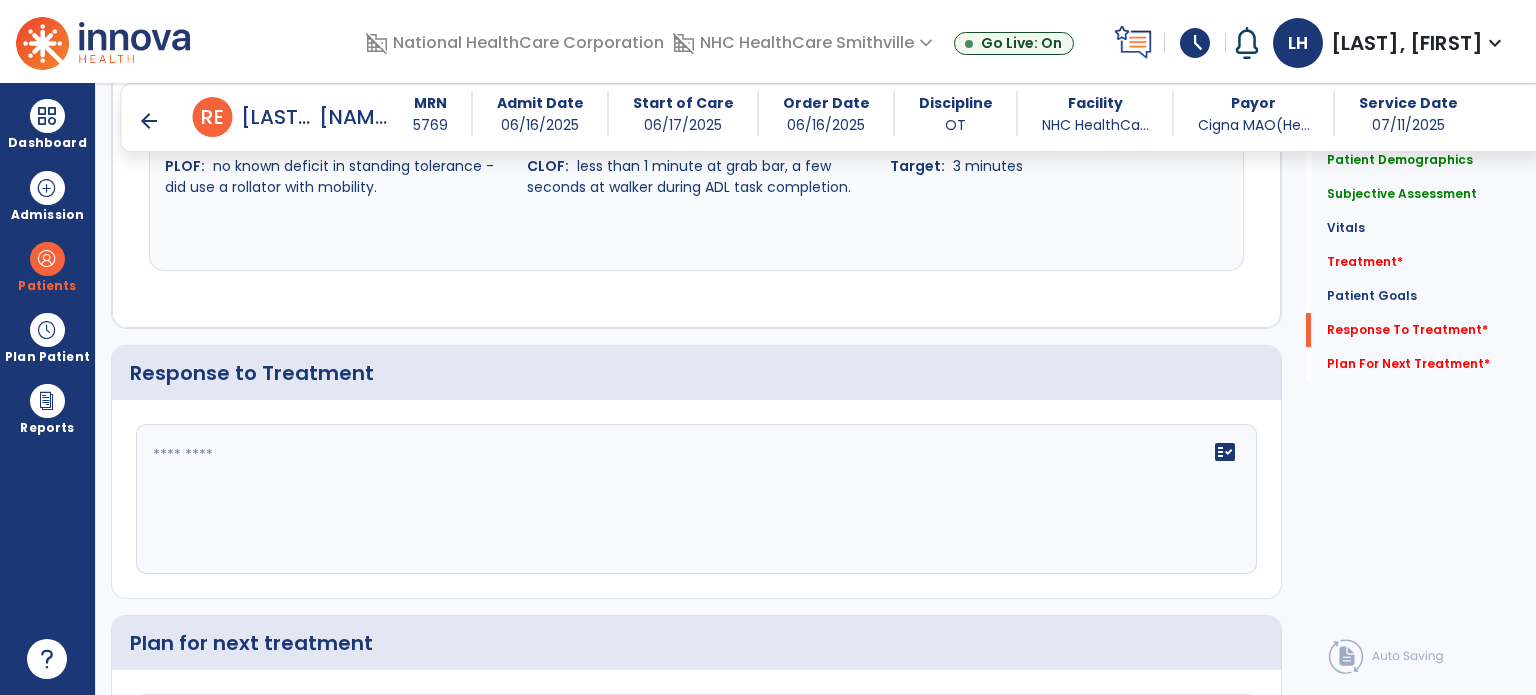 scroll, scrollTop: 2124, scrollLeft: 0, axis: vertical 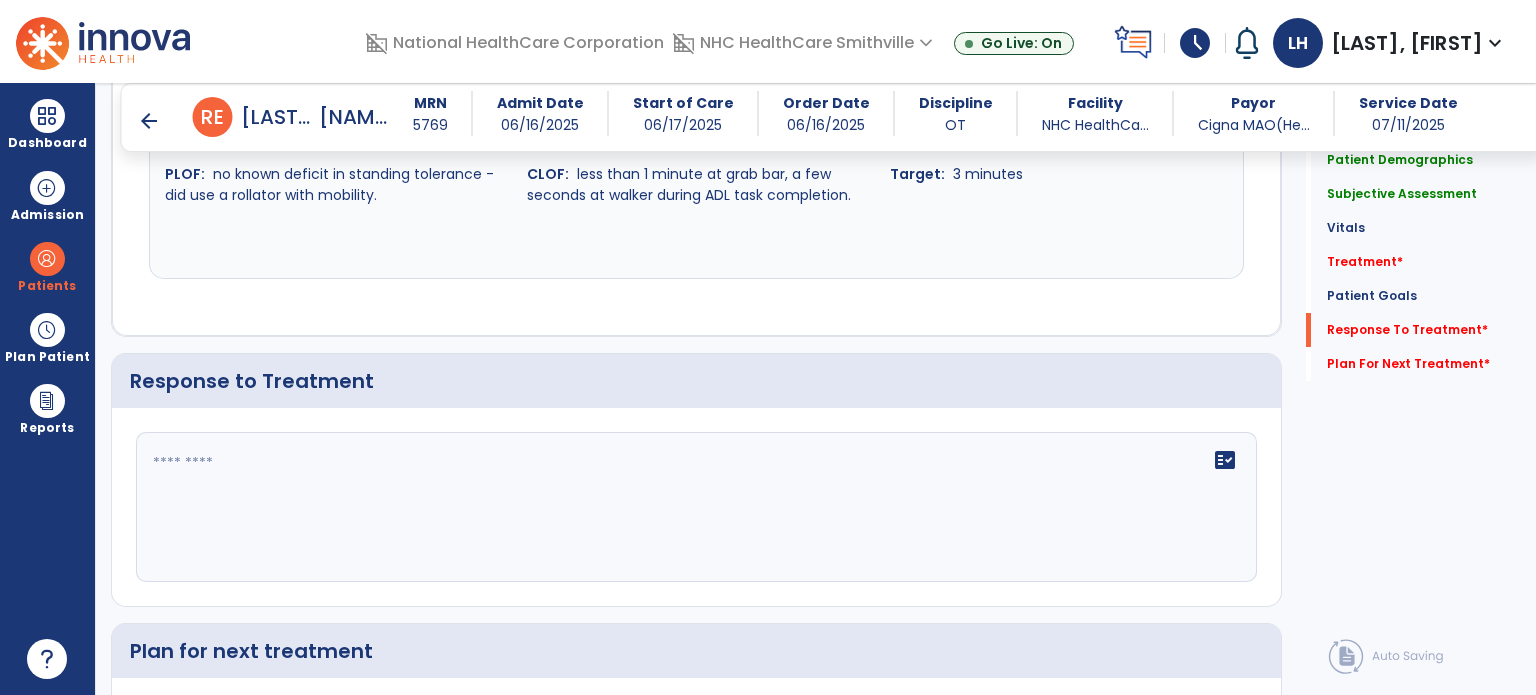 click on "fact_check" 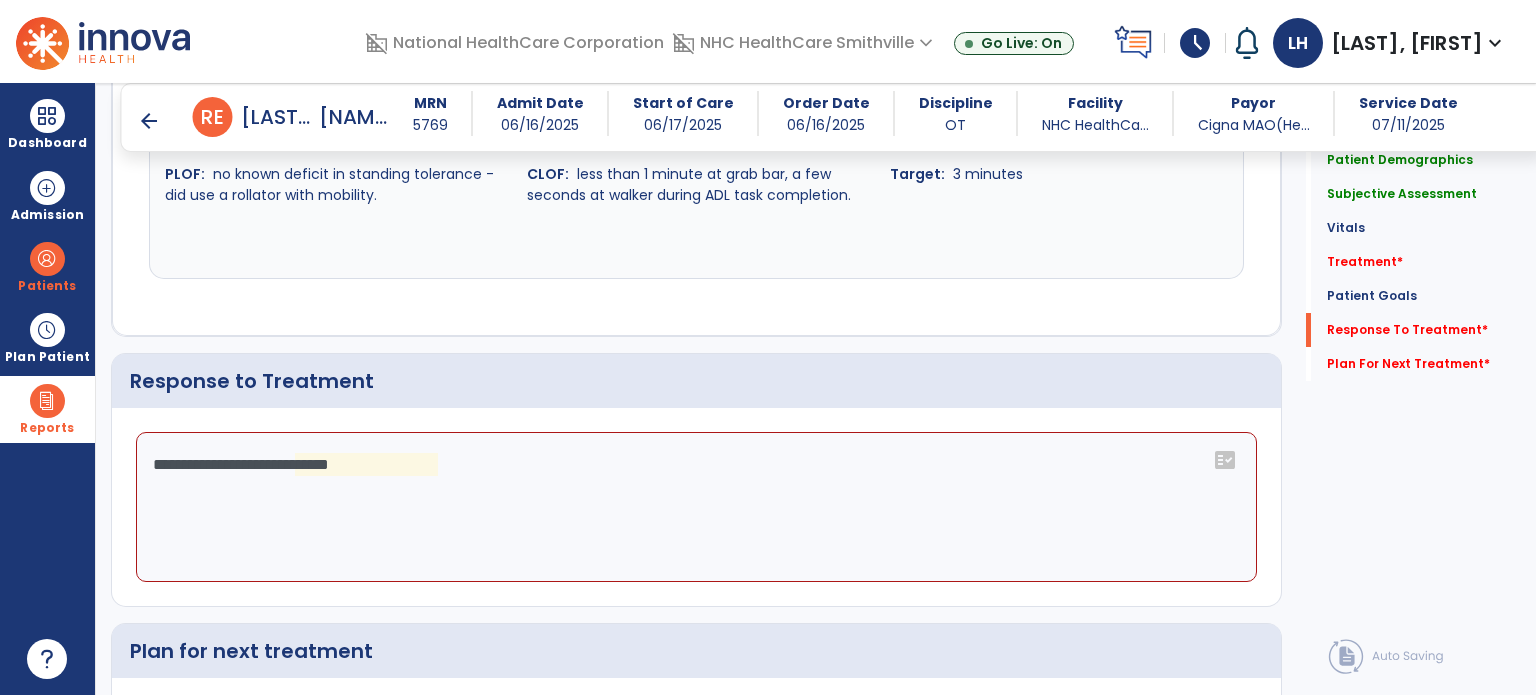 drag, startPoint x: 496, startPoint y: 480, endPoint x: 0, endPoint y: 415, distance: 500.24094 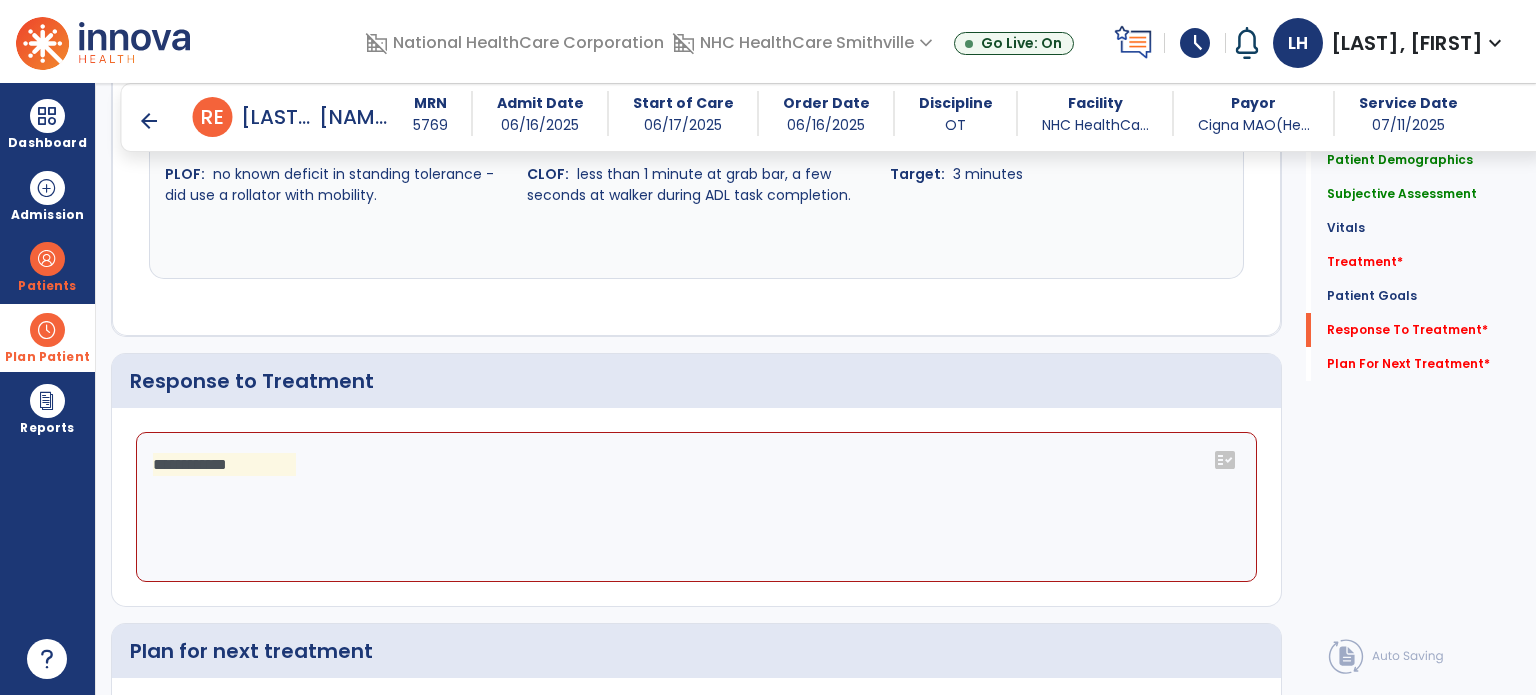 drag, startPoint x: 357, startPoint y: 464, endPoint x: 0, endPoint y: 366, distance: 370.2067 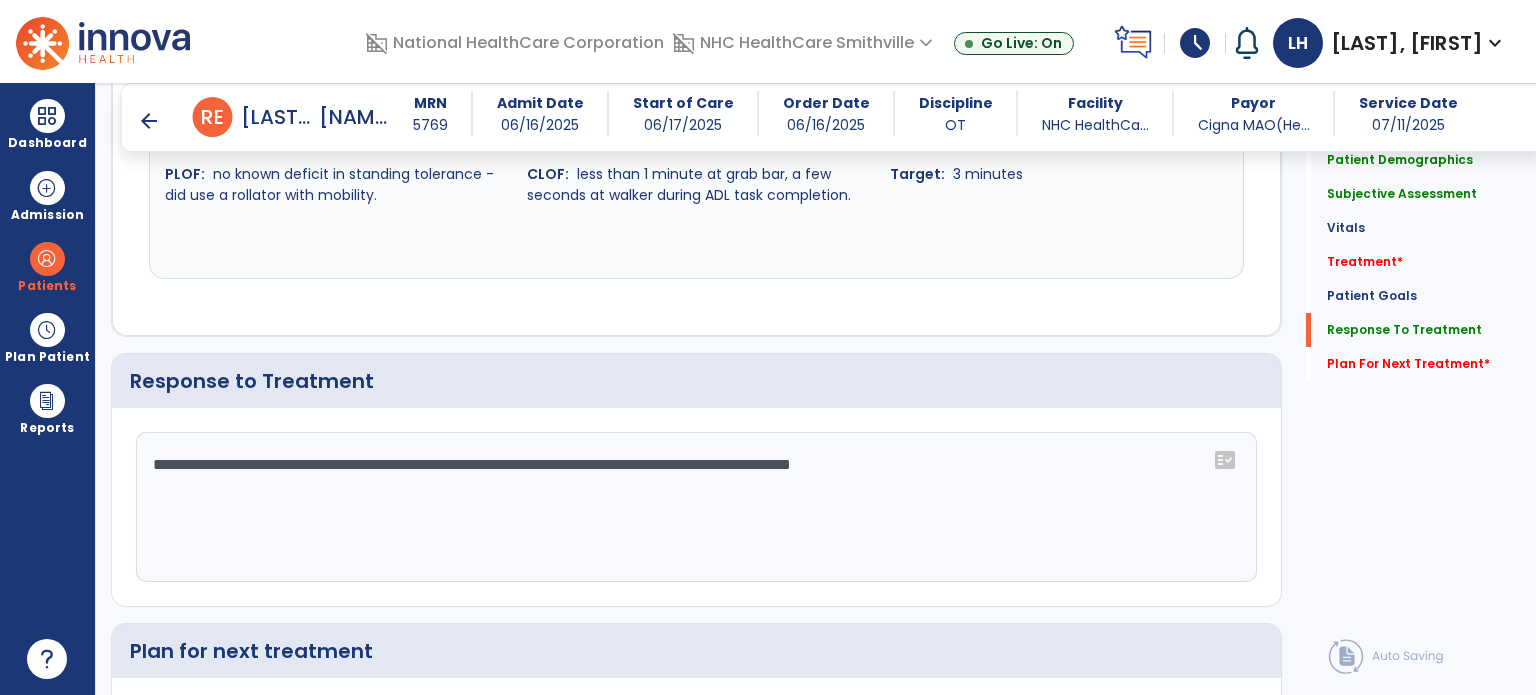 type on "**********" 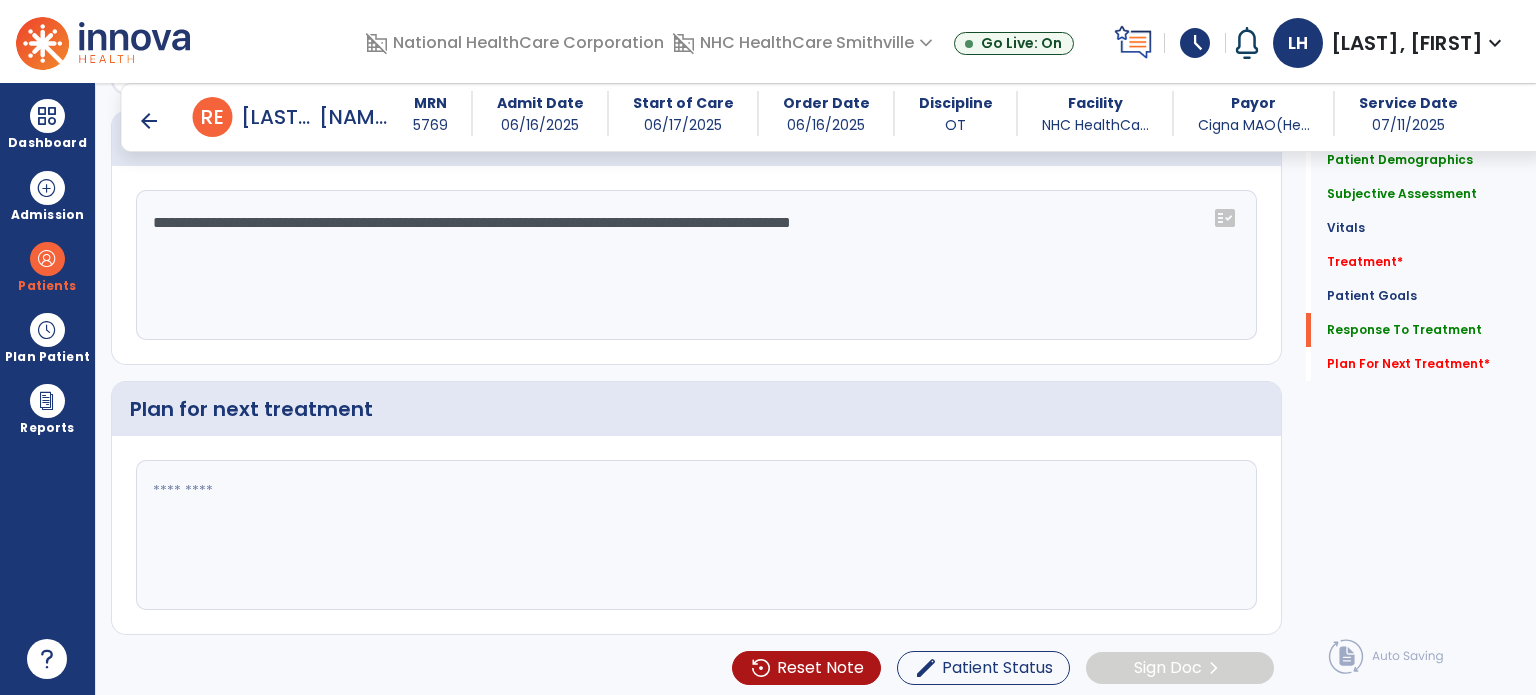 click 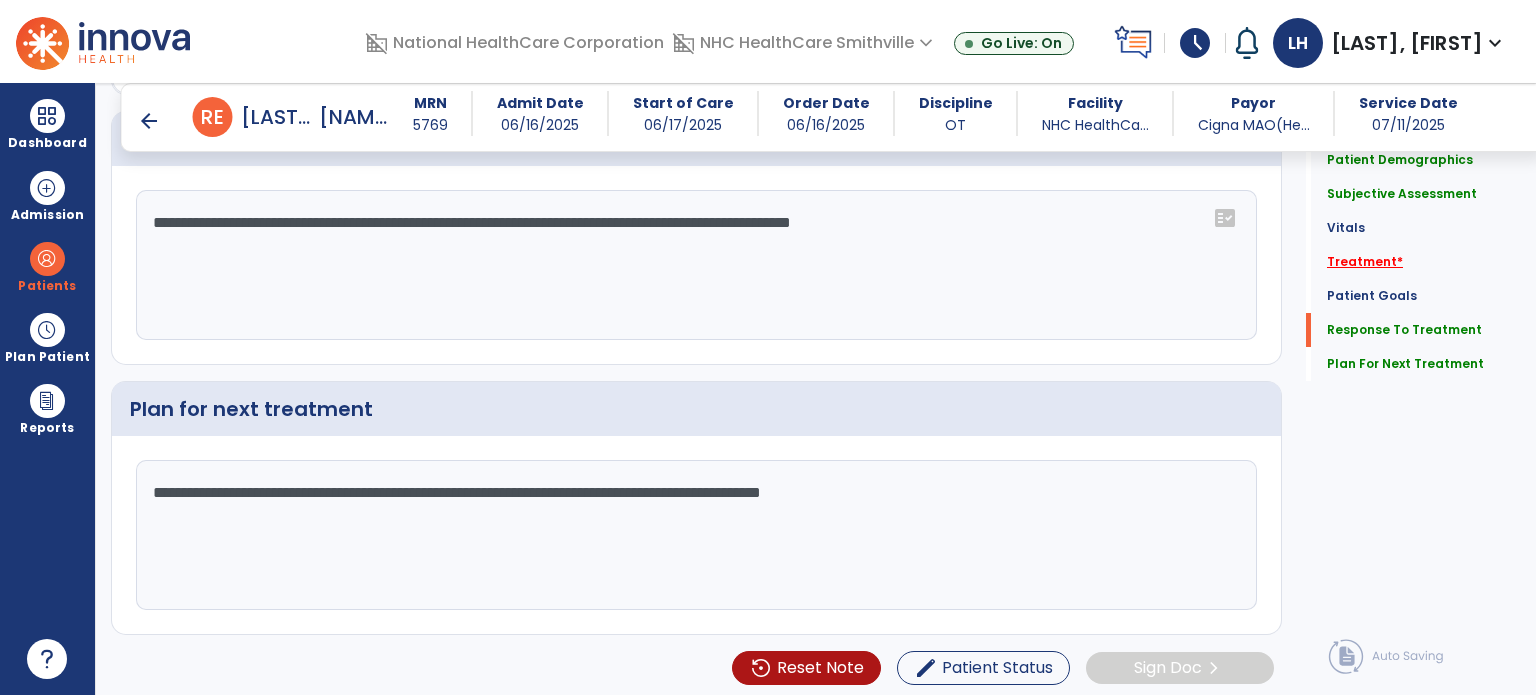 type on "**********" 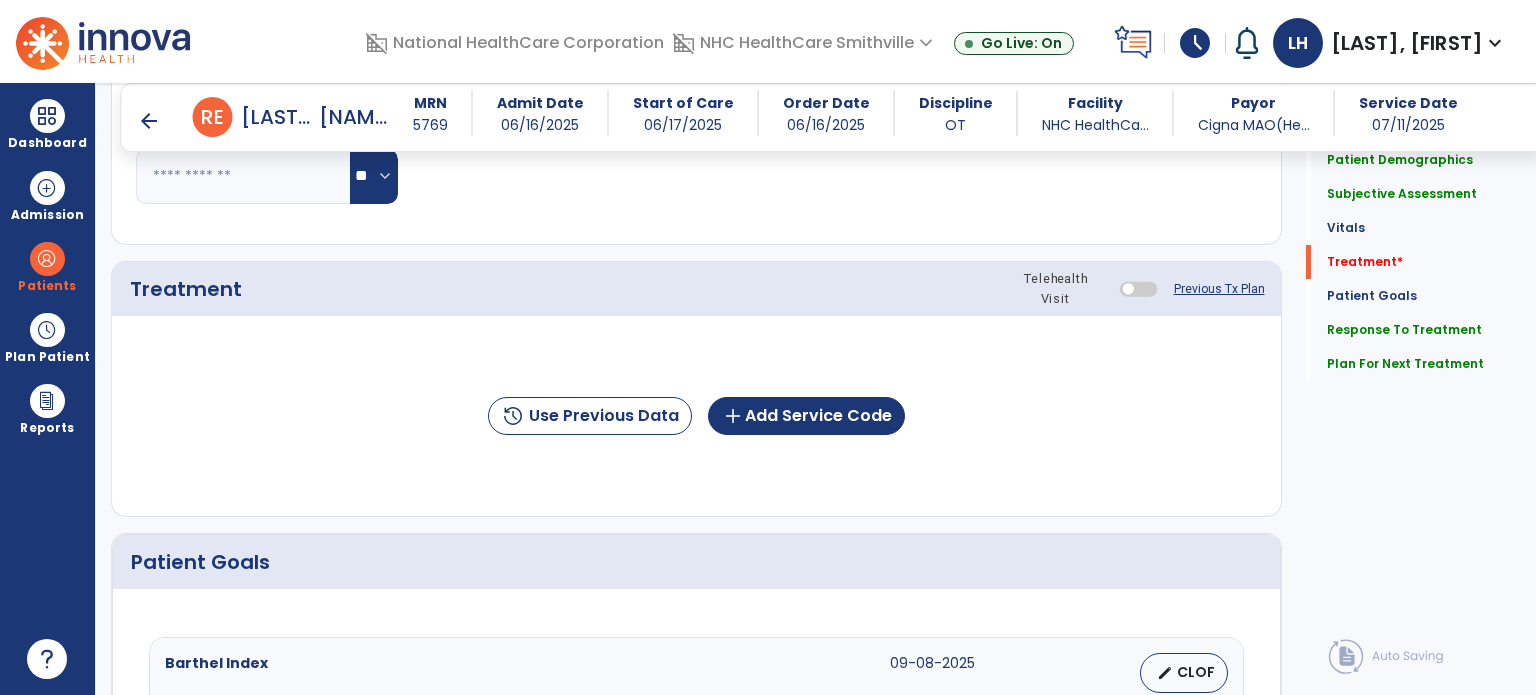 scroll, scrollTop: 987, scrollLeft: 0, axis: vertical 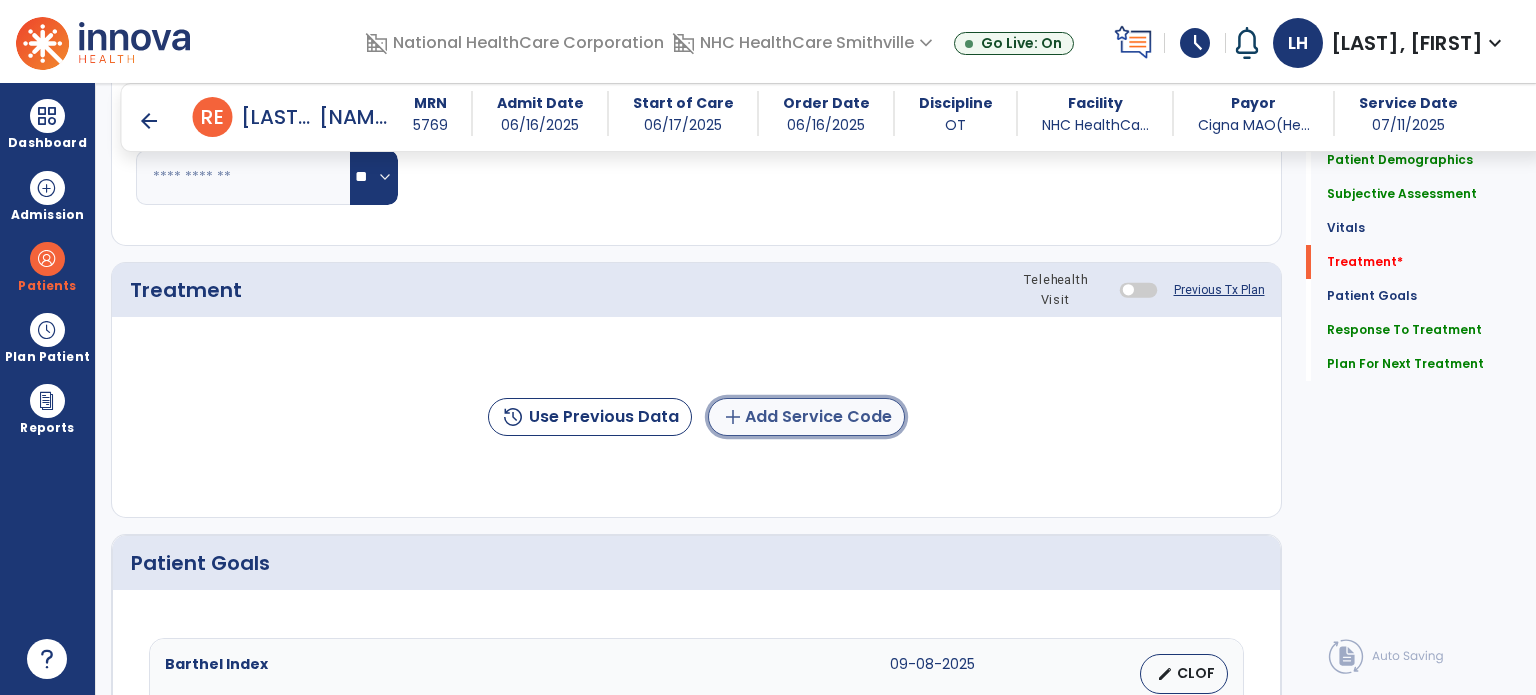 click on "add  Add Service Code" 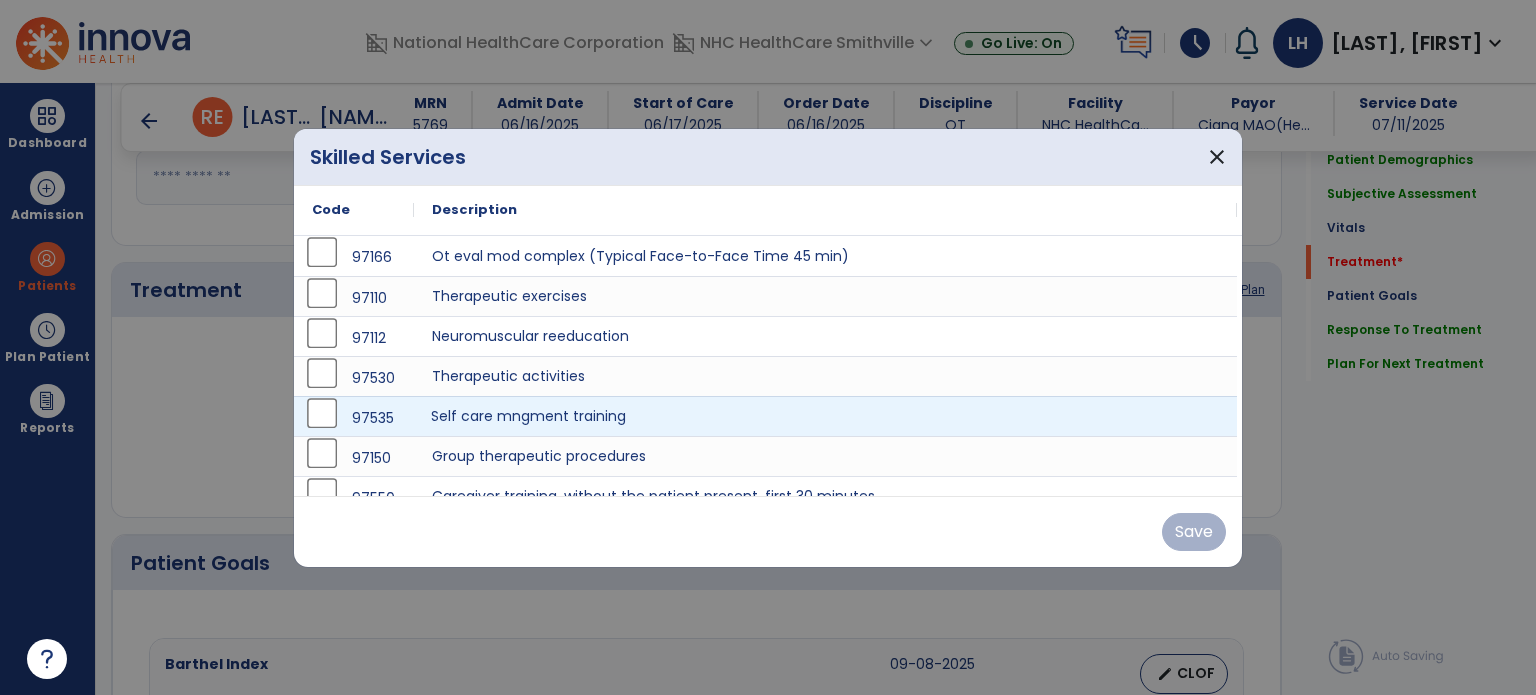 click on "Self care mngment training" at bounding box center (825, 416) 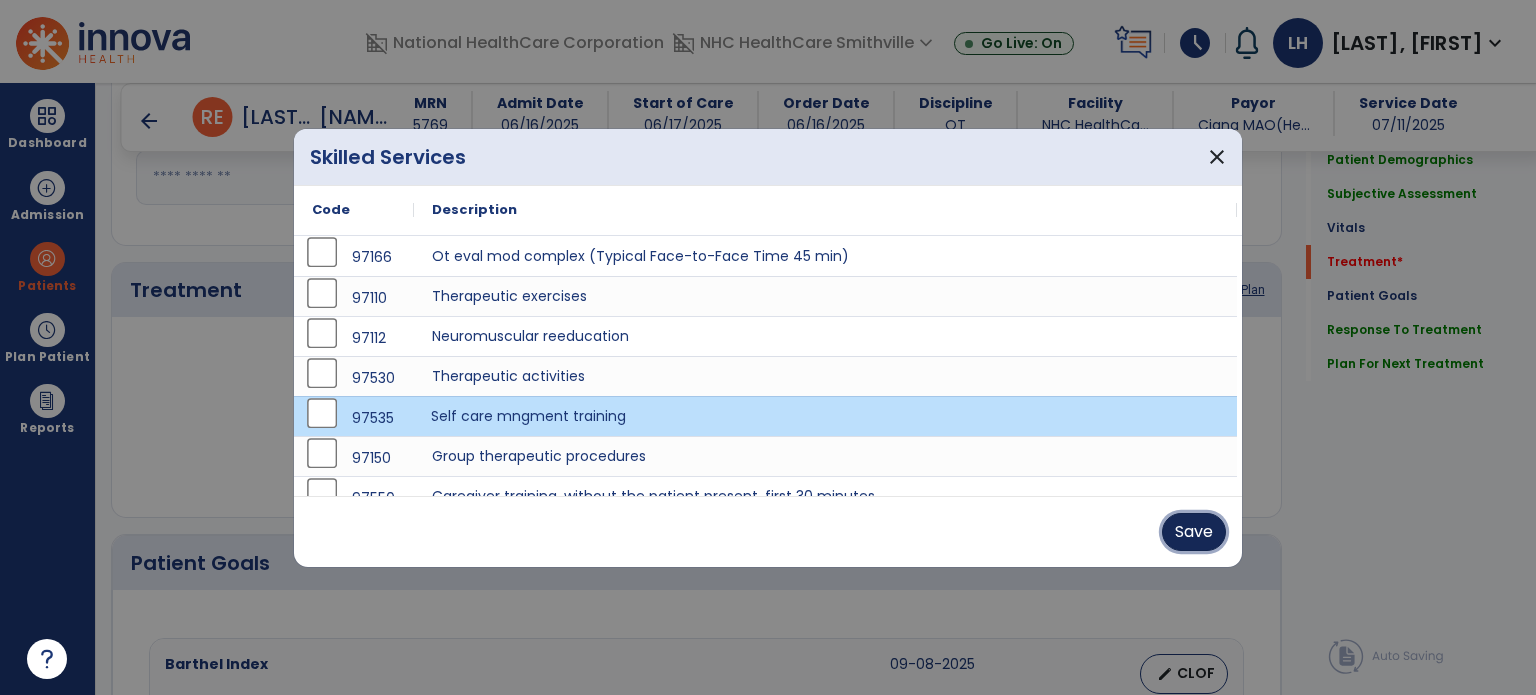 click on "Save" at bounding box center (1194, 532) 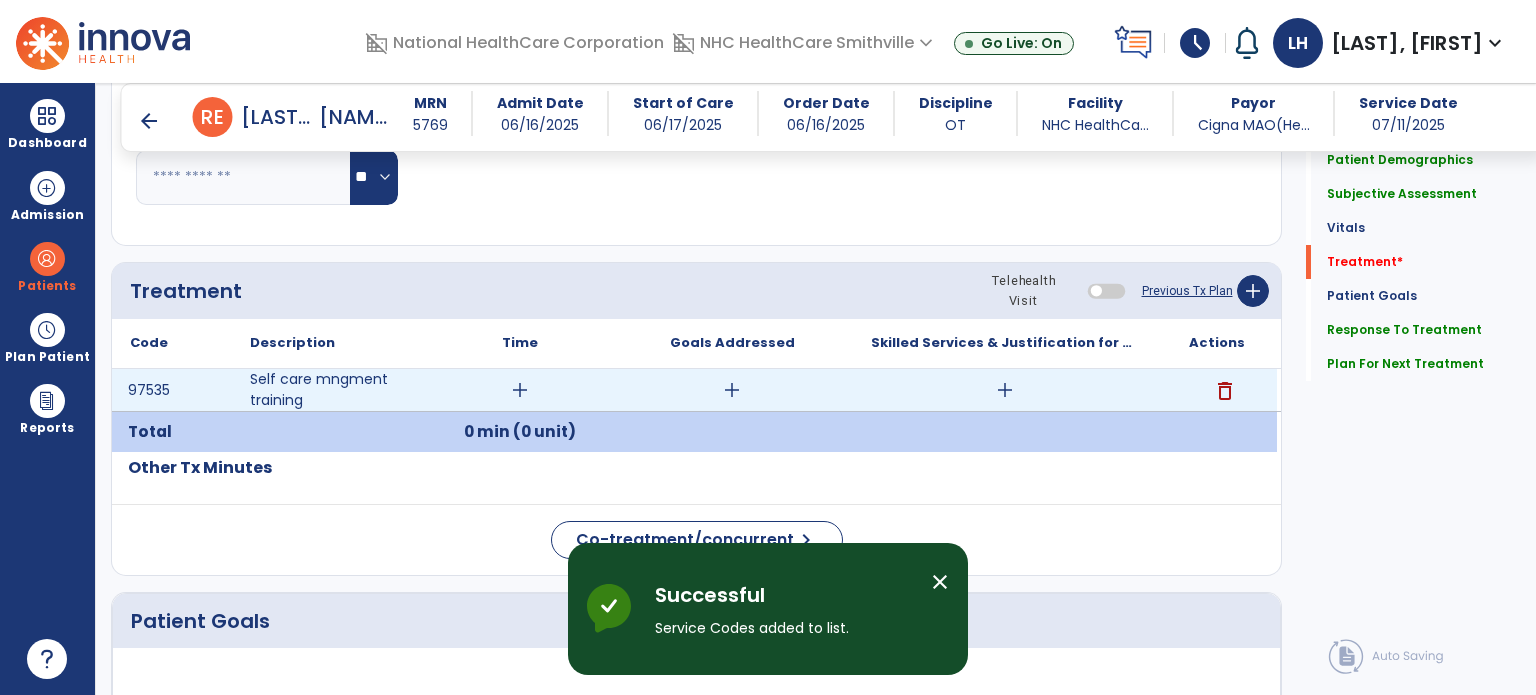 click on "add" at bounding box center (520, 390) 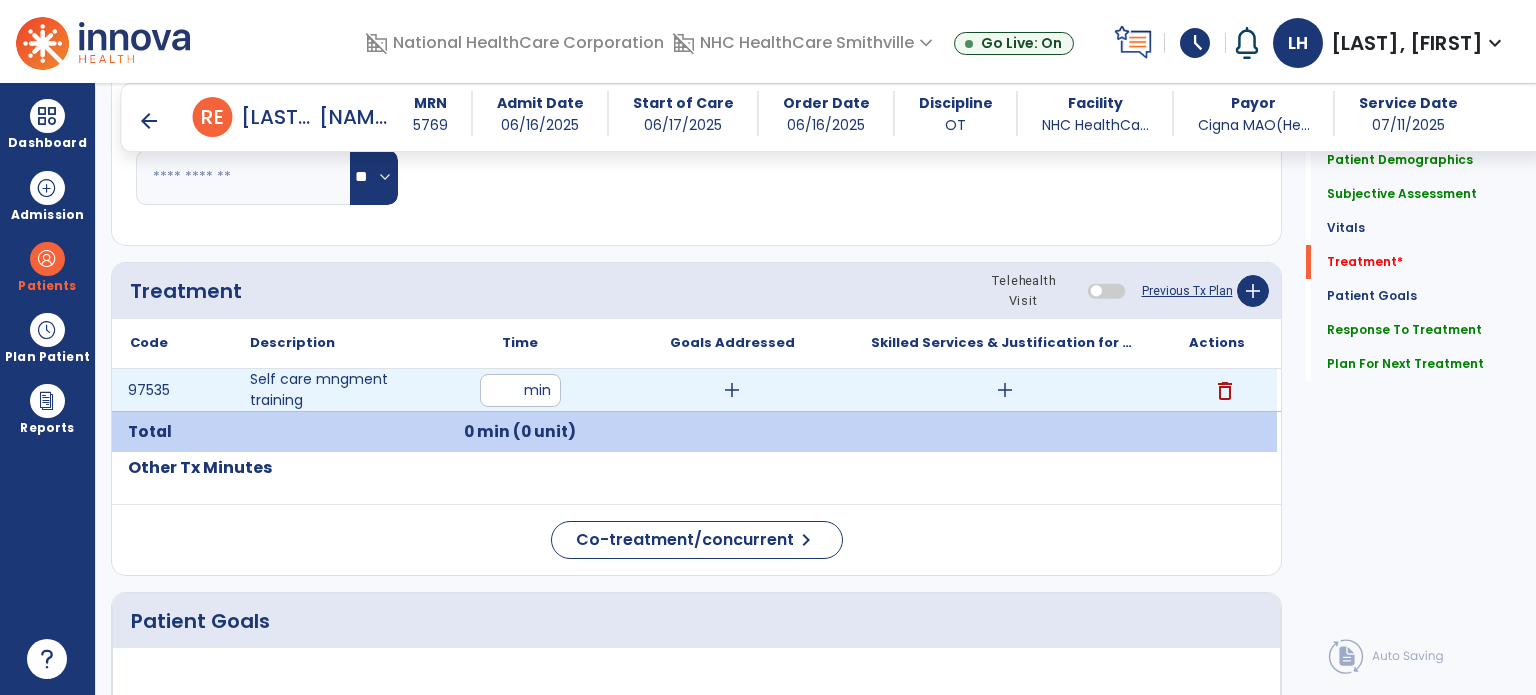 type on "**" 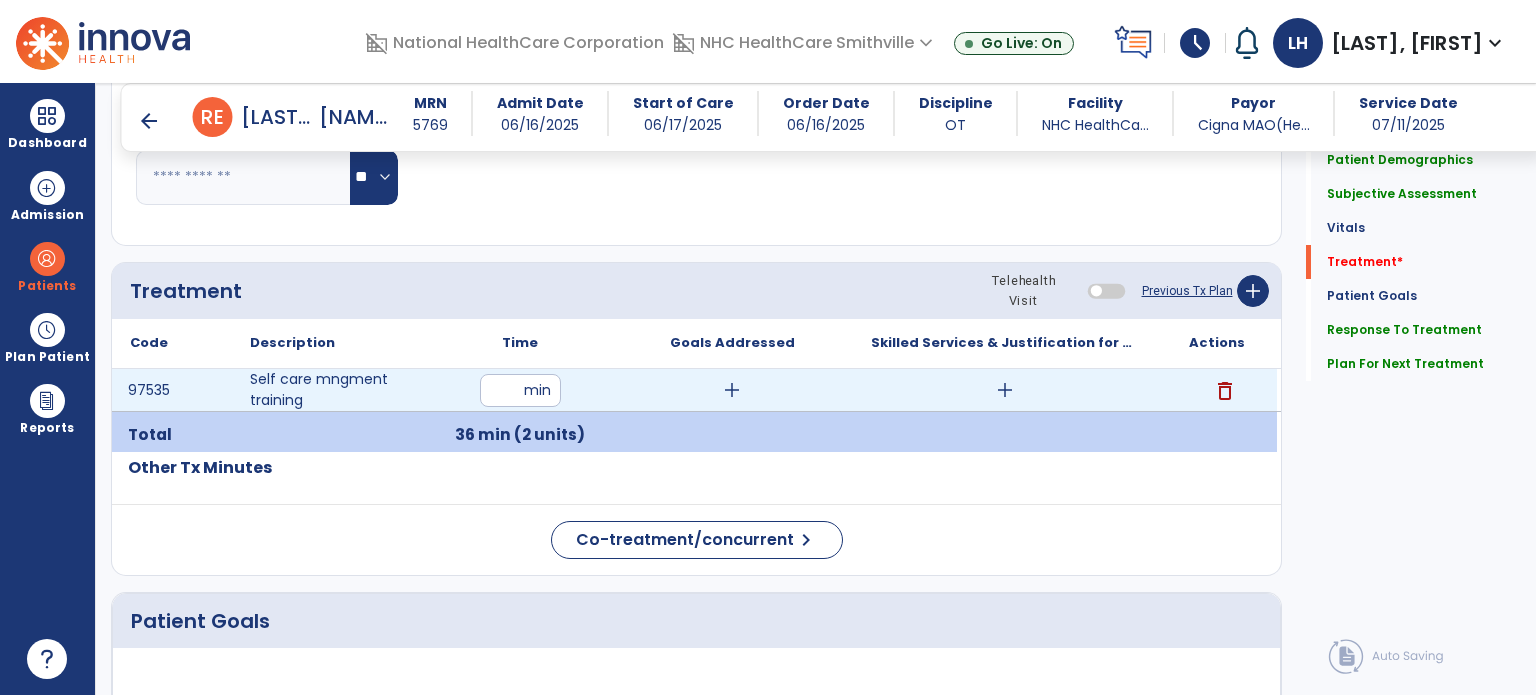 click on "add" at bounding box center (732, 390) 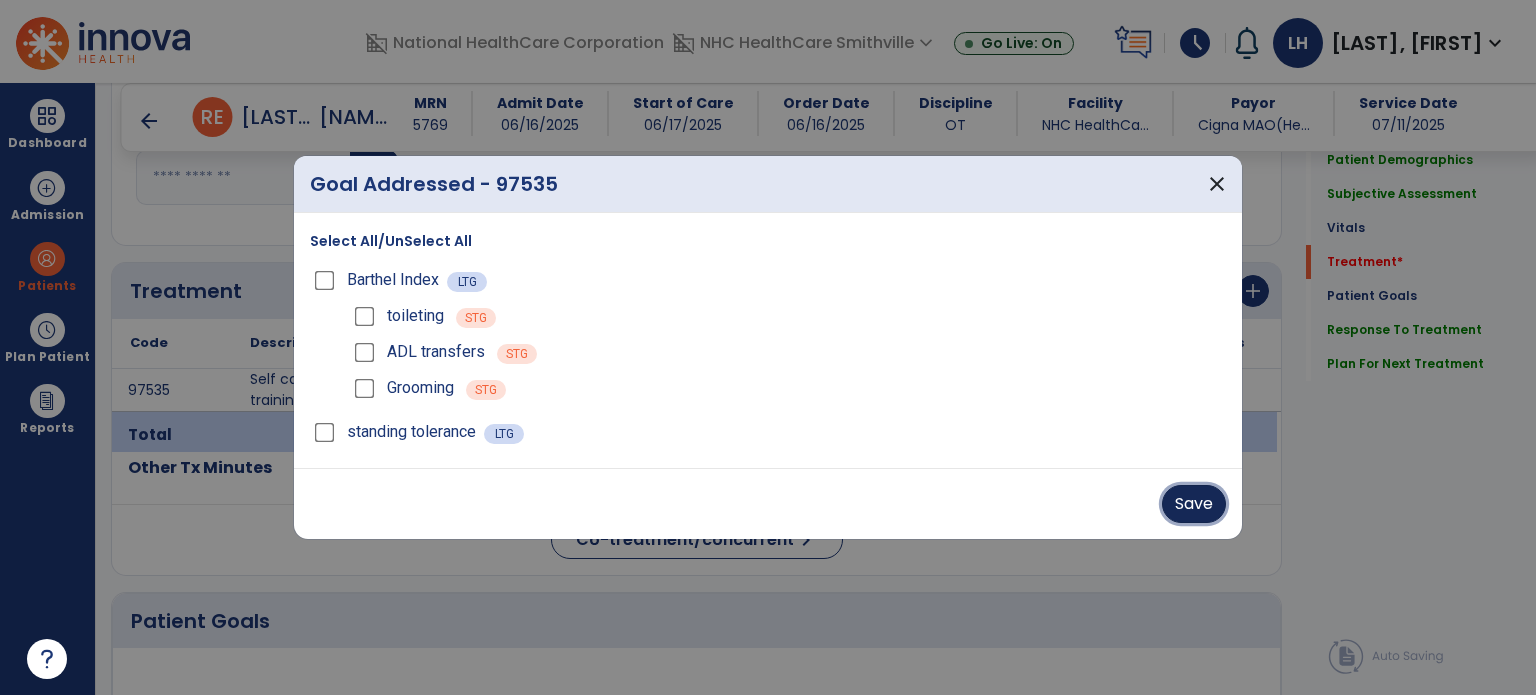 click on "Save" at bounding box center (1194, 504) 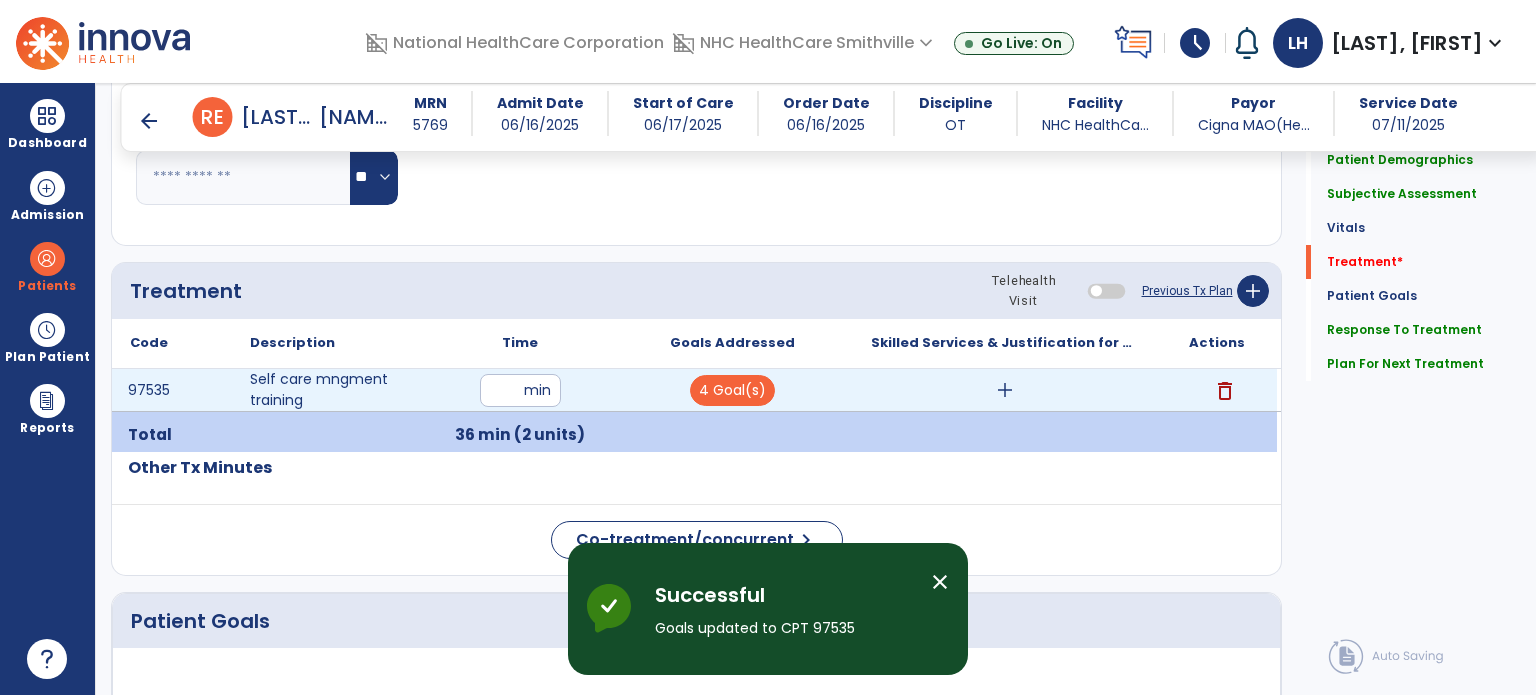 click on "add" at bounding box center [1005, 390] 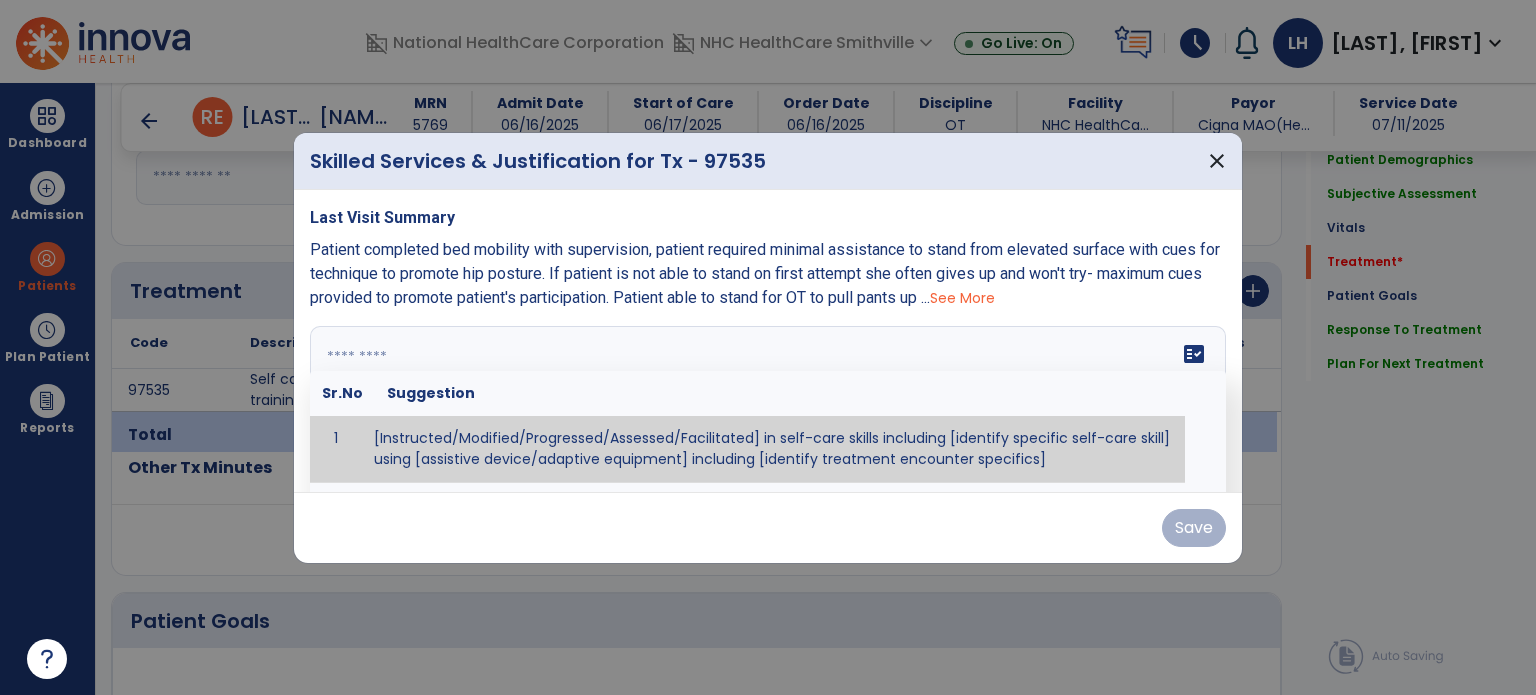 click on "fact_check  Sr.No Suggestion 1 [Instructed/Modified/Progressed/Assessed/Facilitated] in self-care skills including [identify specific self-care skill] using [assistive device/adaptive equipment] including [identify treatment encounter specifics]" at bounding box center (768, 401) 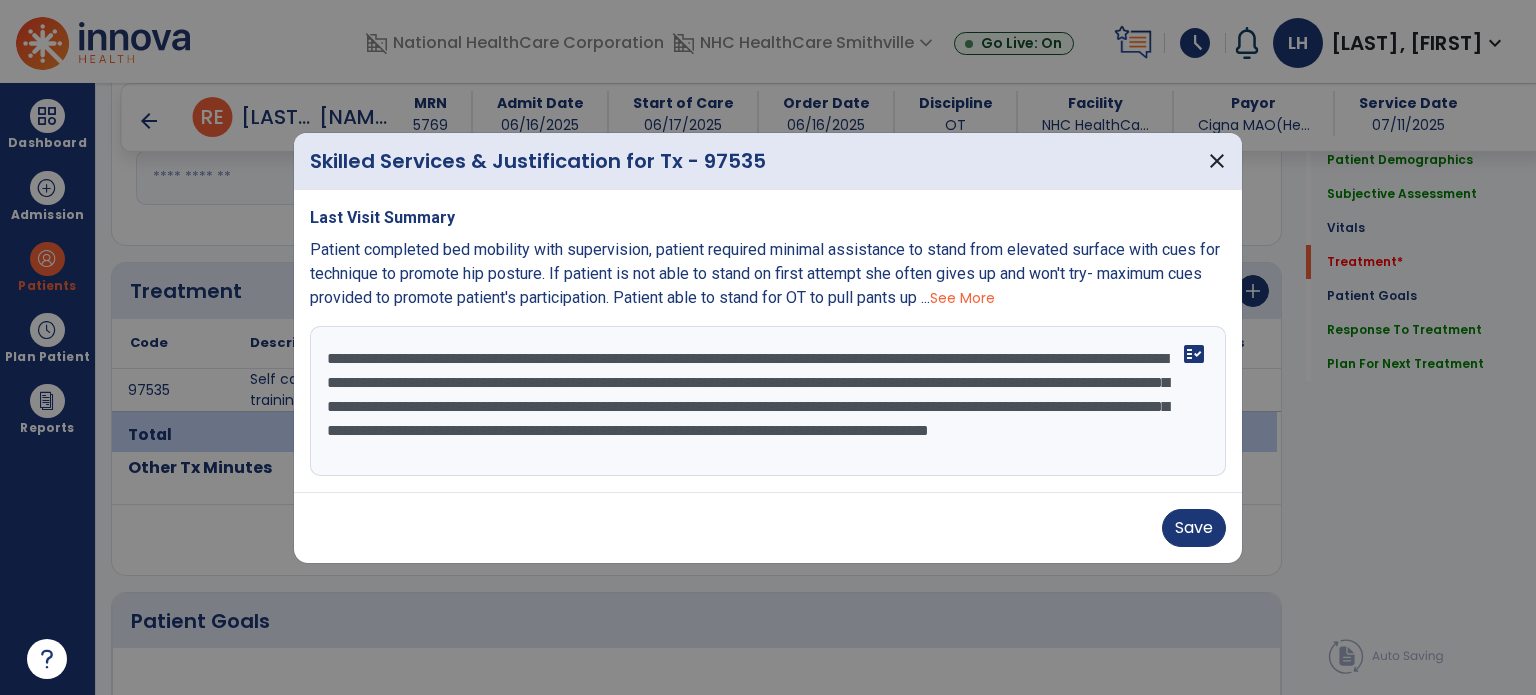 scroll, scrollTop: 15, scrollLeft: 0, axis: vertical 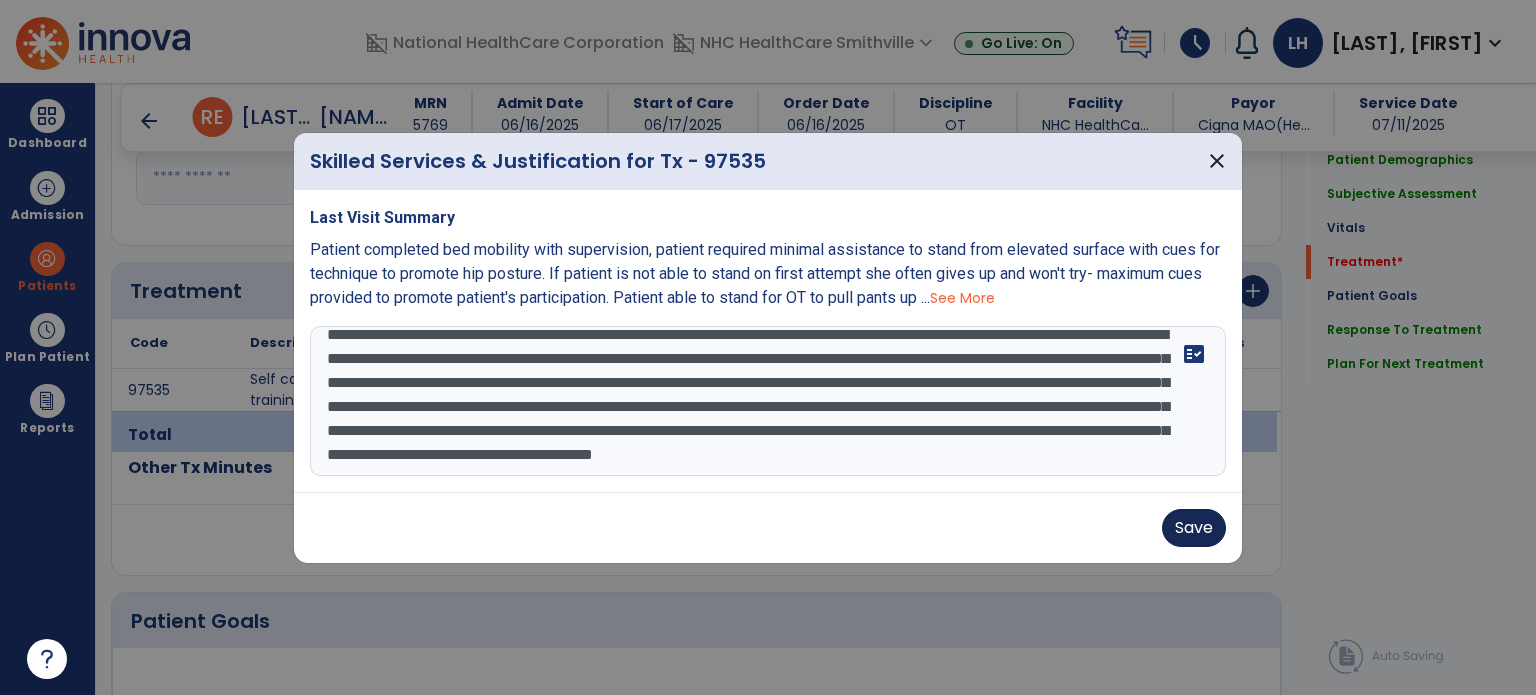 type on "**********" 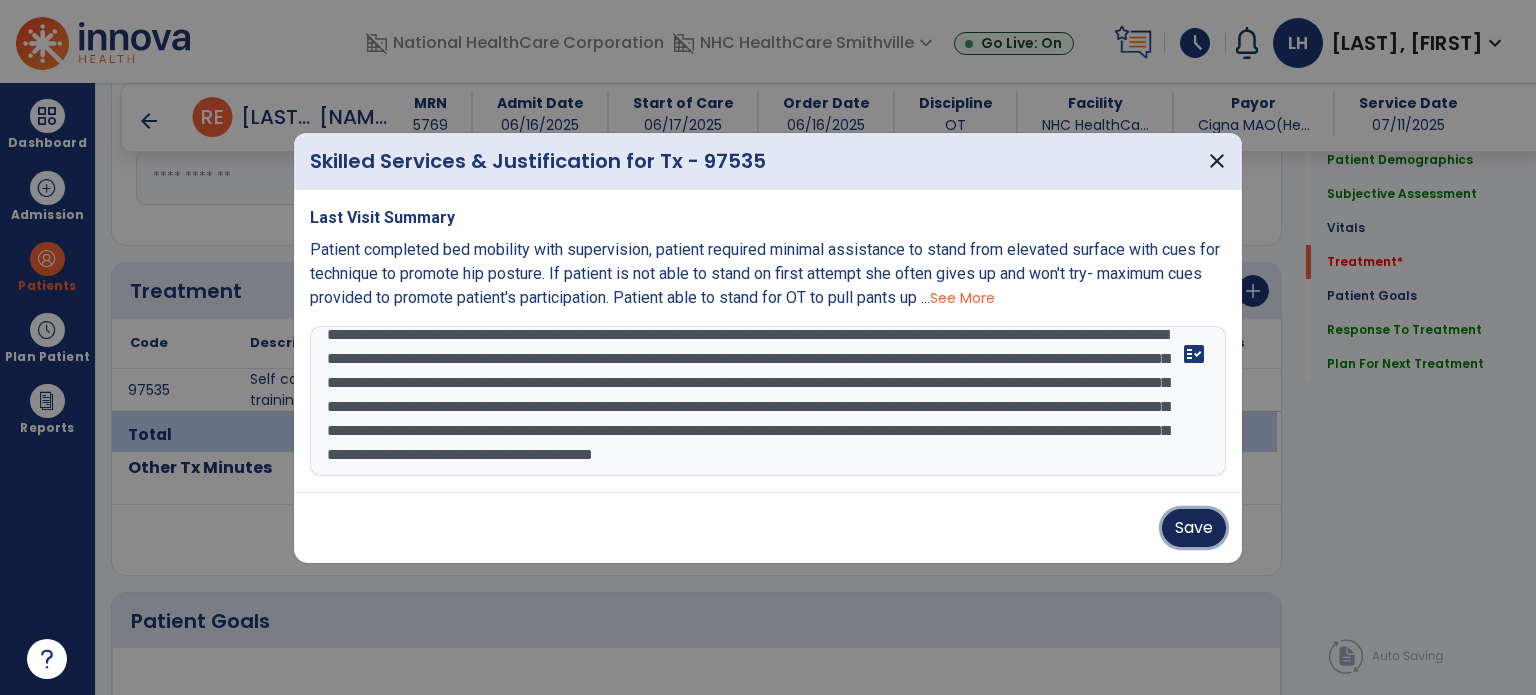 click on "Save" at bounding box center (1194, 528) 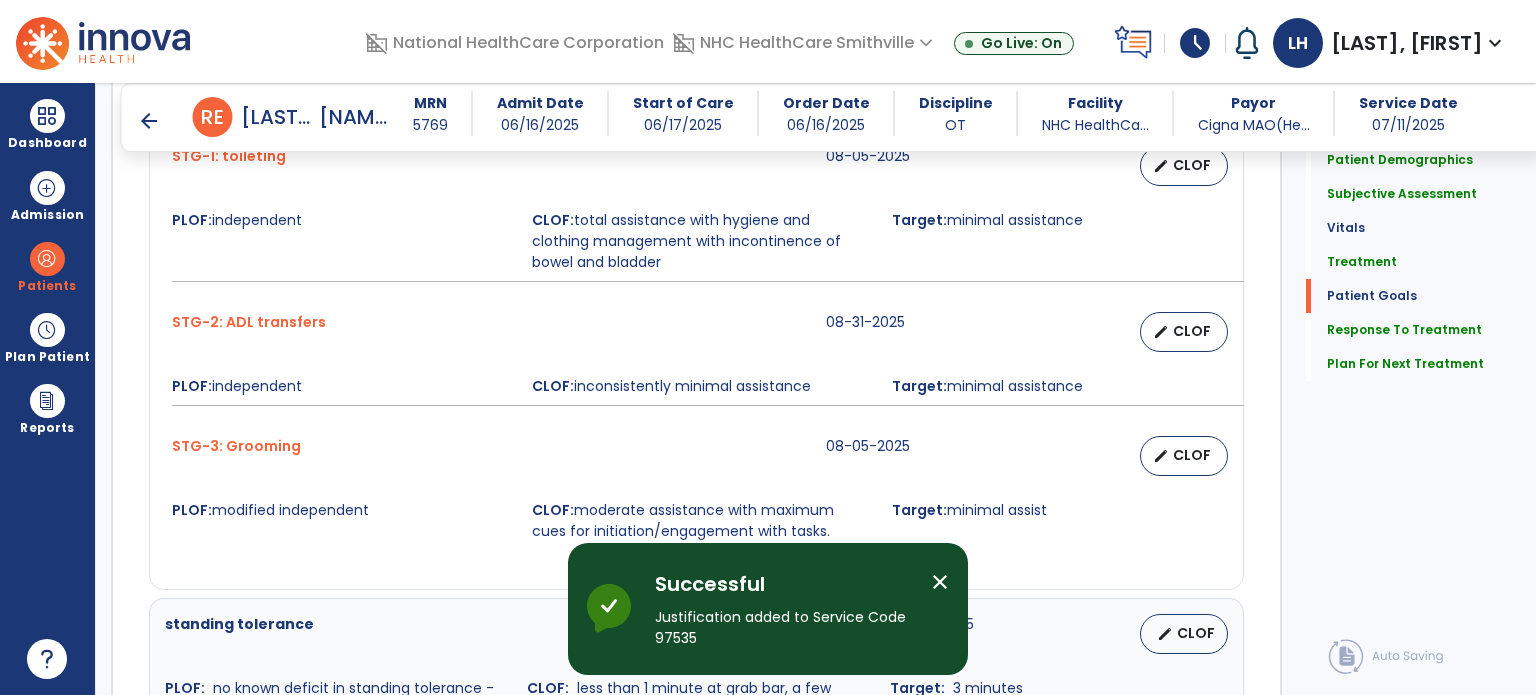 scroll, scrollTop: 2192, scrollLeft: 0, axis: vertical 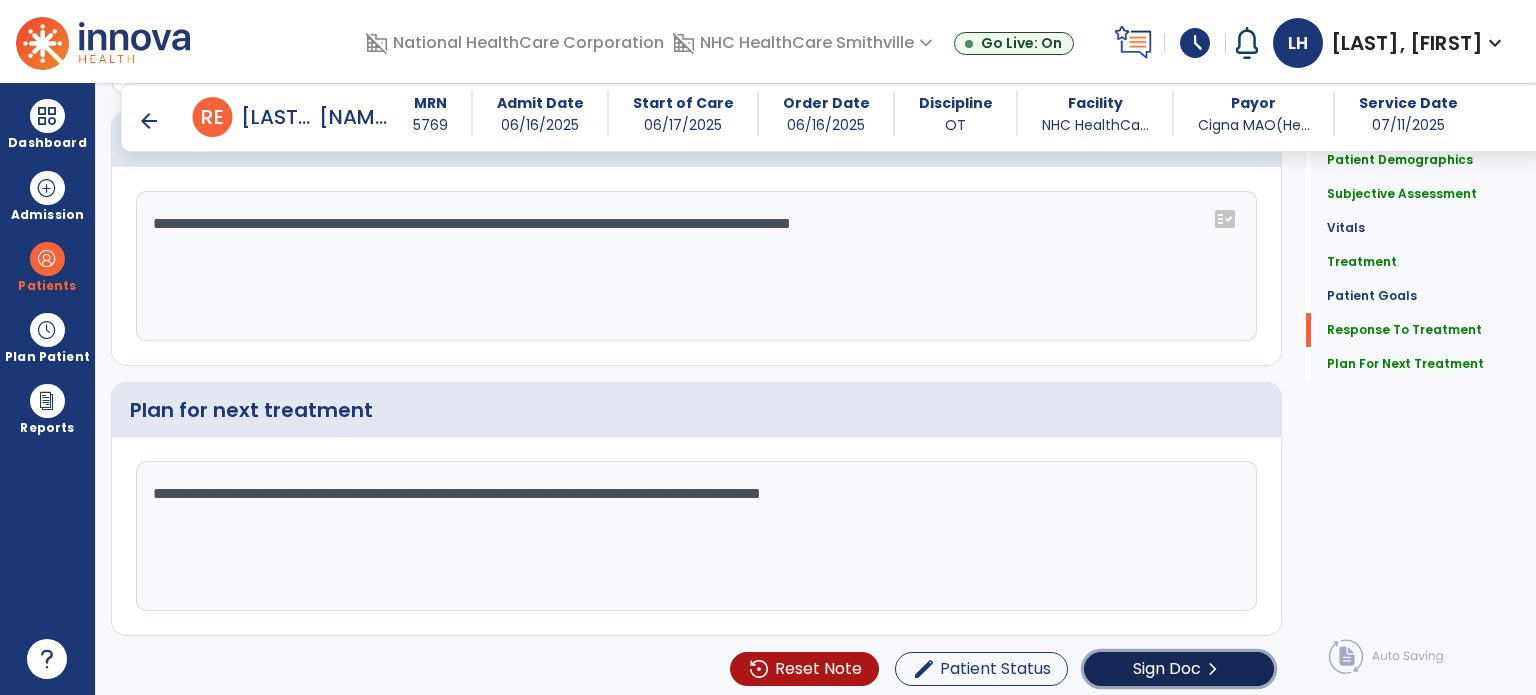 click on "Sign Doc  chevron_right" 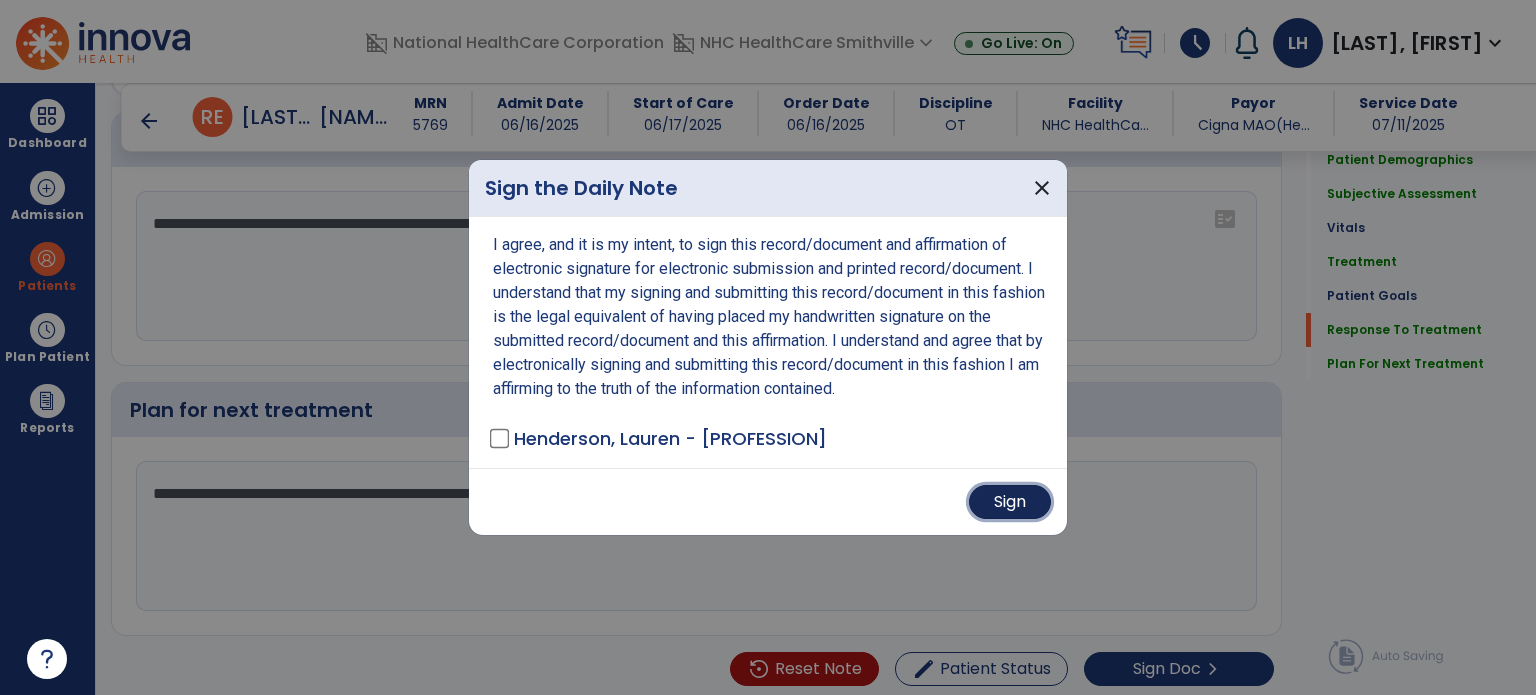 click on "Sign" at bounding box center (1010, 502) 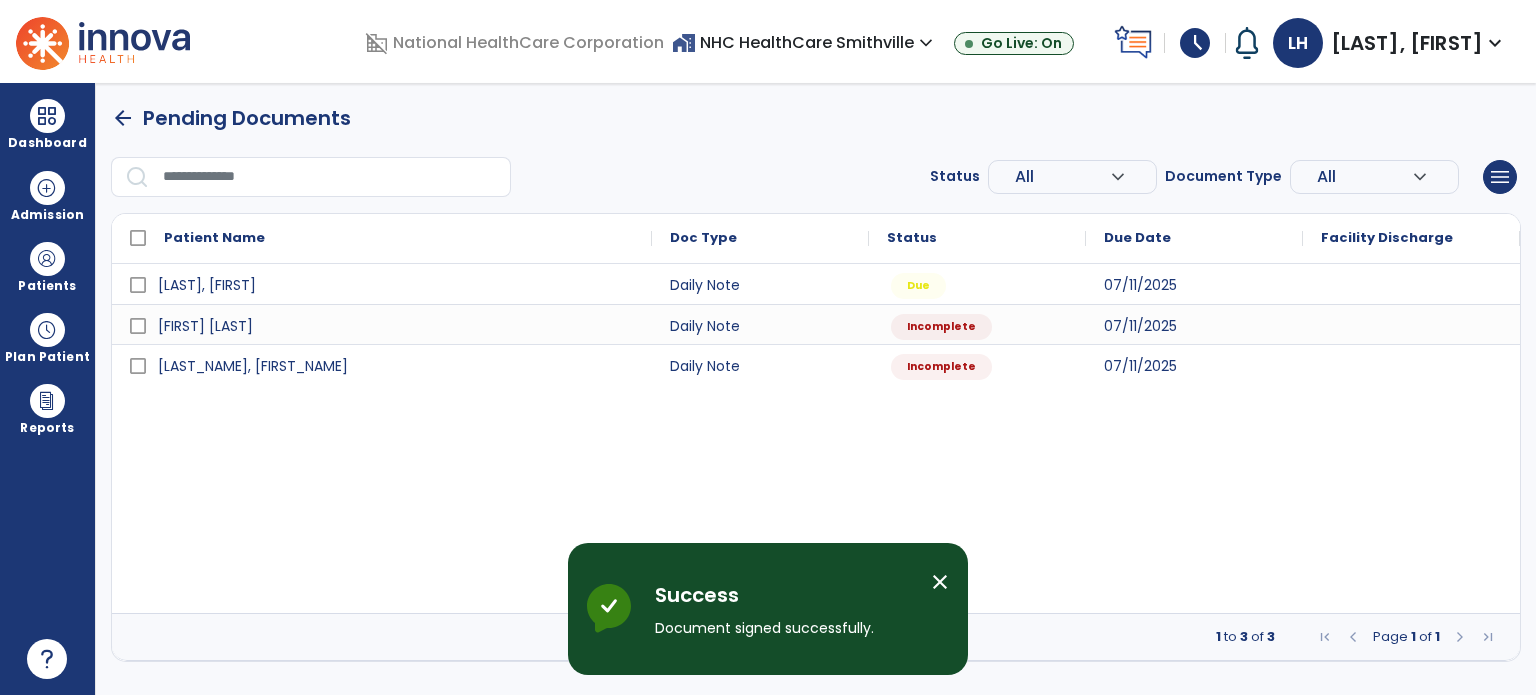 scroll, scrollTop: 0, scrollLeft: 0, axis: both 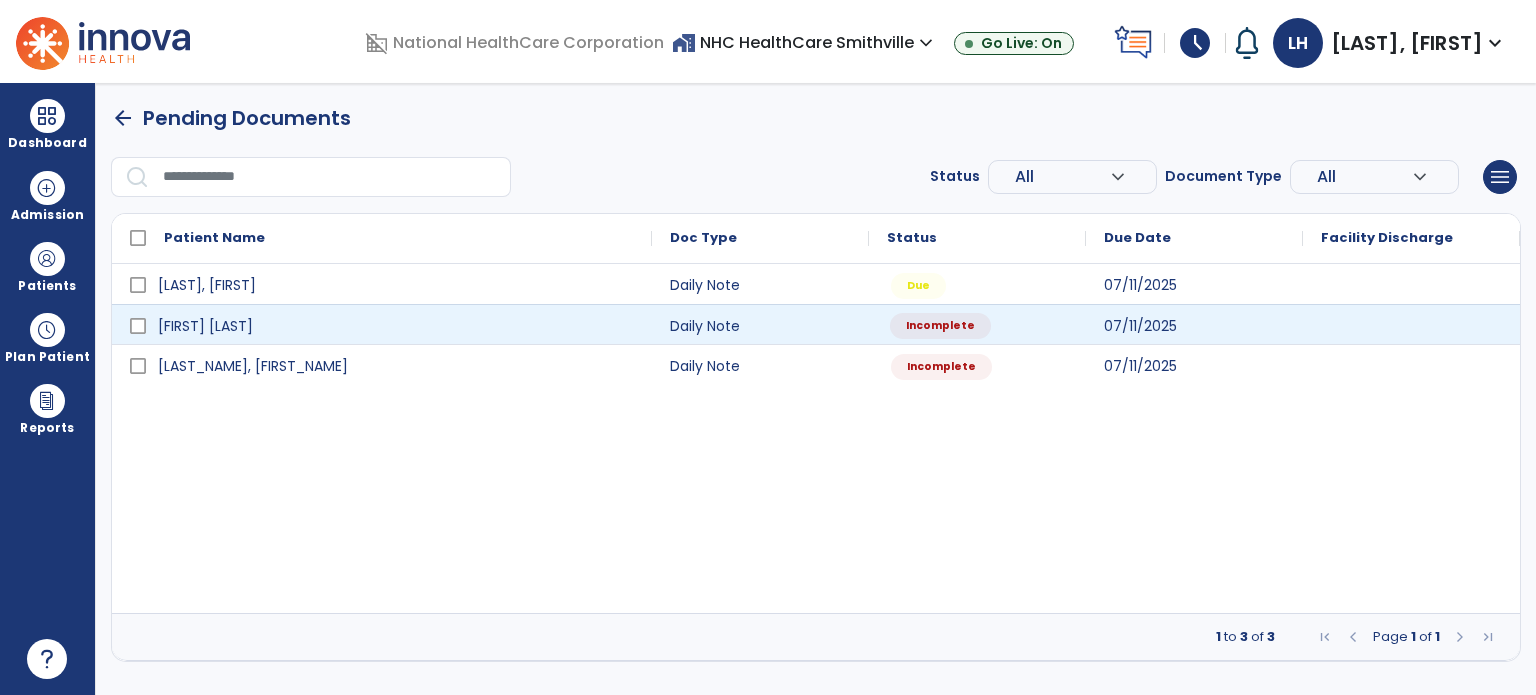 click on "Incomplete" at bounding box center [977, 324] 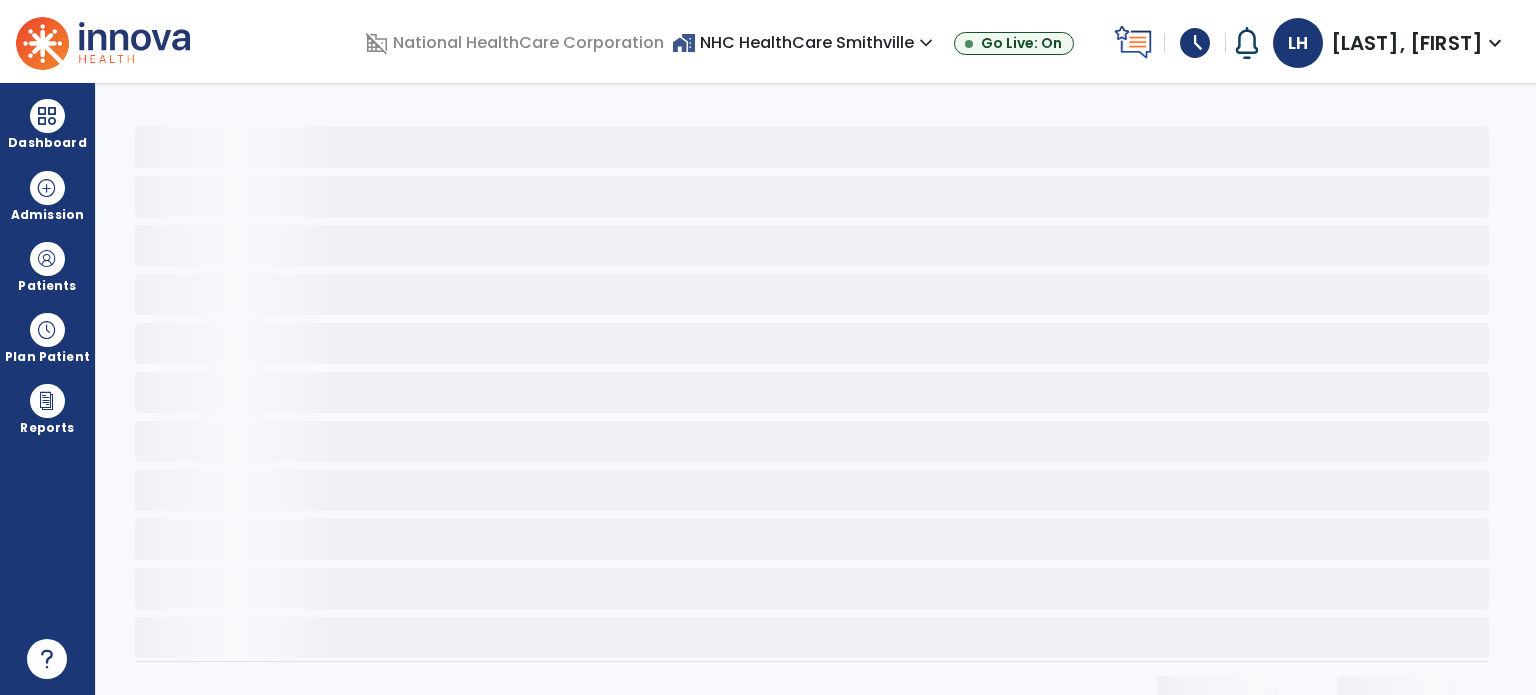 select on "*" 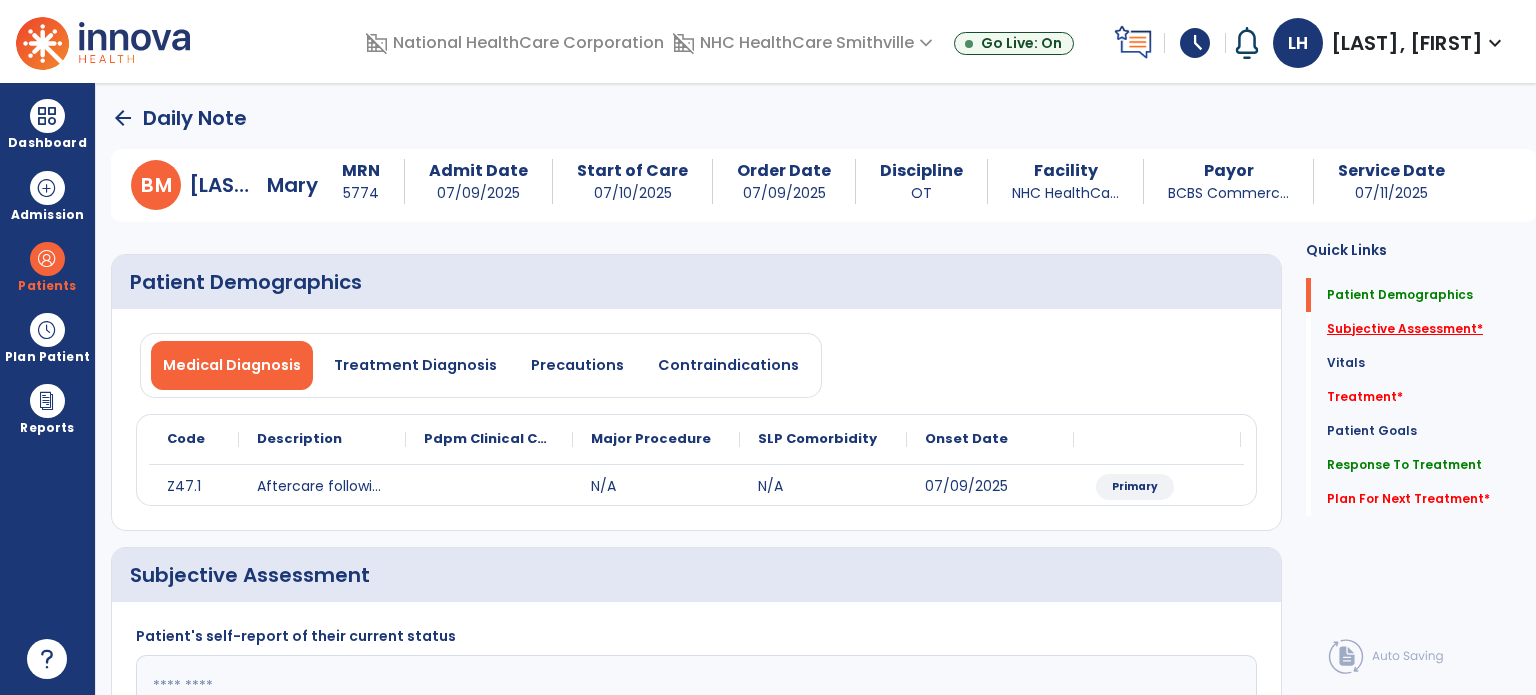 click on "Subjective Assessment   *" 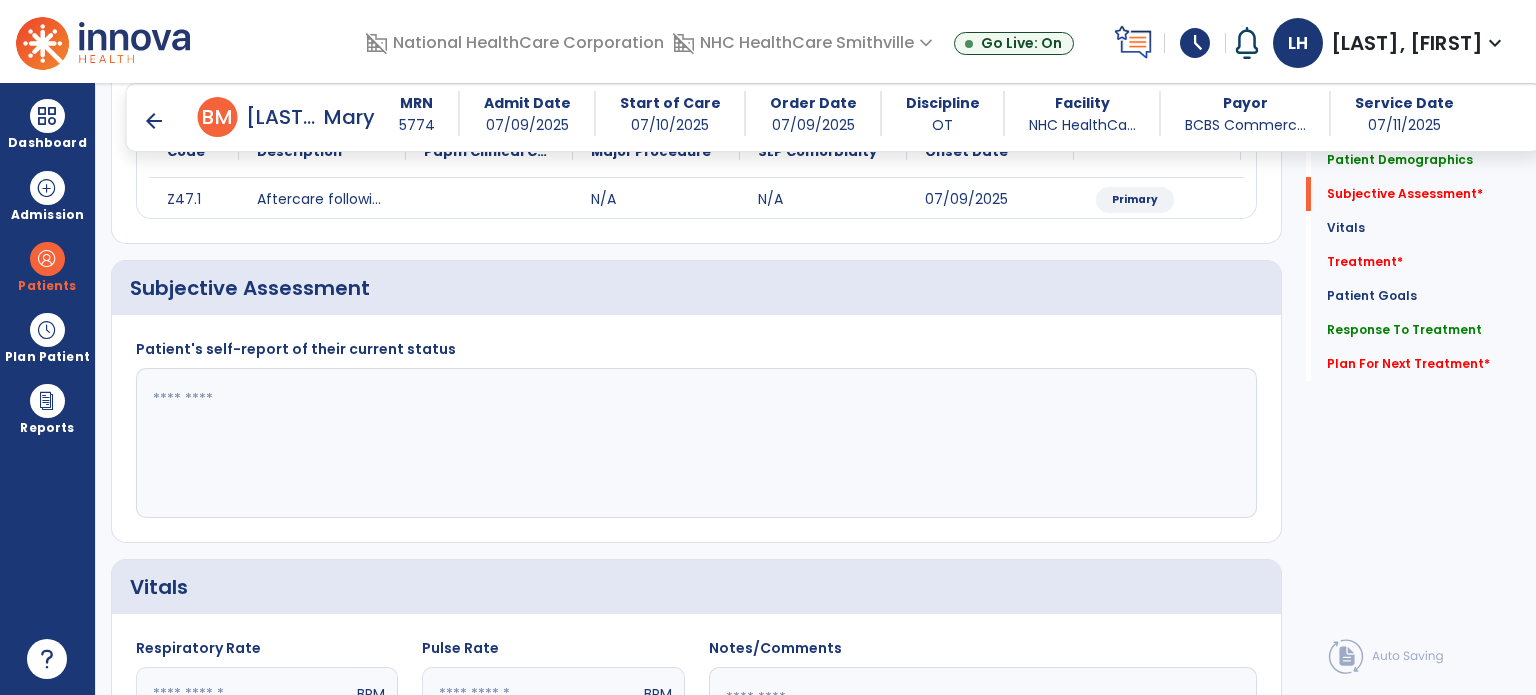 scroll, scrollTop: 298, scrollLeft: 0, axis: vertical 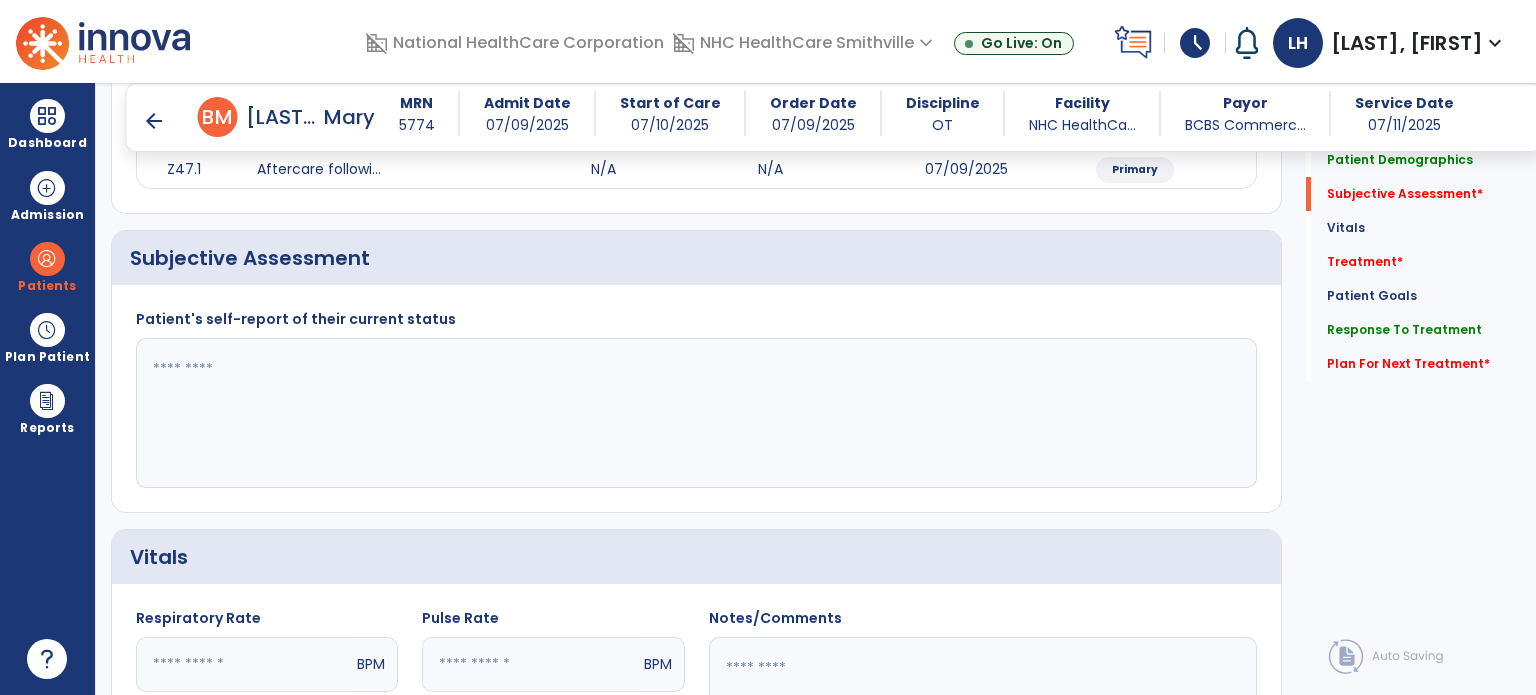 click 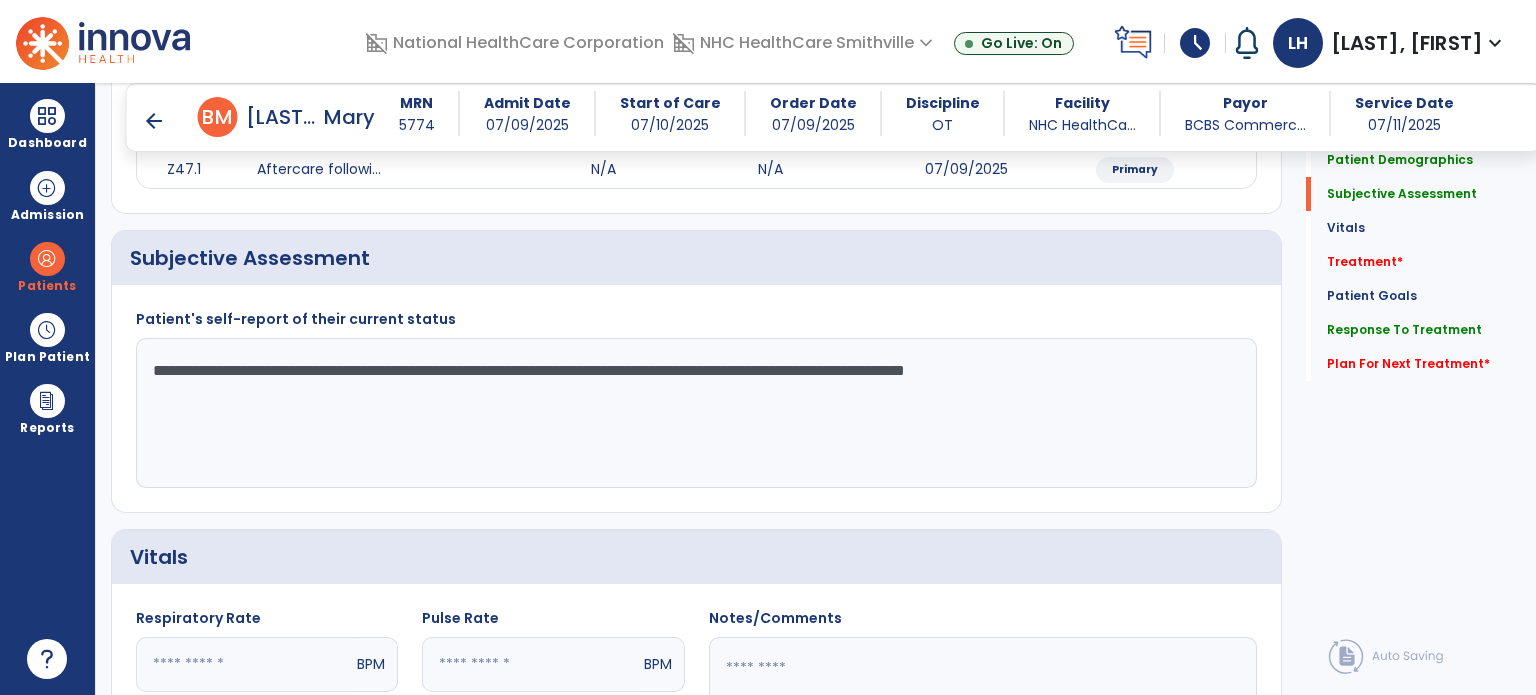 click on "**********" 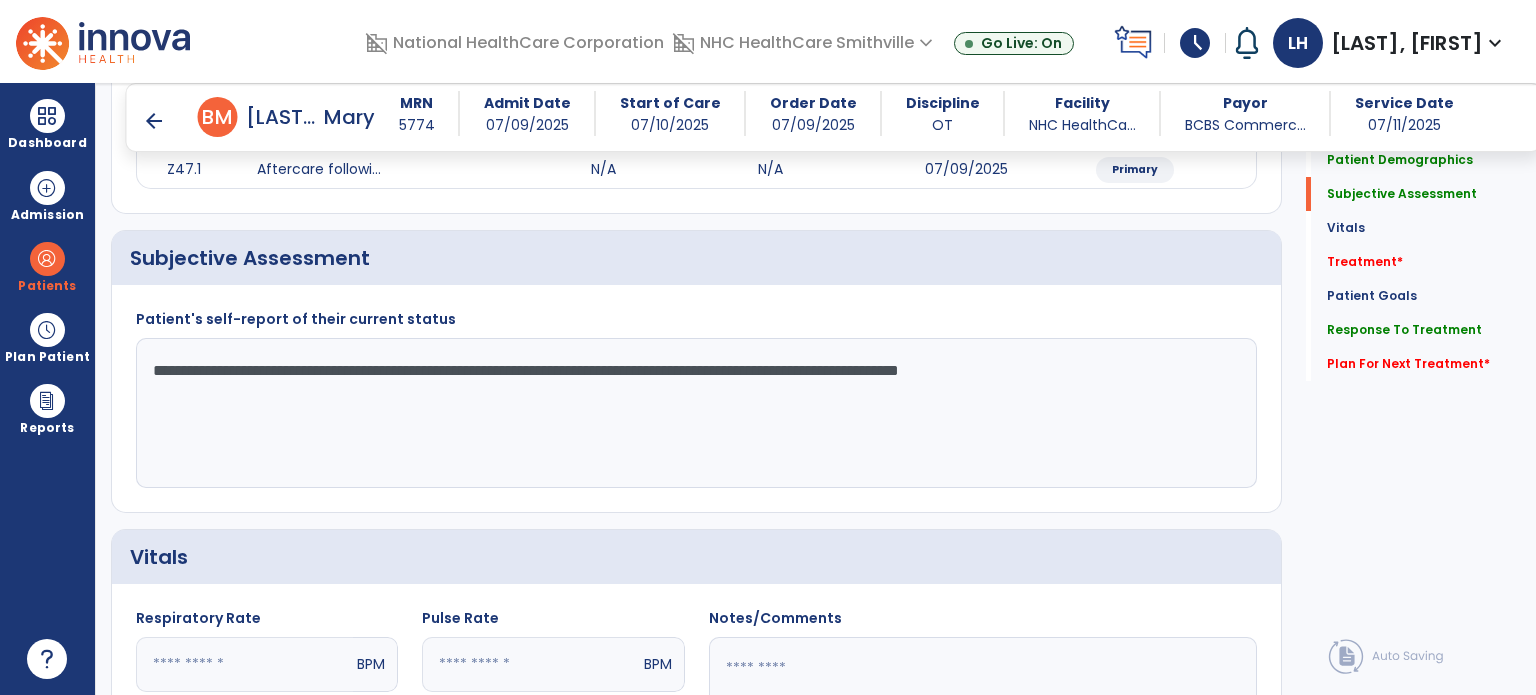 click on "**********" 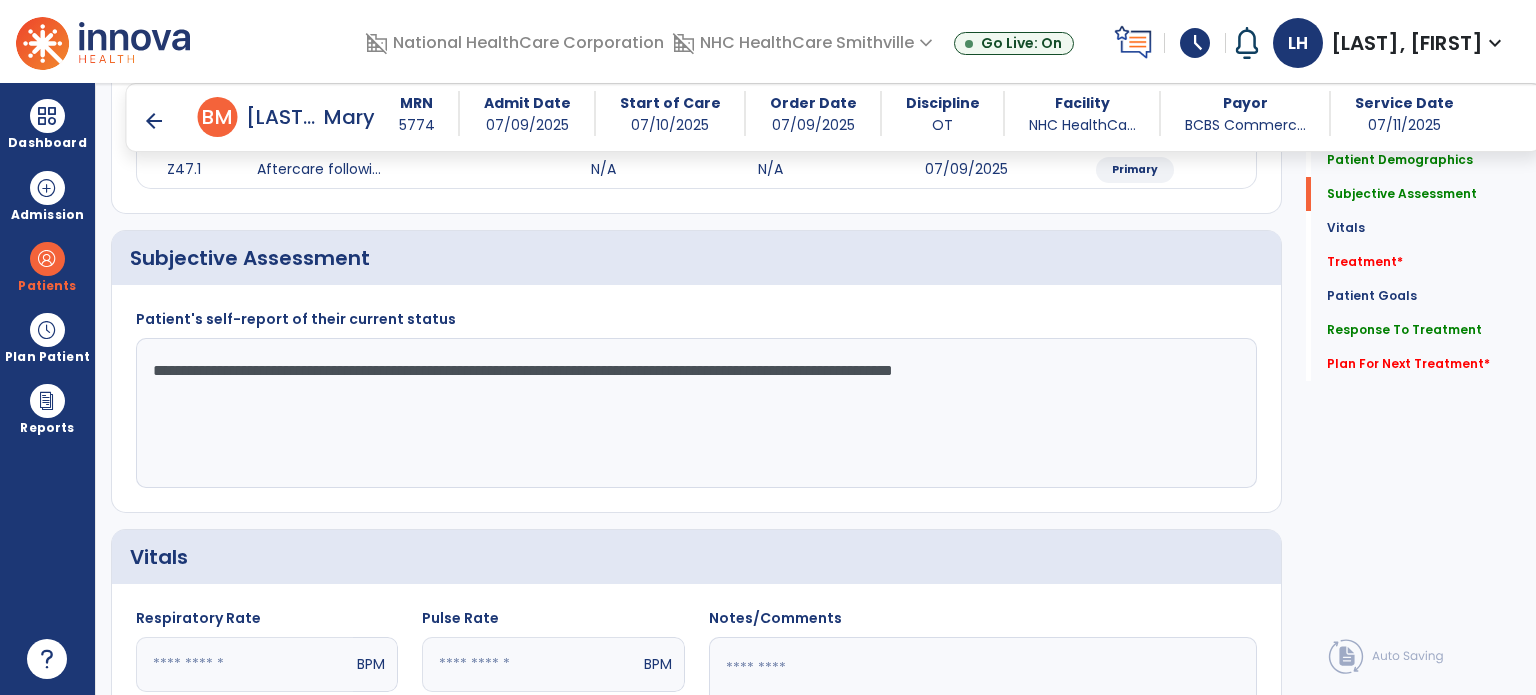 click on "**********" 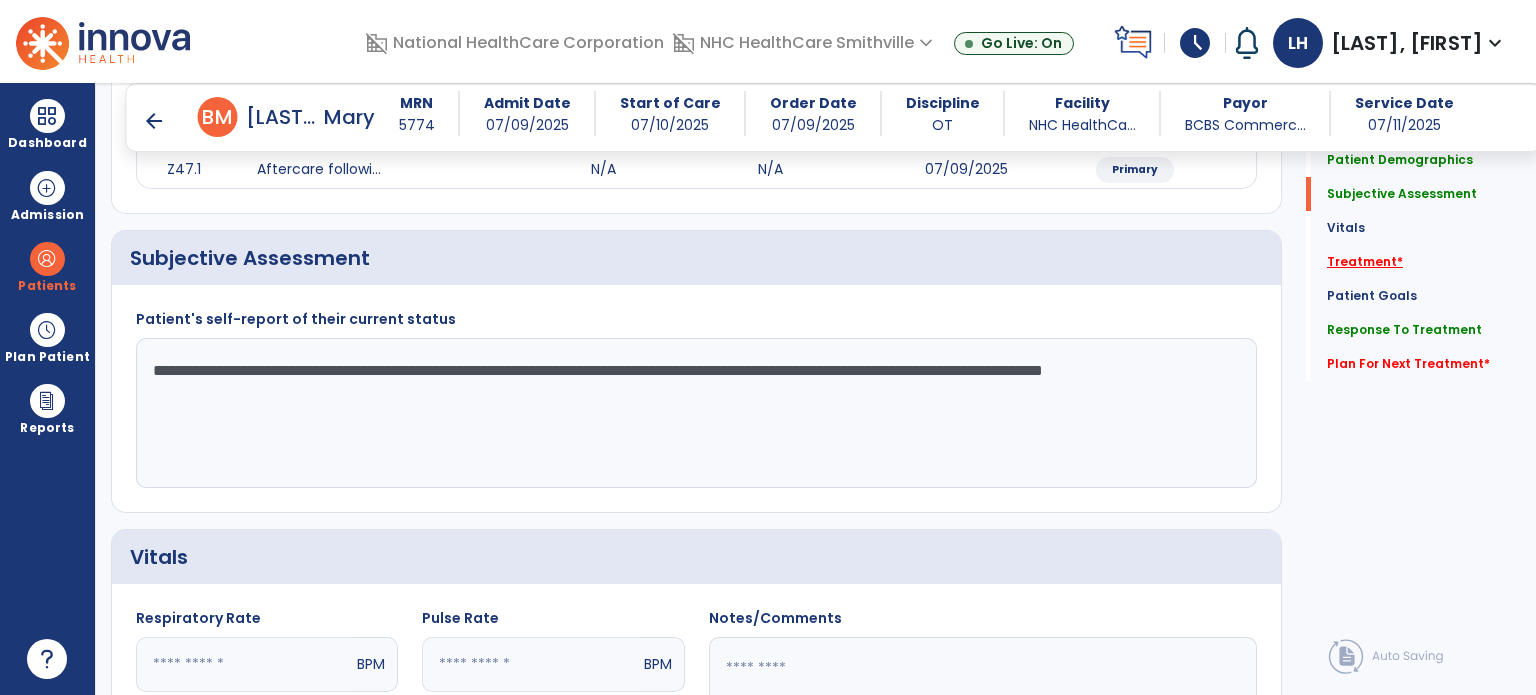 type on "**********" 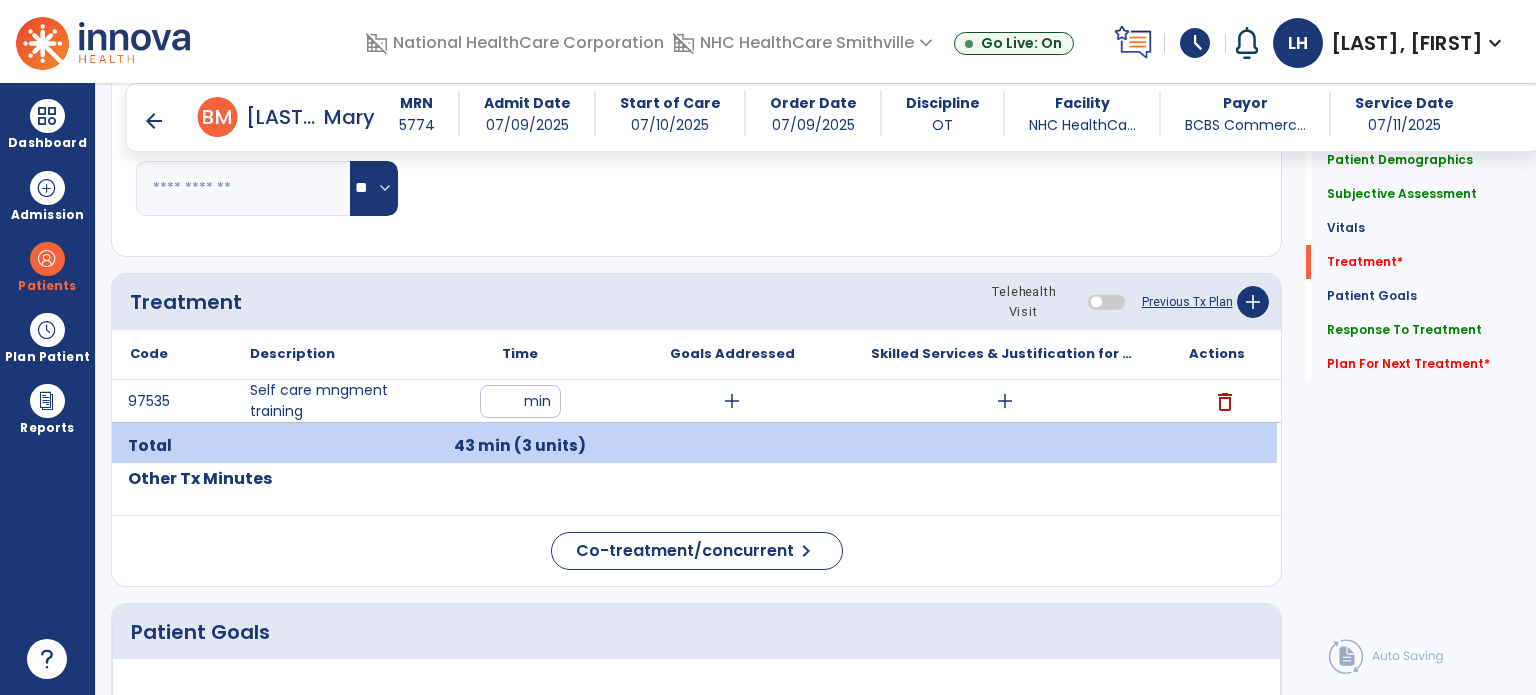 scroll, scrollTop: 1015, scrollLeft: 0, axis: vertical 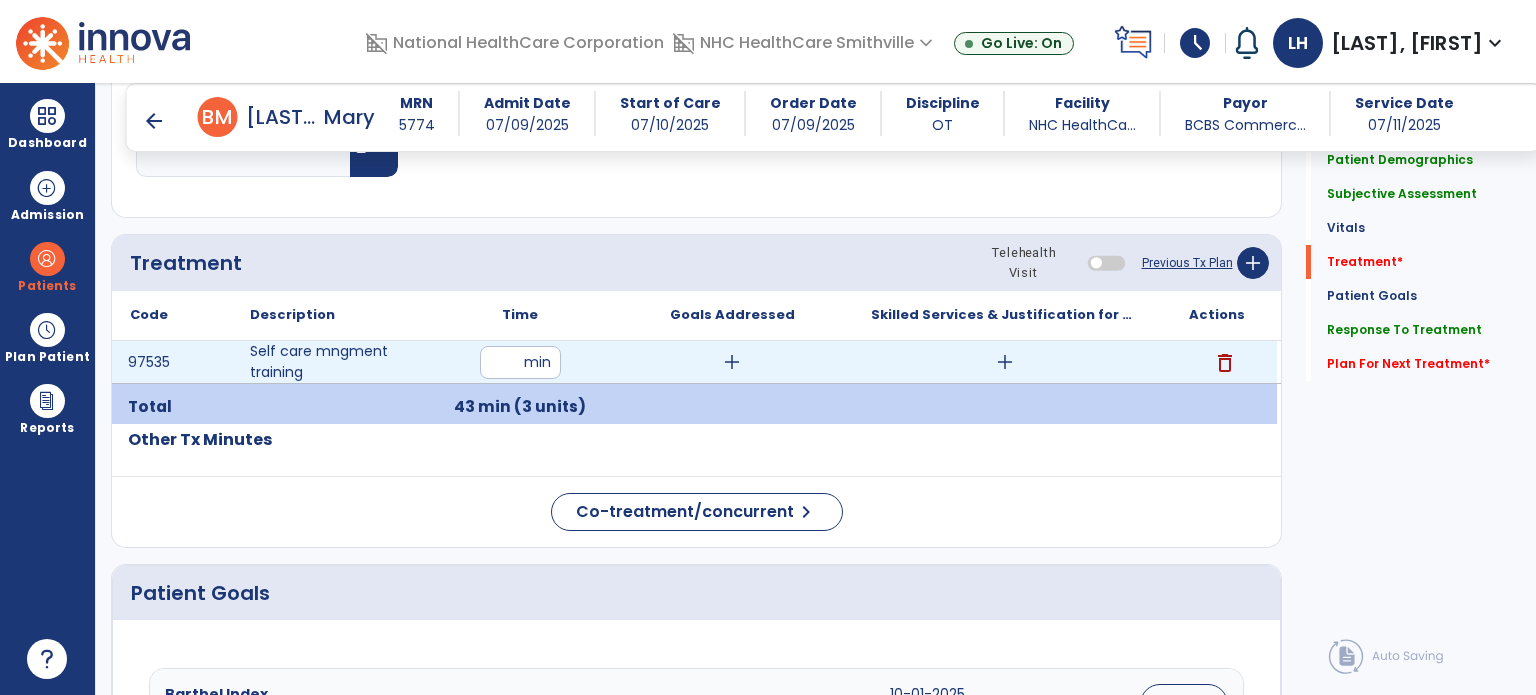 click on "**" at bounding box center (520, 362) 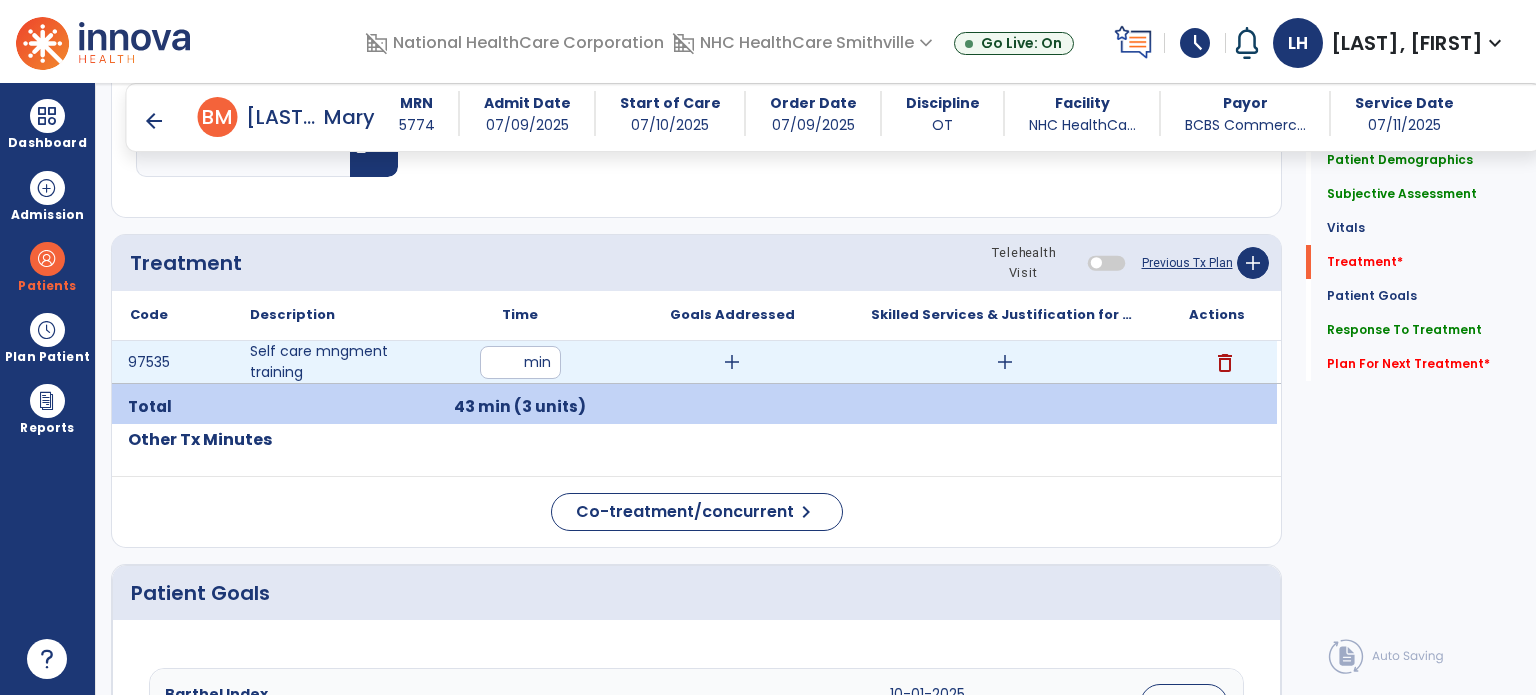 type on "**" 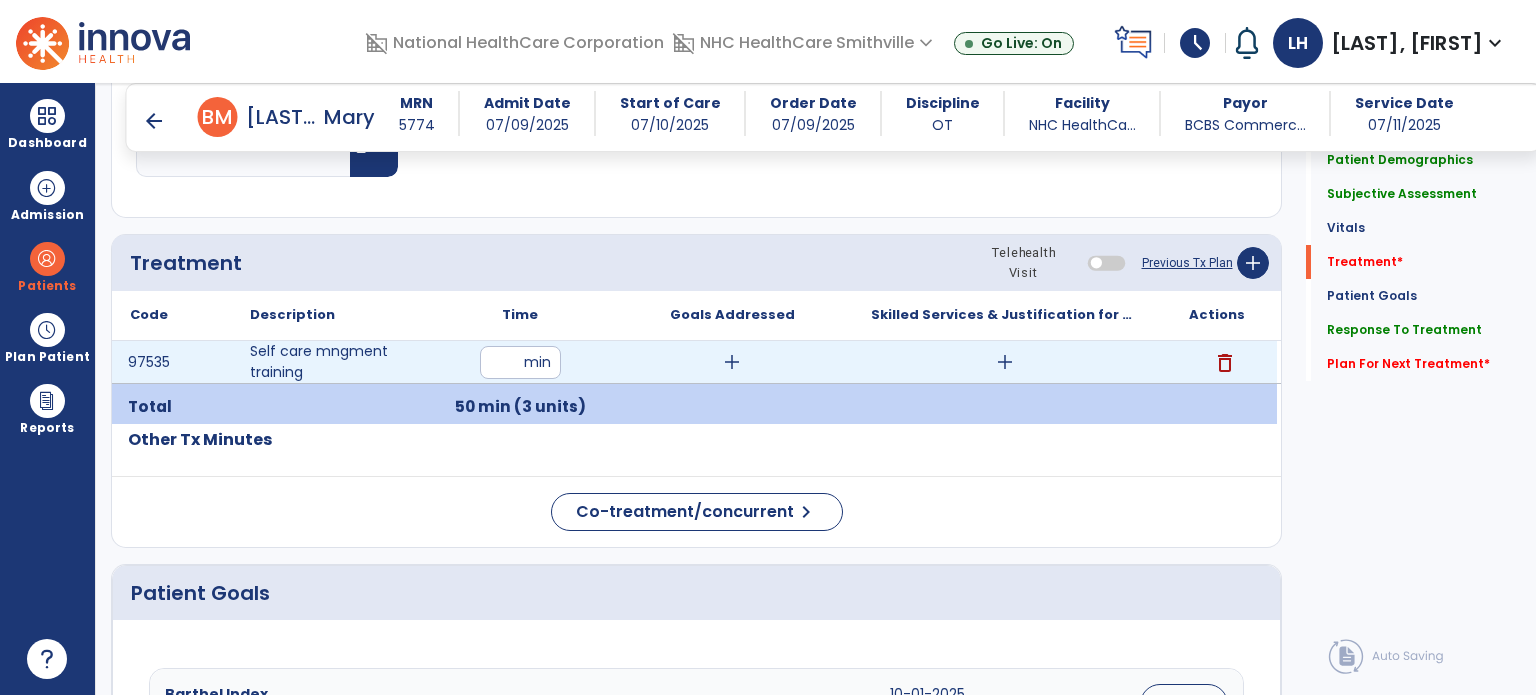 click on "add" at bounding box center (732, 362) 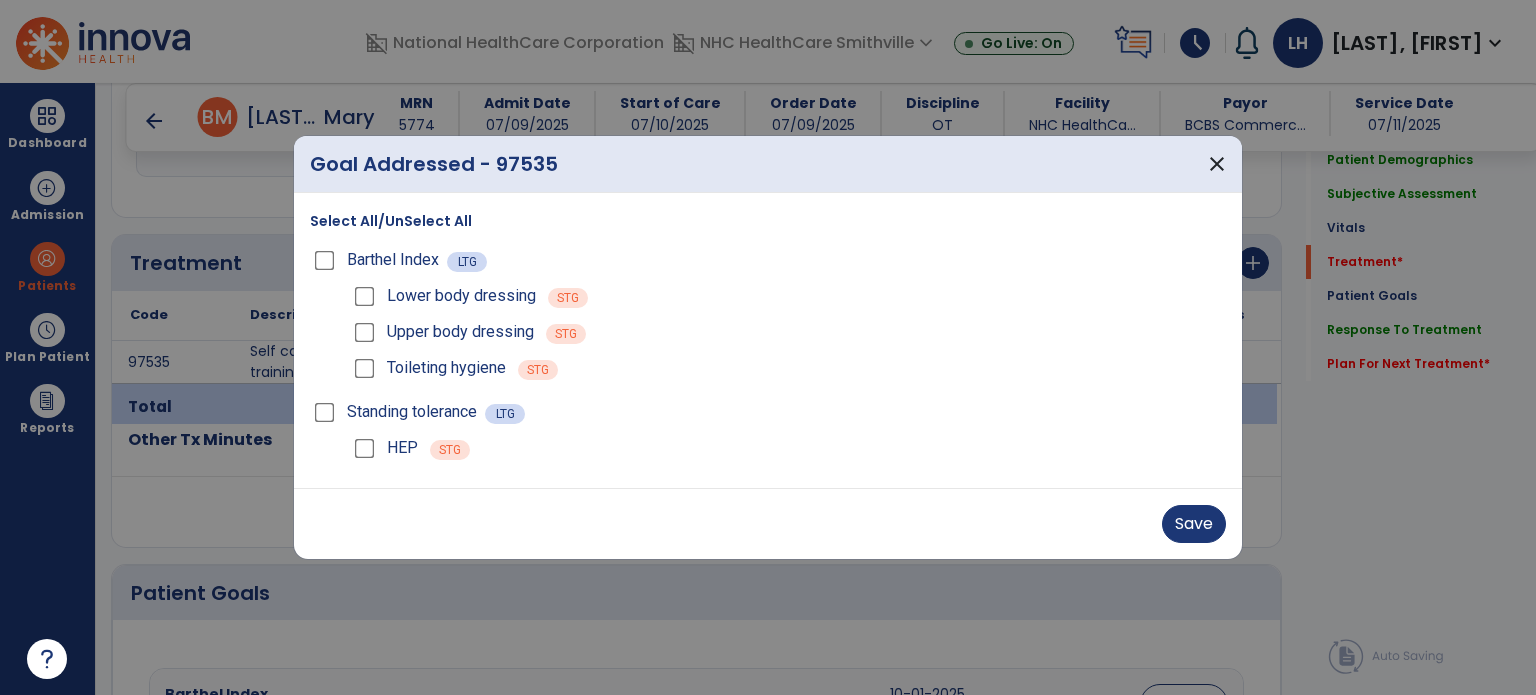 click on "Upper body dressing" at bounding box center [442, 332] 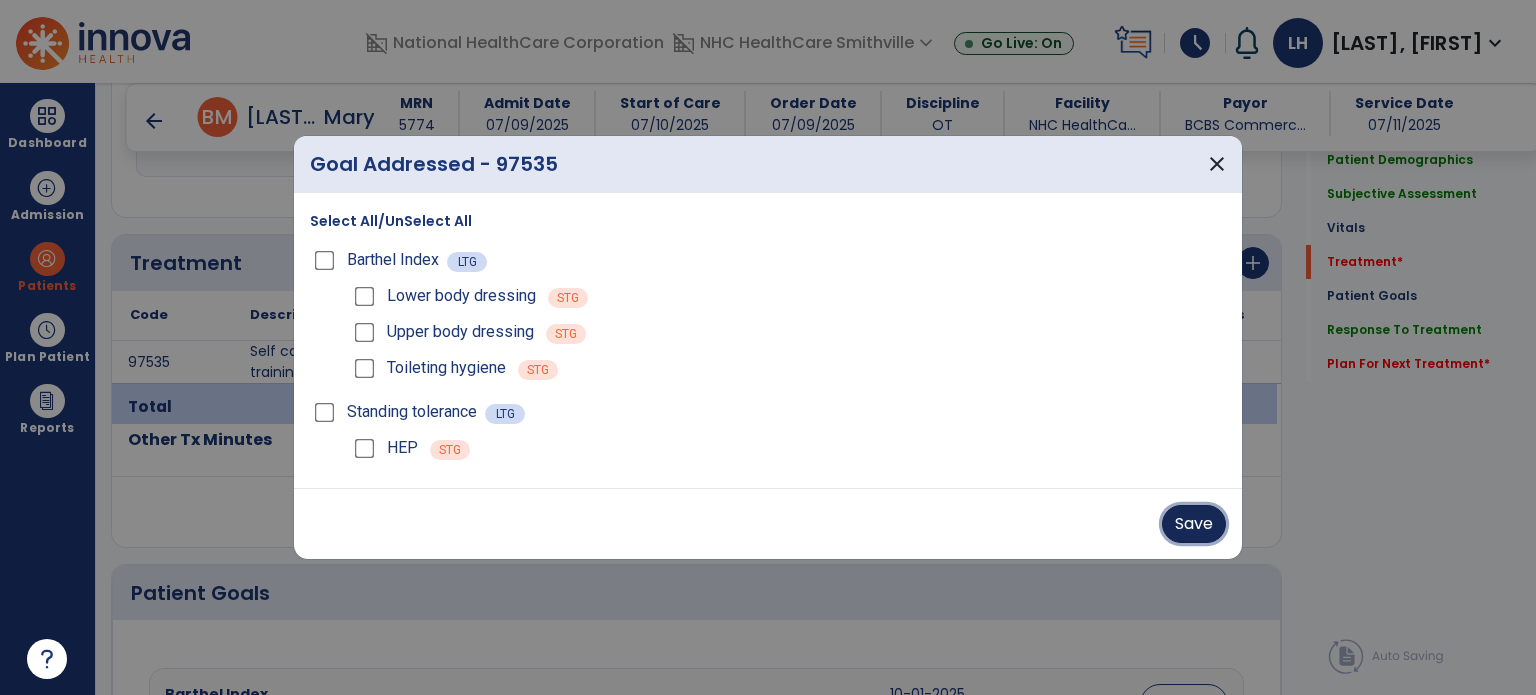 click on "Save" at bounding box center [1194, 524] 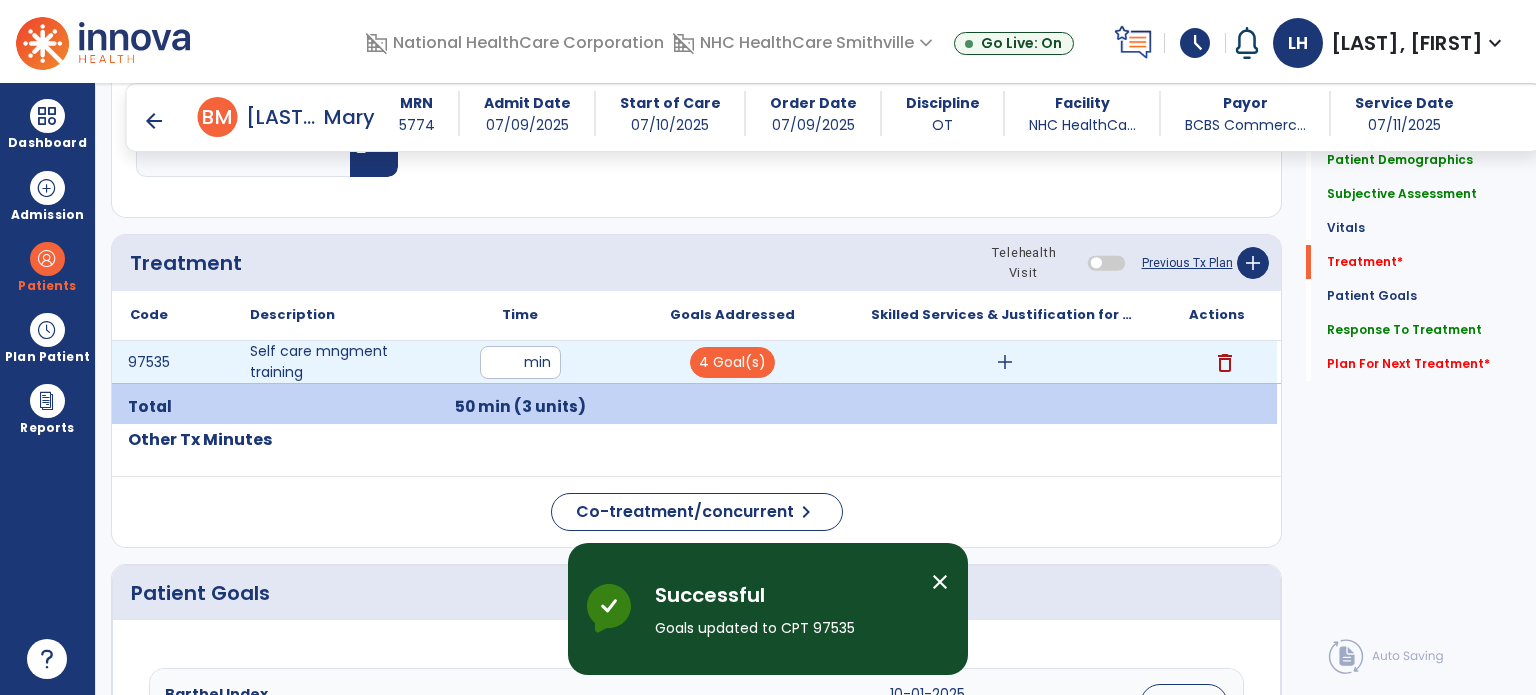click on "add" at bounding box center [1005, 362] 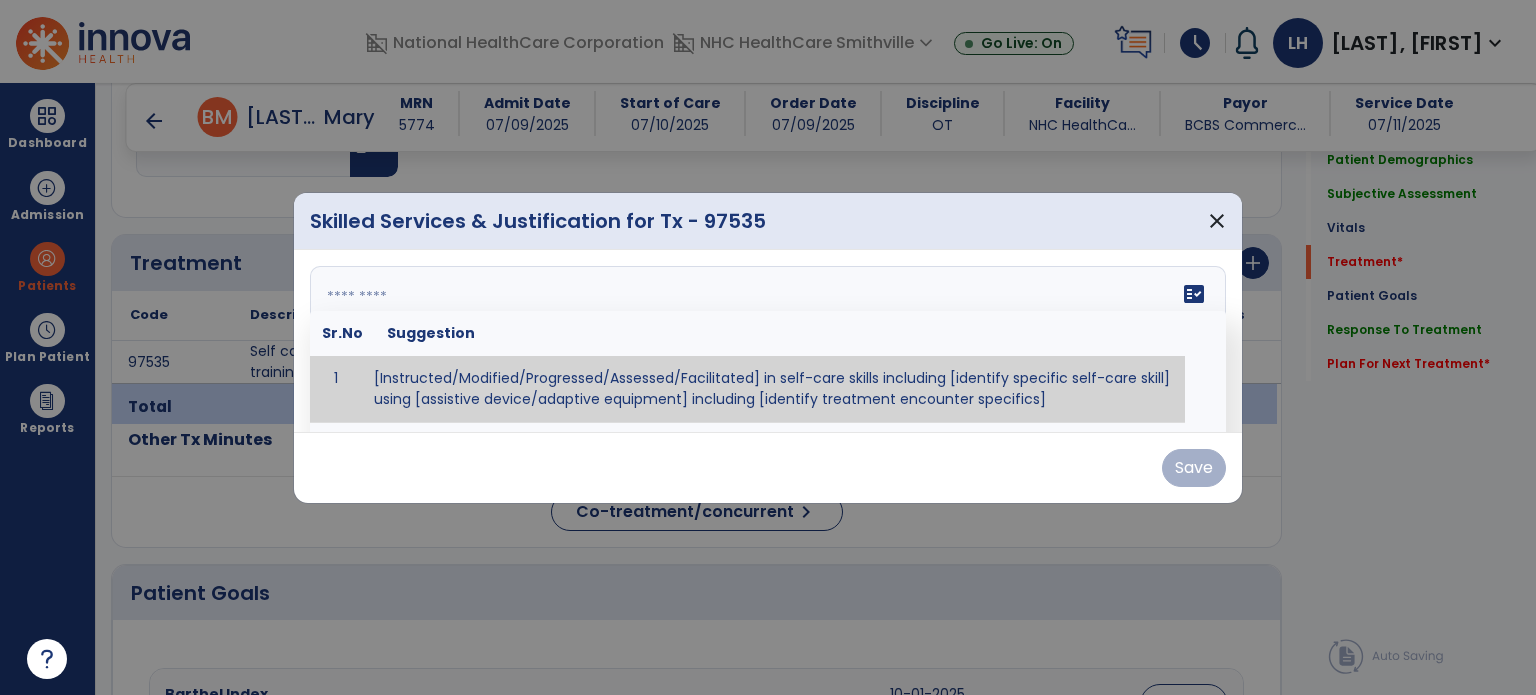 click on "fact_check  Sr.No Suggestion 1 [Instructed/Modified/Progressed/Assessed/Facilitated] in self-care skills including [identify specific self-care skill] using [assistive device/adaptive equipment] including [identify treatment encounter specifics]" at bounding box center (768, 341) 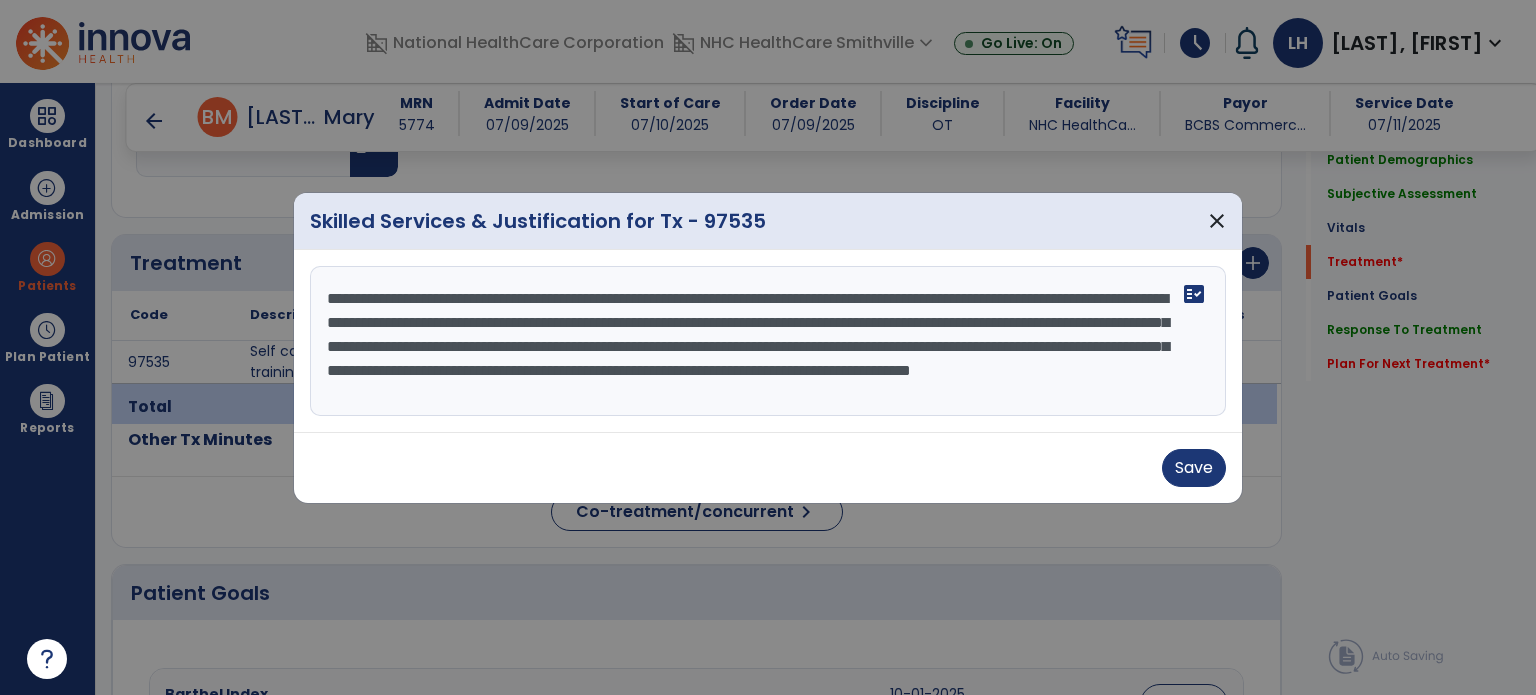 scroll, scrollTop: 15, scrollLeft: 0, axis: vertical 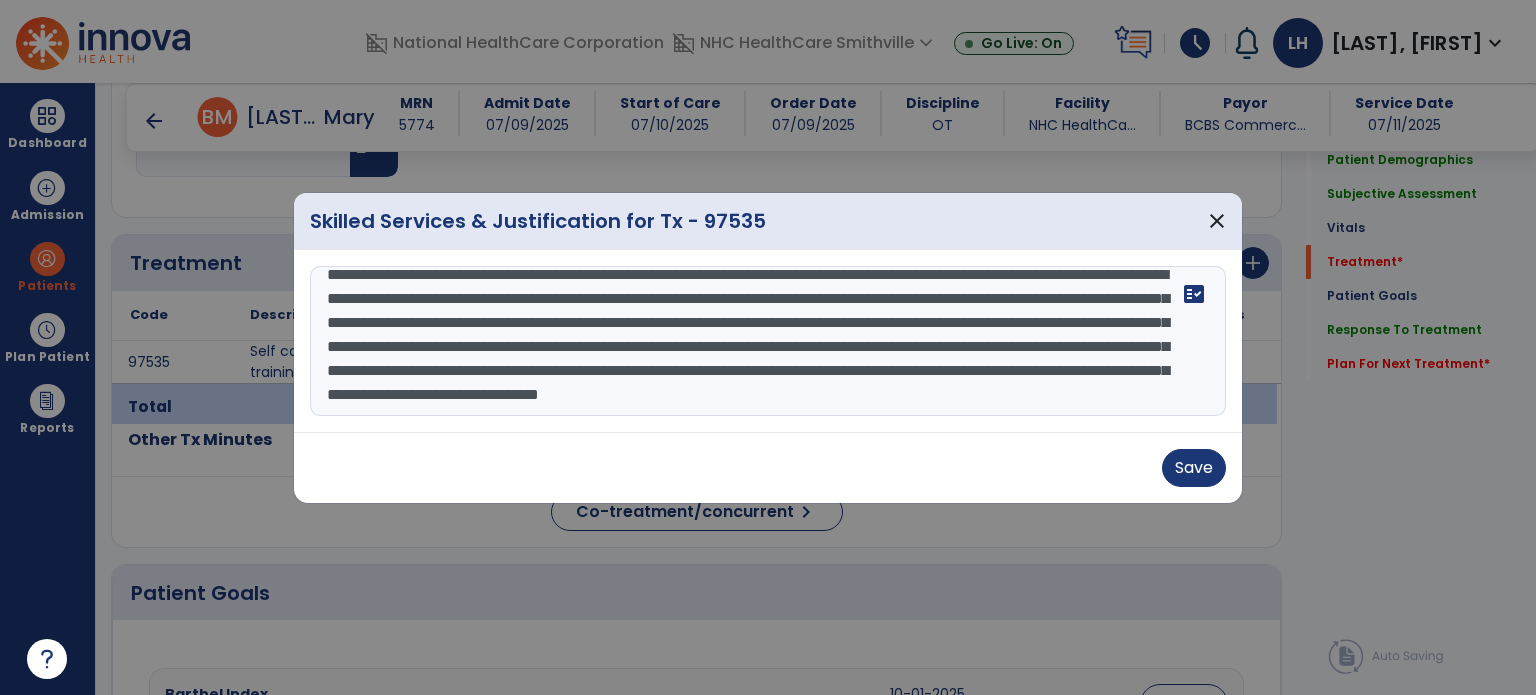 click on "**********" at bounding box center [768, 341] 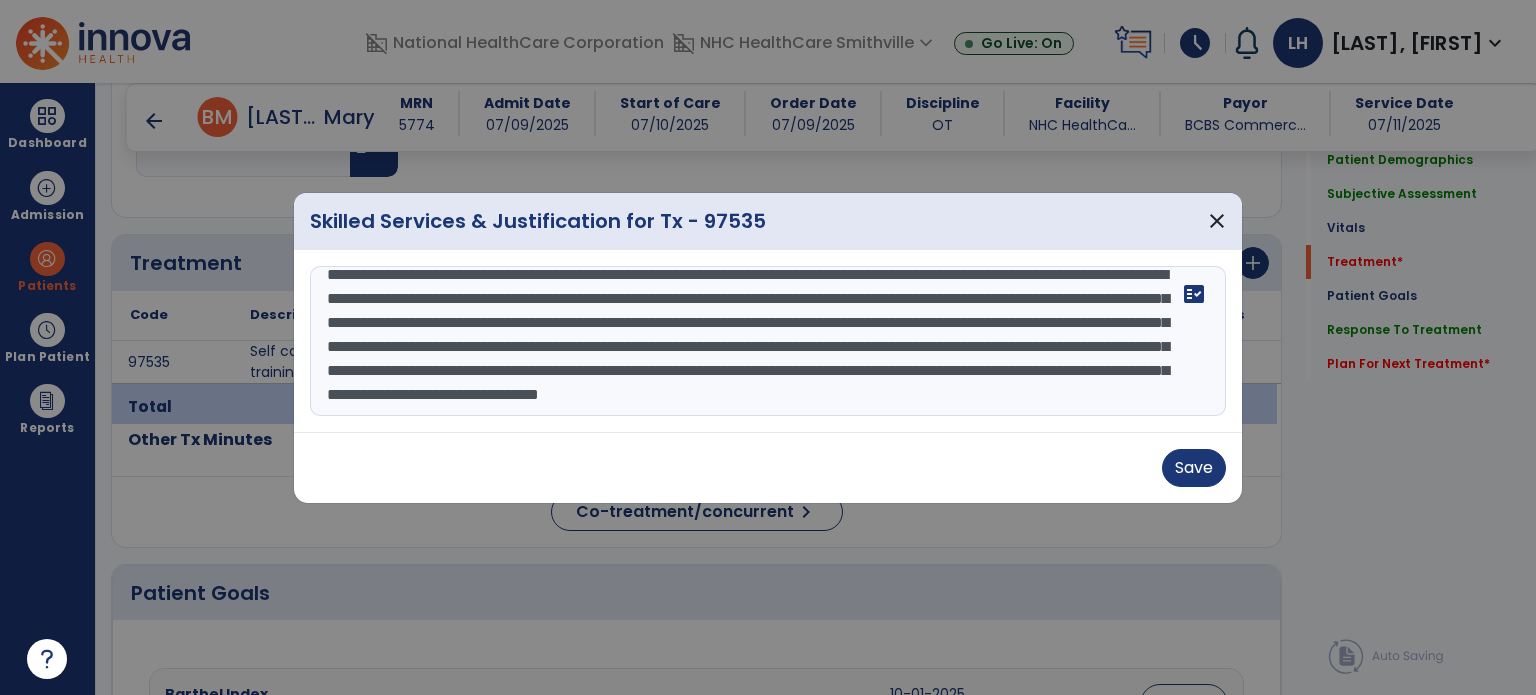 click on "**********" at bounding box center (768, 341) 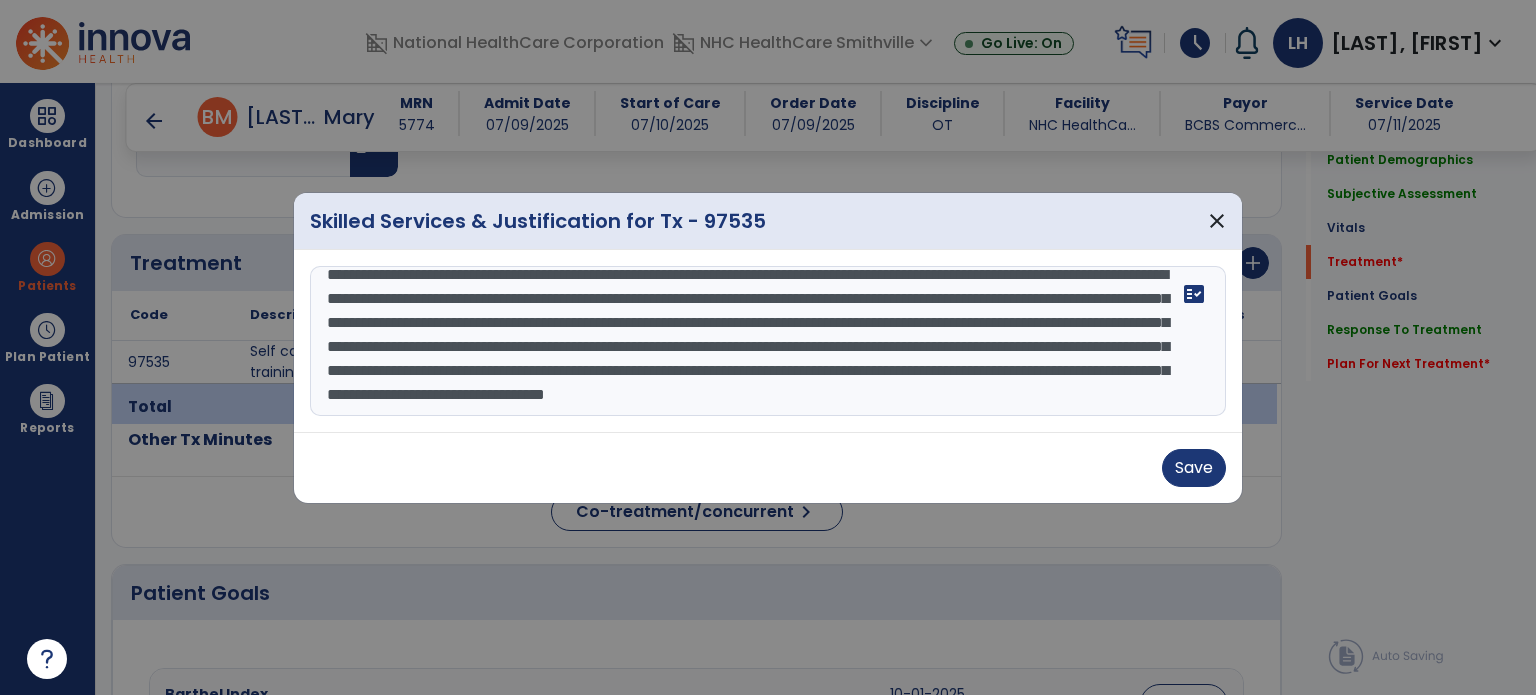 click on "**********" at bounding box center (768, 341) 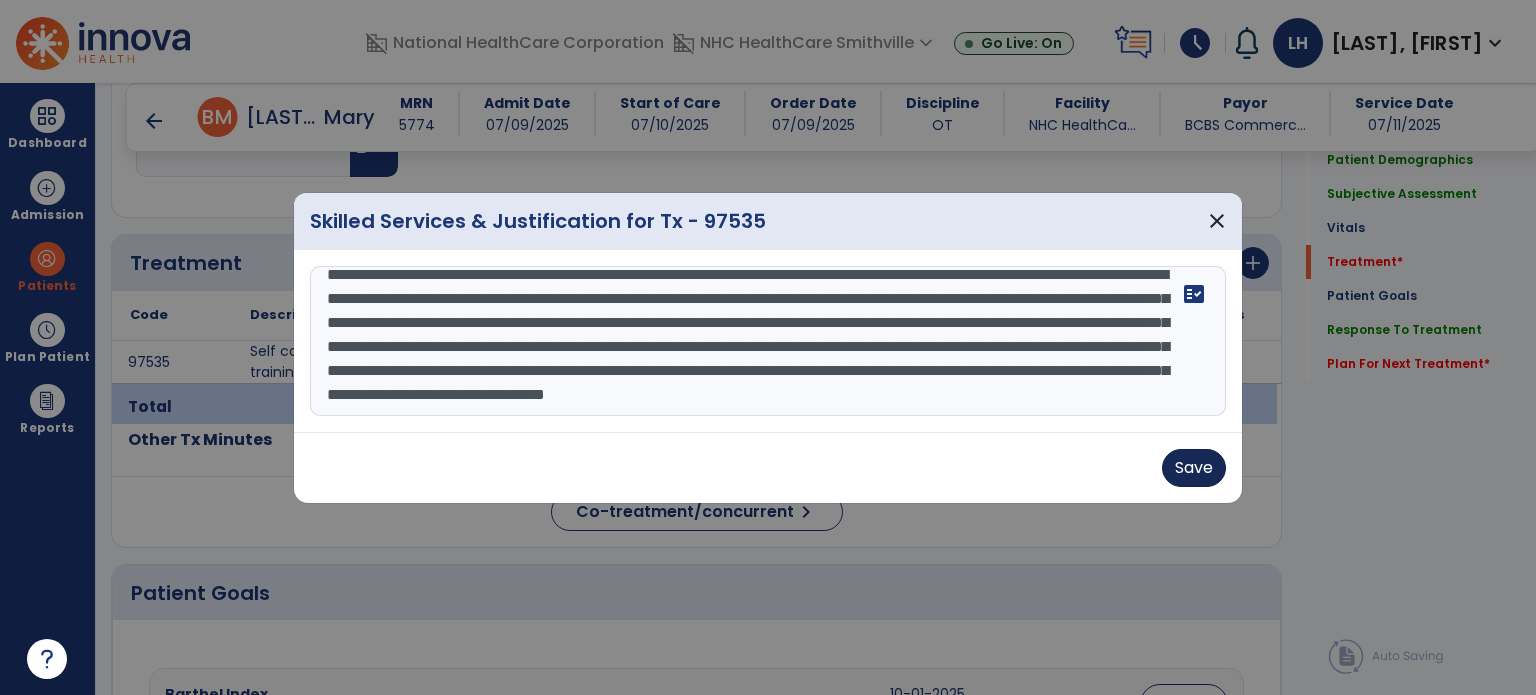 type on "**********" 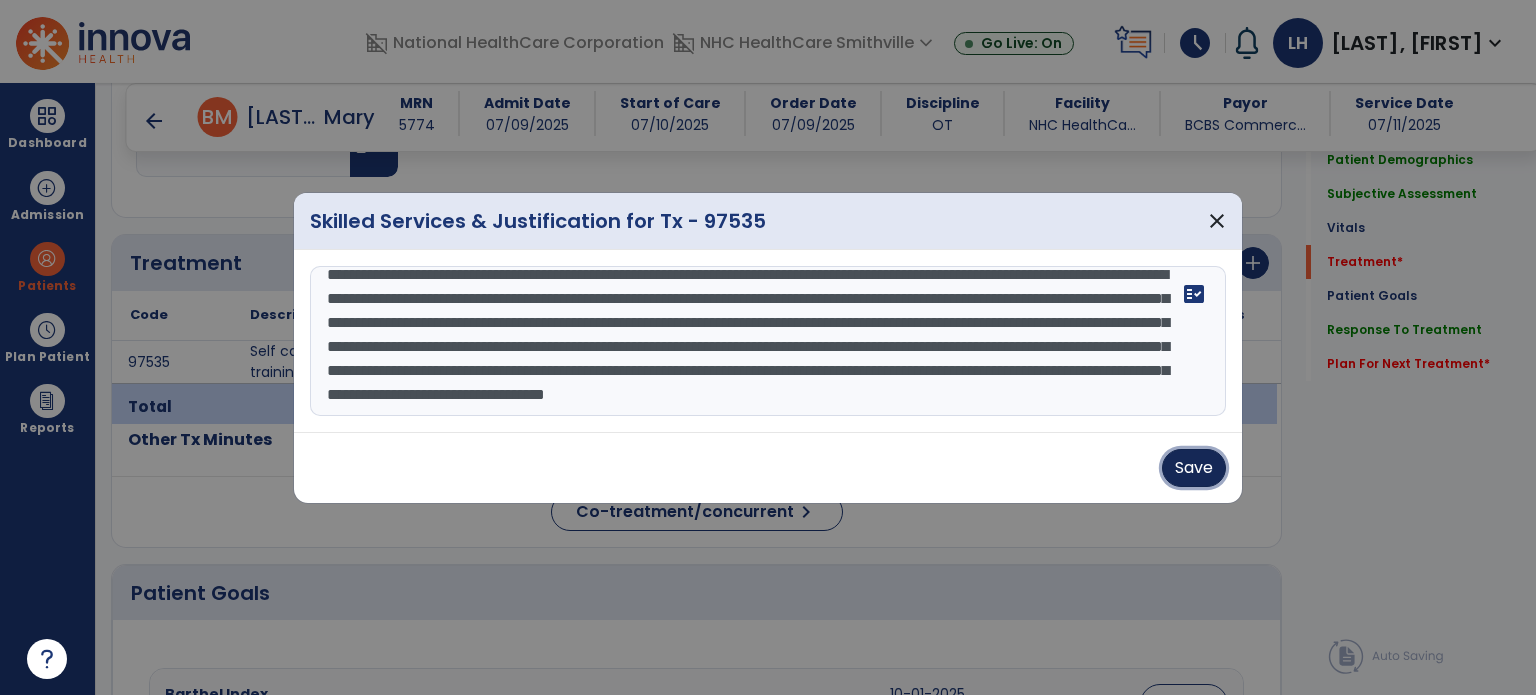 click on "Save" at bounding box center [1194, 468] 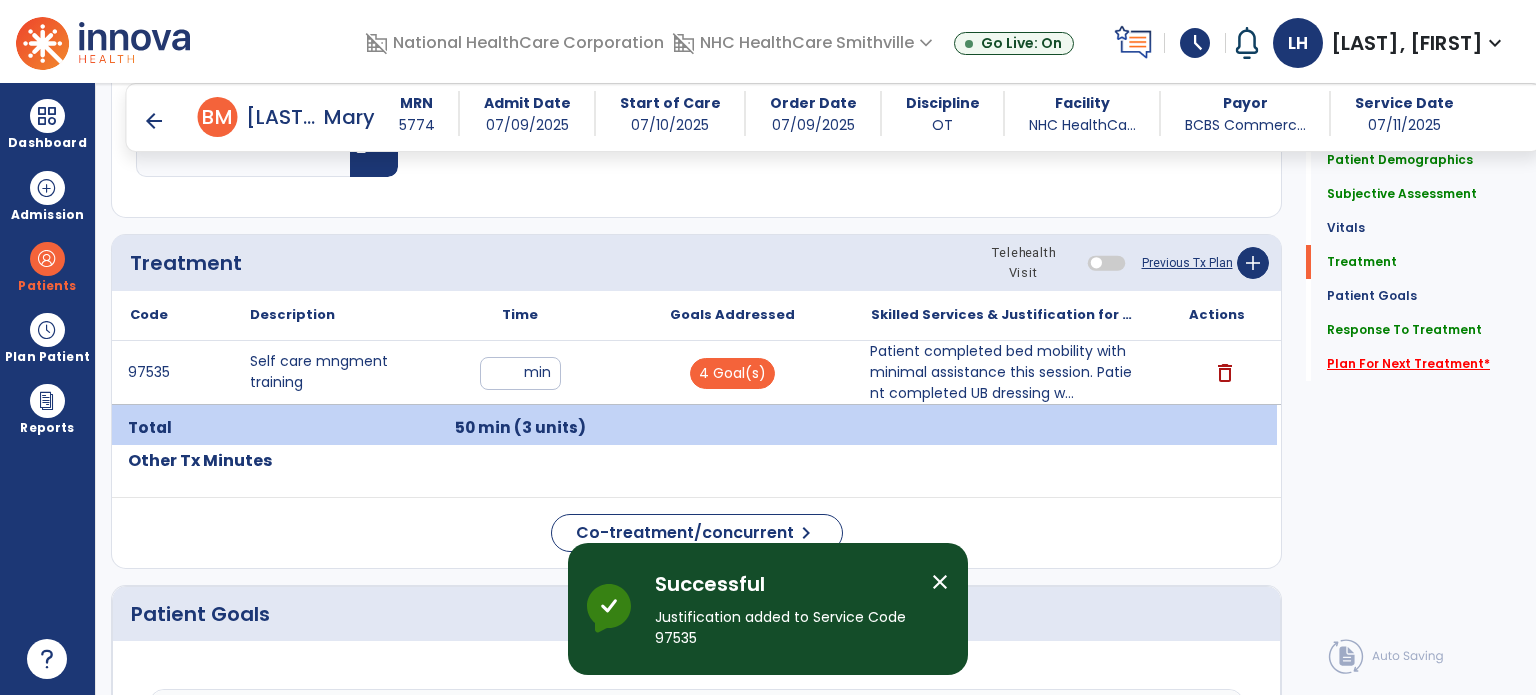 click on "Plan For Next Treatment   *" 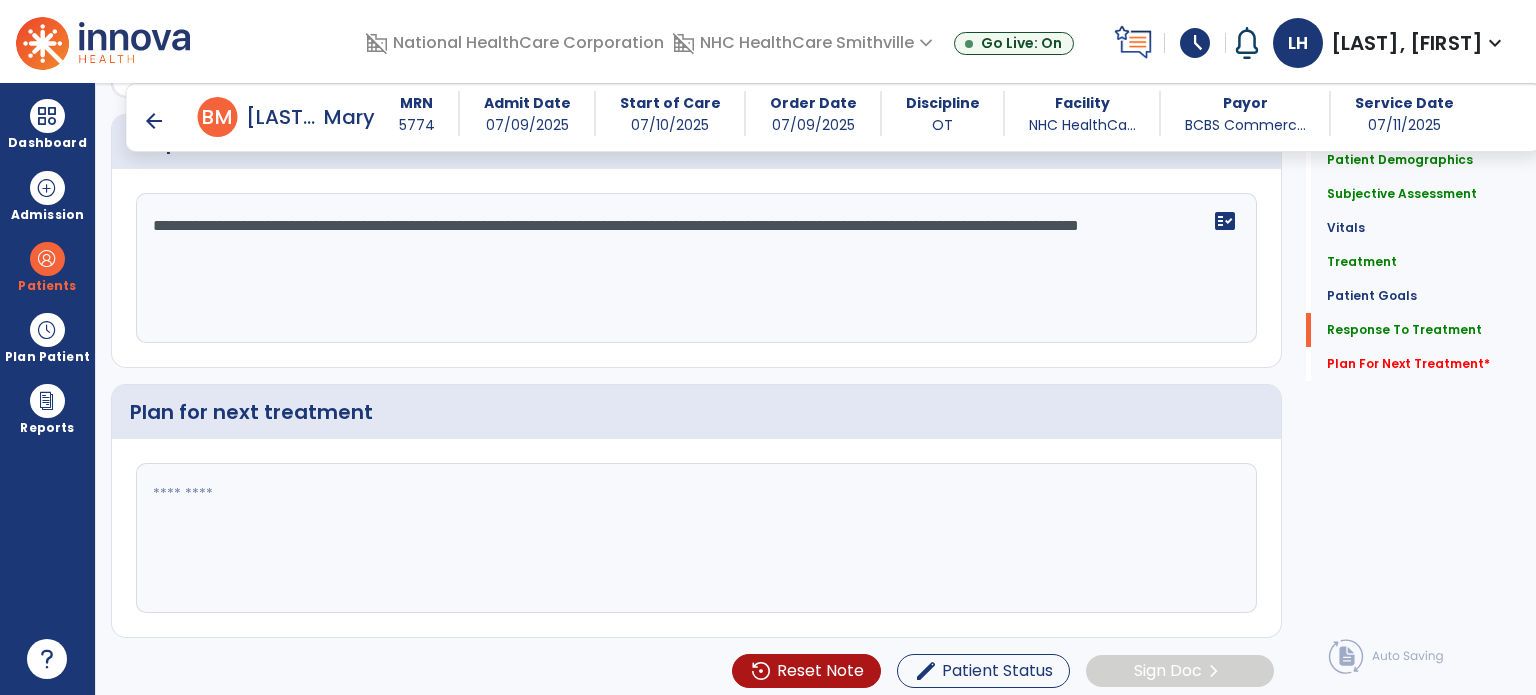 scroll, scrollTop: 2450, scrollLeft: 0, axis: vertical 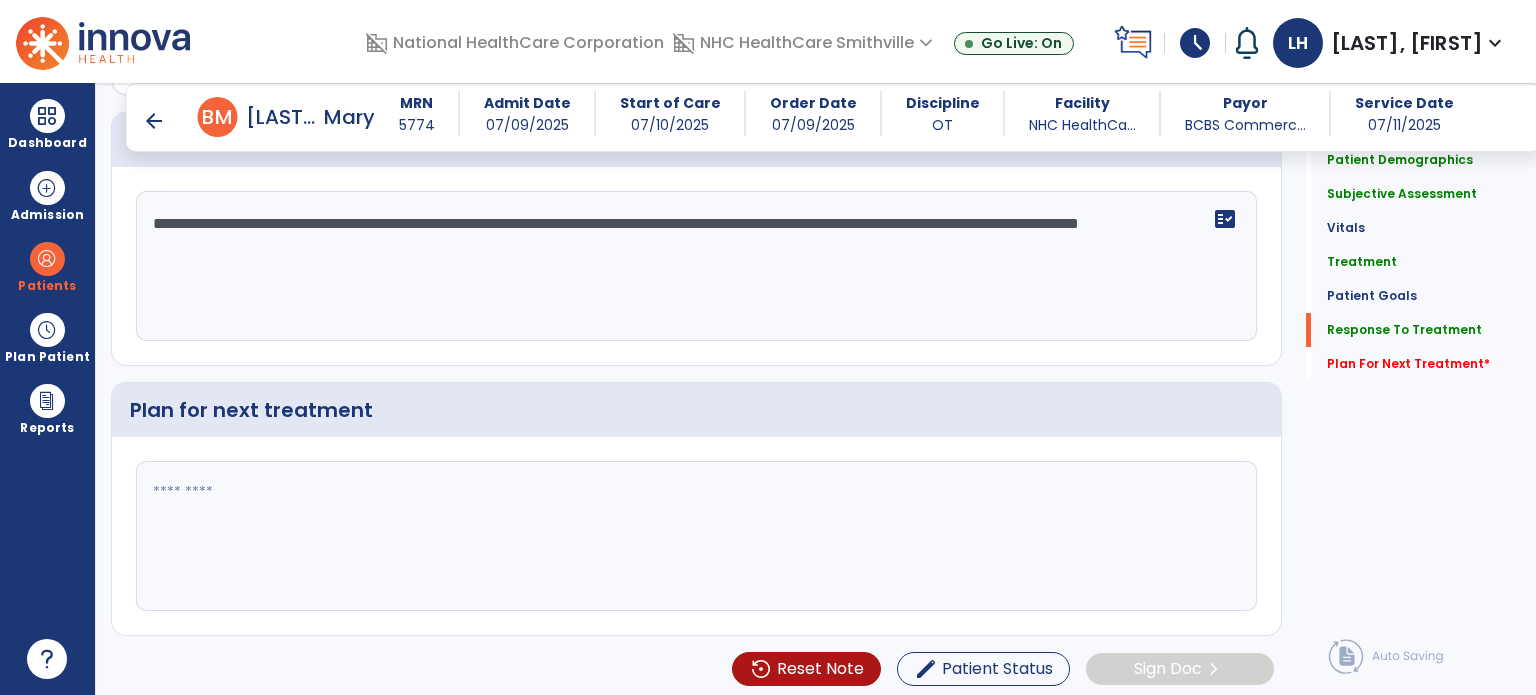 click 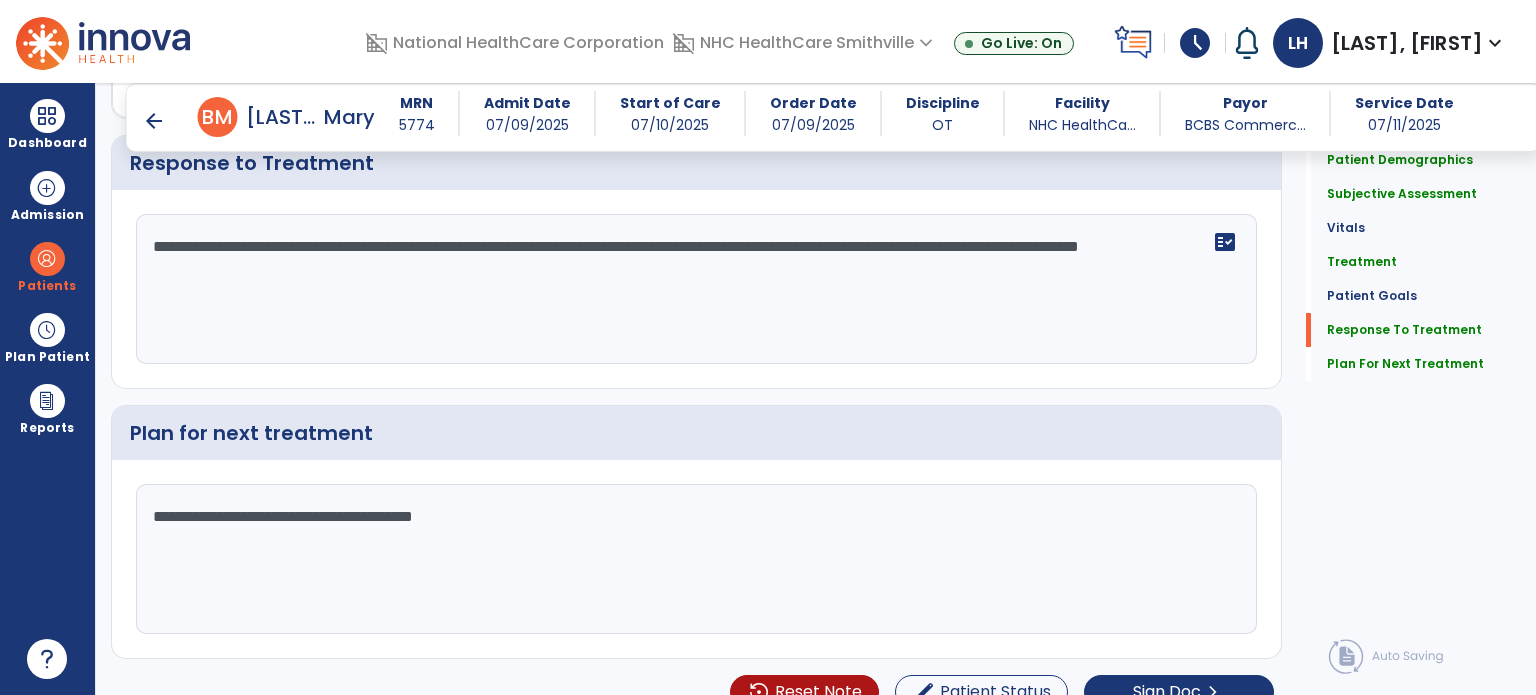 scroll, scrollTop: 2450, scrollLeft: 0, axis: vertical 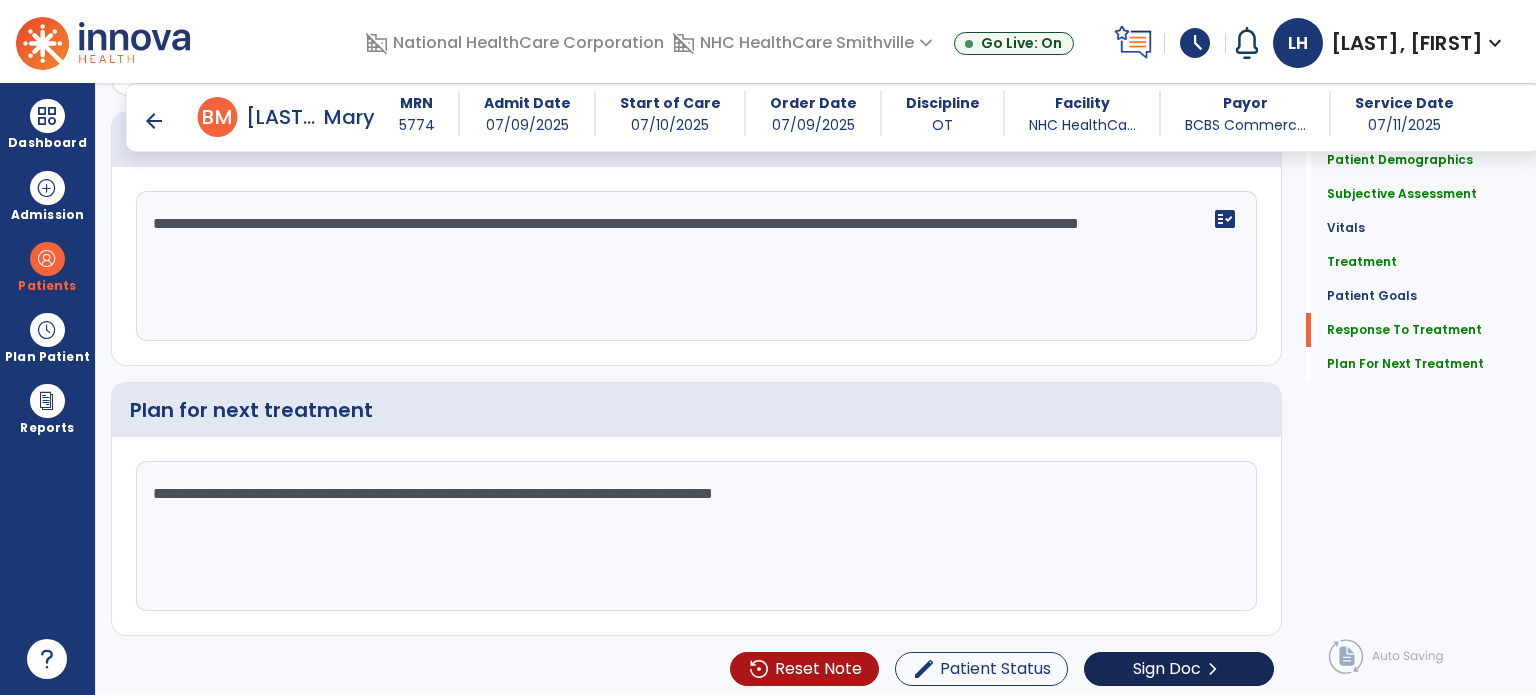 type on "**********" 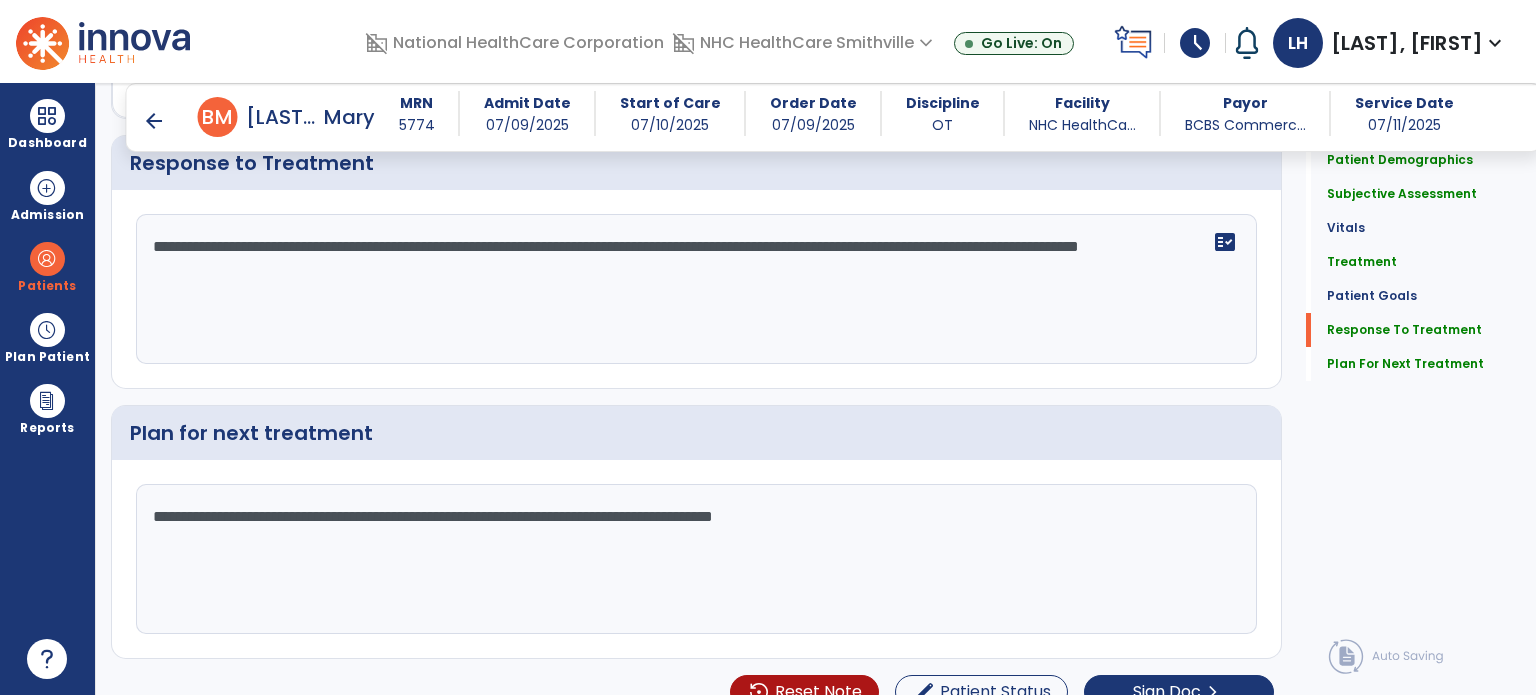 scroll, scrollTop: 2450, scrollLeft: 0, axis: vertical 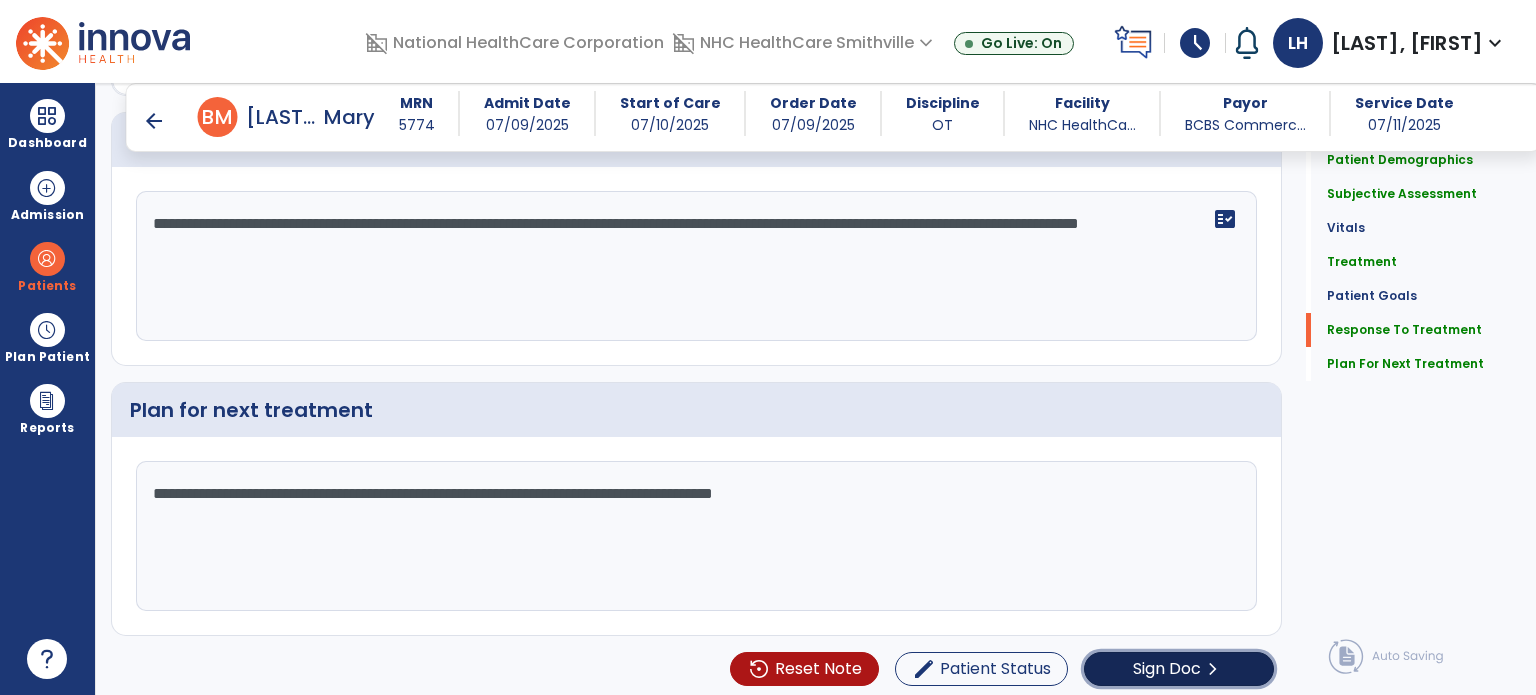 click on "Sign Doc" 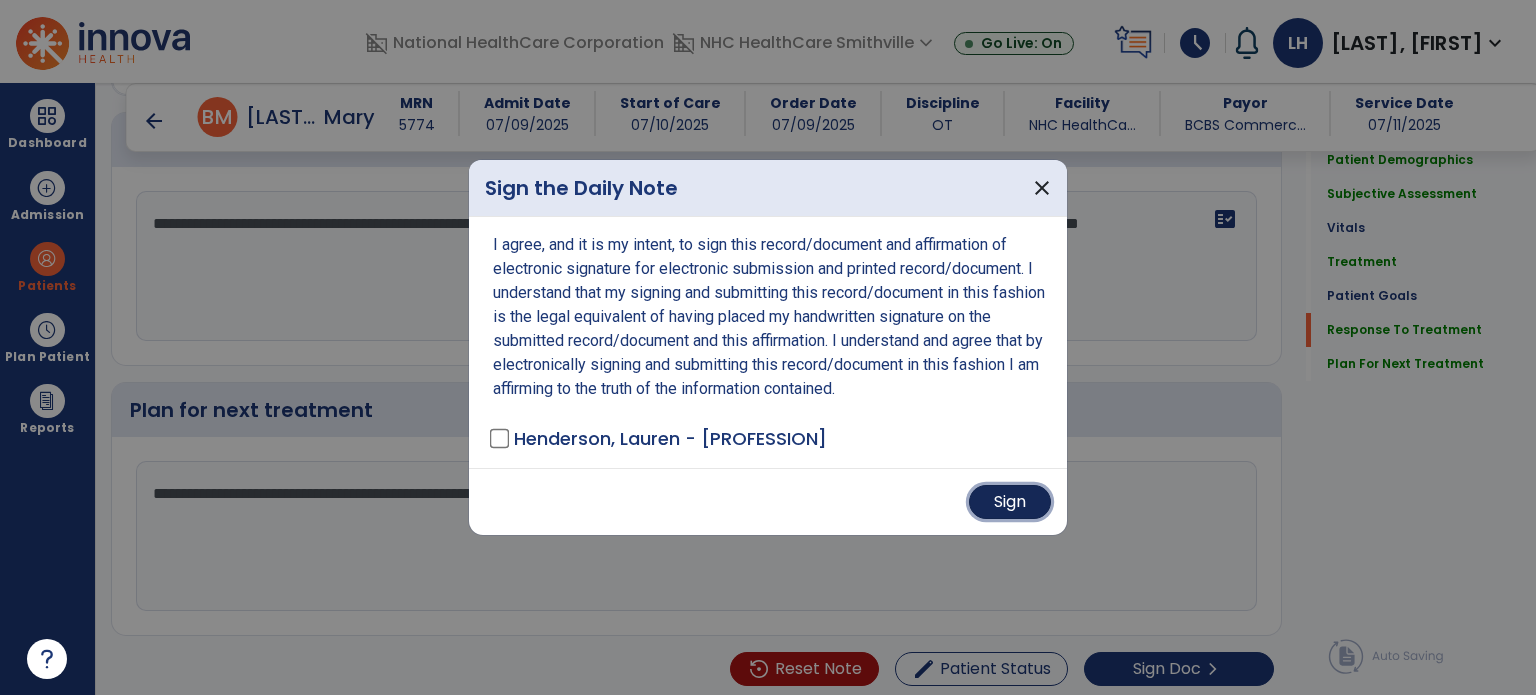 click on "Sign" at bounding box center (1010, 502) 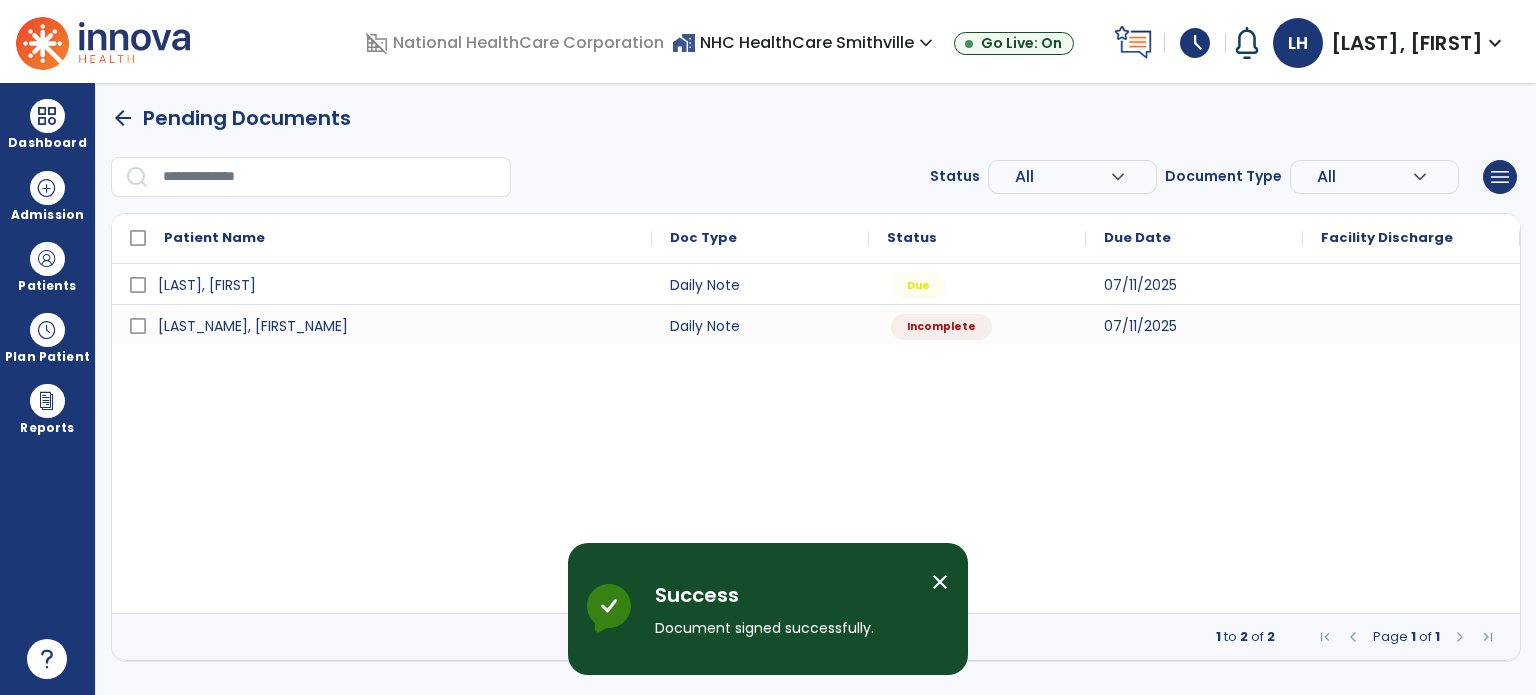 scroll, scrollTop: 0, scrollLeft: 0, axis: both 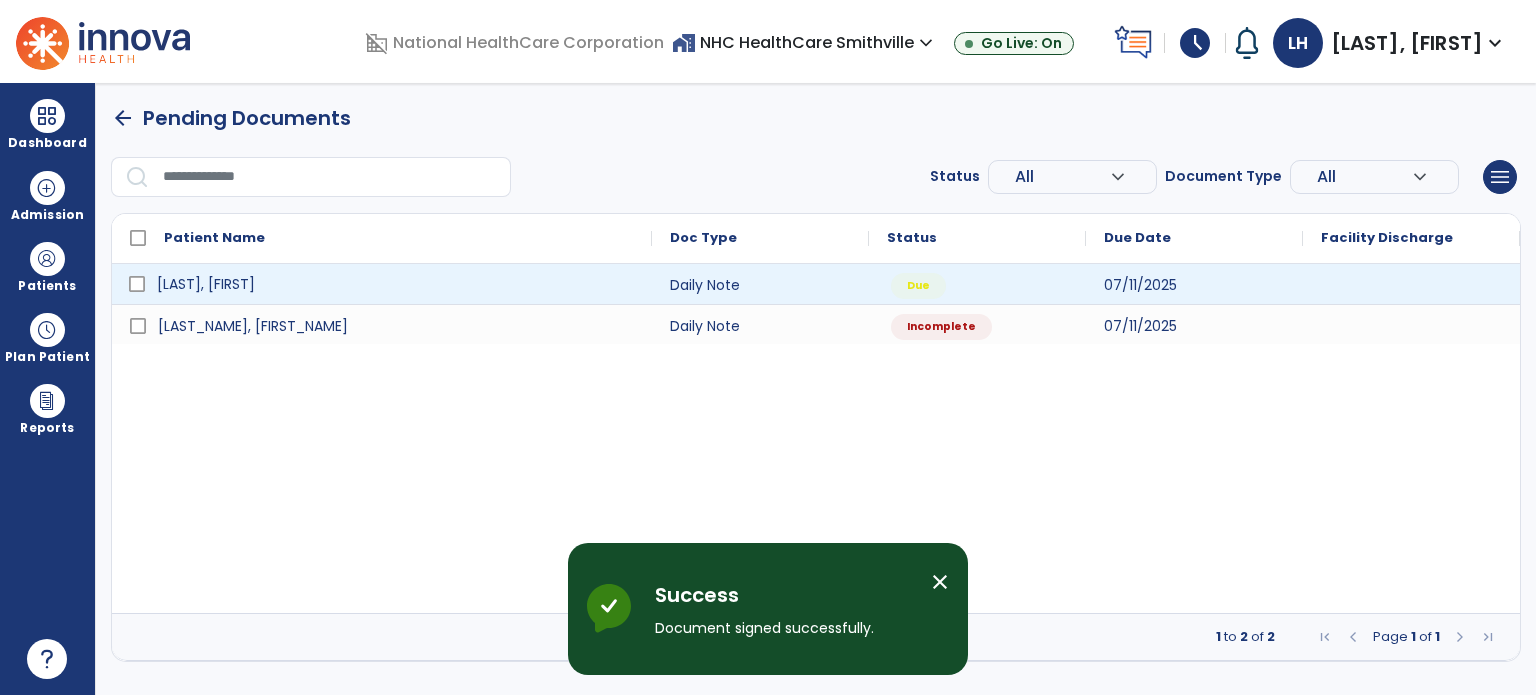 click on "[LAST], [FIRST]" at bounding box center [396, 284] 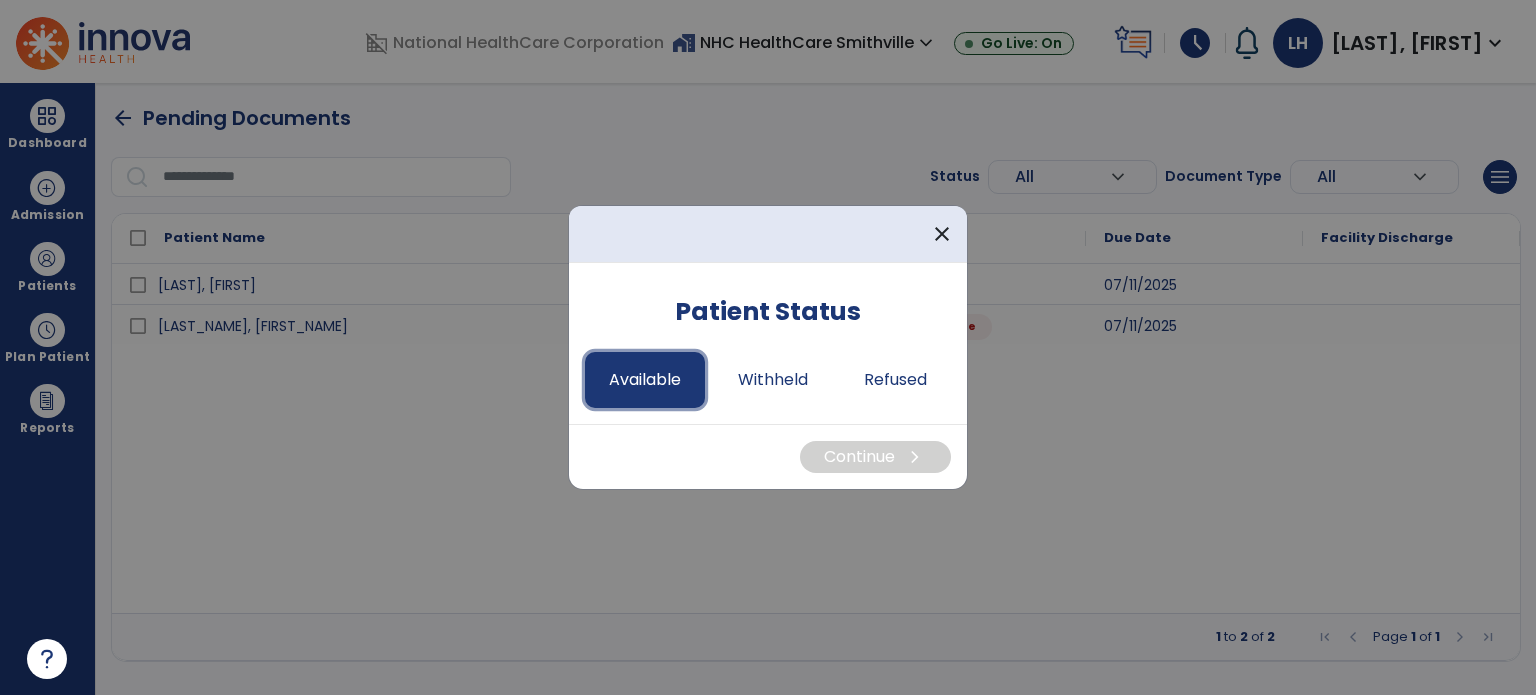 click on "Available" at bounding box center (645, 380) 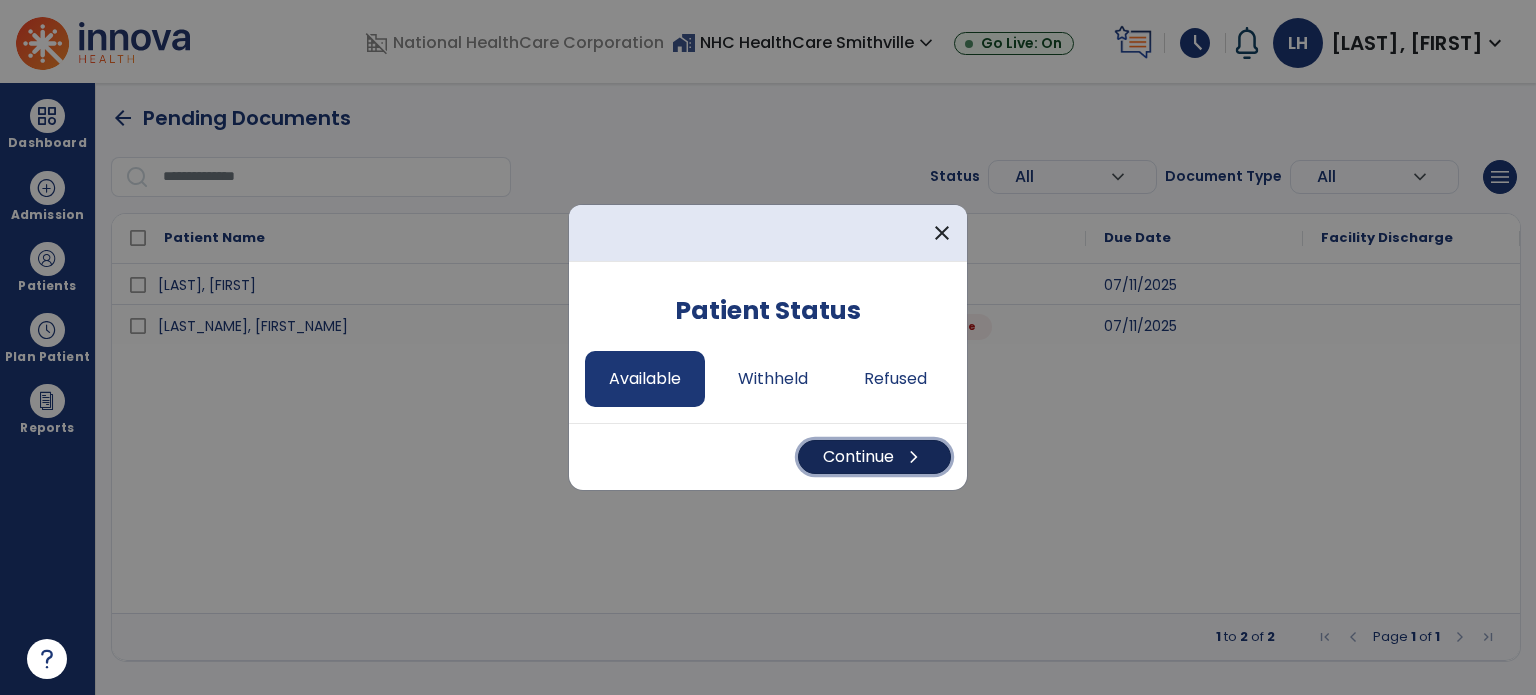 click on "Continue   chevron_right" at bounding box center (874, 457) 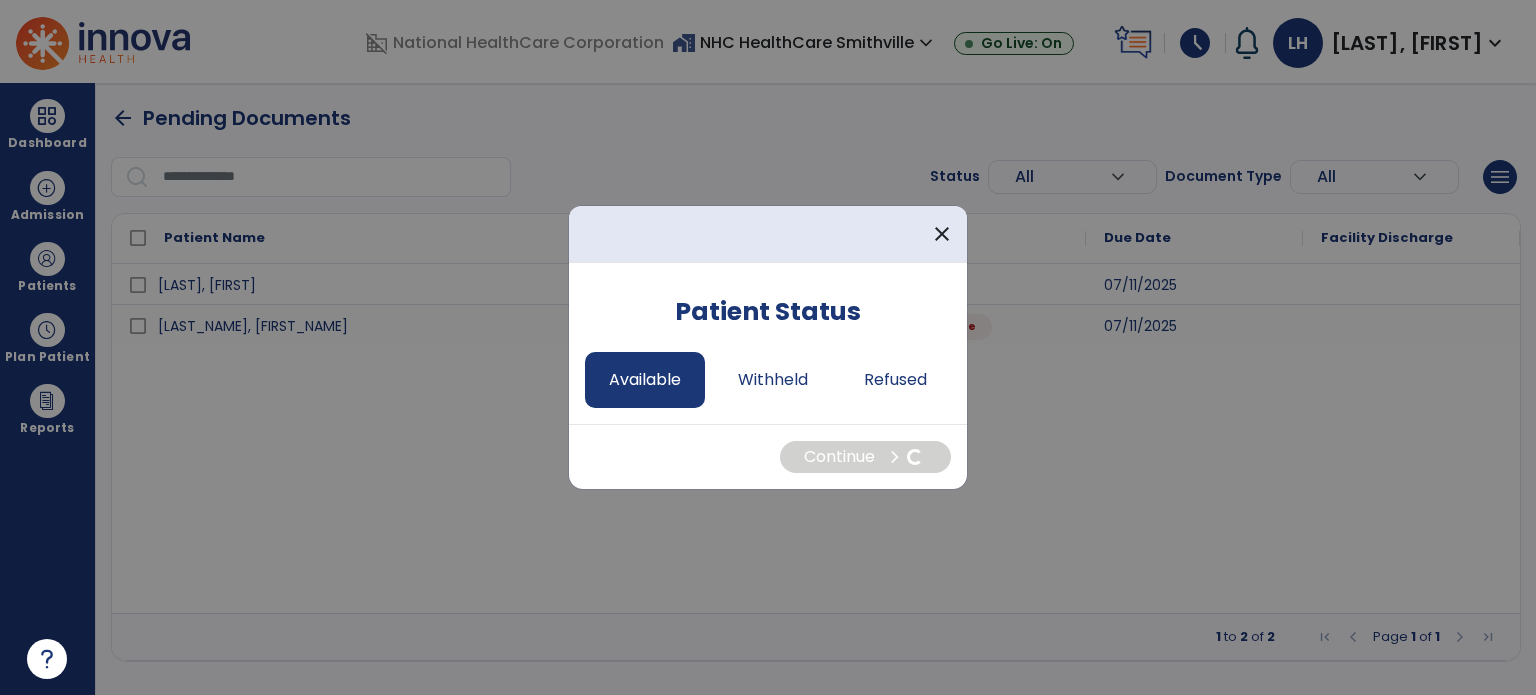 select on "*" 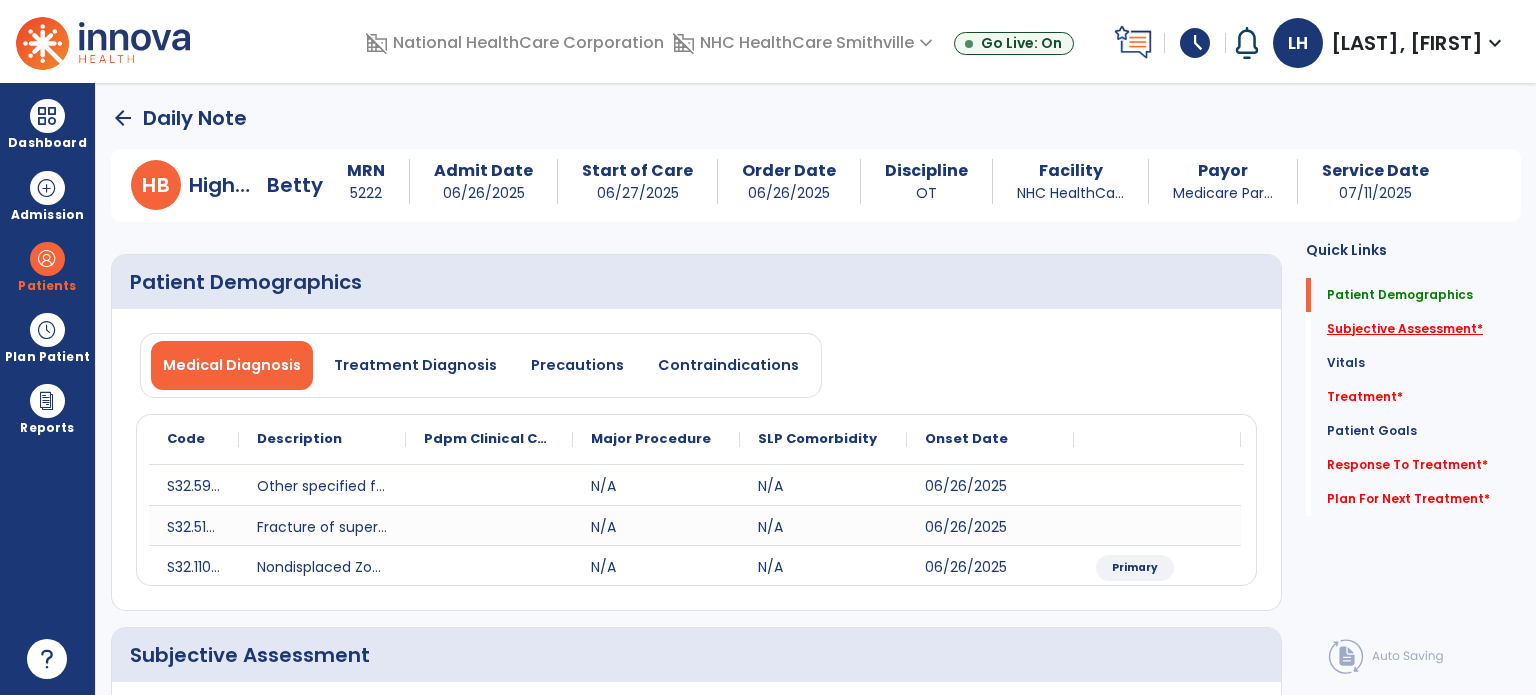 click on "Subjective Assessment   *" 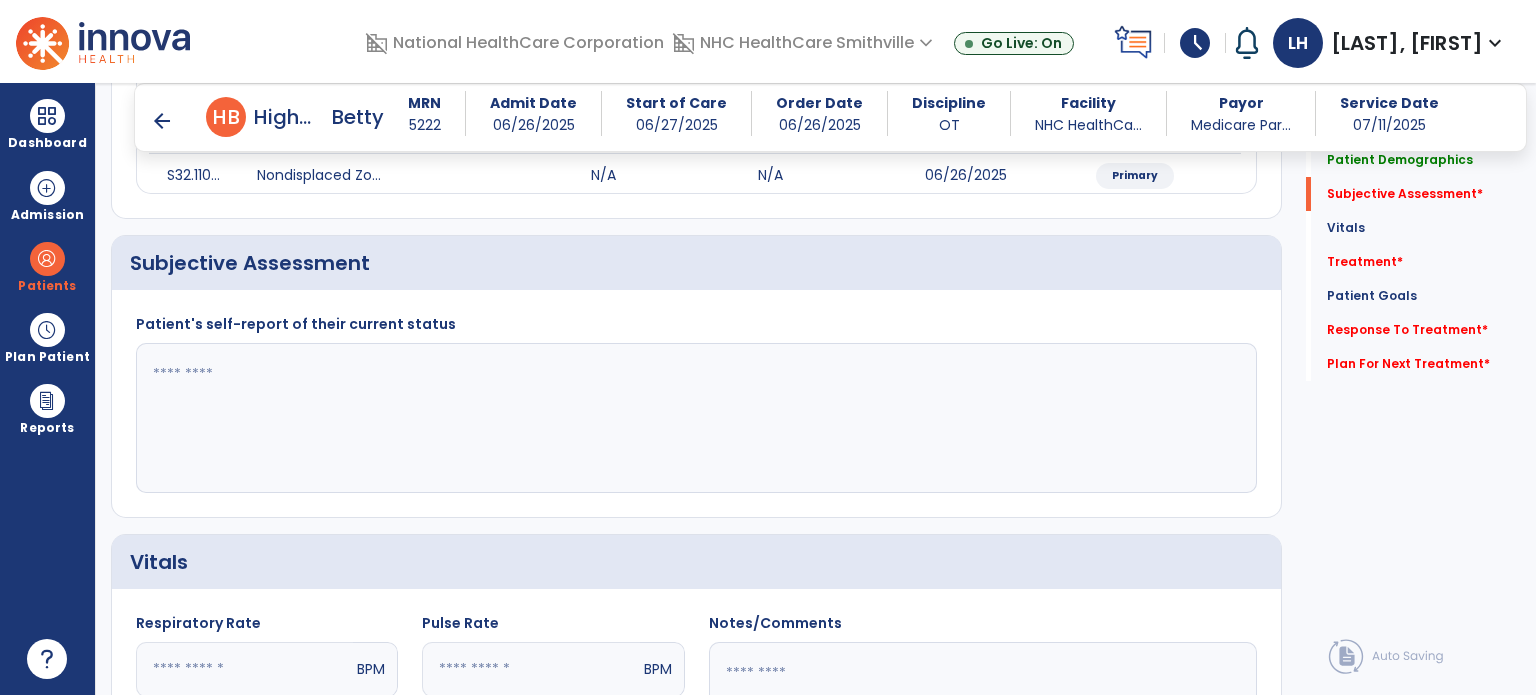 scroll, scrollTop: 378, scrollLeft: 0, axis: vertical 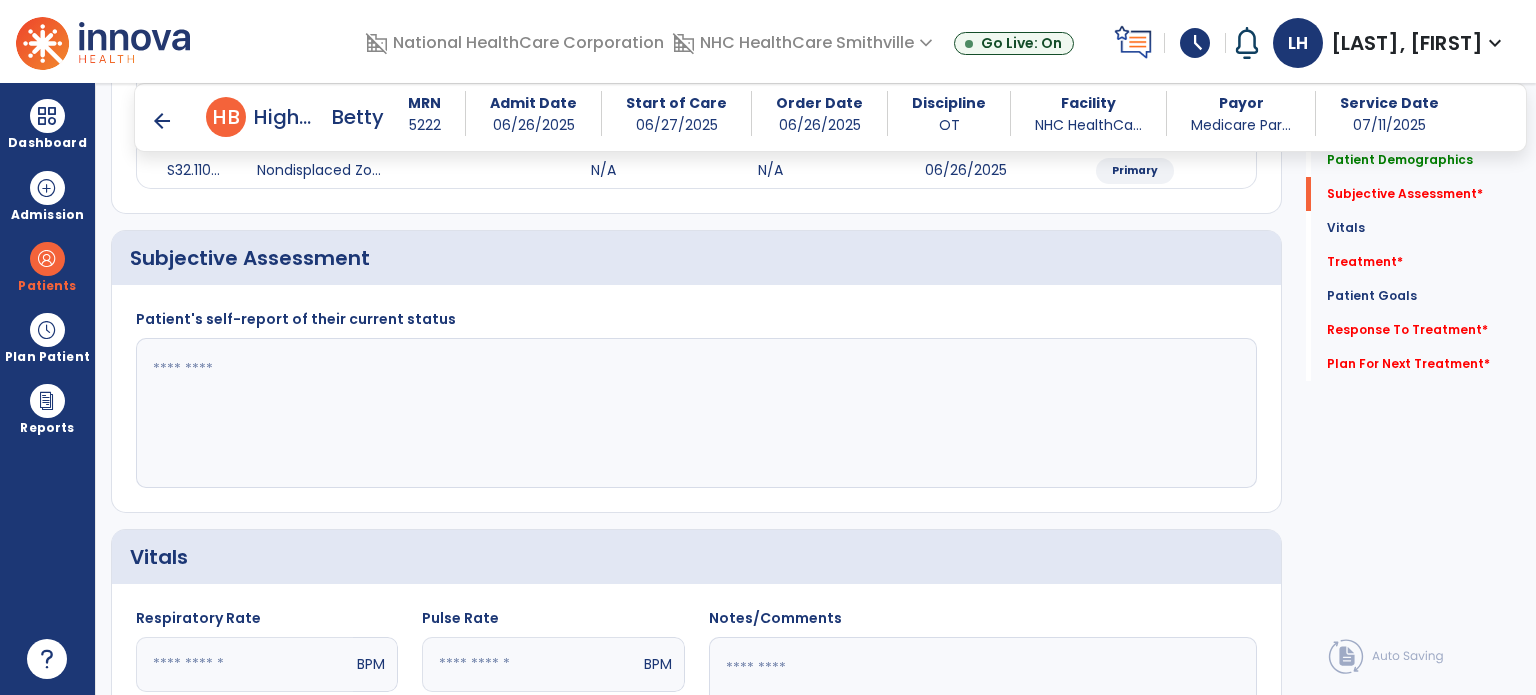 click 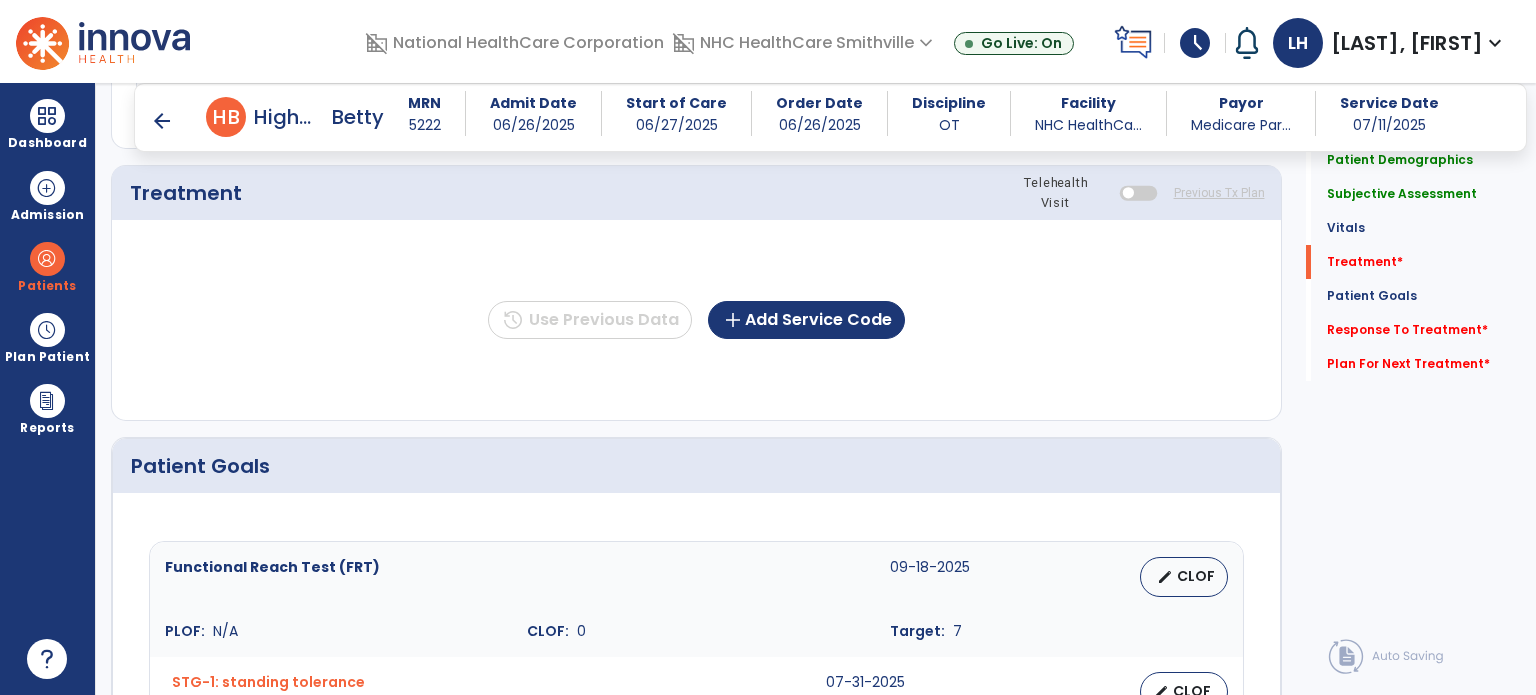 scroll, scrollTop: 1177, scrollLeft: 0, axis: vertical 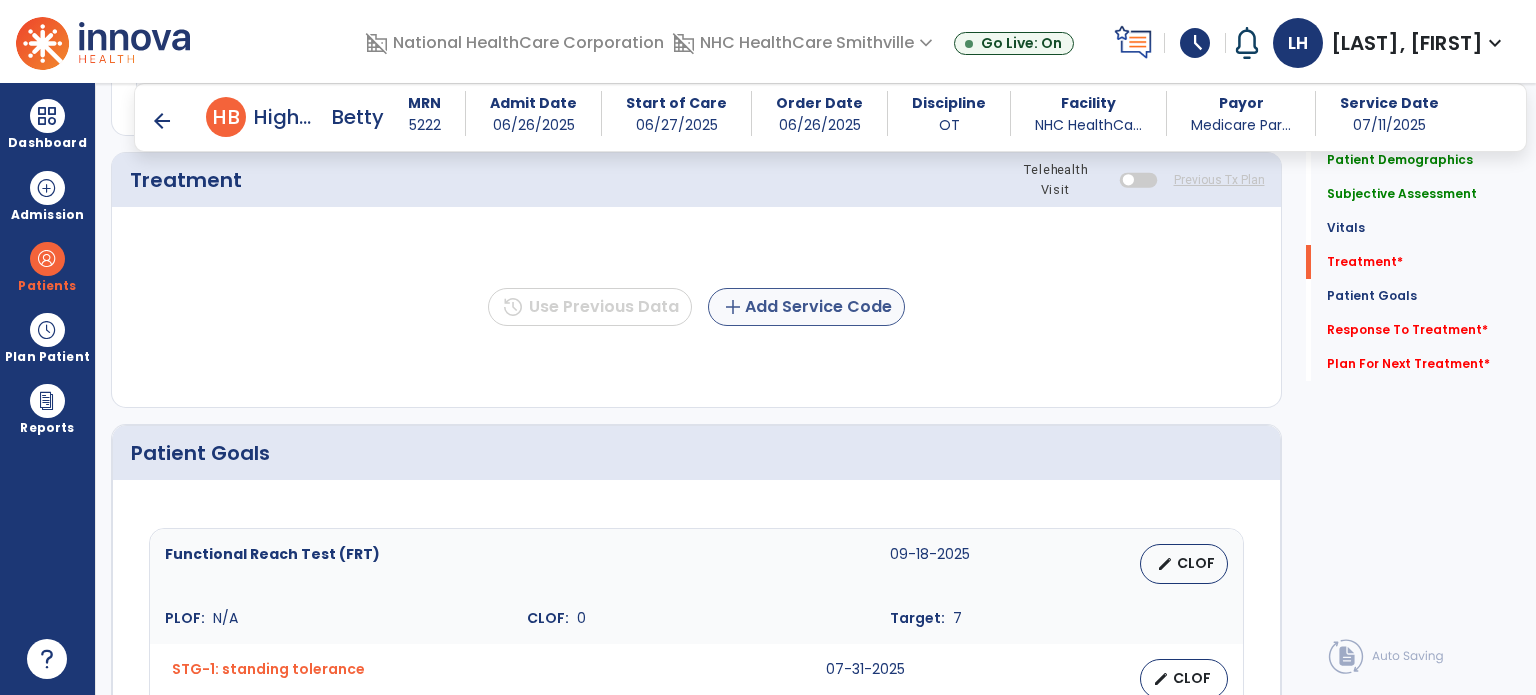 type on "**********" 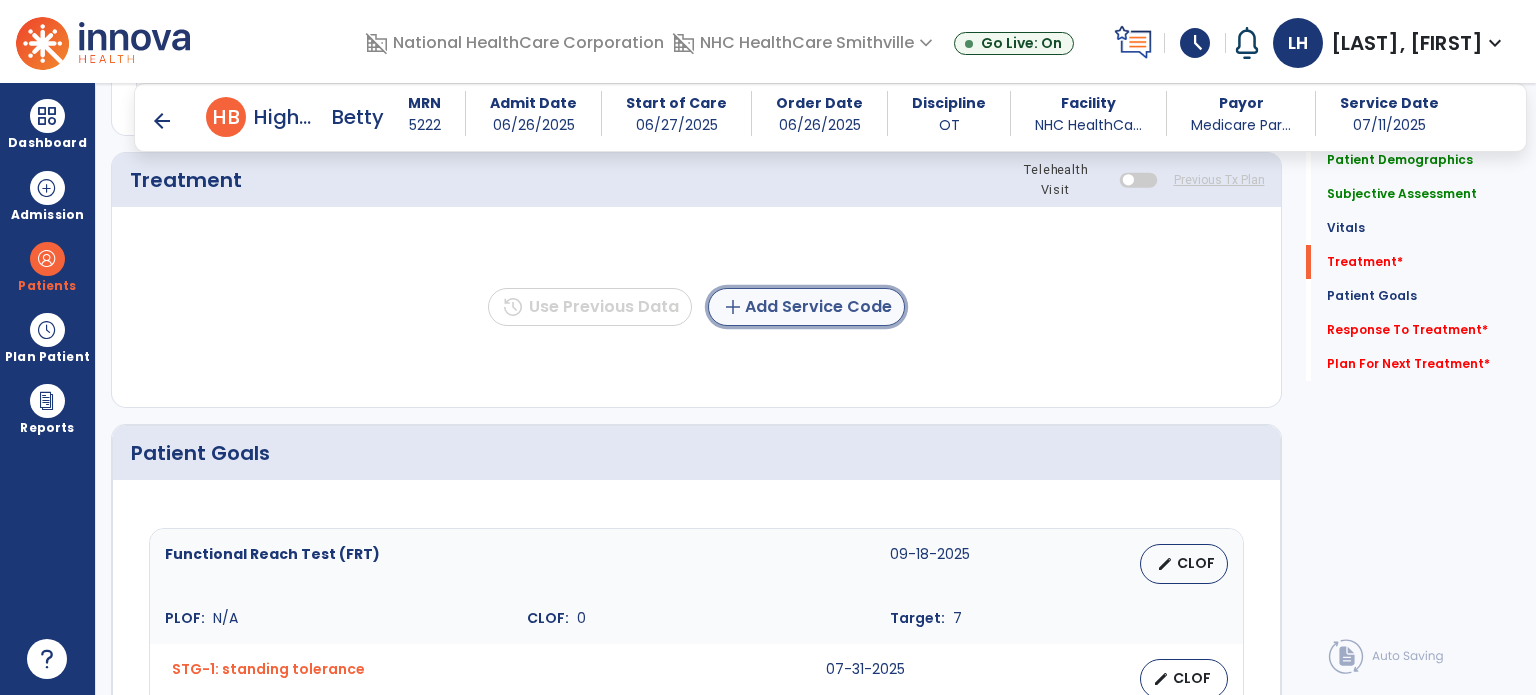 click on "add  Add Service Code" 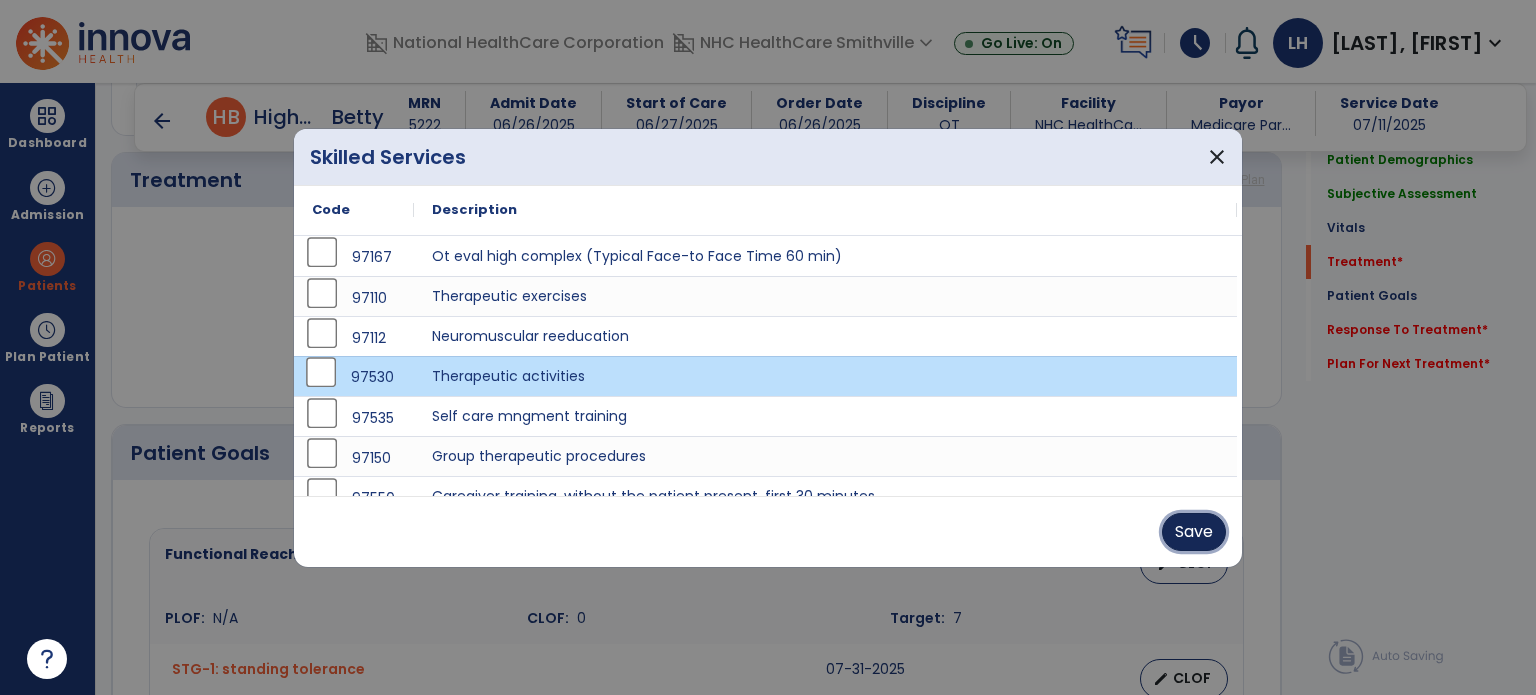 click on "Save" at bounding box center [1194, 532] 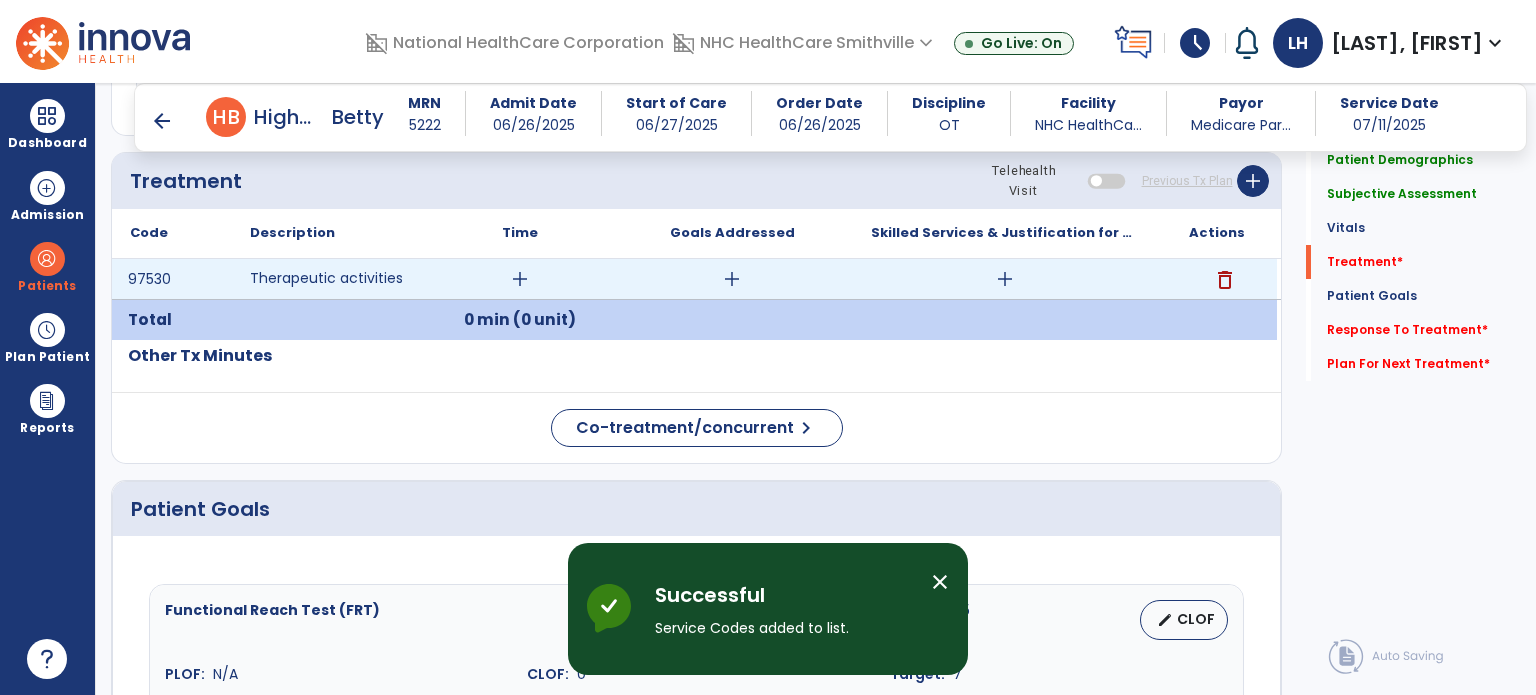 click on "add" at bounding box center (520, 279) 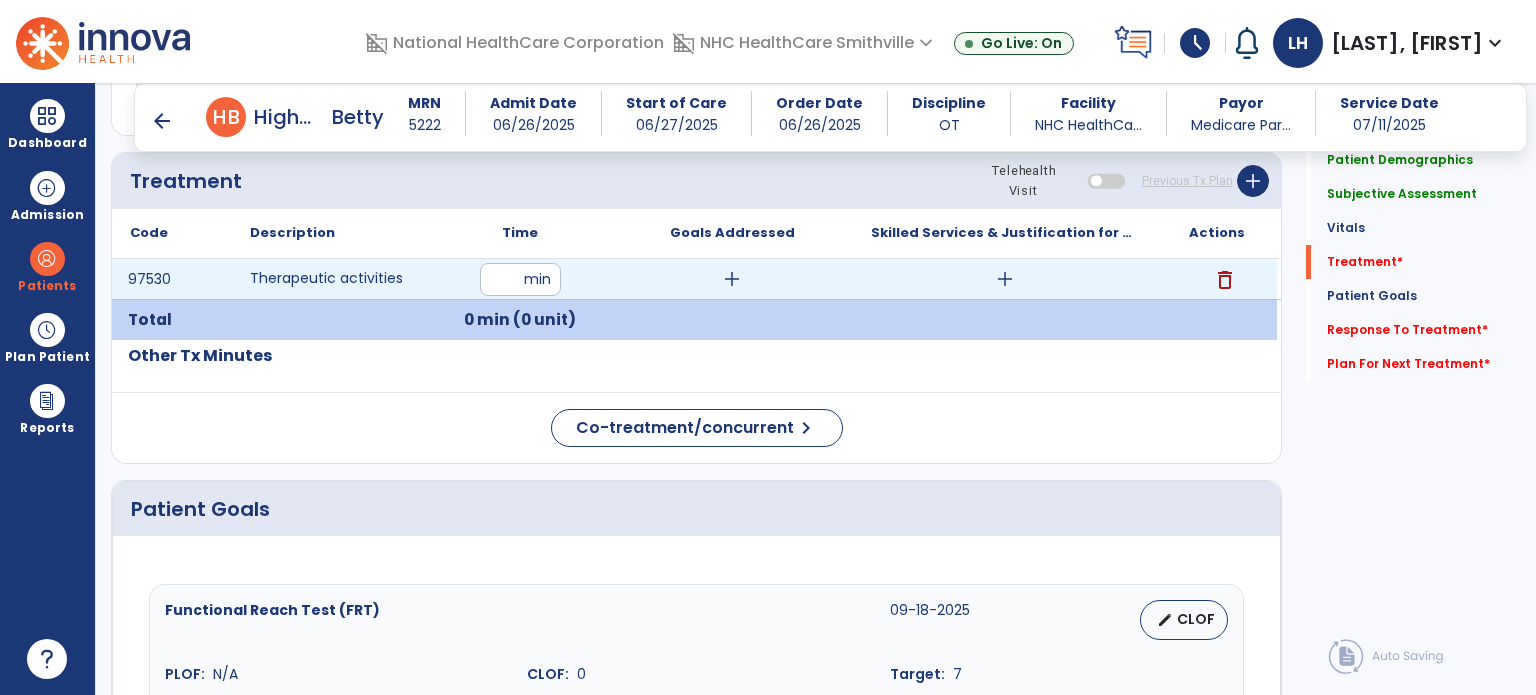 type on "**" 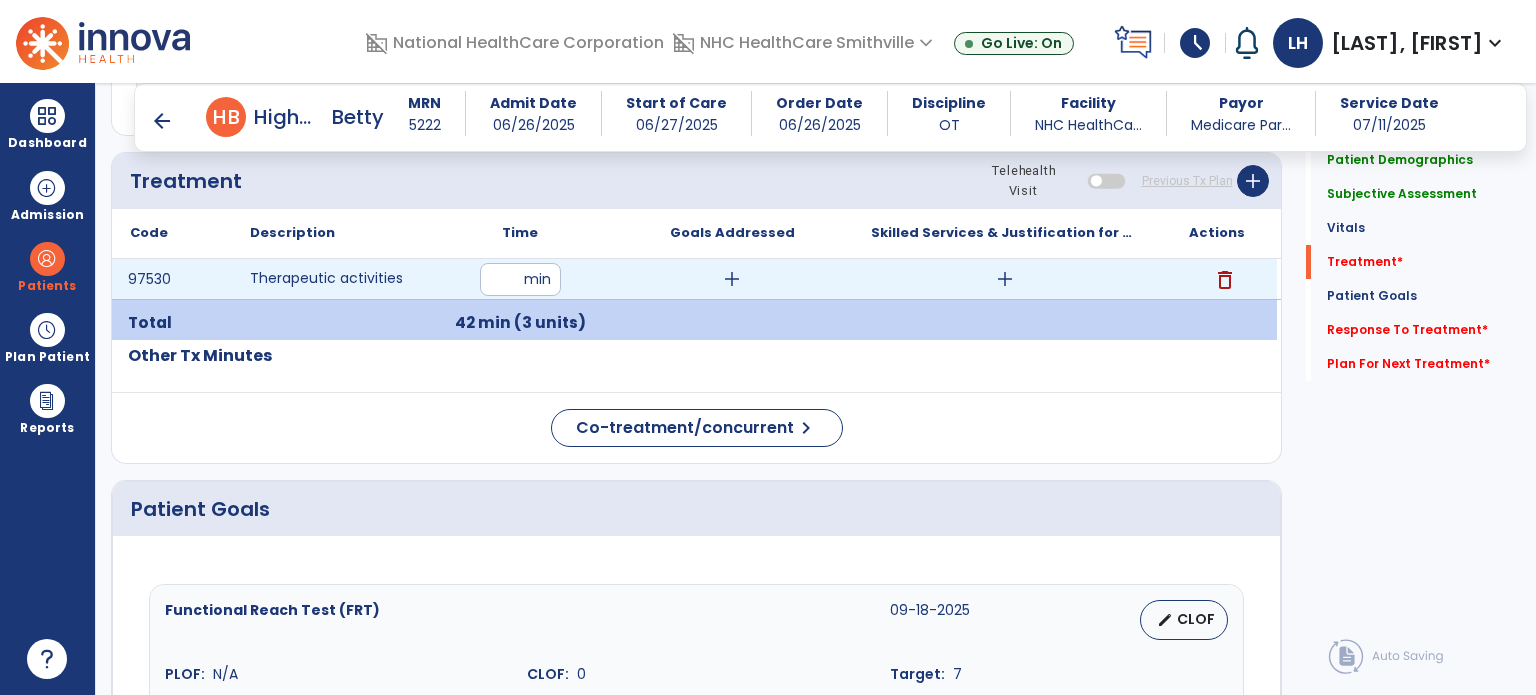 click on "add" at bounding box center [732, 279] 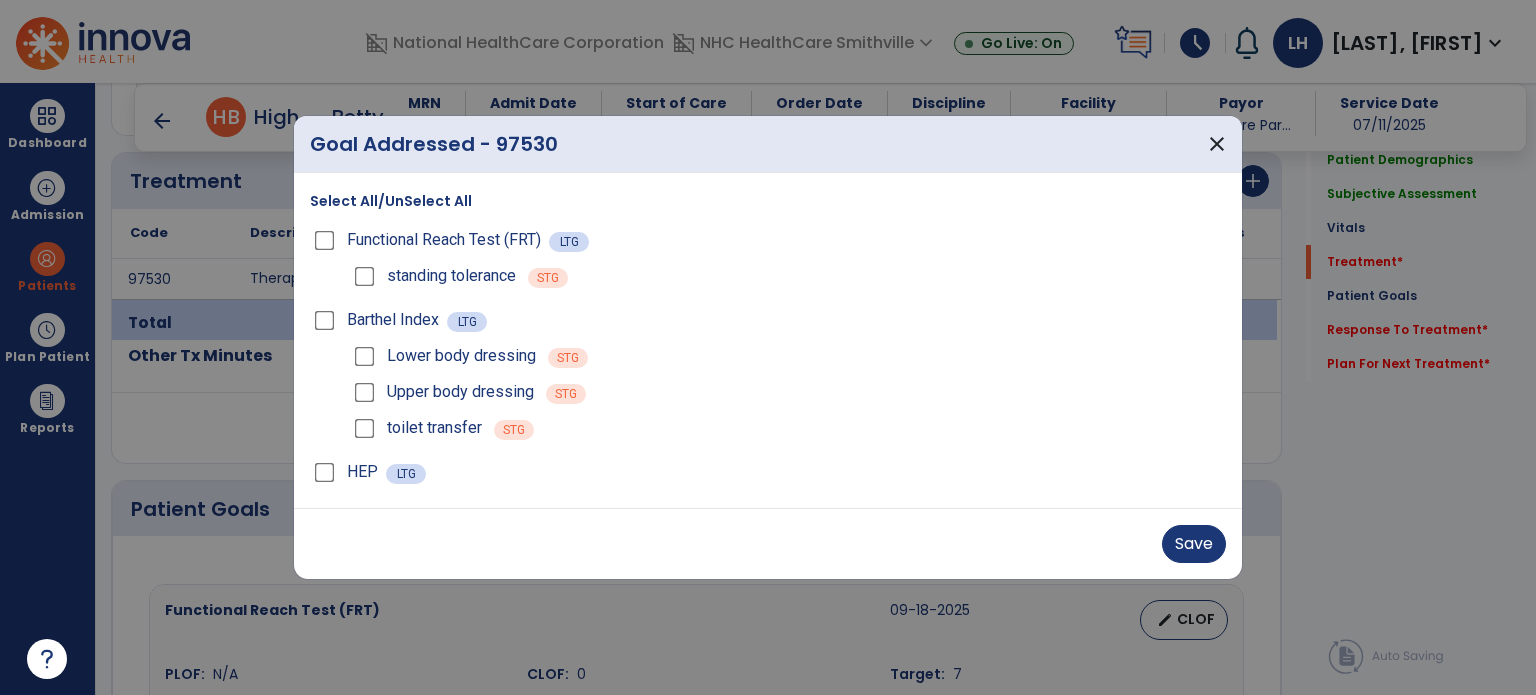 click on "Barthel Index" at bounding box center (378, 320) 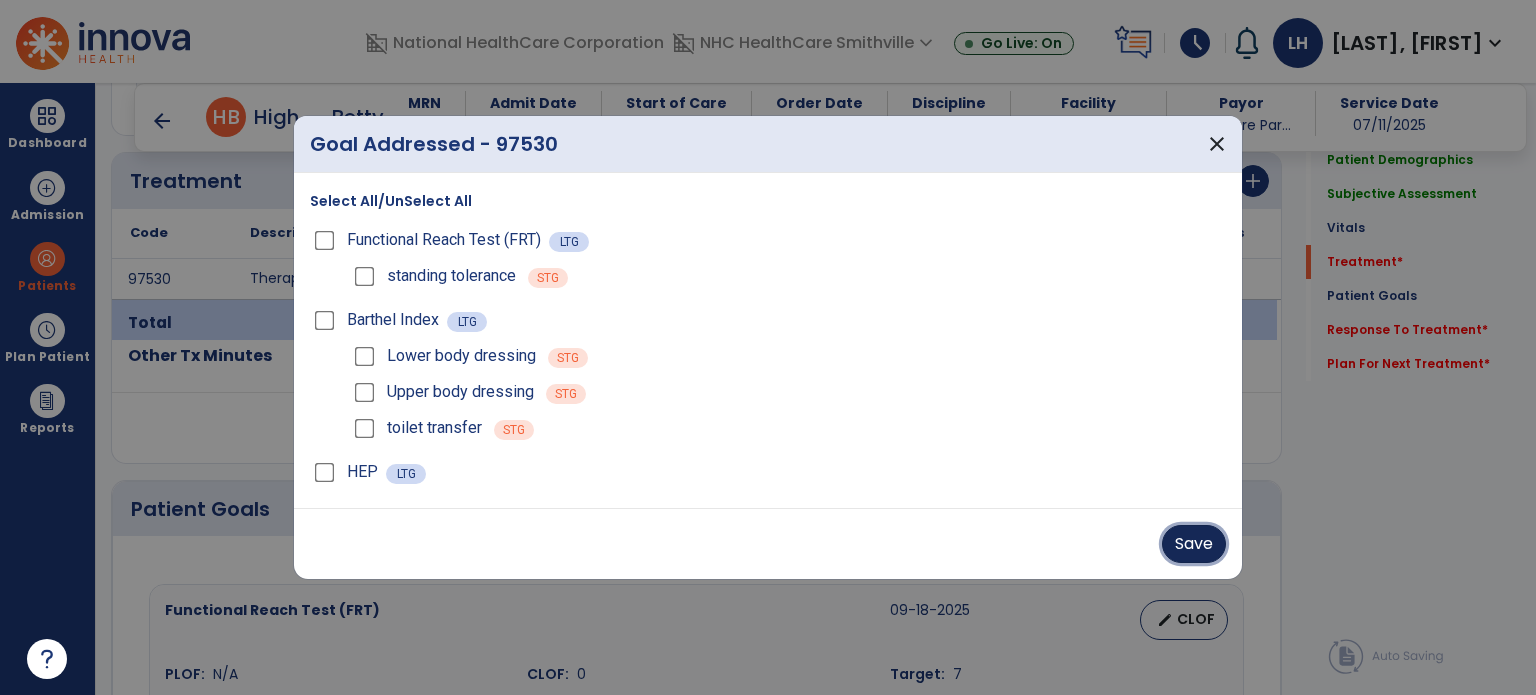 click on "Save" at bounding box center [1194, 544] 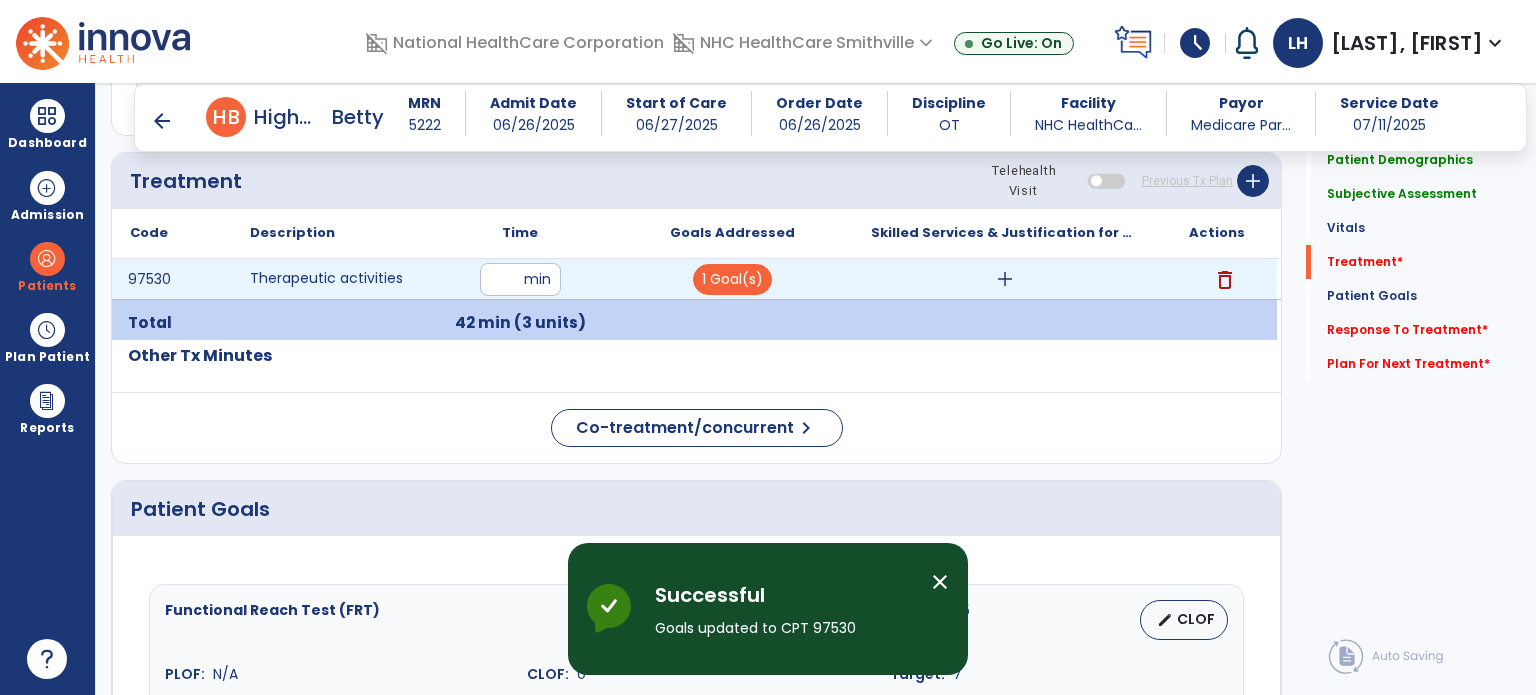 click on "add" at bounding box center (1005, 279) 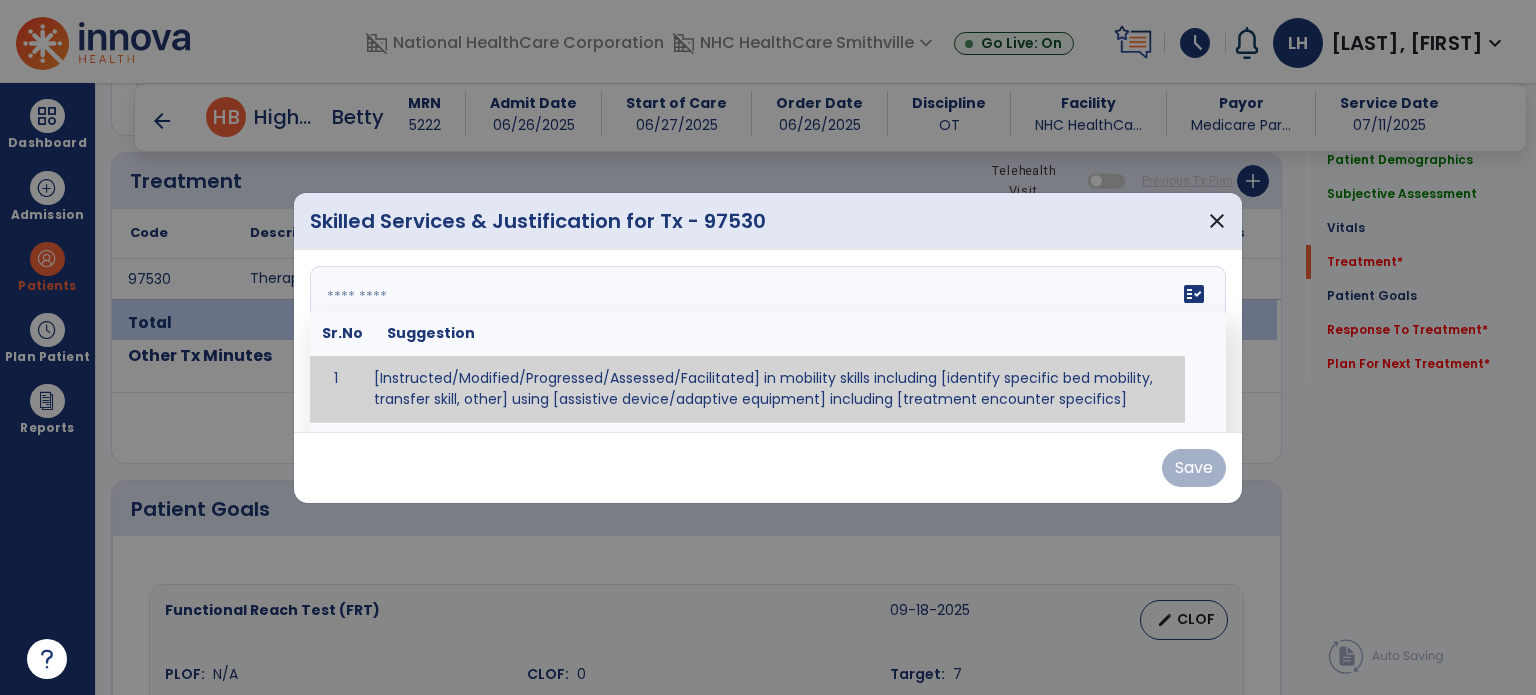 click at bounding box center (766, 341) 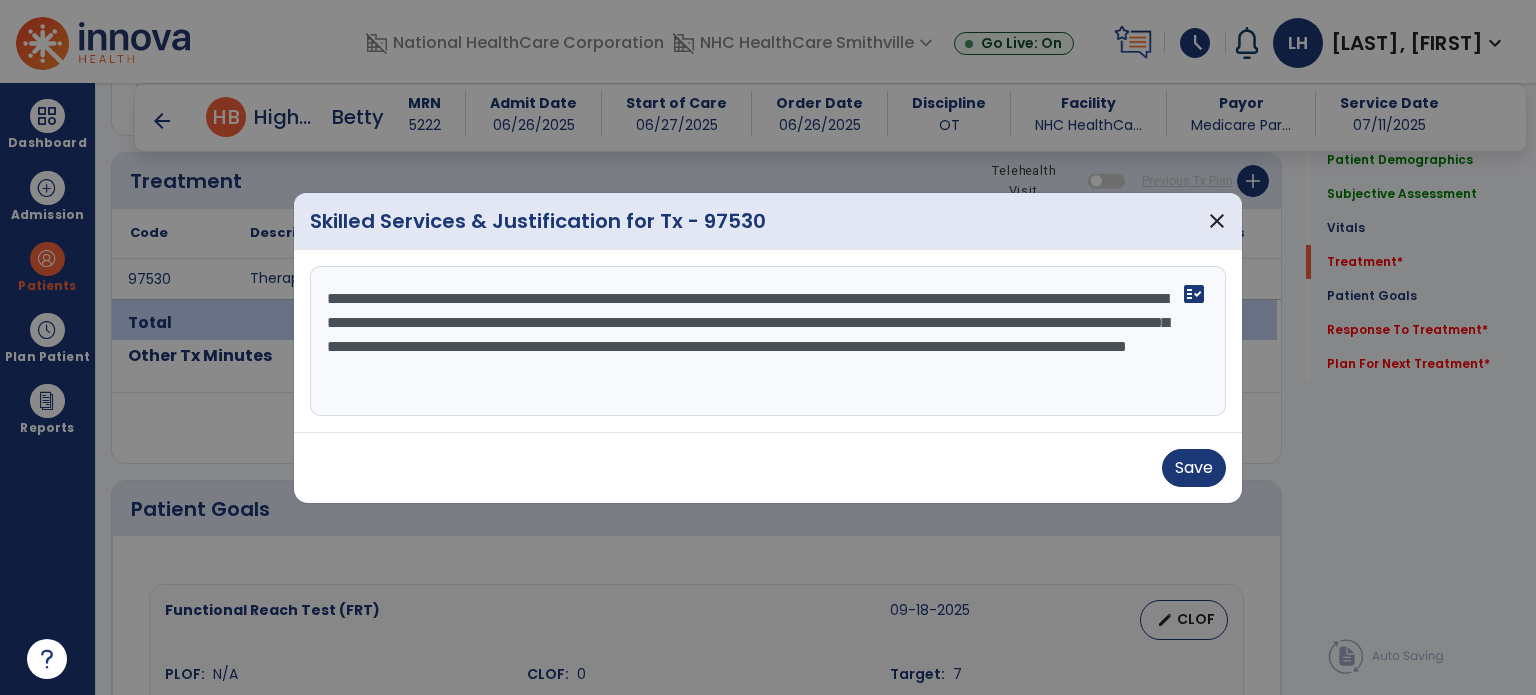 click on "**********" at bounding box center [768, 341] 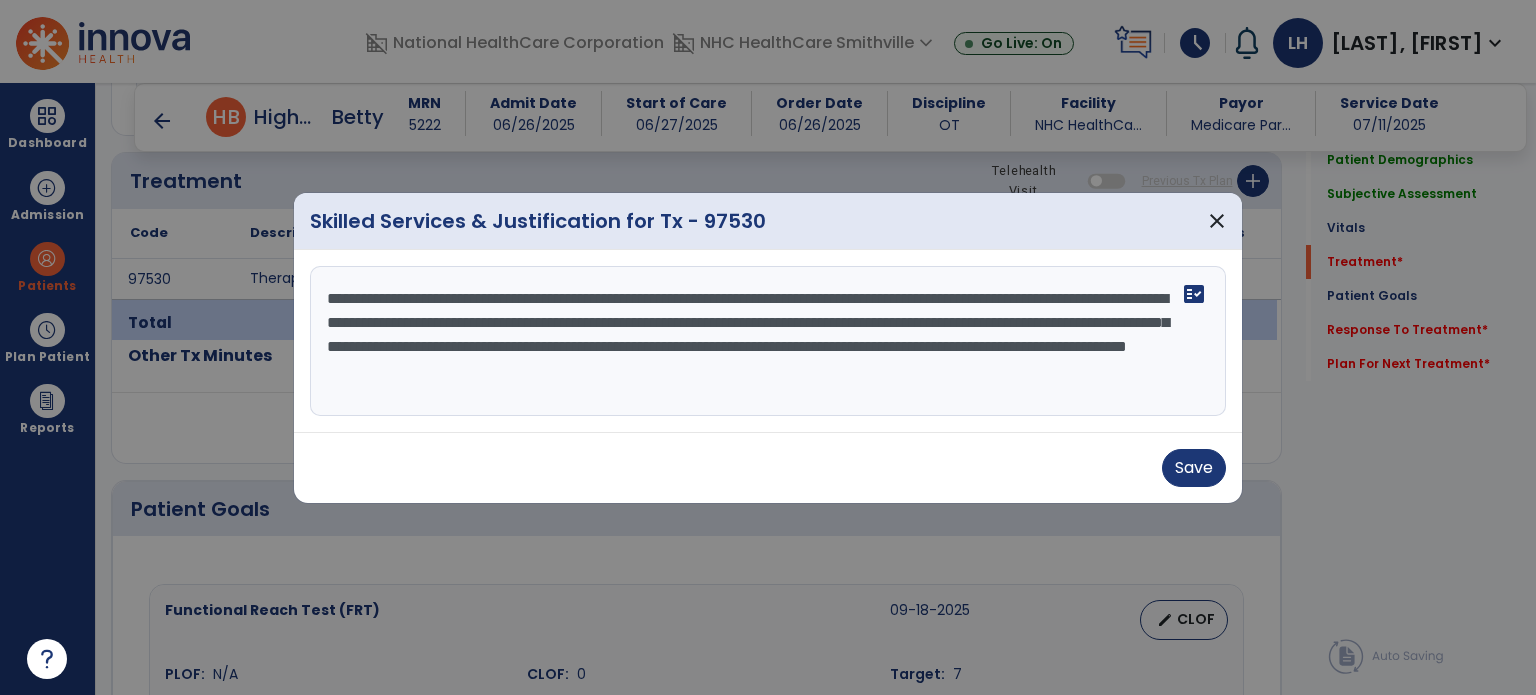 click on "**********" at bounding box center (768, 341) 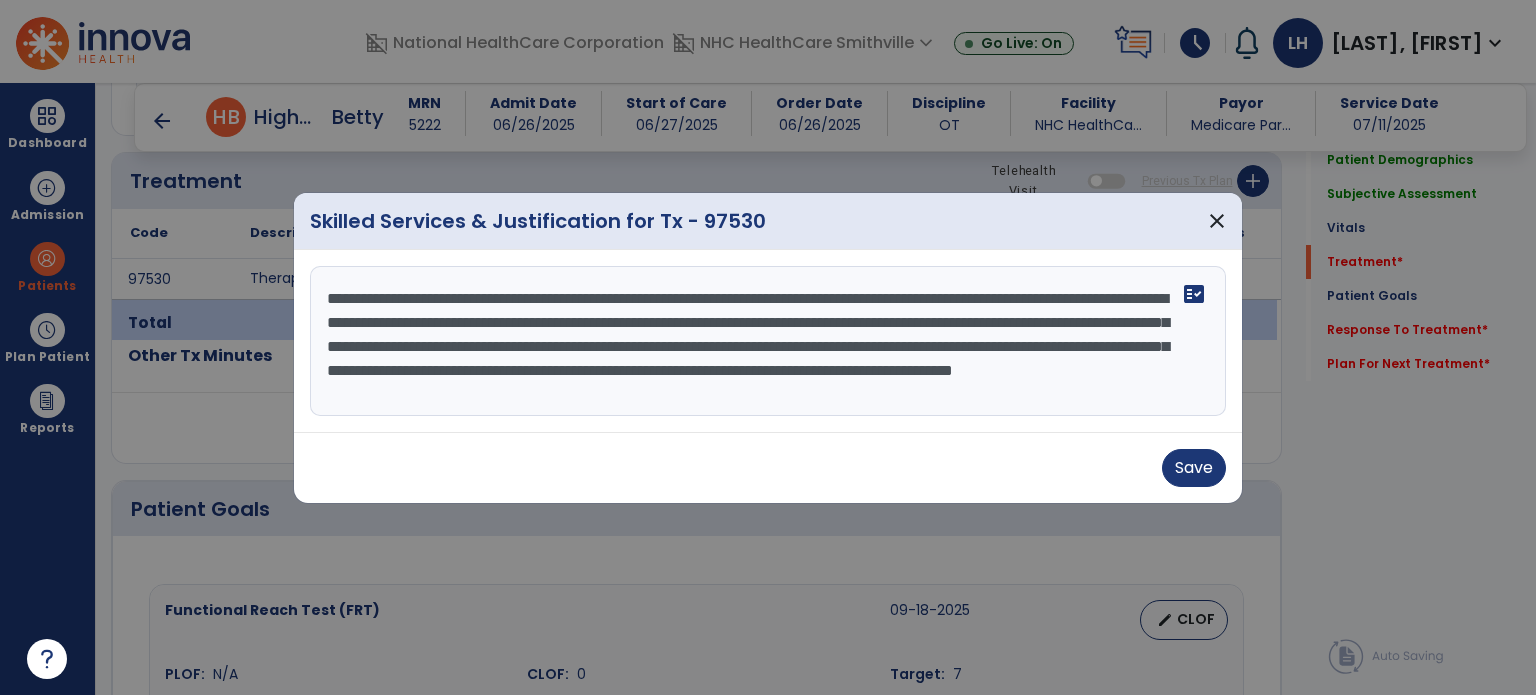 scroll, scrollTop: 15, scrollLeft: 0, axis: vertical 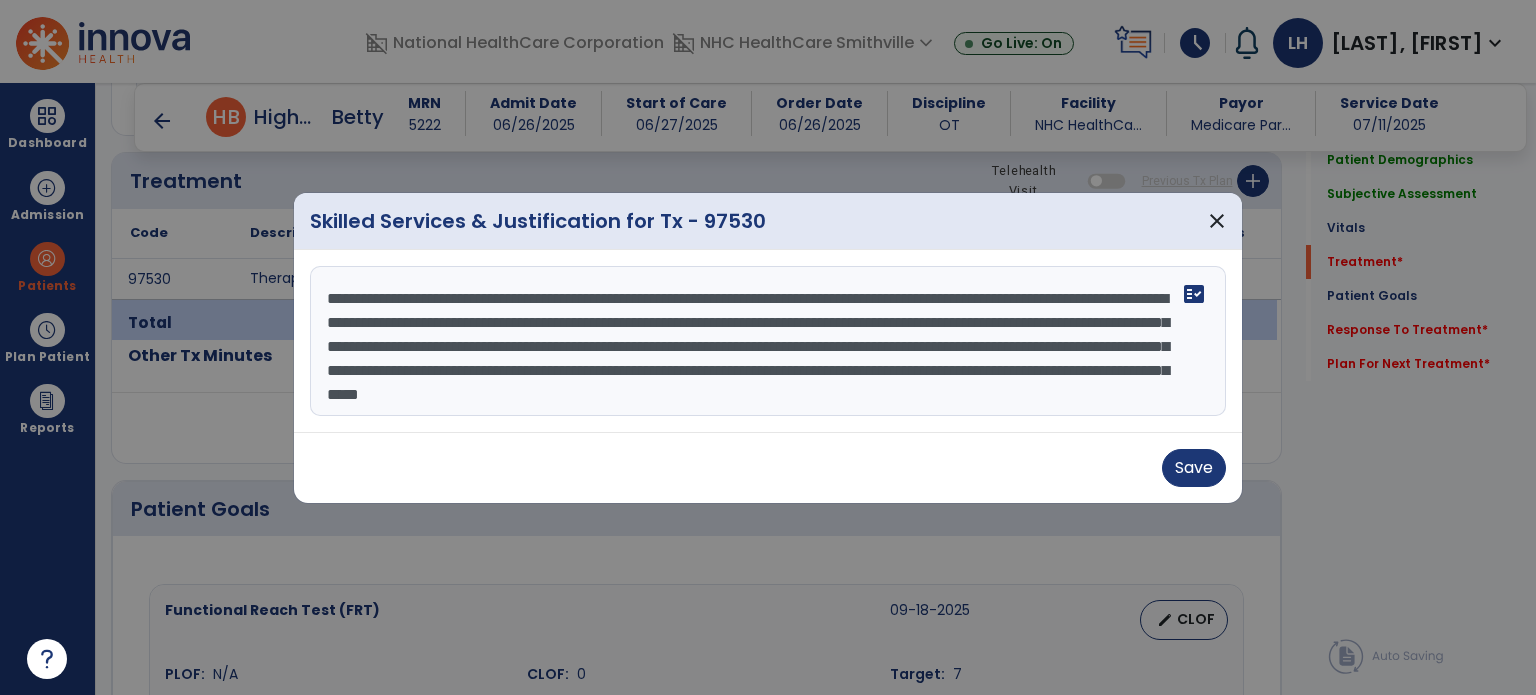click on "**********" at bounding box center (768, 341) 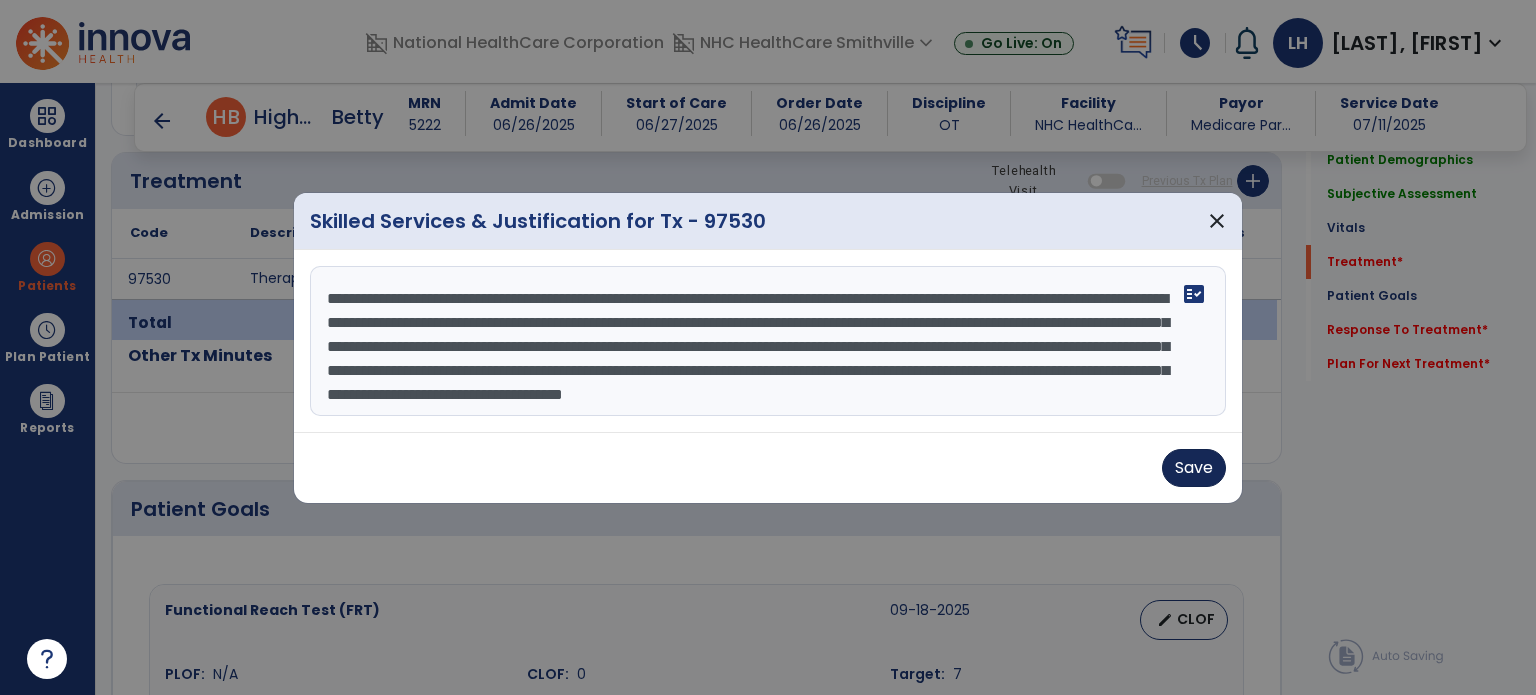 type on "**********" 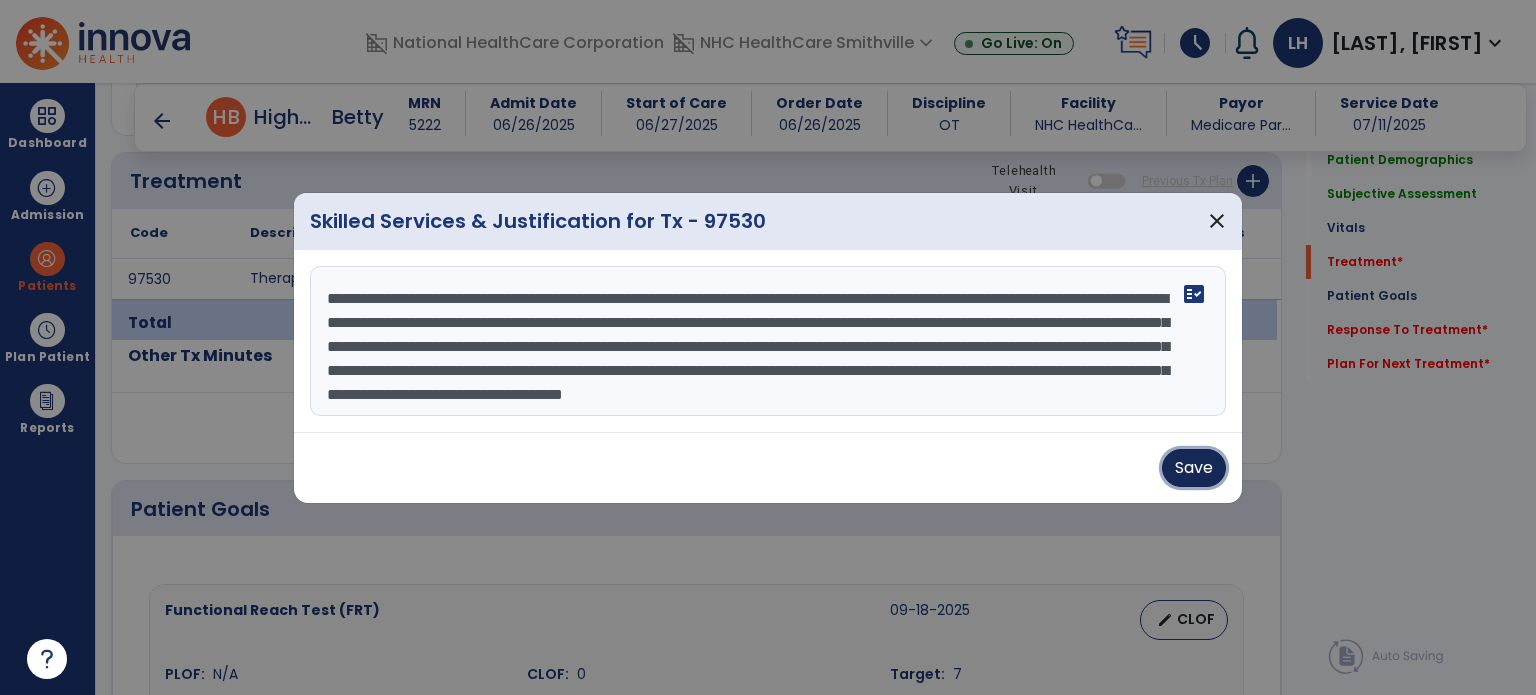 click on "Save" at bounding box center (1194, 468) 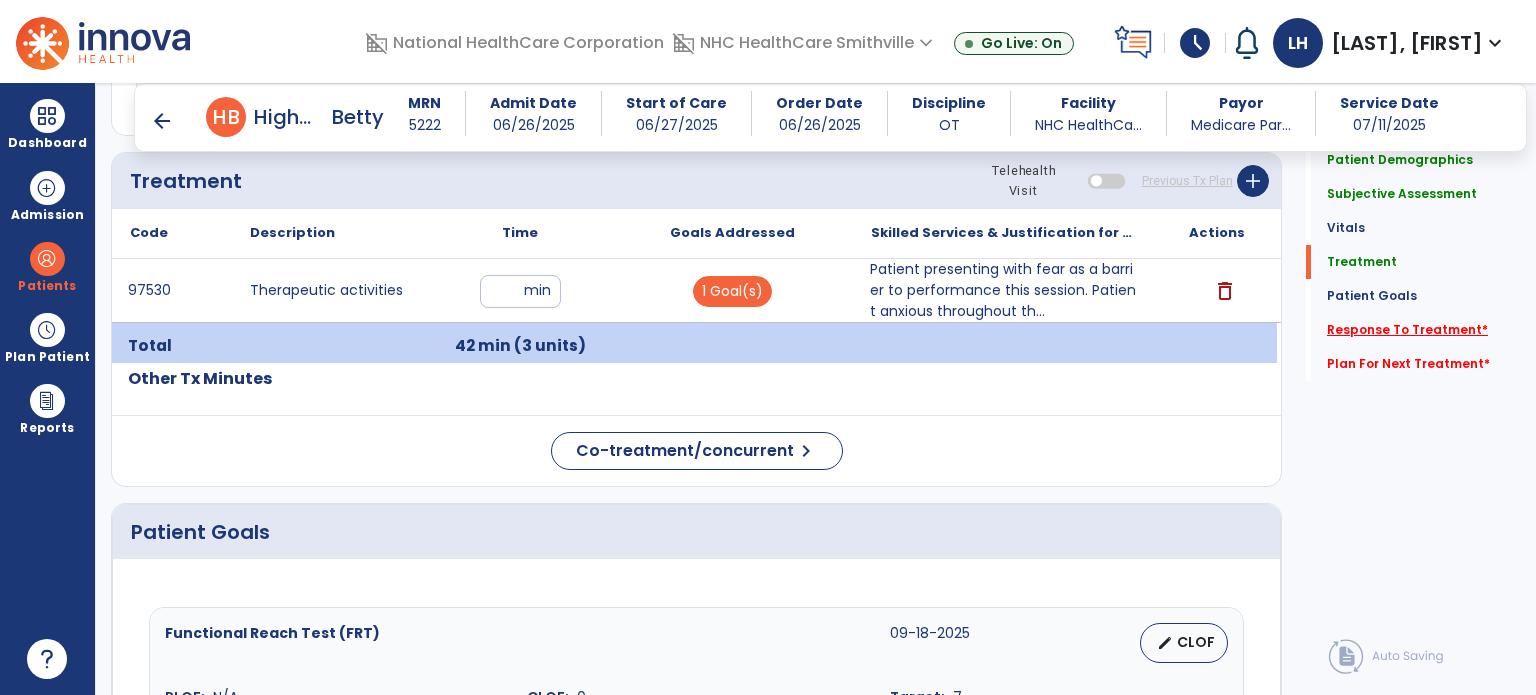 click on "Response To Treatment   *" 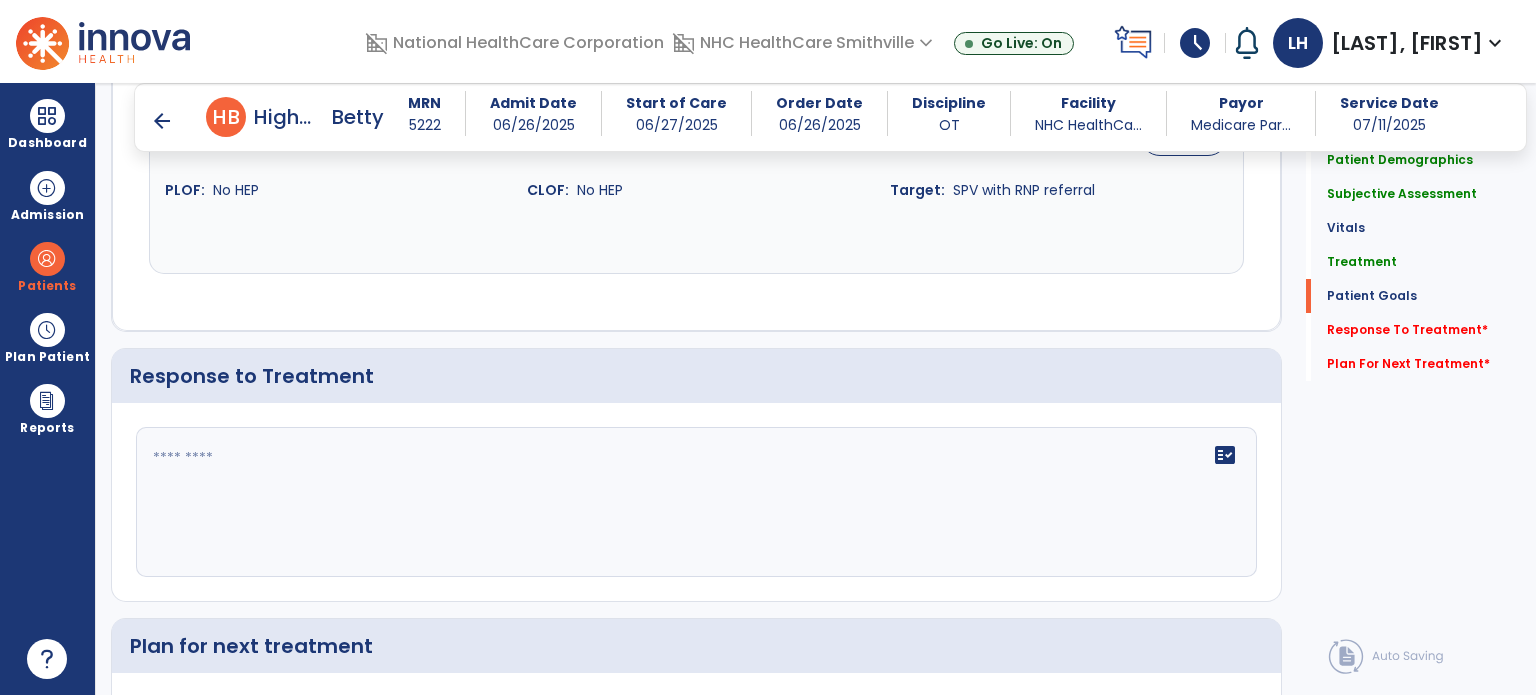 scroll, scrollTop: 2620, scrollLeft: 0, axis: vertical 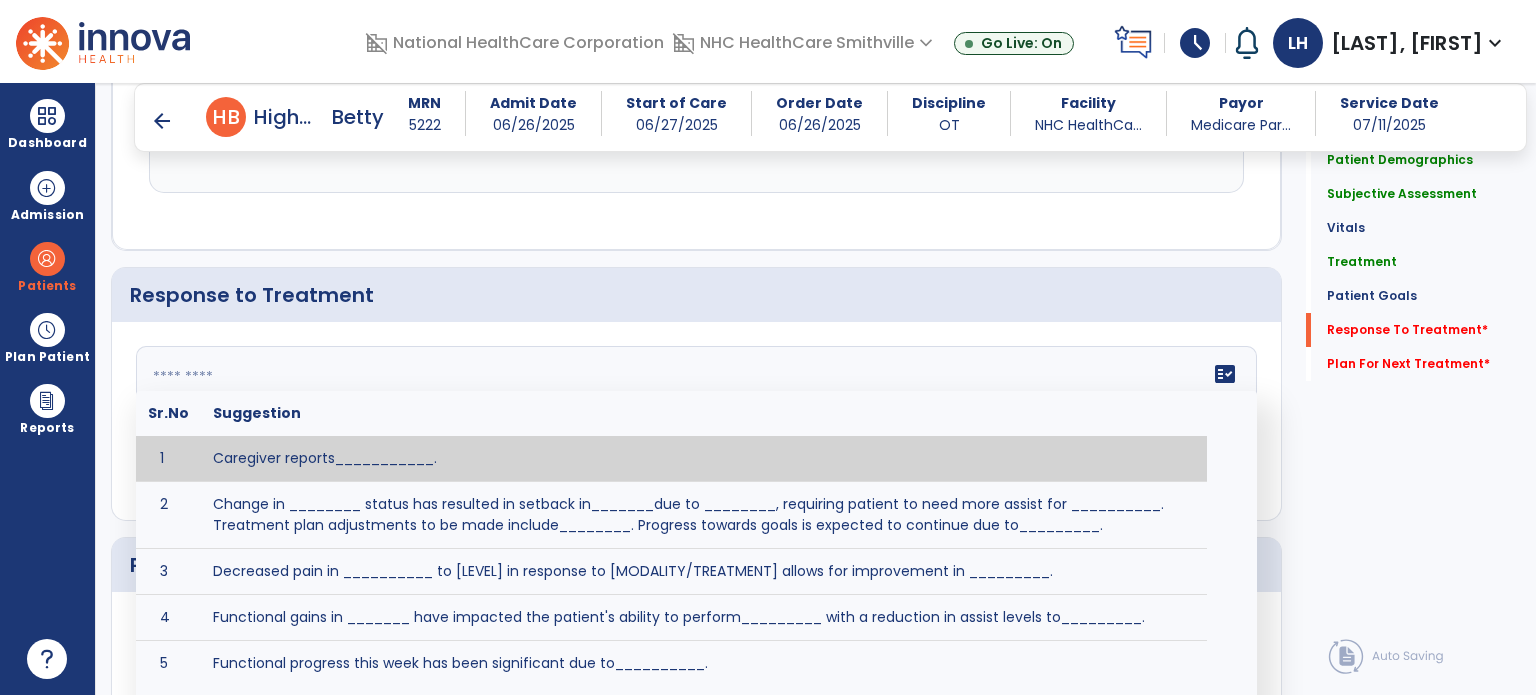 click on "fact_check  Sr.No Suggestion 1 Caregiver reports___________. 2 Change in ________ status has resulted in setback in_______due to ________, requiring patient to need more assist for __________.   Treatment plan adjustments to be made include________.  Progress towards goals is expected to continue due to_________. 3 Decreased pain in __________ to [LEVEL] in response to [MODALITY/TREATMENT] allows for improvement in _________. 4 Functional gains in _______ have impacted the patient's ability to perform_________ with a reduction in assist levels to_________. 5 Functional progress this week has been significant due to__________. 6 Gains in ________ have improved the patient's ability to perform ______with decreased levels of assist to___________. 7 Improvement in ________allows patient to tolerate higher levels of challenges in_________. 8 Pain in [AREA] has decreased to [LEVEL] in response to [TREATMENT/MODALITY], allowing fore ease in completing__________. 9 10 11 12 13 14 15 16 17 18 19 20 21" 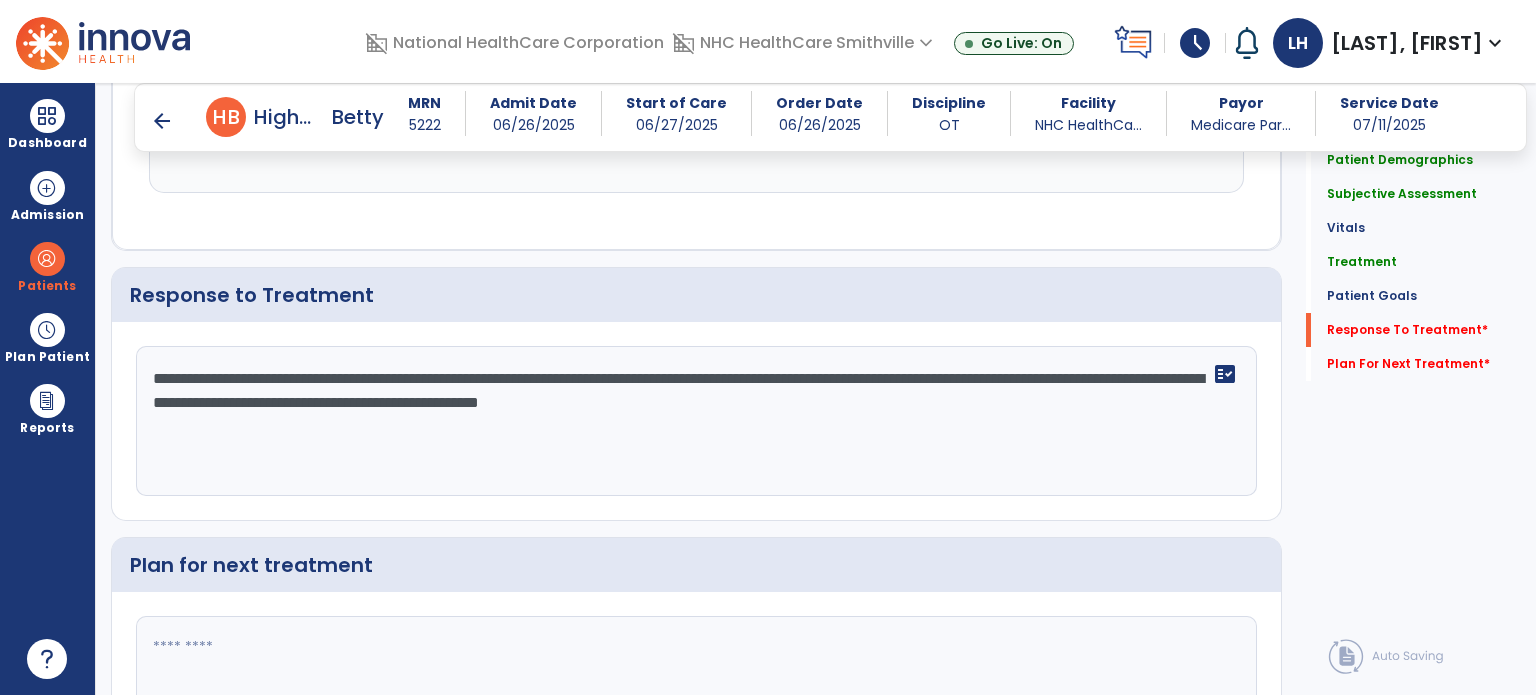 type on "**********" 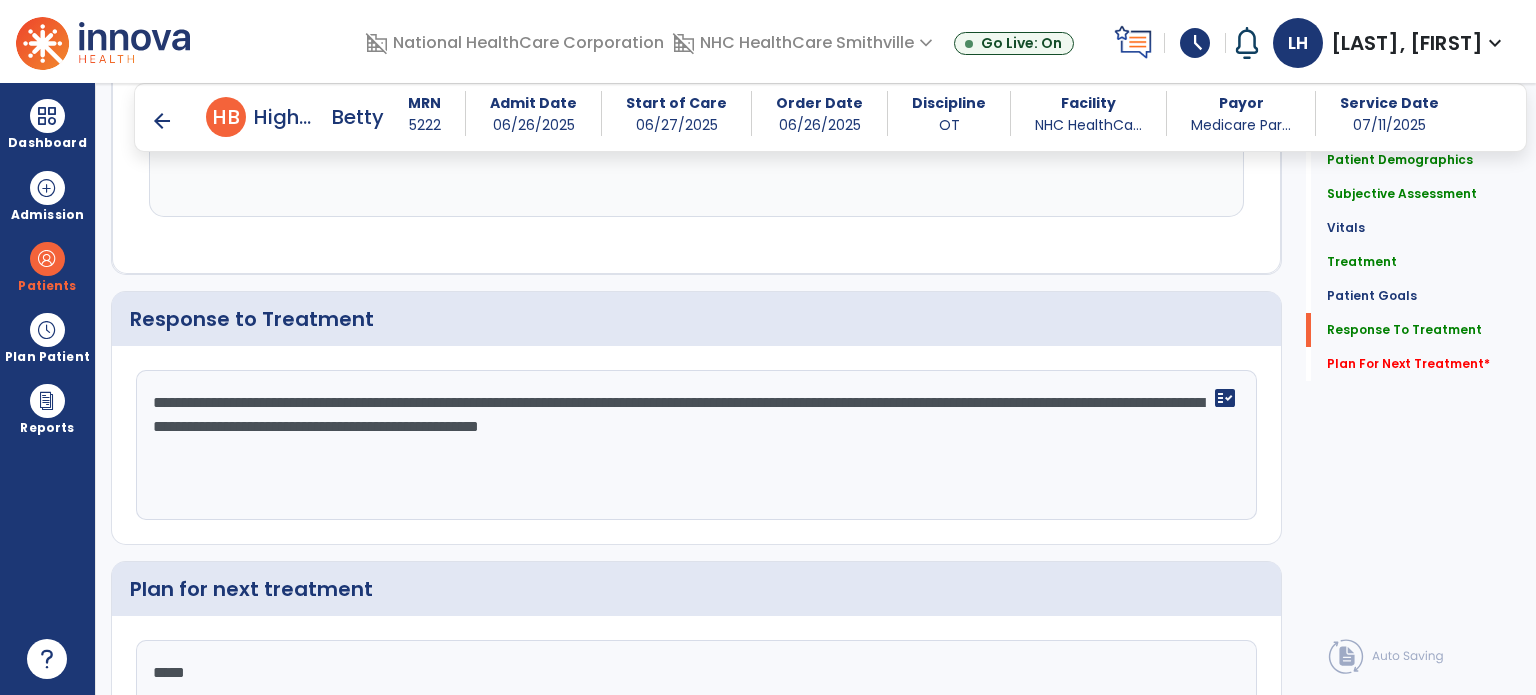 scroll, scrollTop: 2620, scrollLeft: 0, axis: vertical 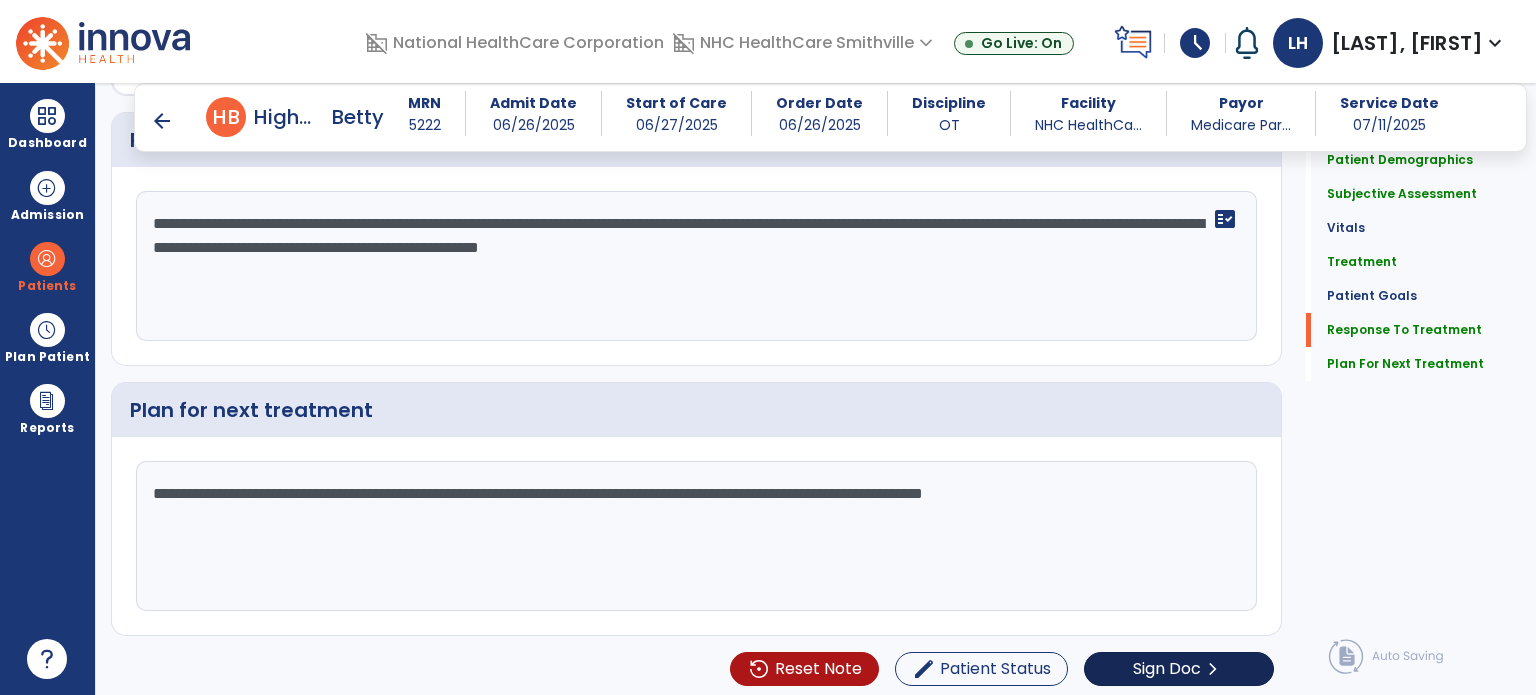 type on "**********" 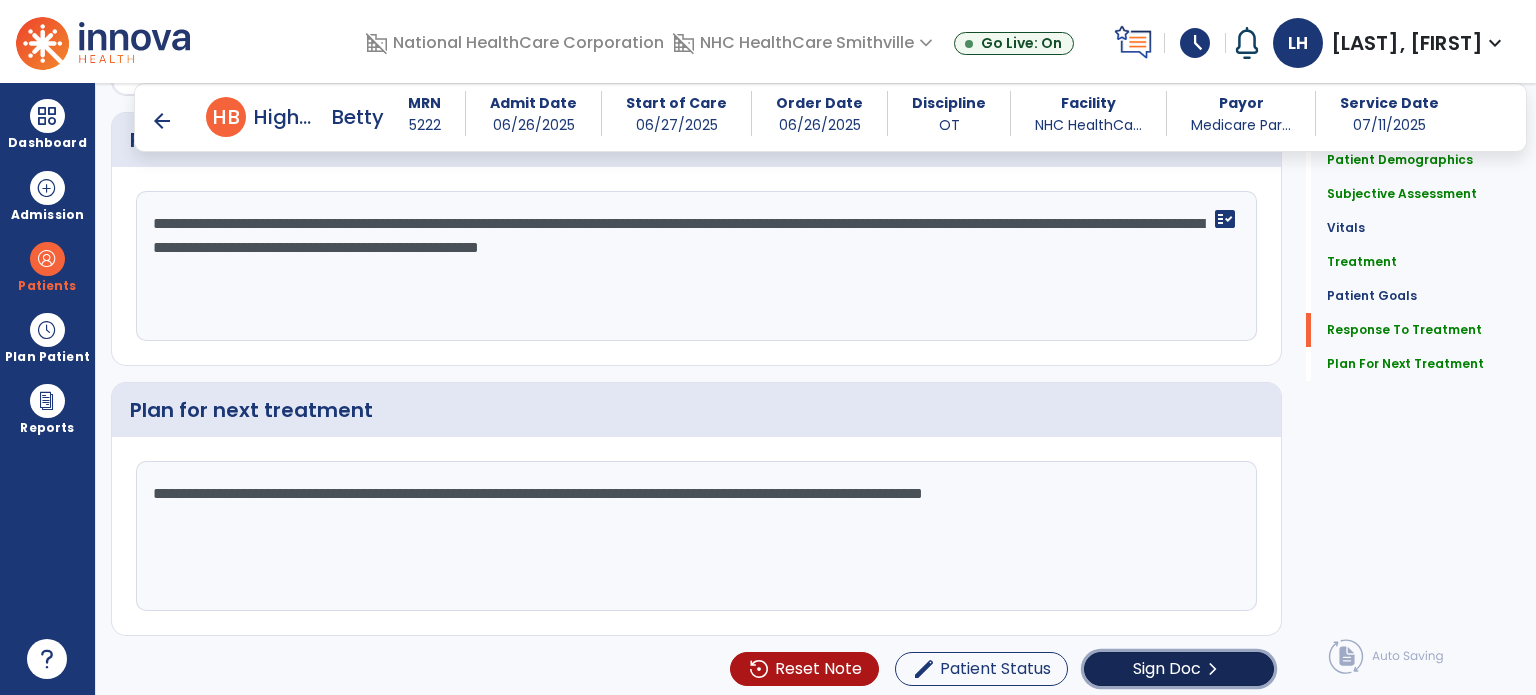 click on "chevron_right" 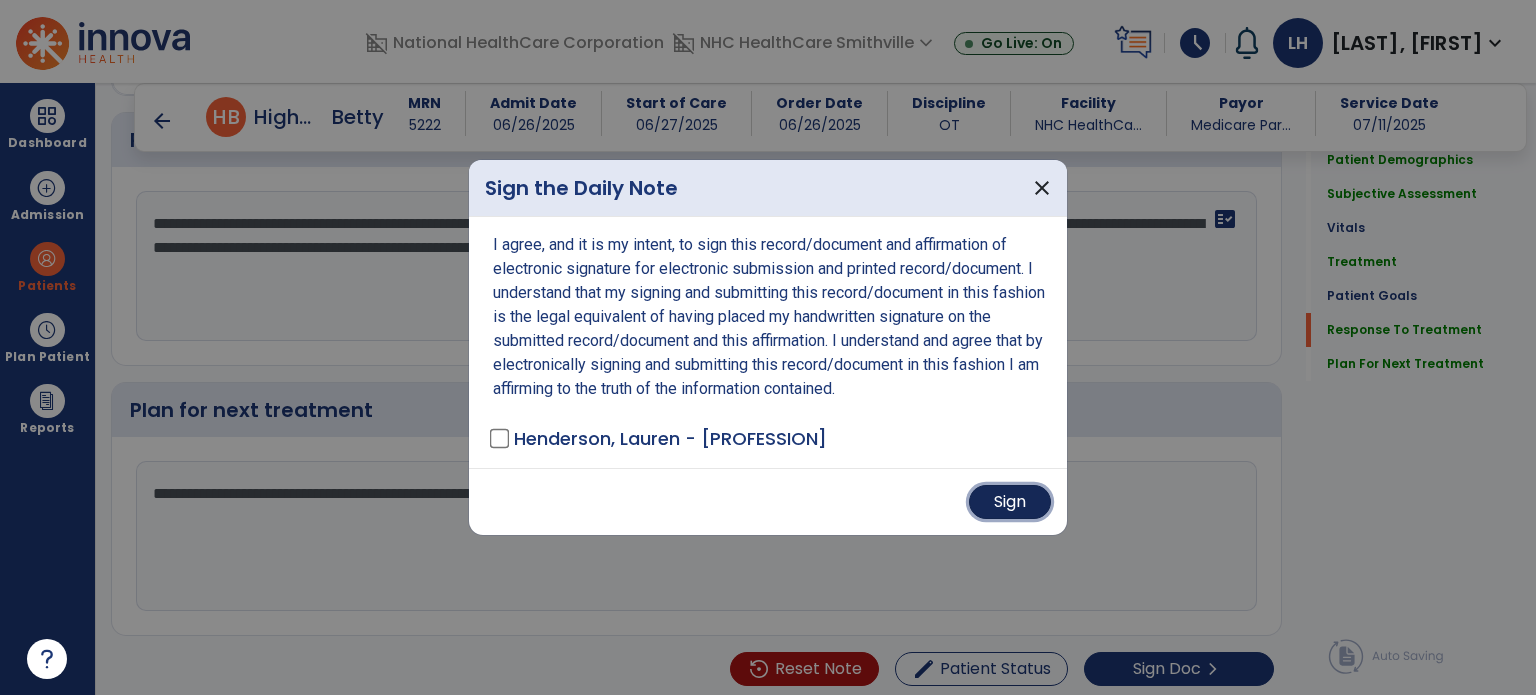 click on "Sign" at bounding box center [1010, 502] 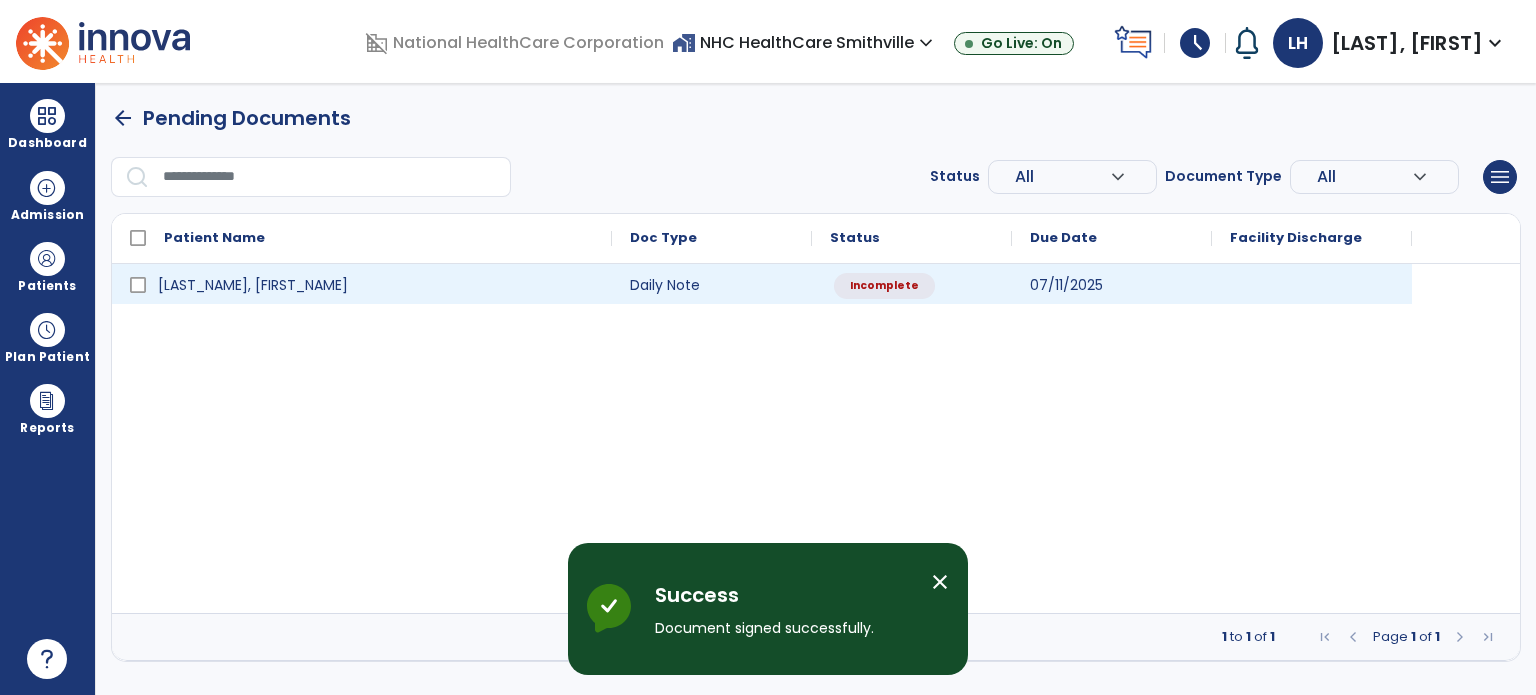 scroll, scrollTop: 0, scrollLeft: 0, axis: both 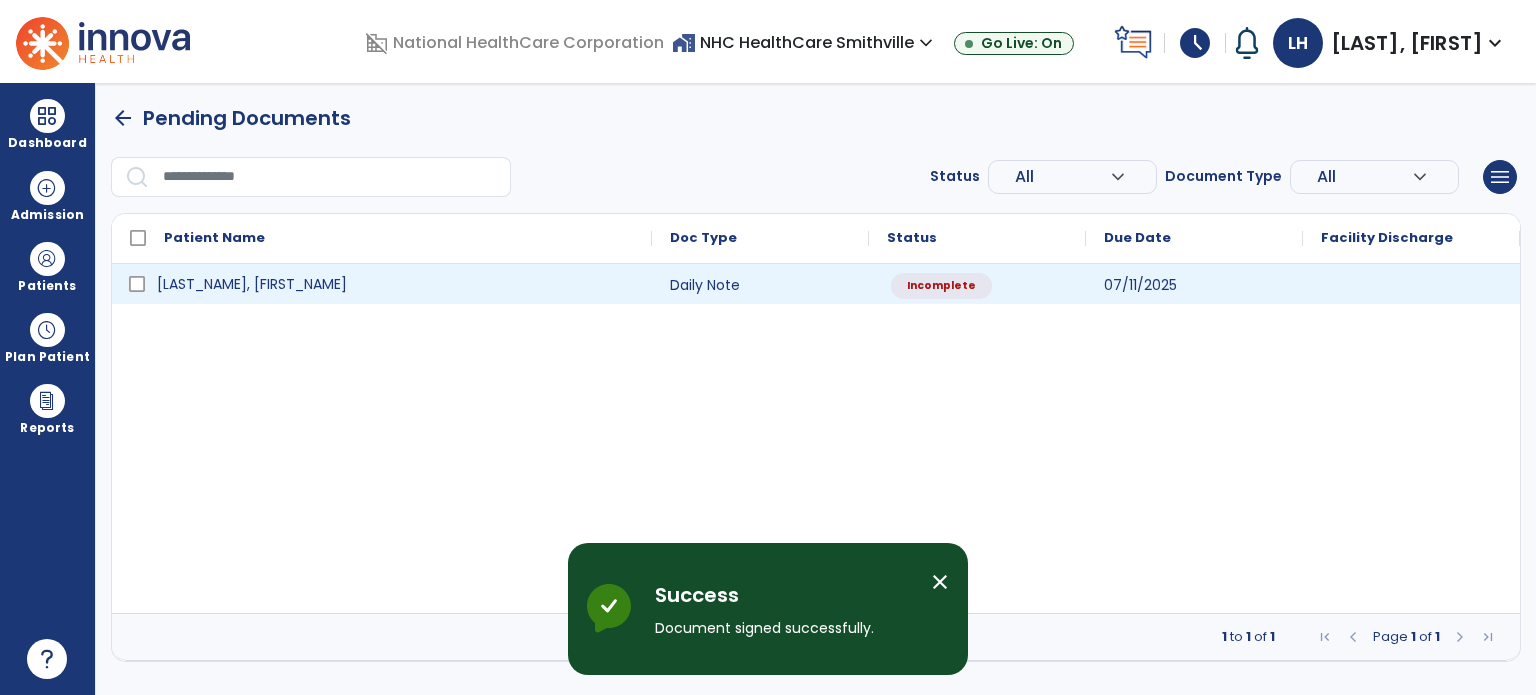 click on "[LAST_NAME], [FIRST_NAME]" at bounding box center [396, 284] 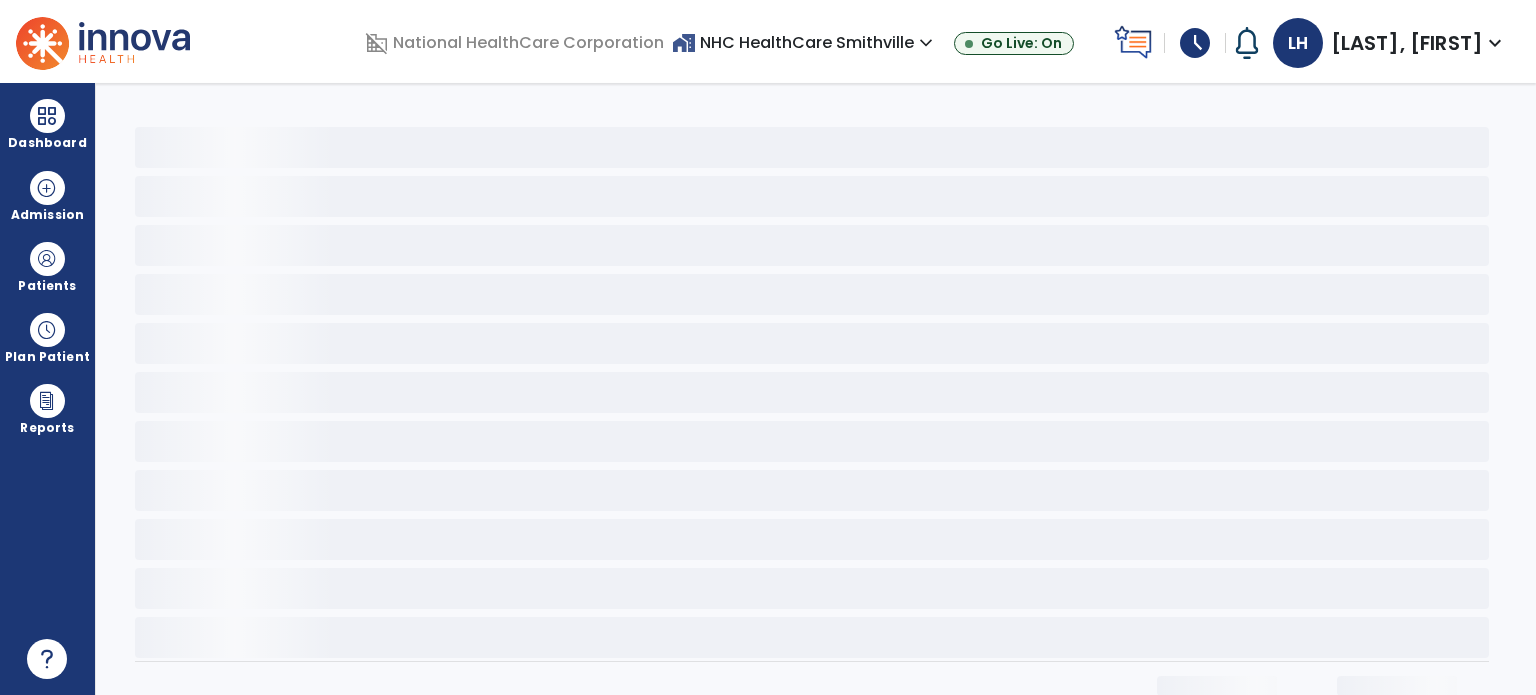 select on "*" 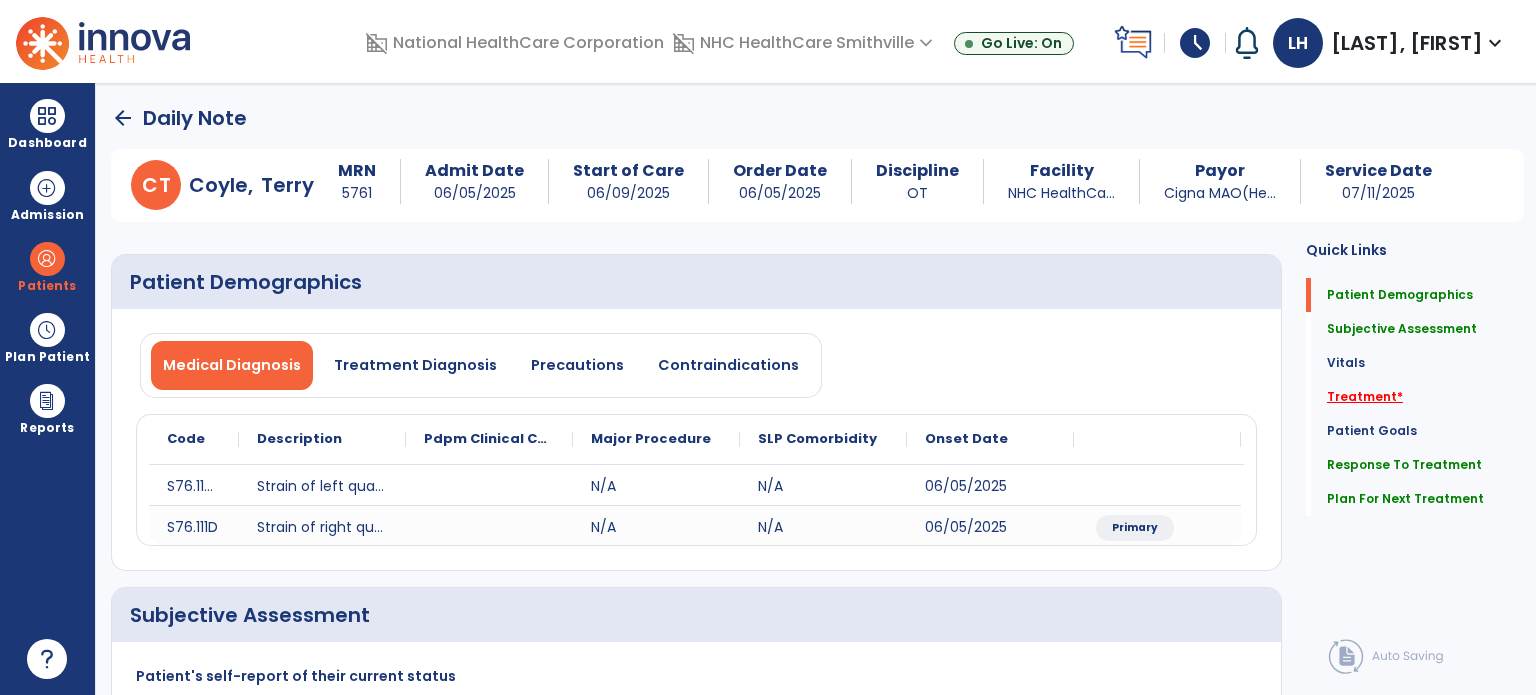 click on "Treatment   *" 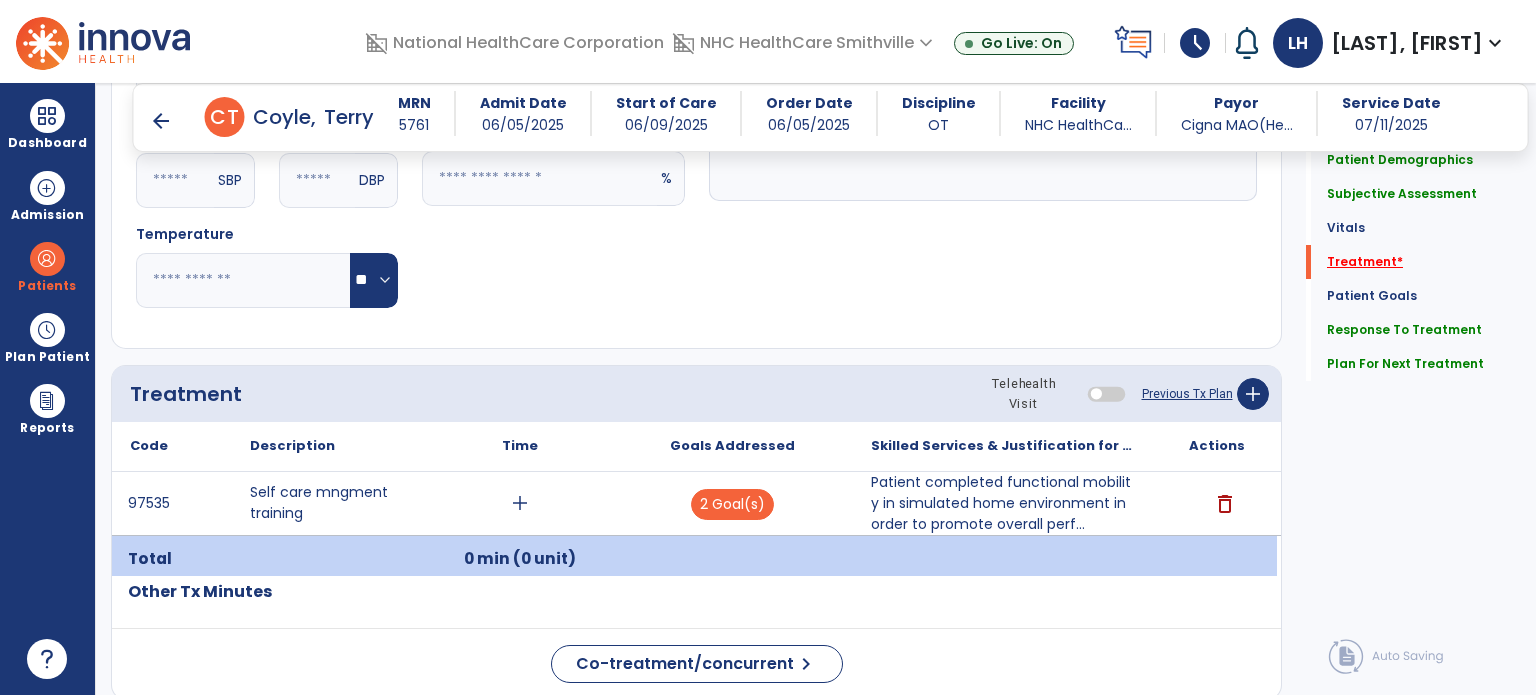 scroll, scrollTop: 1084, scrollLeft: 0, axis: vertical 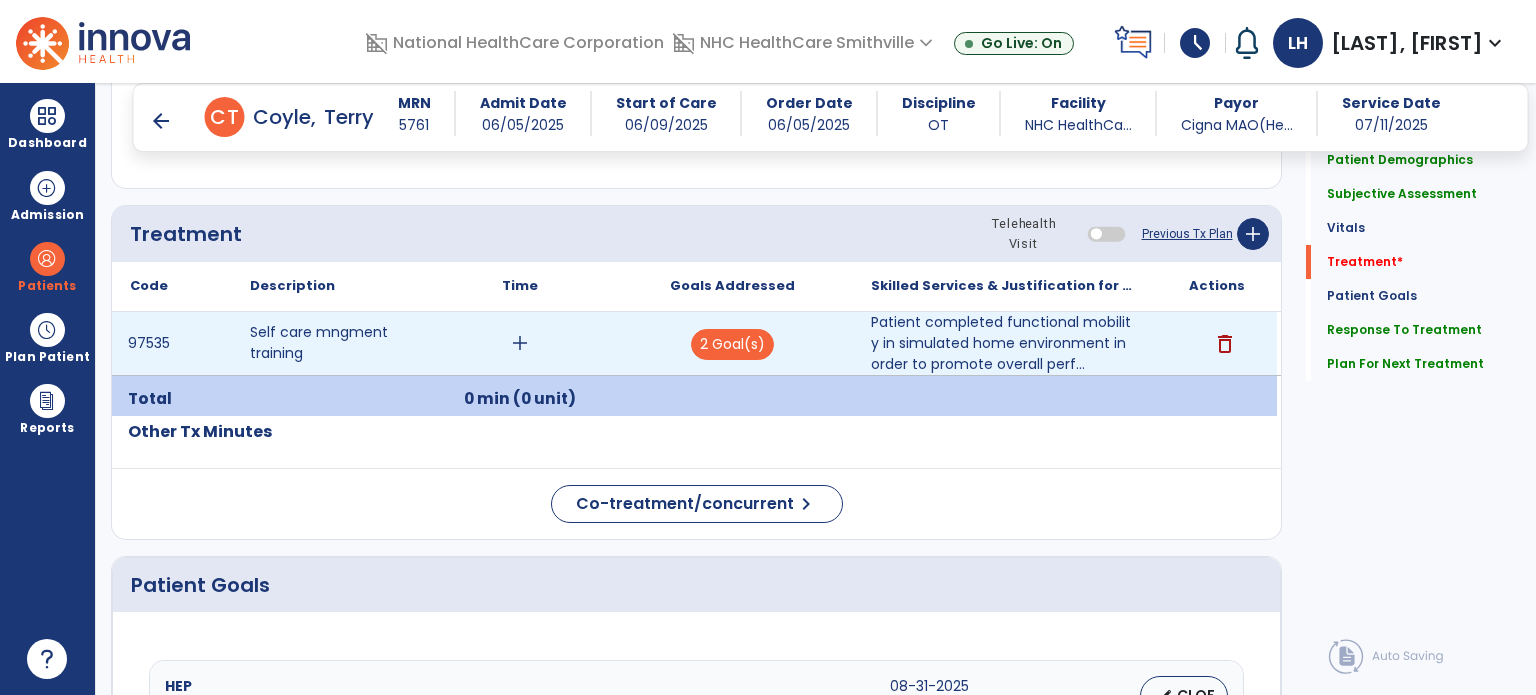 click on "add" at bounding box center [520, 343] 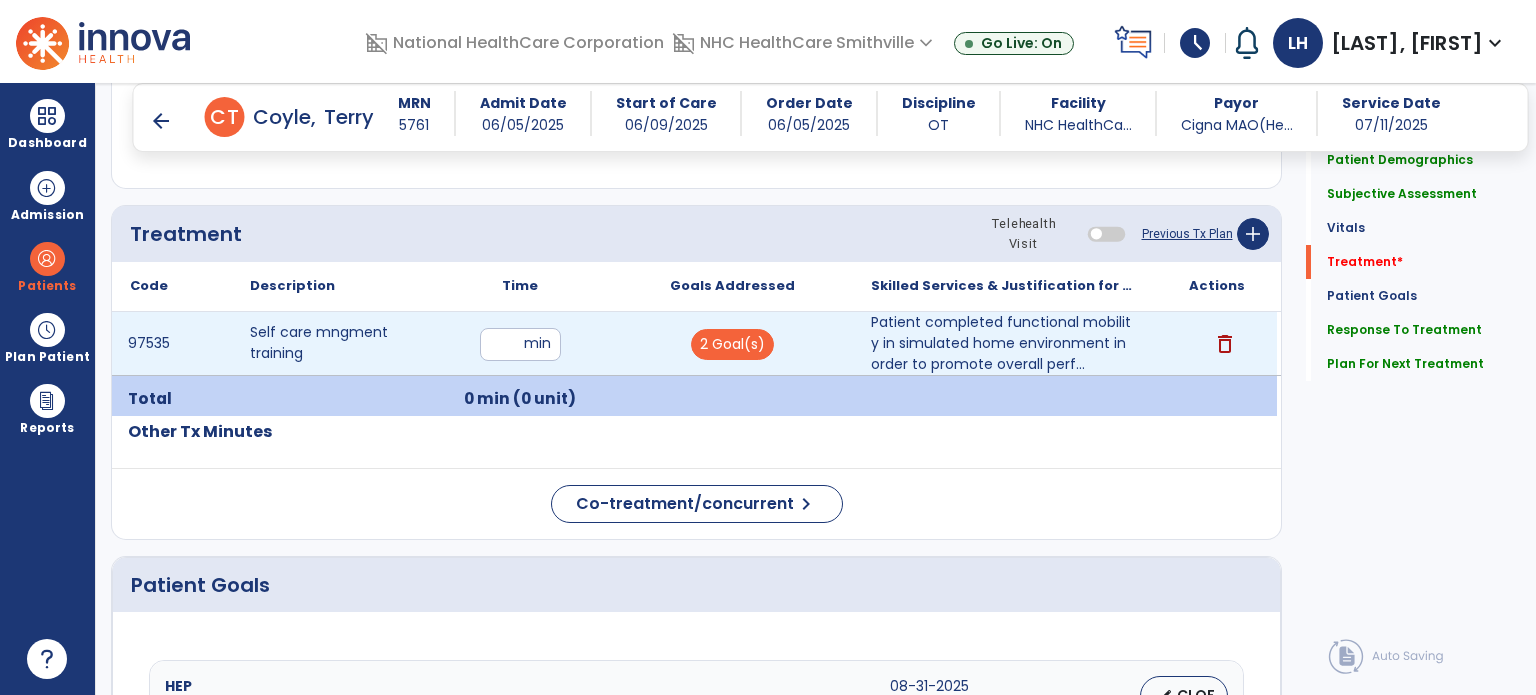 type on "**" 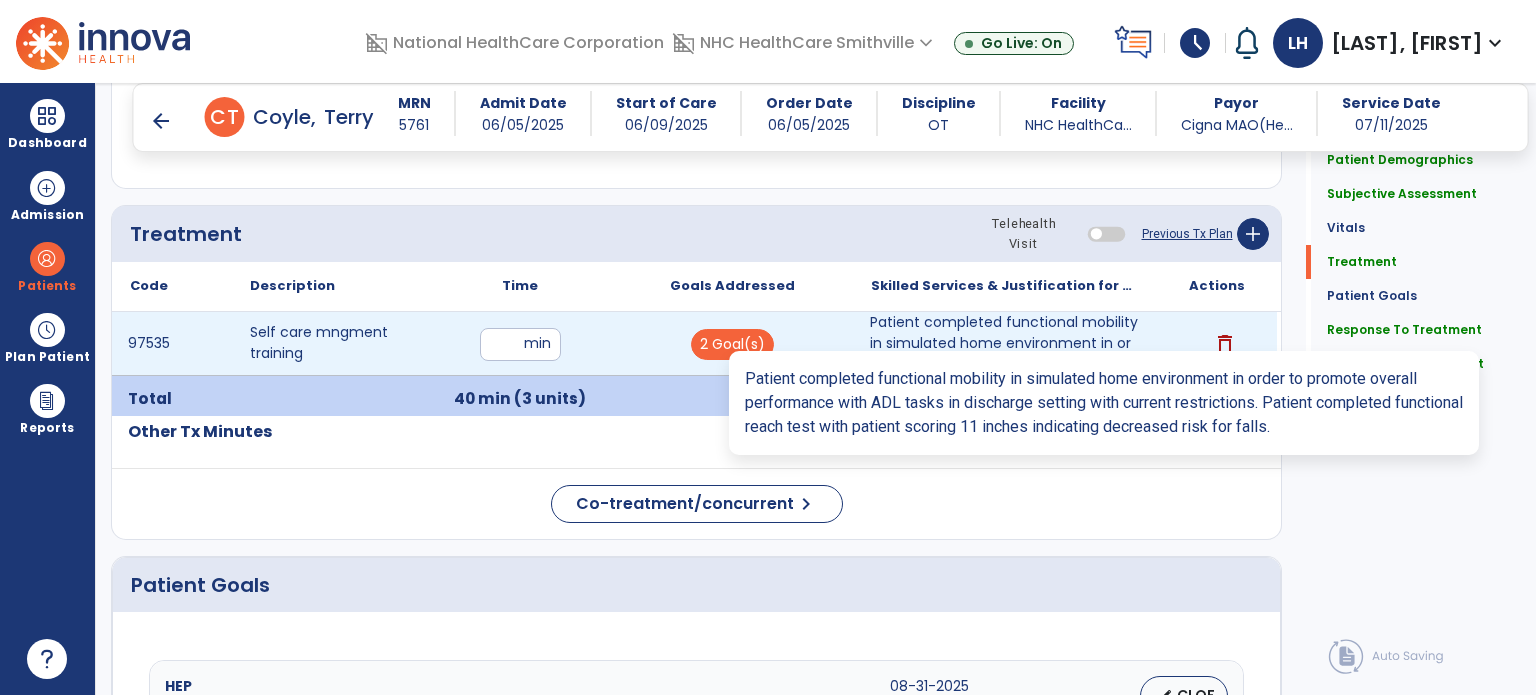click on "Patient completed functional mobility in simulated home environment in order to promote overall perf..." at bounding box center (1004, 343) 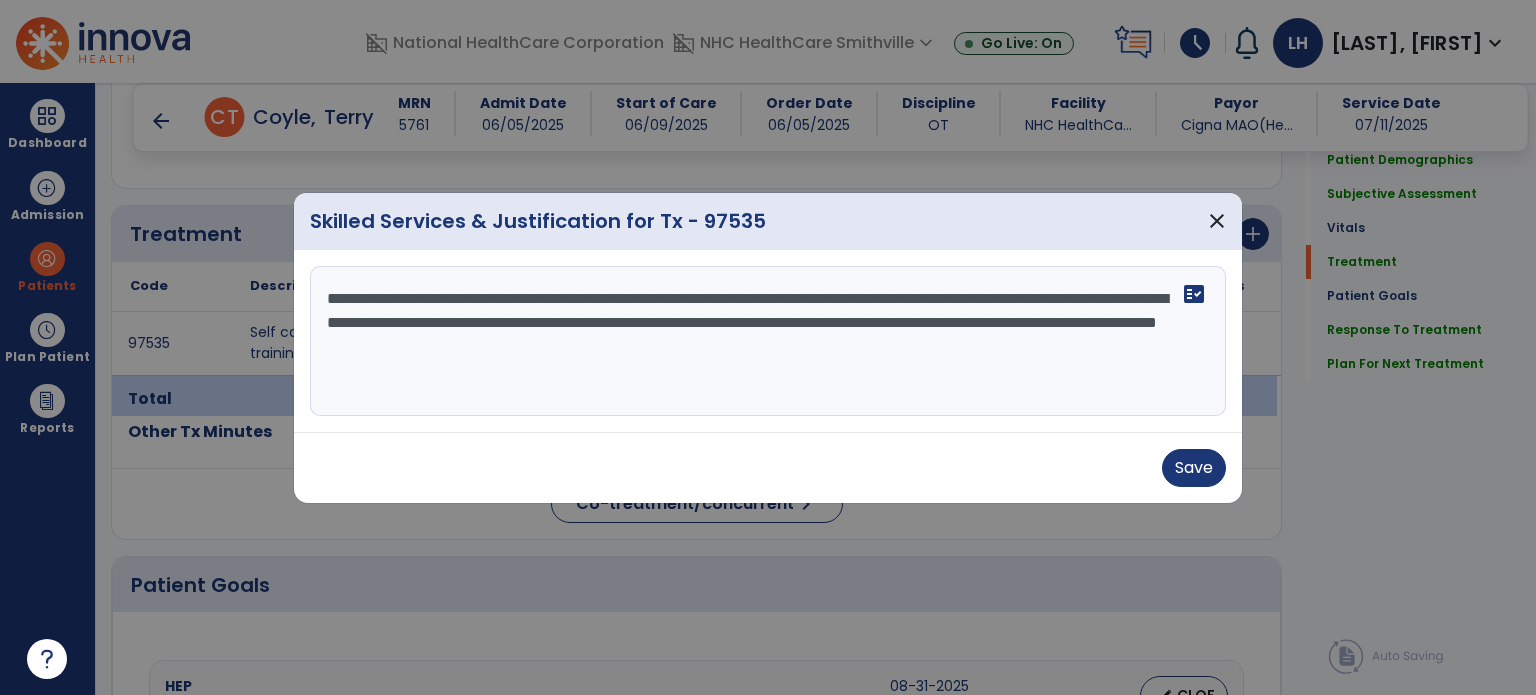 click on "**********" at bounding box center (768, 341) 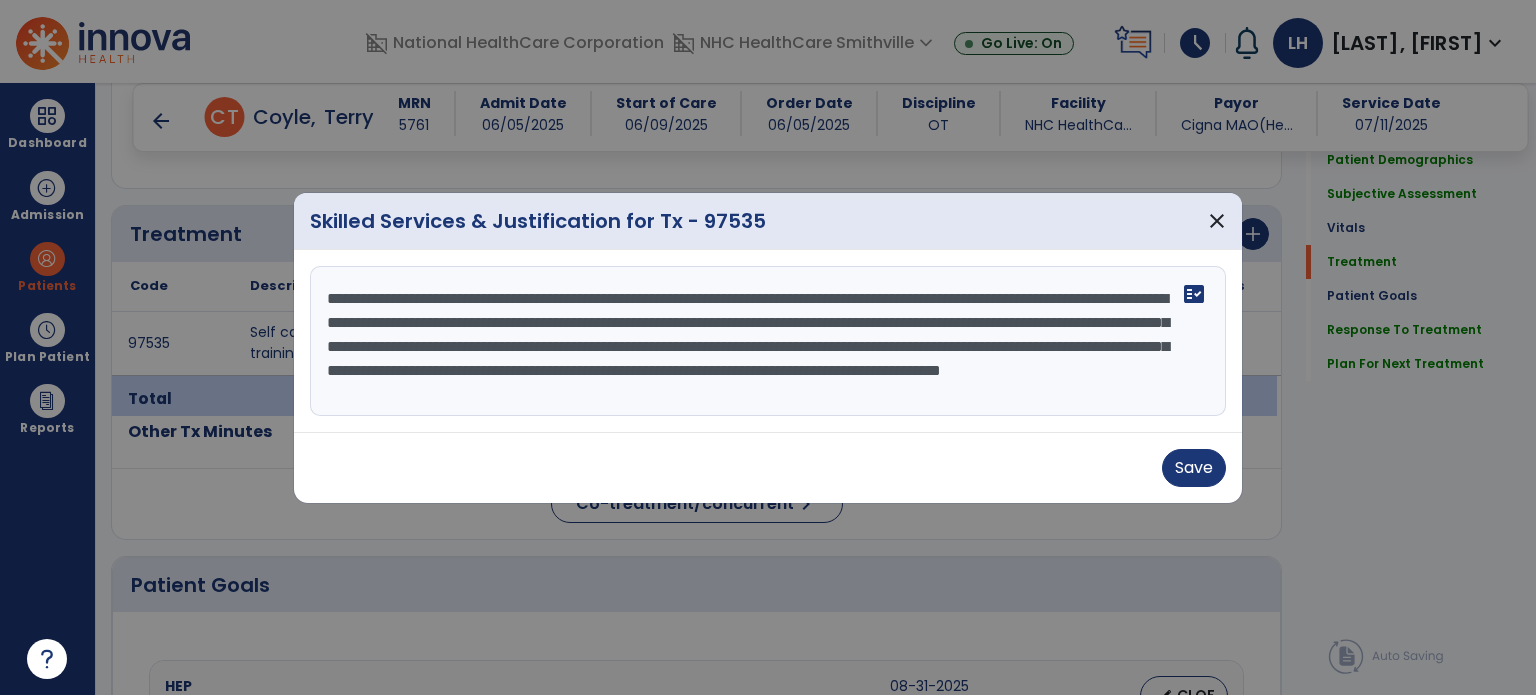 scroll, scrollTop: 15, scrollLeft: 0, axis: vertical 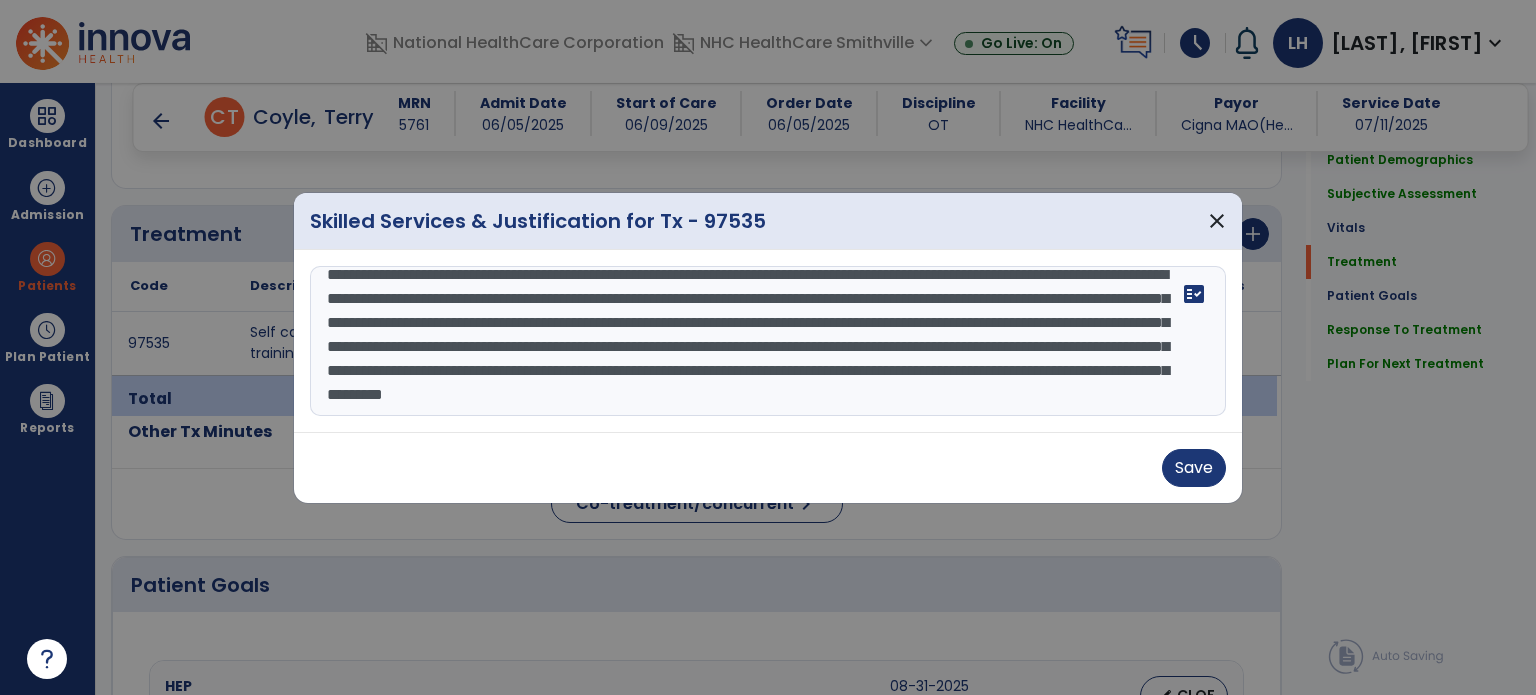 click on "**********" at bounding box center (768, 341) 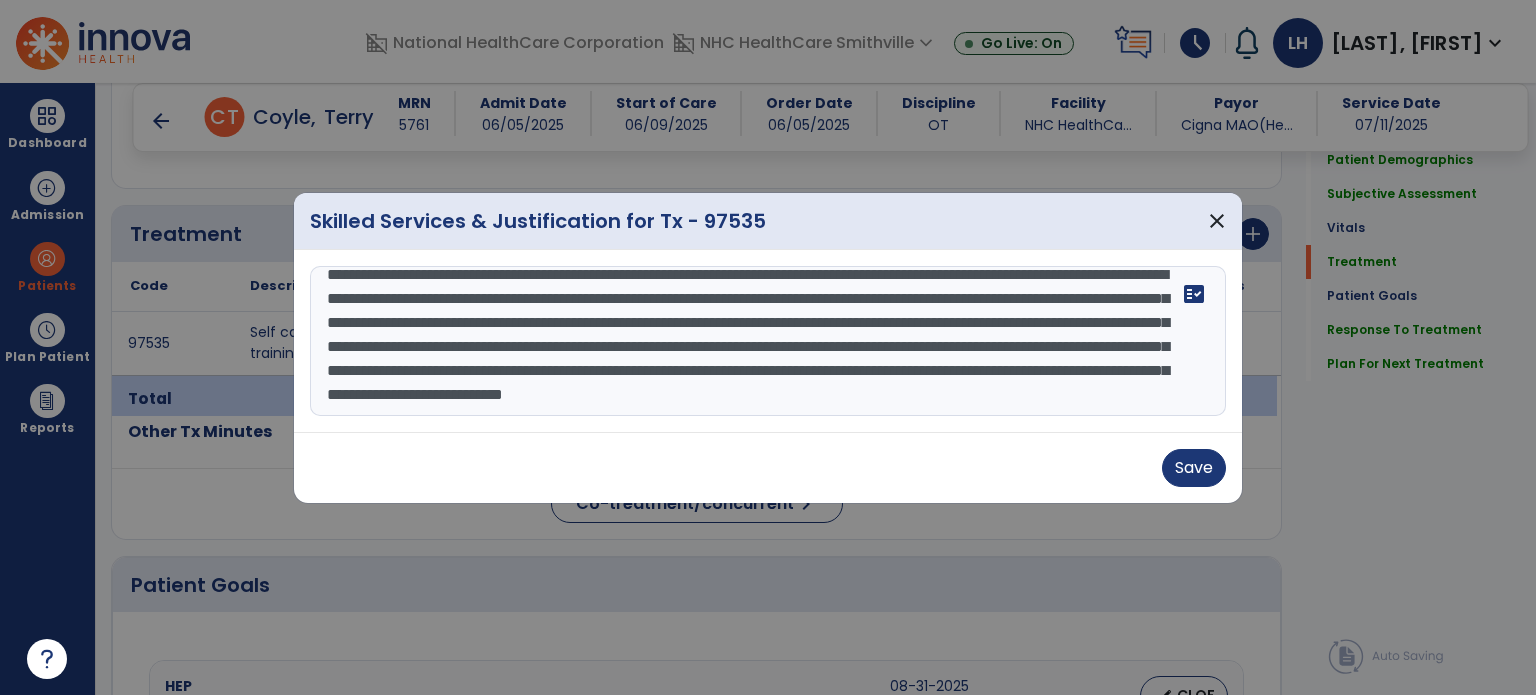 scroll, scrollTop: 48, scrollLeft: 0, axis: vertical 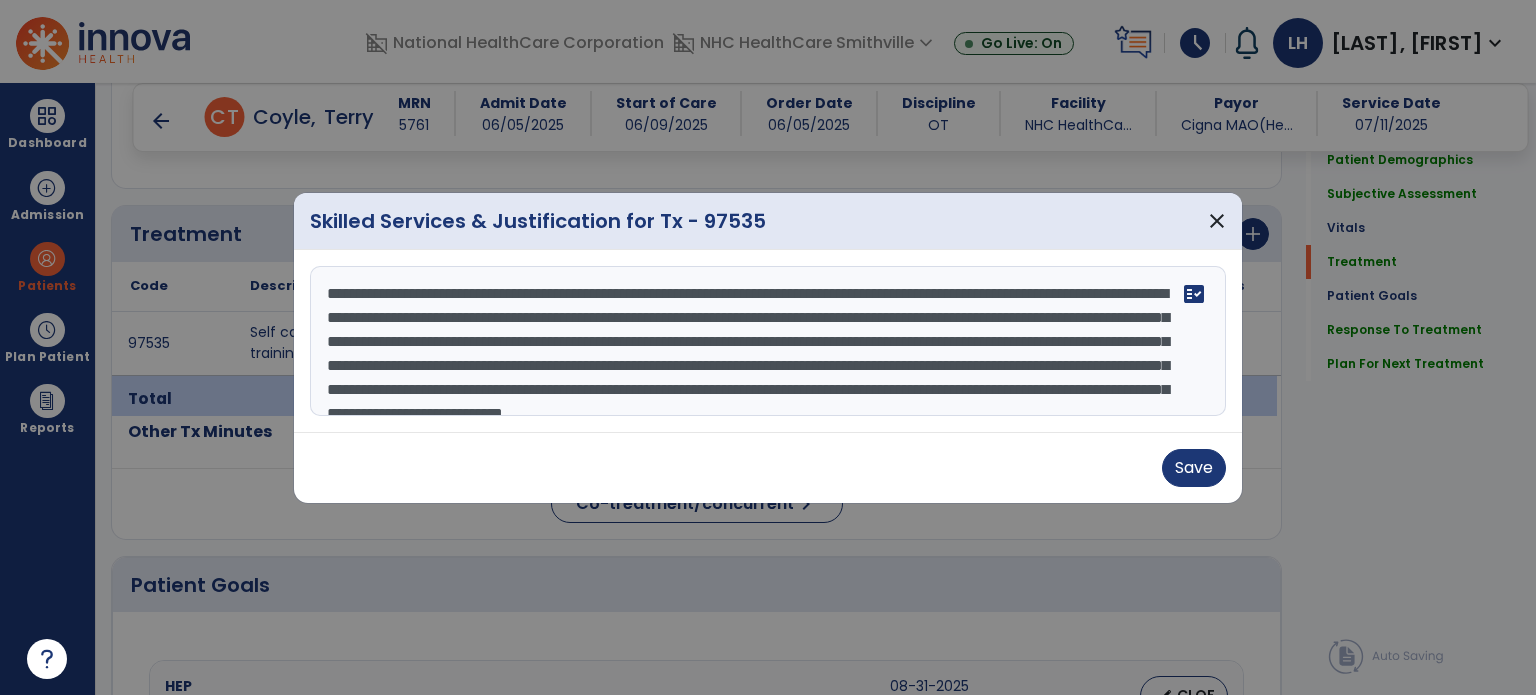 click on "**********" at bounding box center (768, 341) 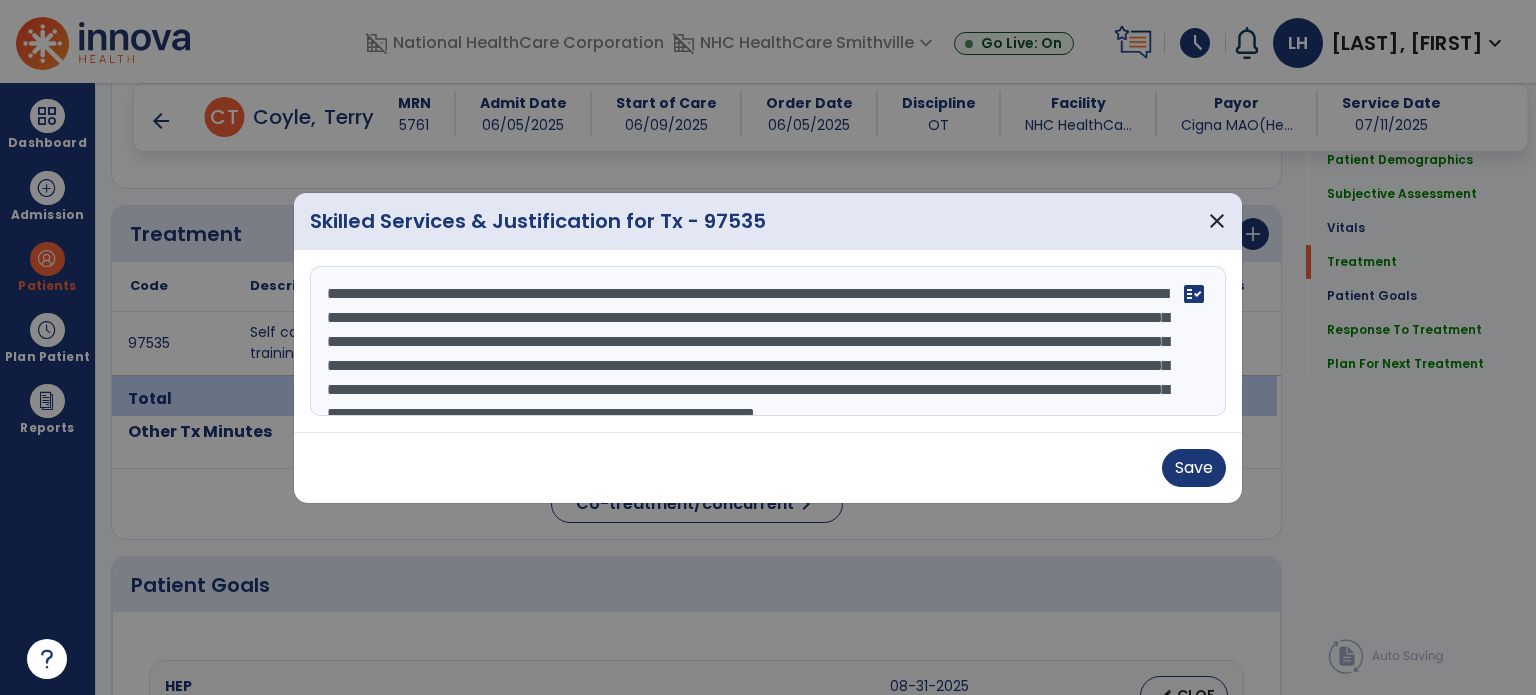 click on "**********" at bounding box center (768, 341) 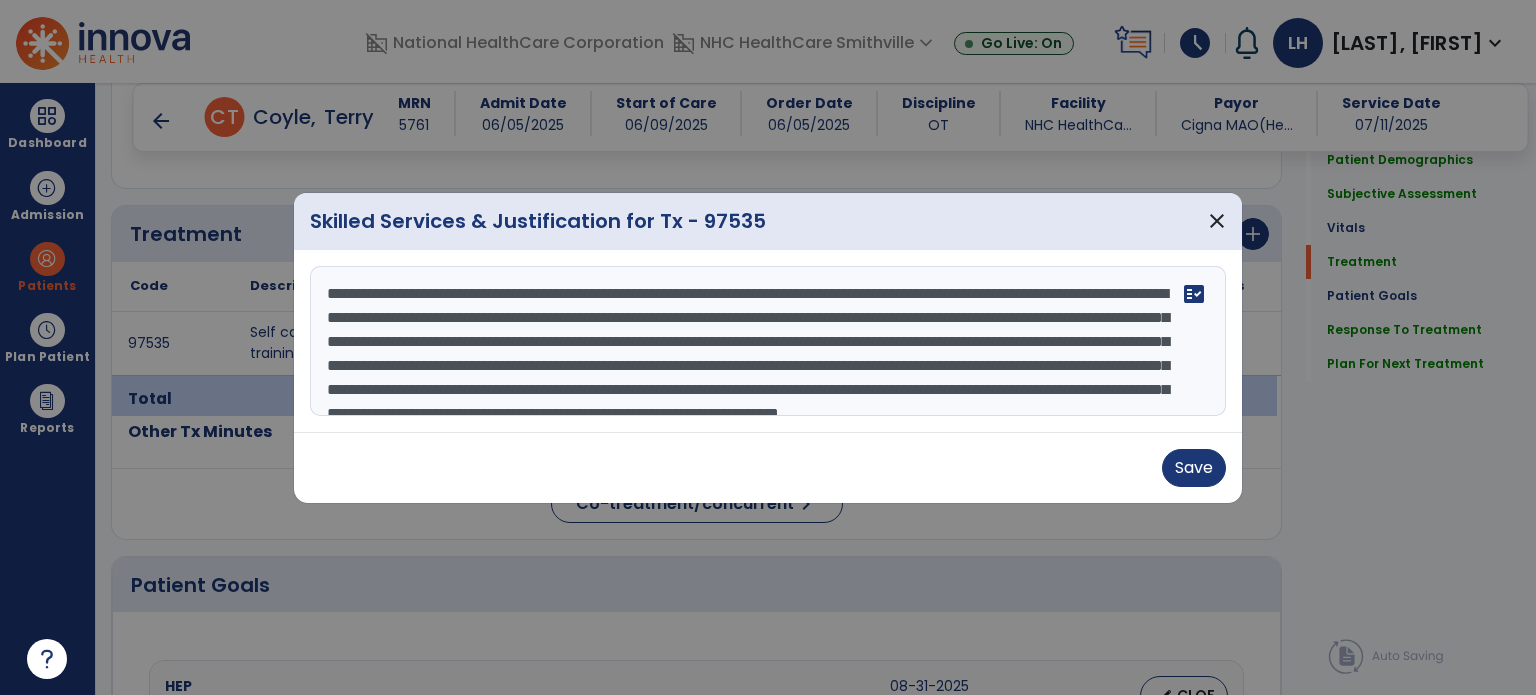 click on "**********" at bounding box center (768, 341) 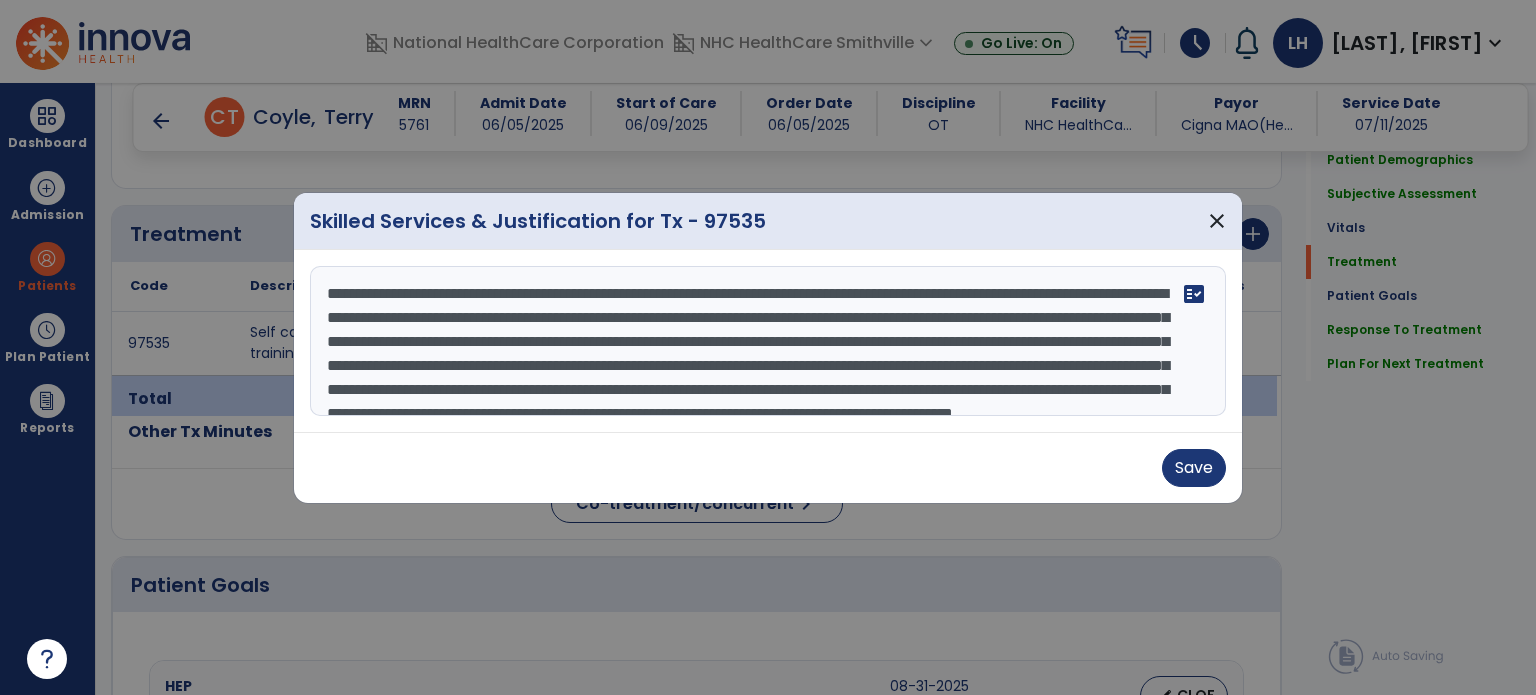 click on "**********" at bounding box center [768, 341] 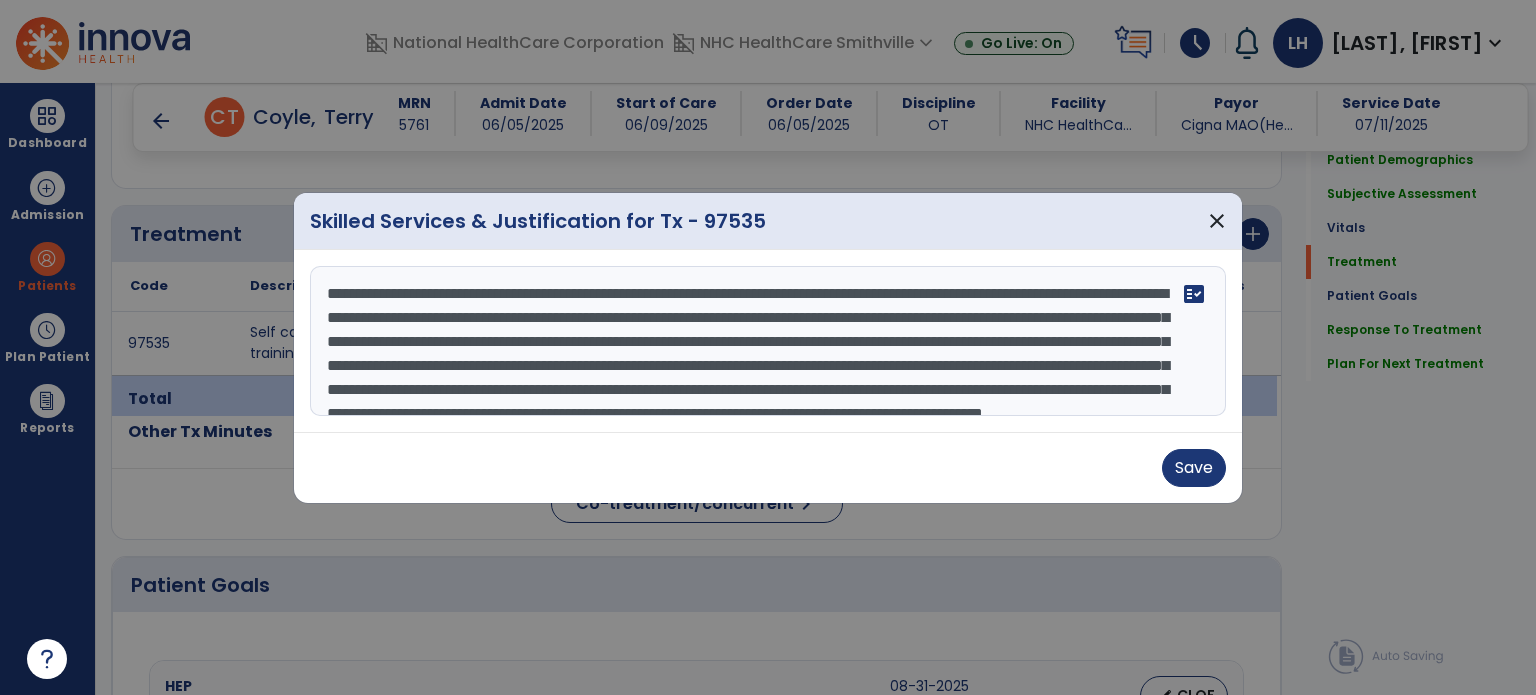 scroll, scrollTop: 44, scrollLeft: 0, axis: vertical 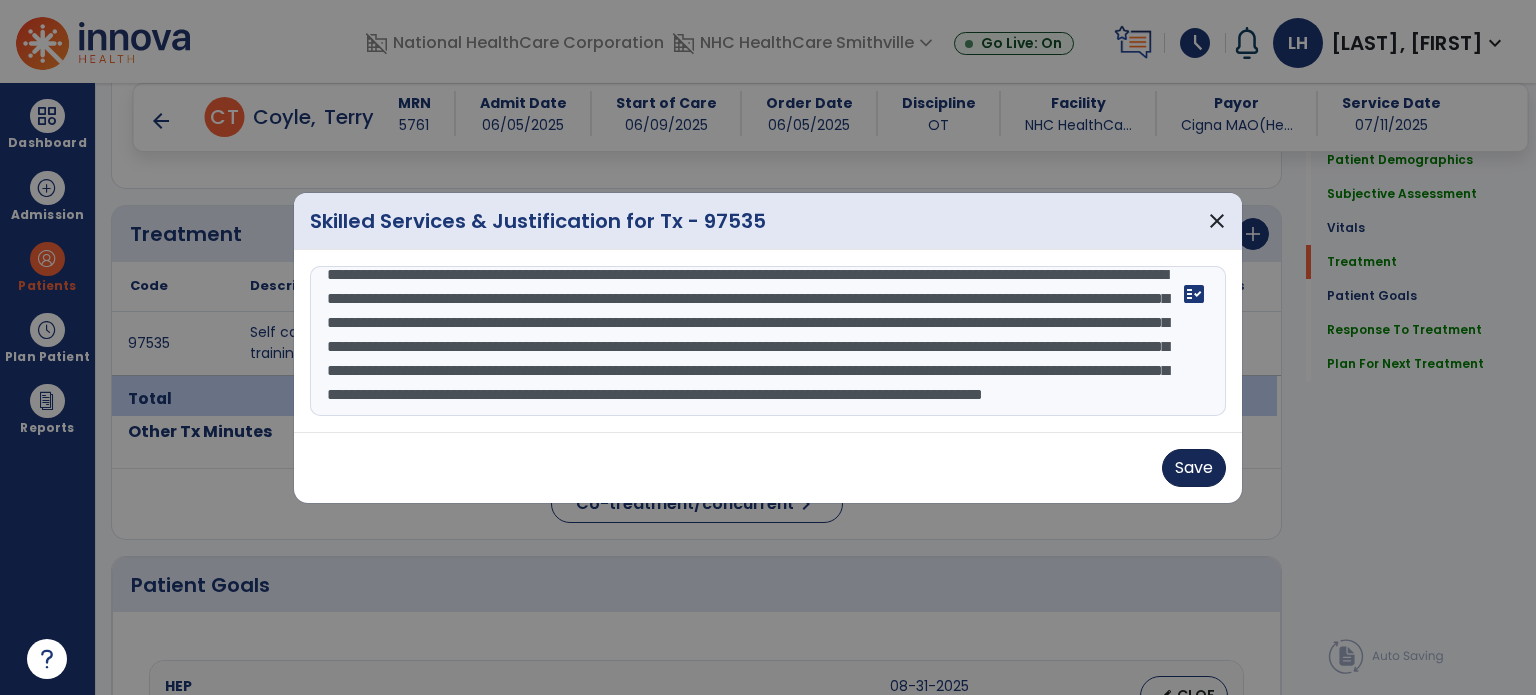 type on "**********" 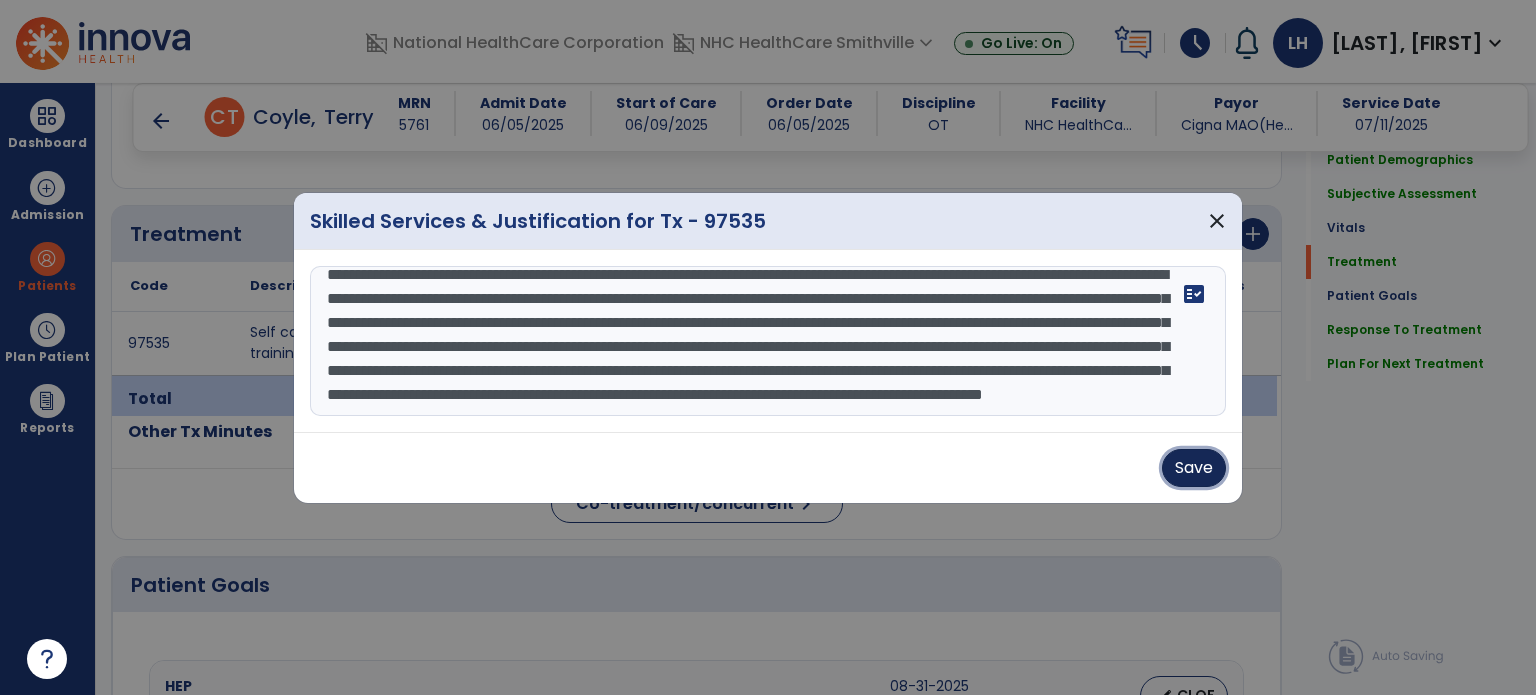 click on "Save" at bounding box center [1194, 468] 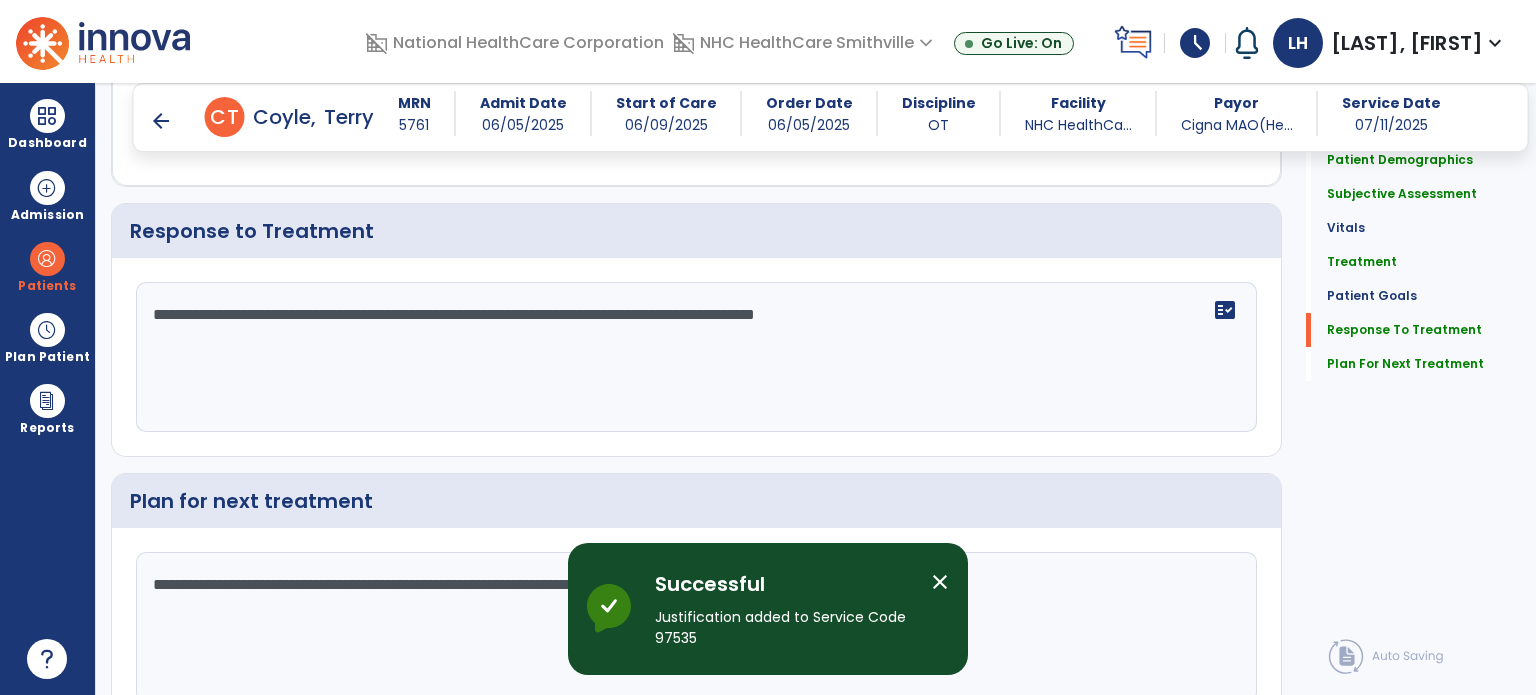 scroll, scrollTop: 2511, scrollLeft: 0, axis: vertical 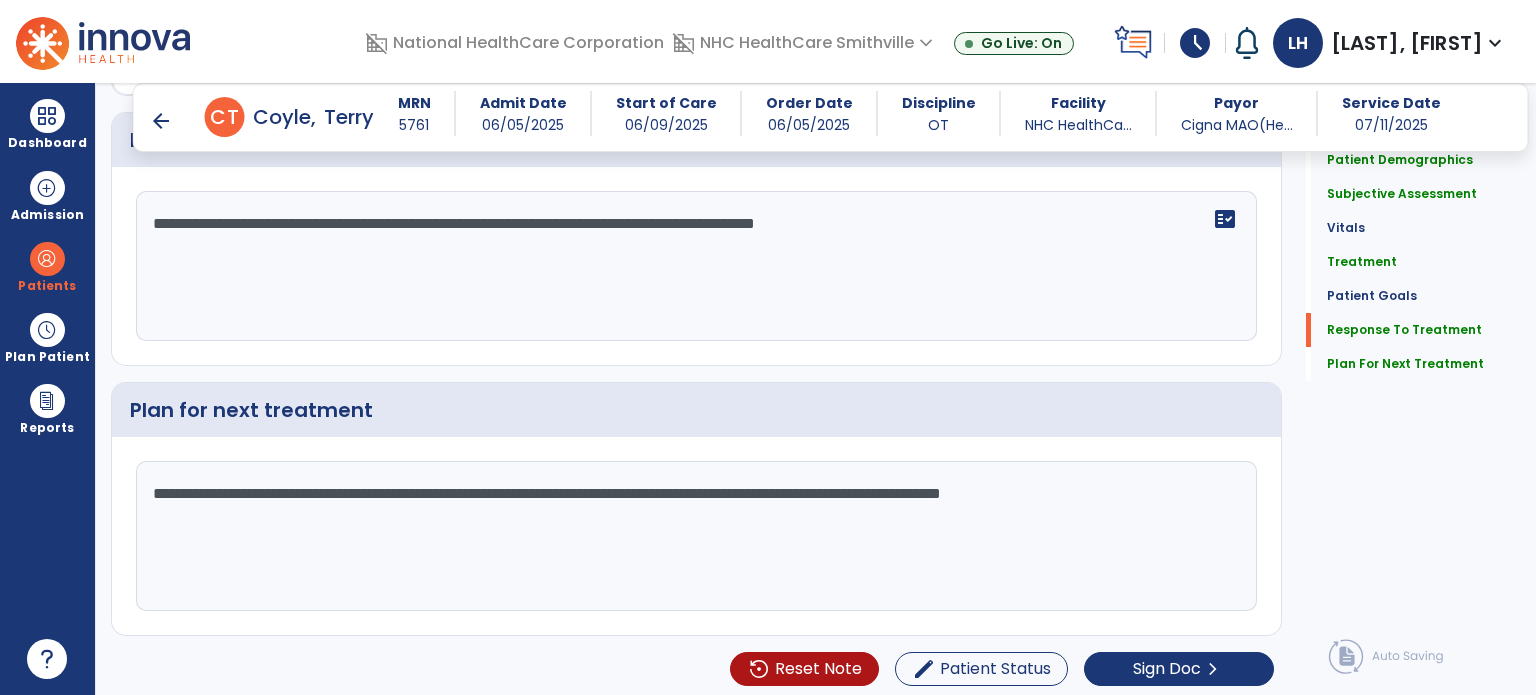 click on "**********" 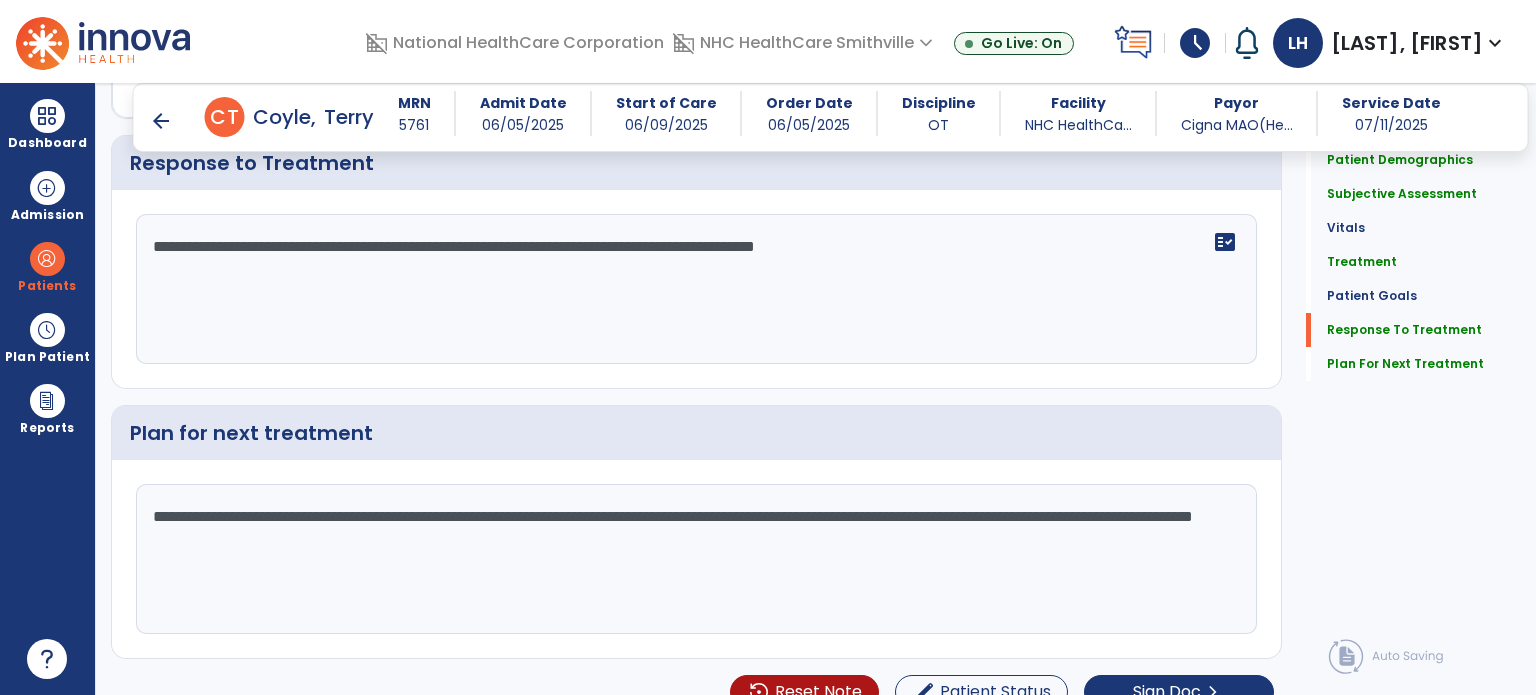 scroll, scrollTop: 2511, scrollLeft: 0, axis: vertical 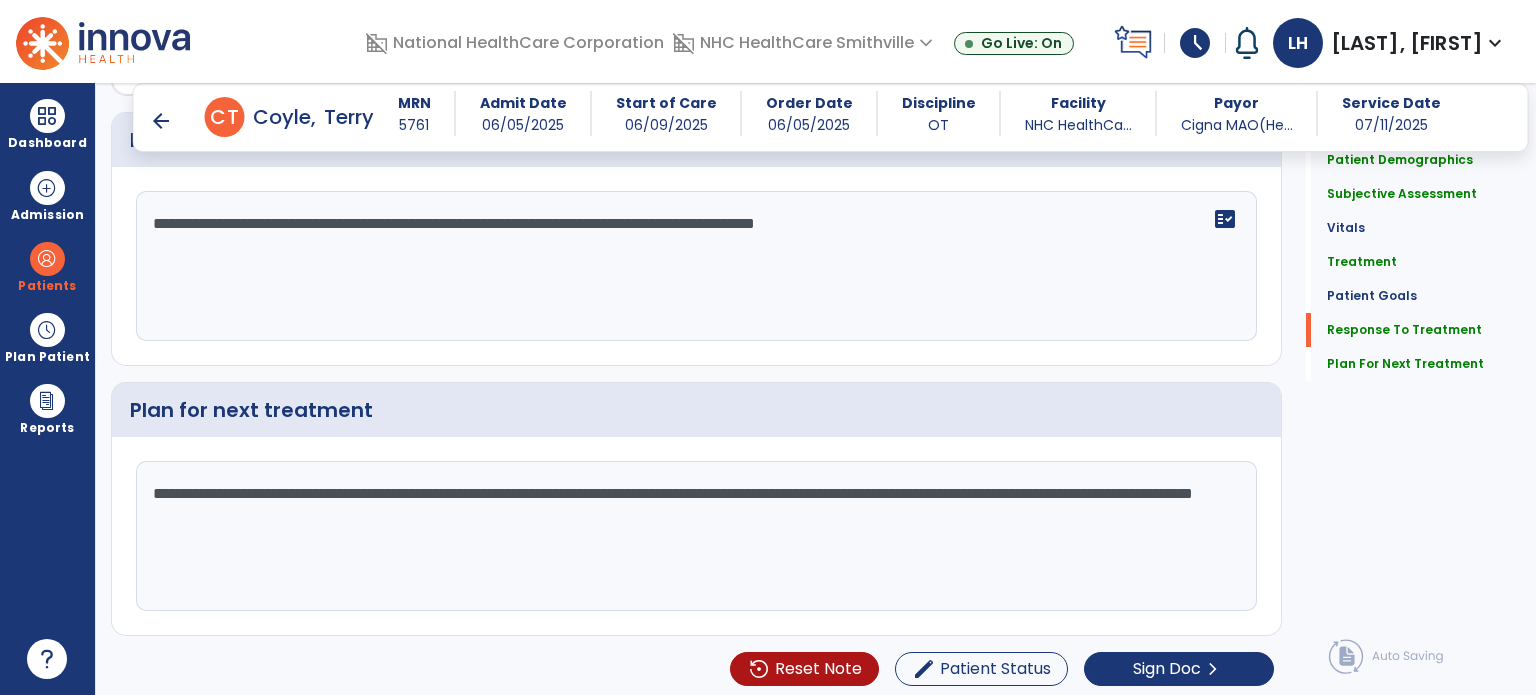 click on "**********" 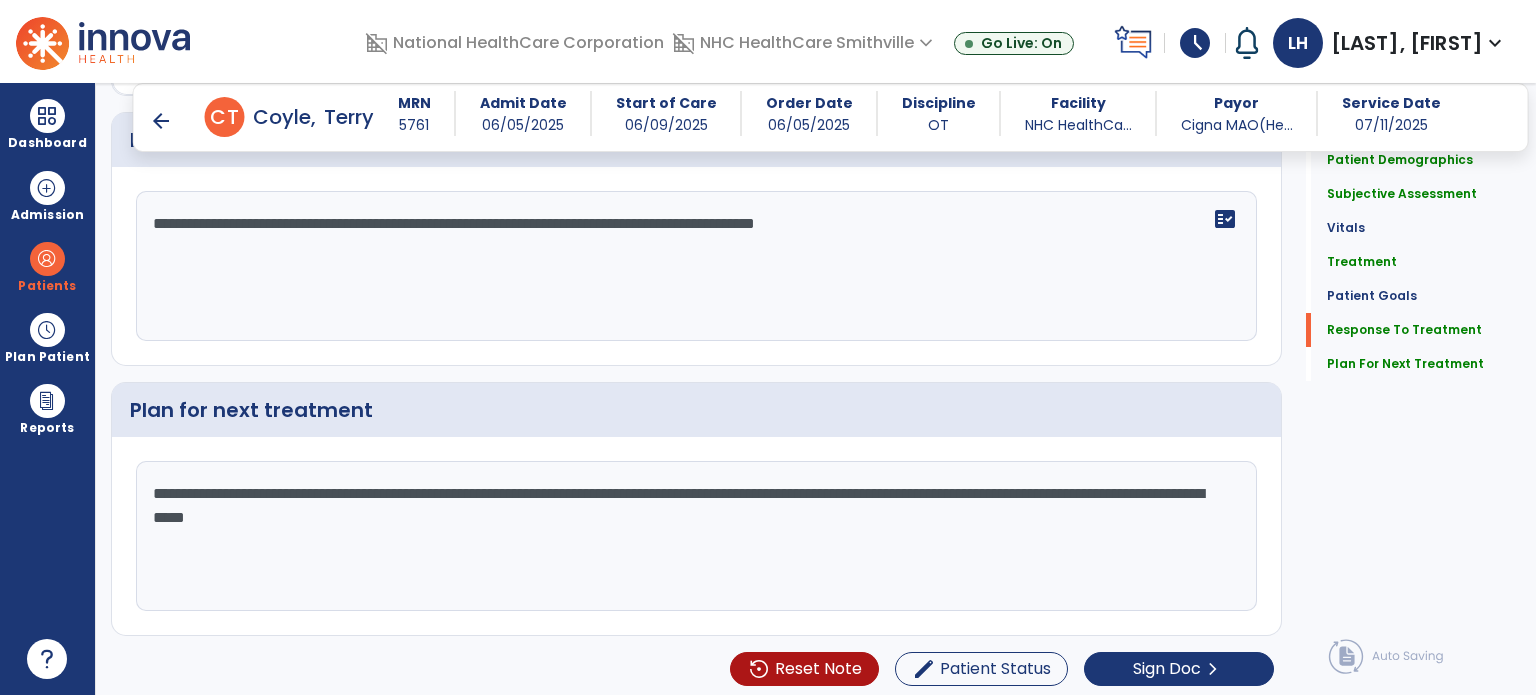 click on "**********" 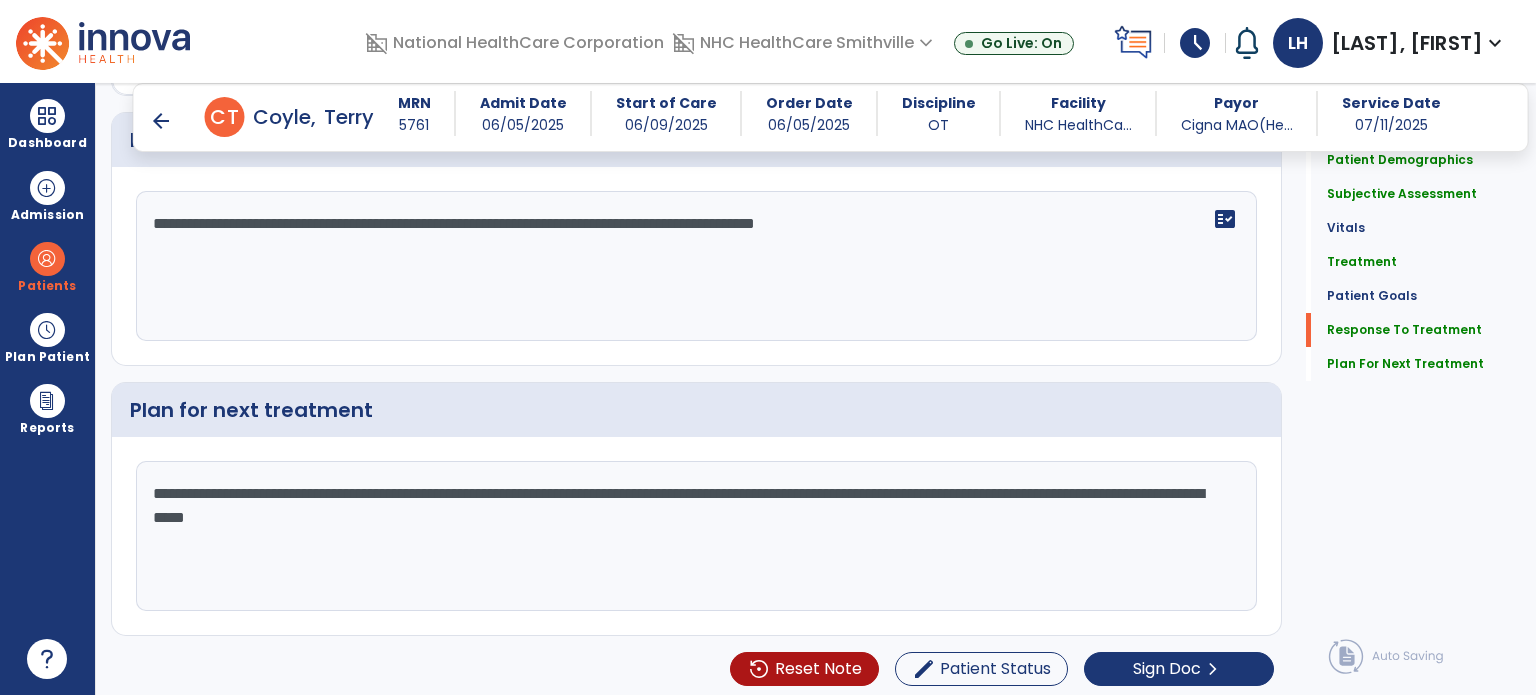 type on "**********" 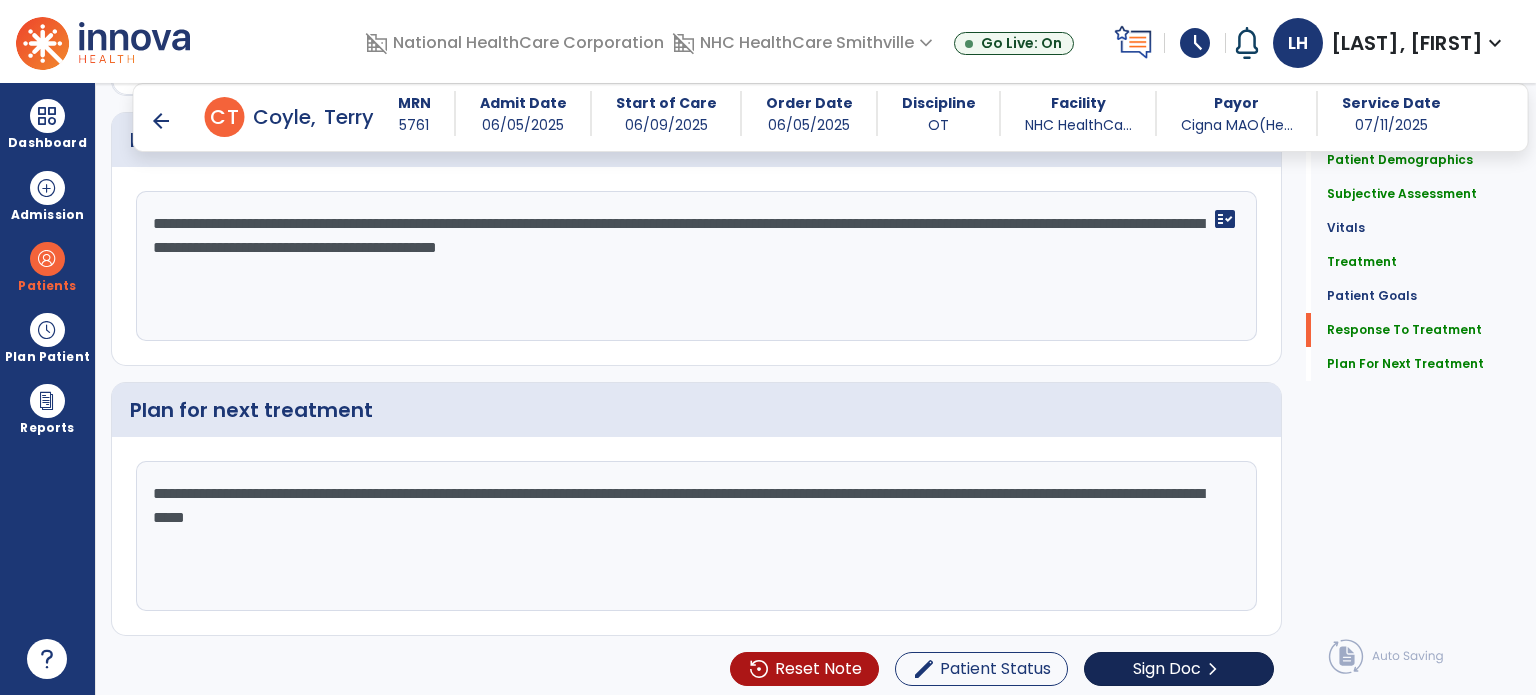 type on "**********" 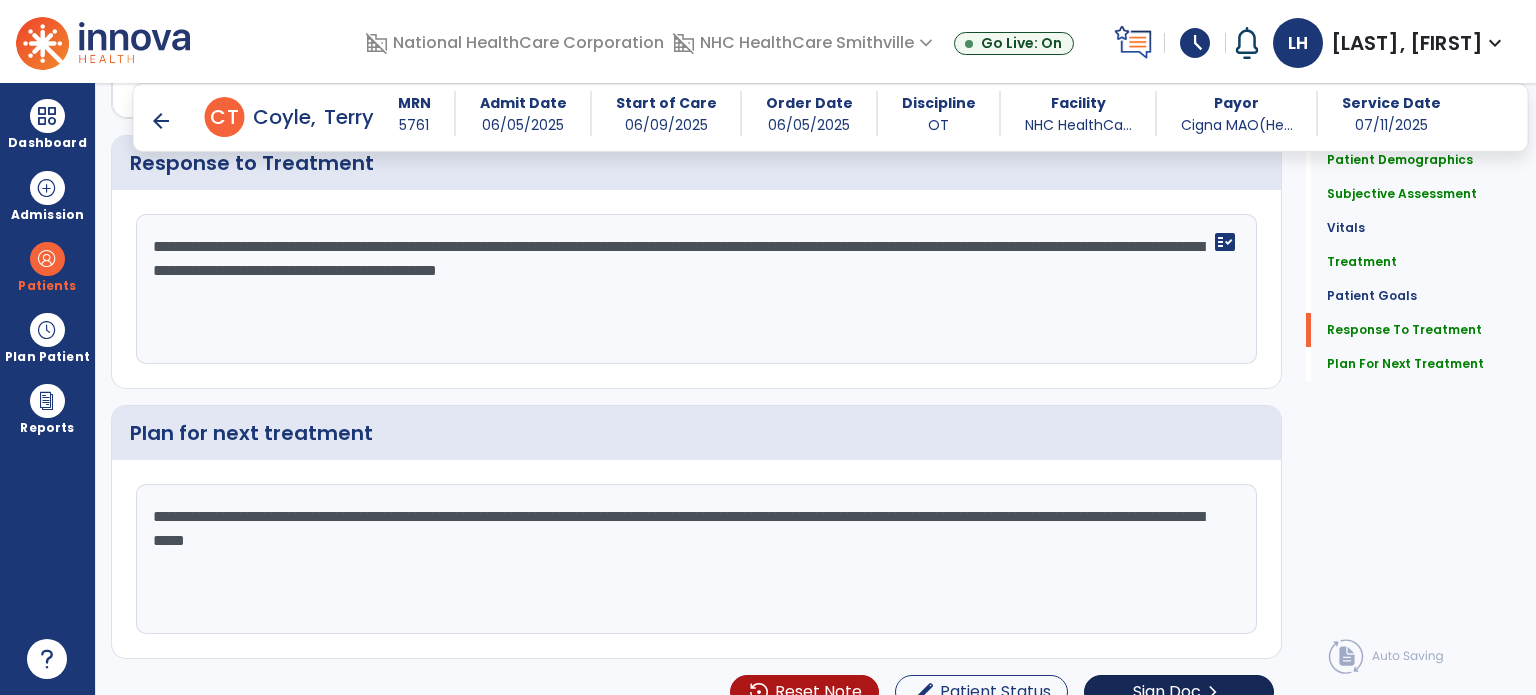 scroll, scrollTop: 2511, scrollLeft: 0, axis: vertical 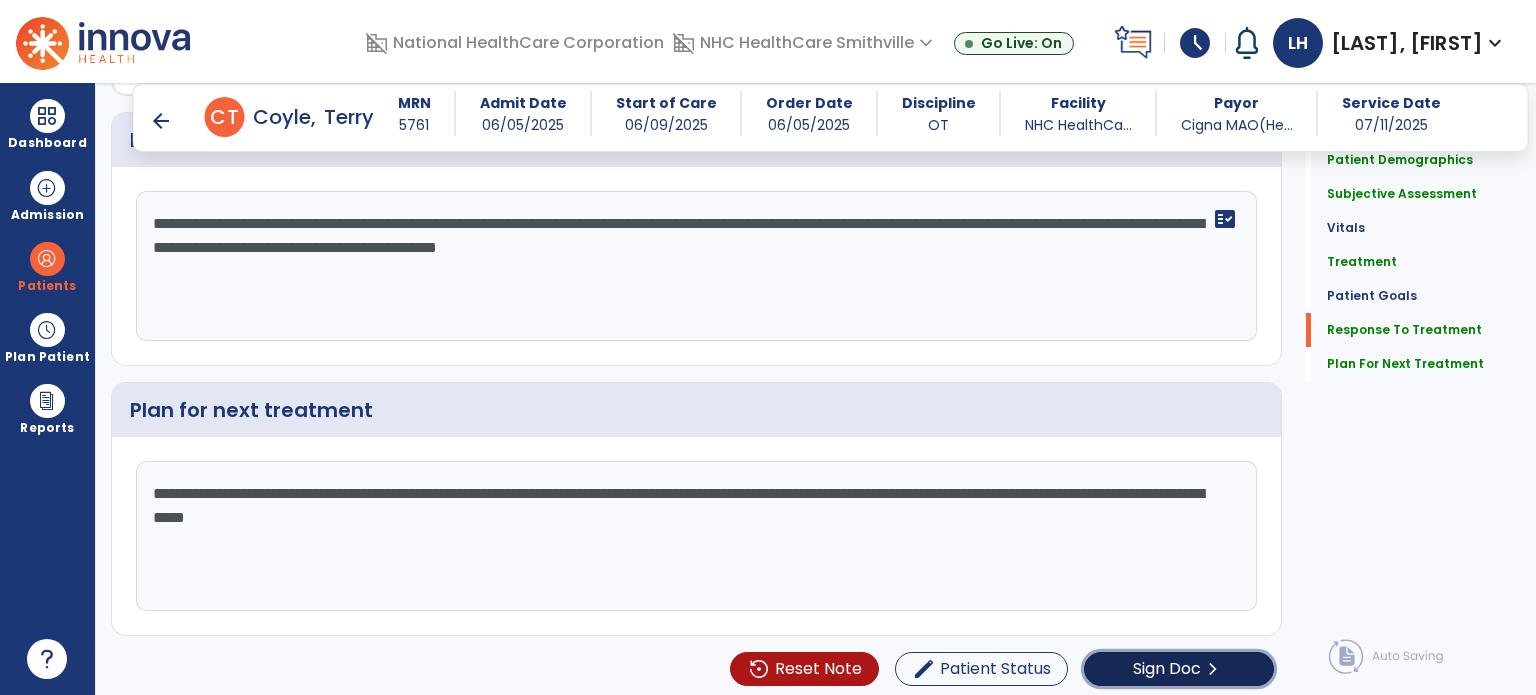 click on "Sign Doc" 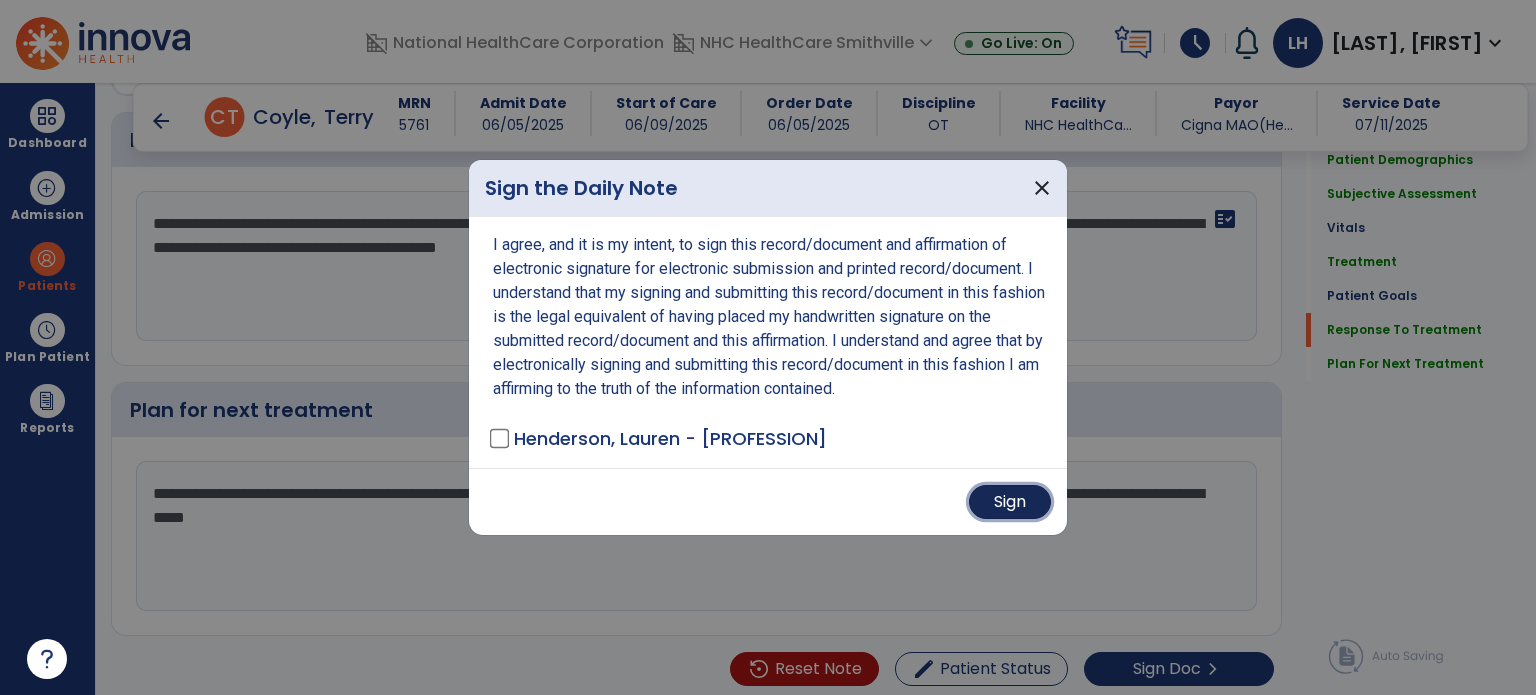click on "Sign" at bounding box center (1010, 502) 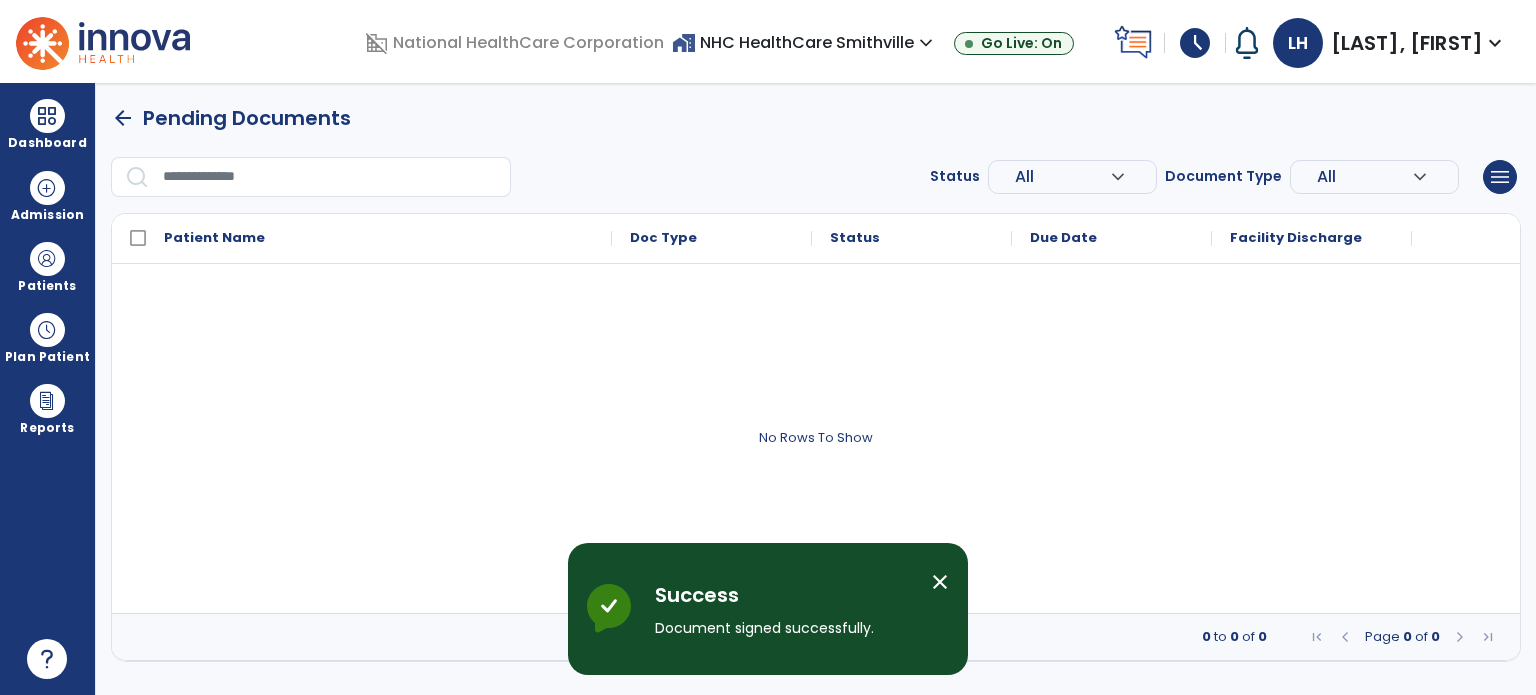 scroll, scrollTop: 0, scrollLeft: 0, axis: both 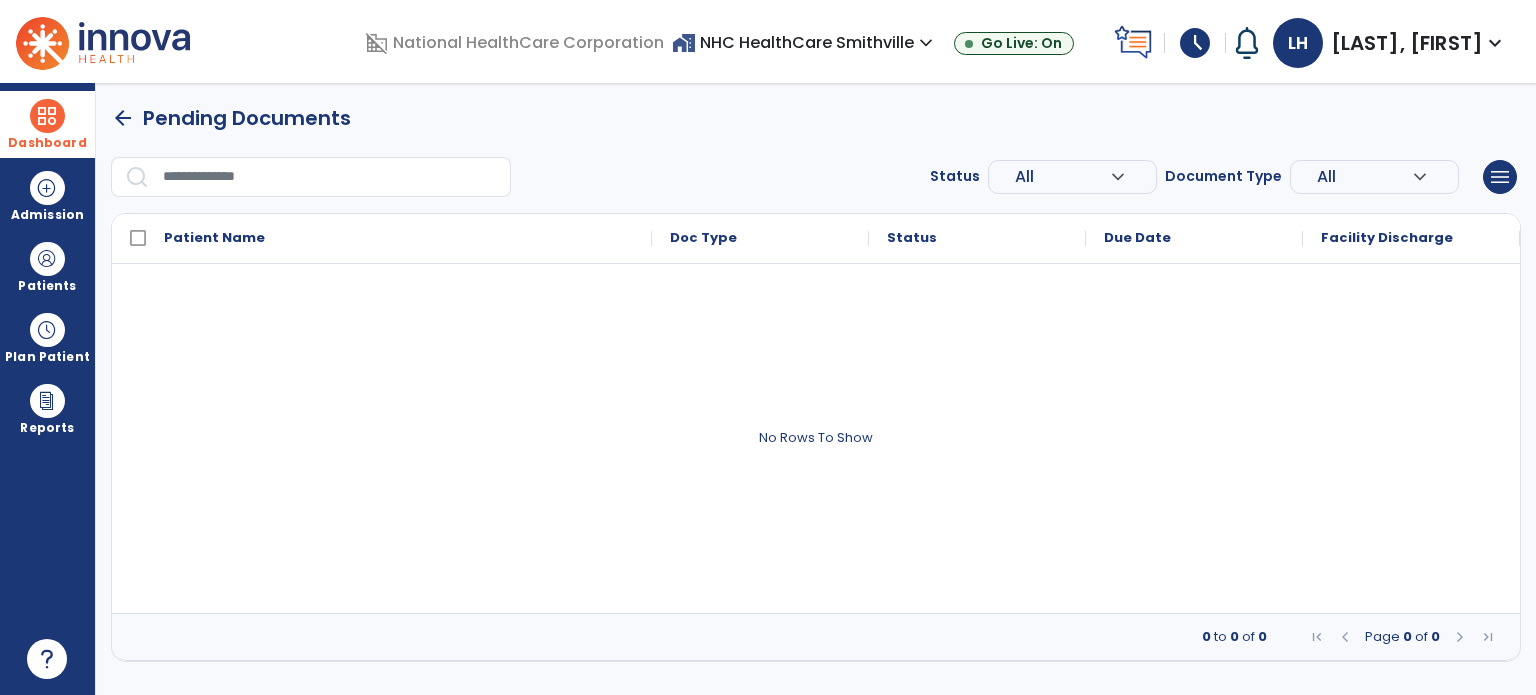 click at bounding box center (47, 116) 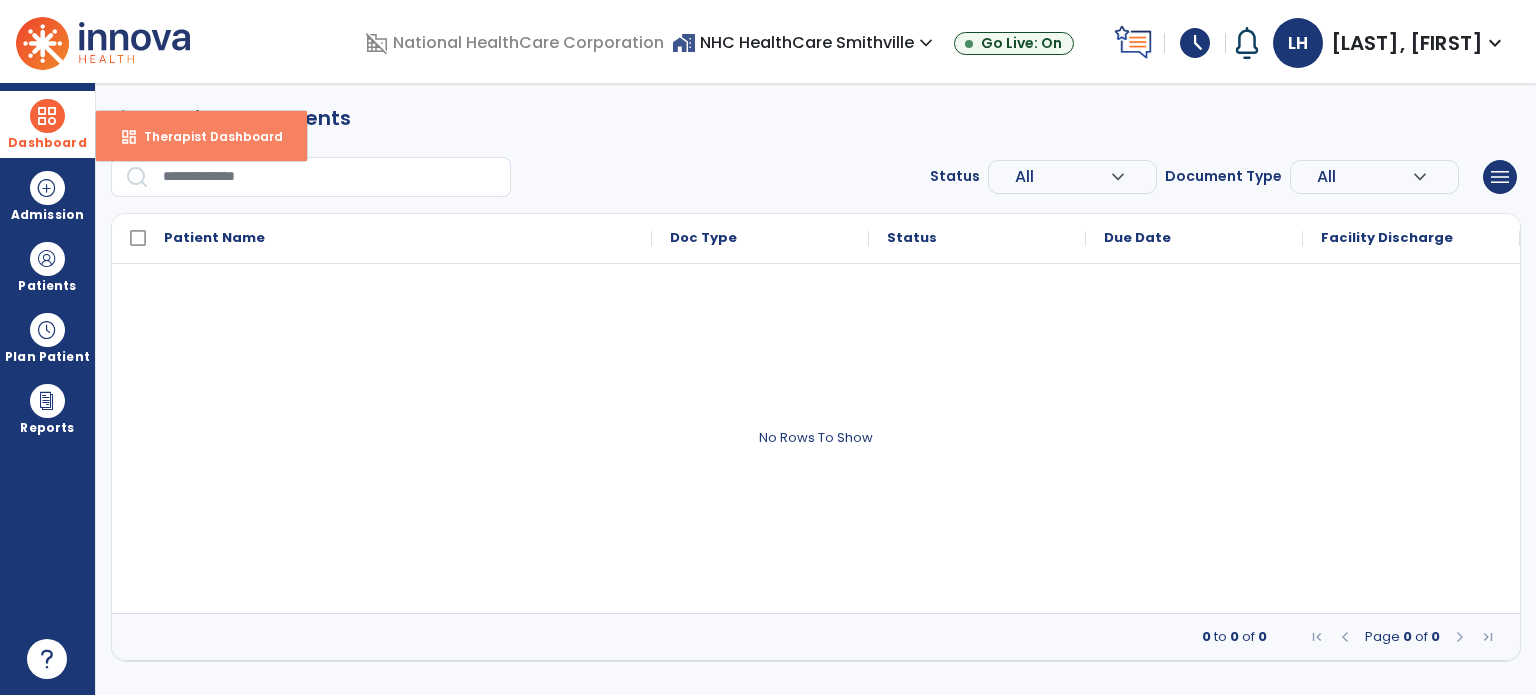 click on "Therapist Dashboard" at bounding box center (205, 136) 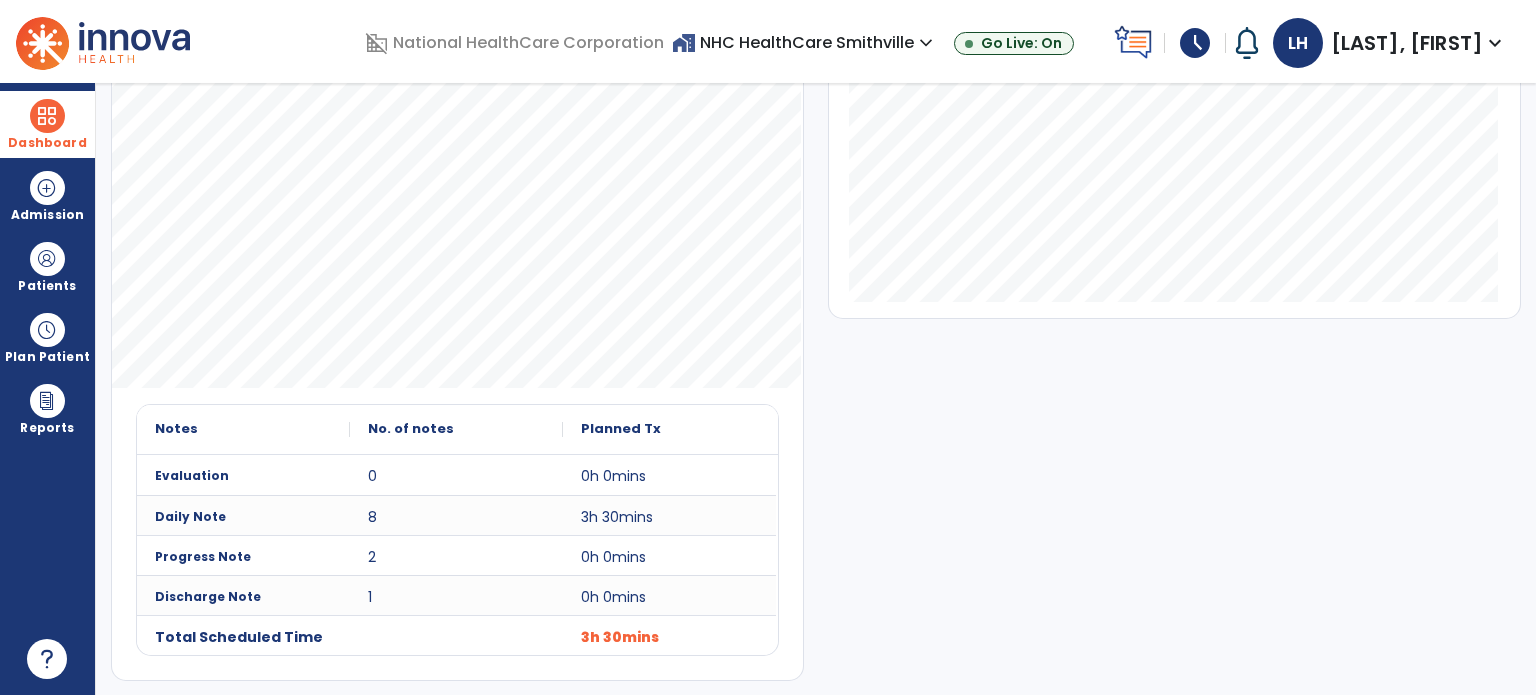 scroll, scrollTop: 0, scrollLeft: 0, axis: both 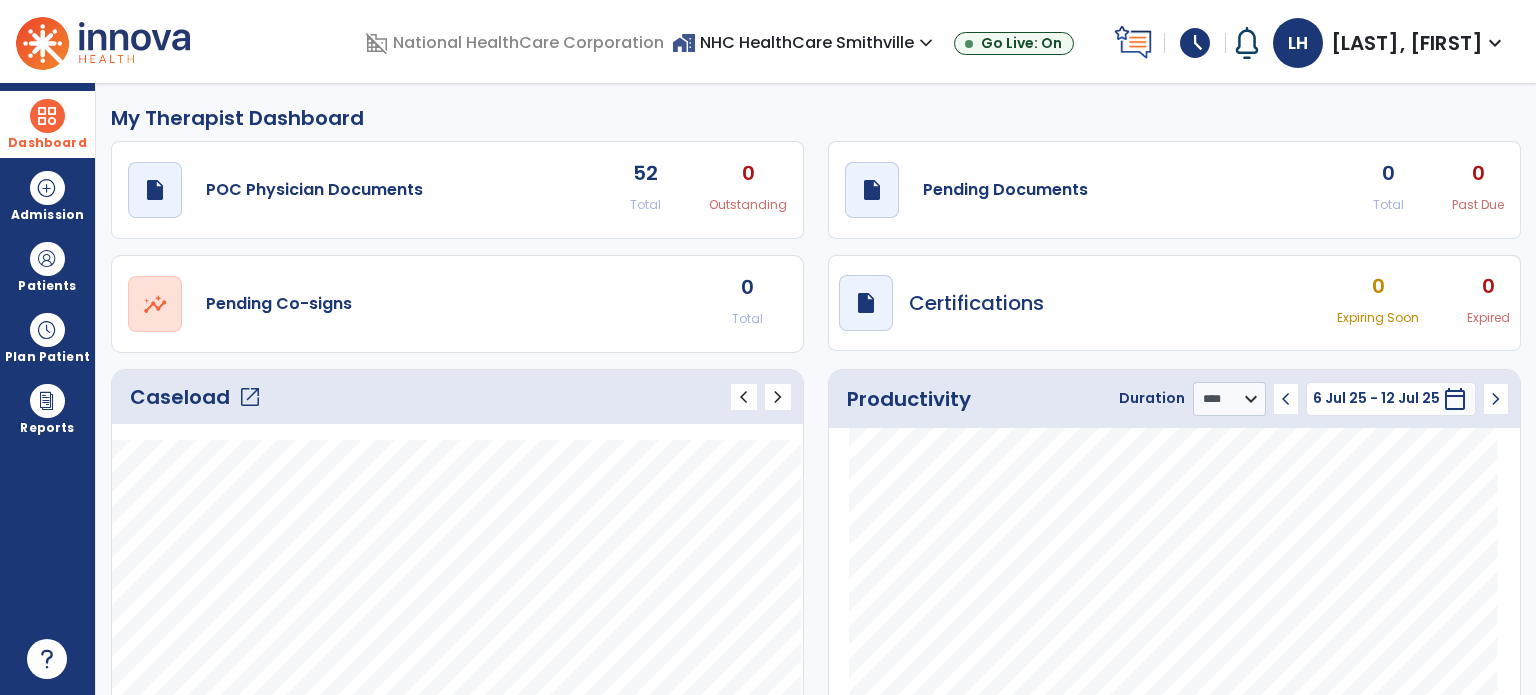click on "schedule" at bounding box center (1195, 43) 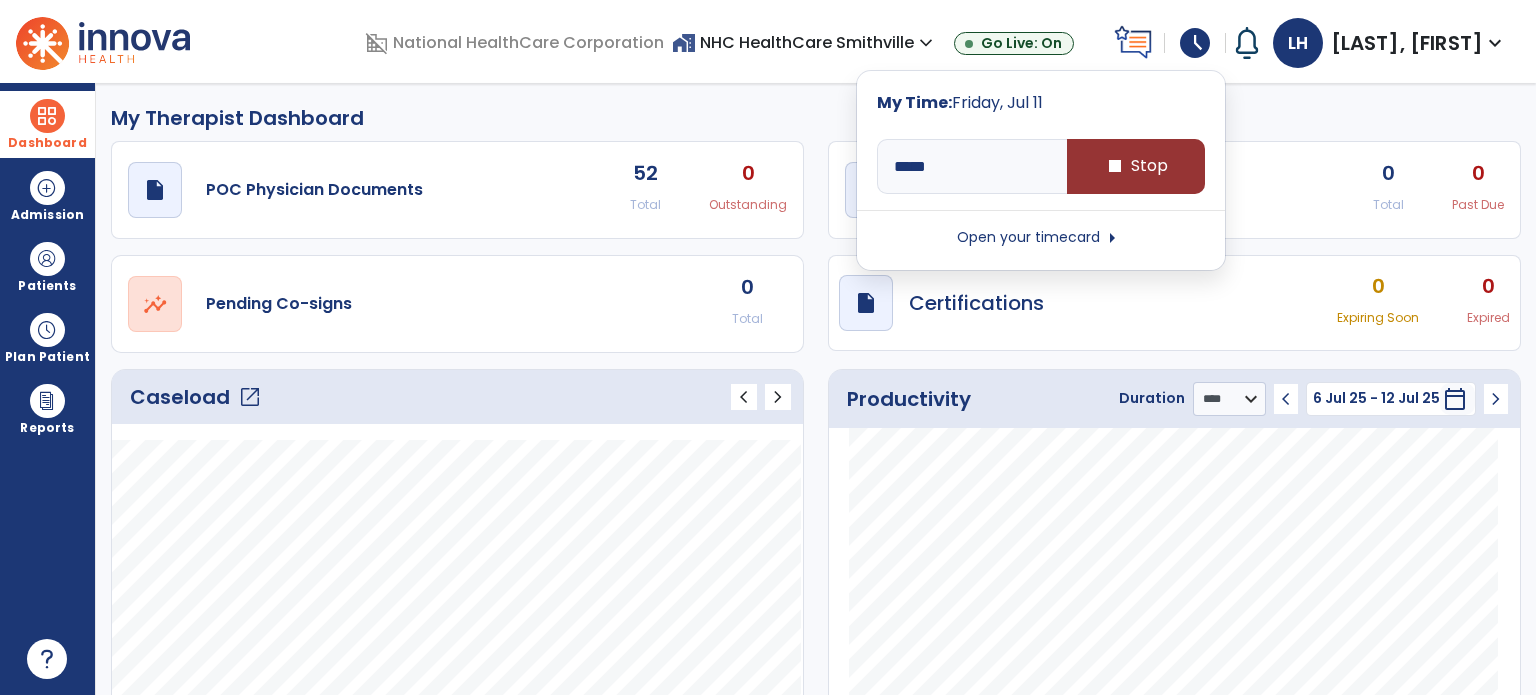 click on "stop  Stop" at bounding box center (1136, 166) 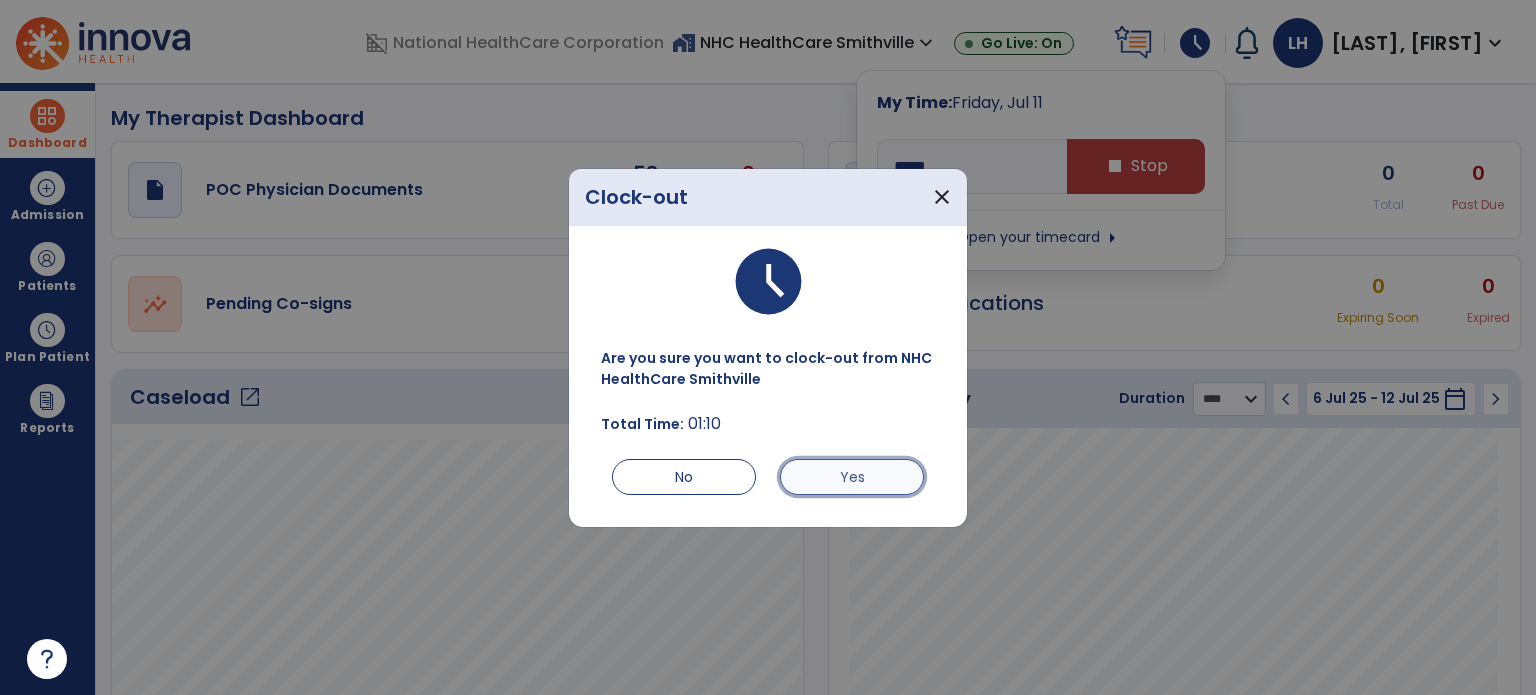 click on "Yes" at bounding box center [852, 477] 